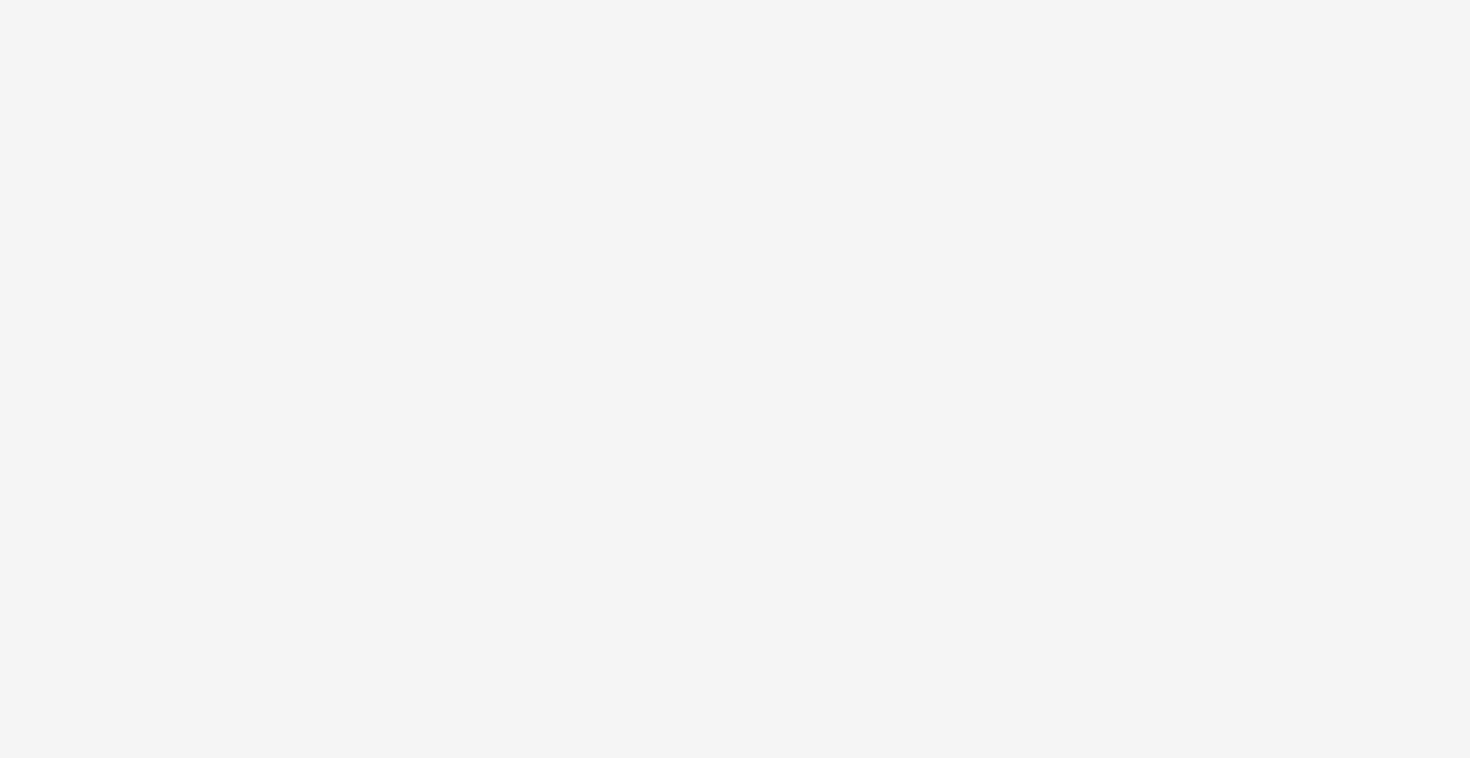 scroll, scrollTop: 0, scrollLeft: 0, axis: both 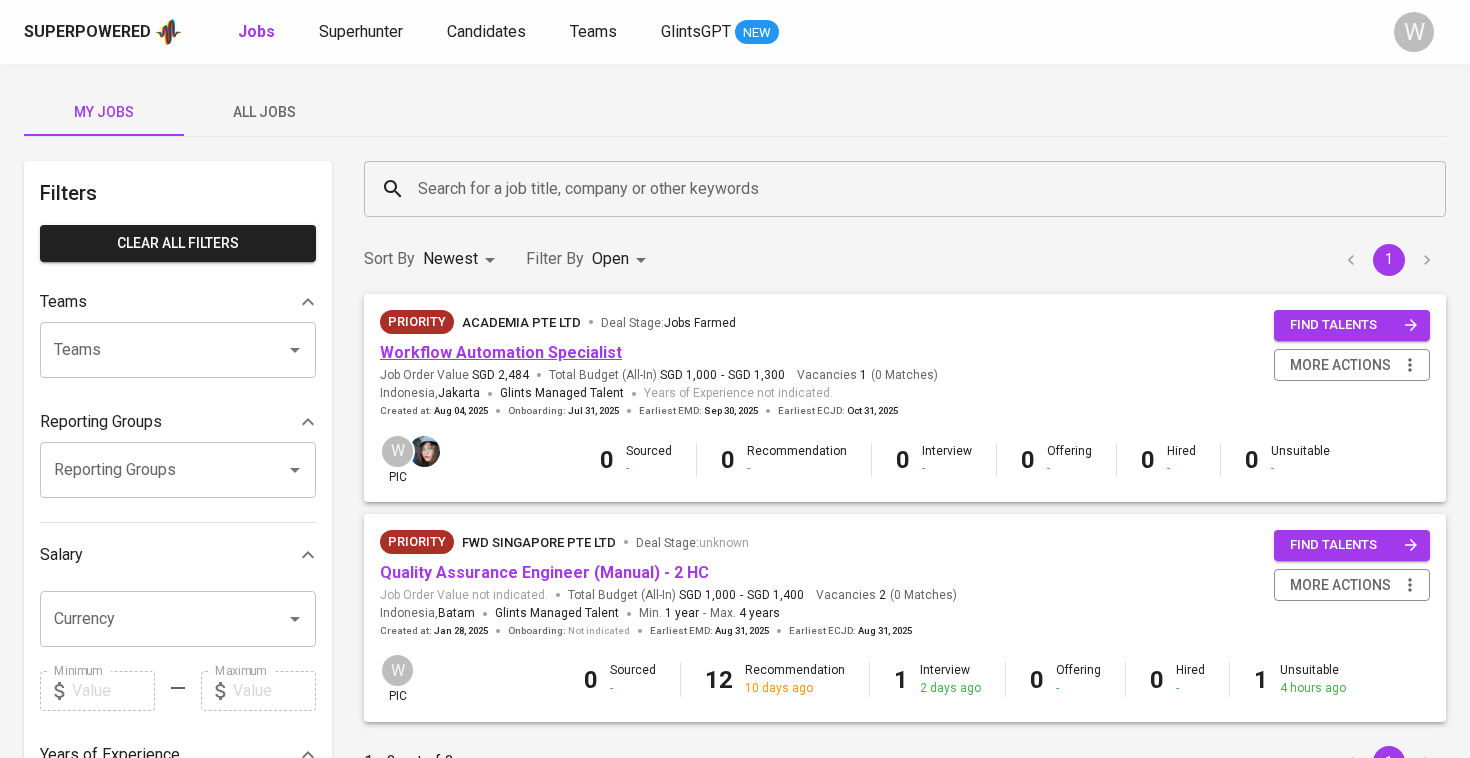 click on "Workflow Automation Specialist" at bounding box center [501, 352] 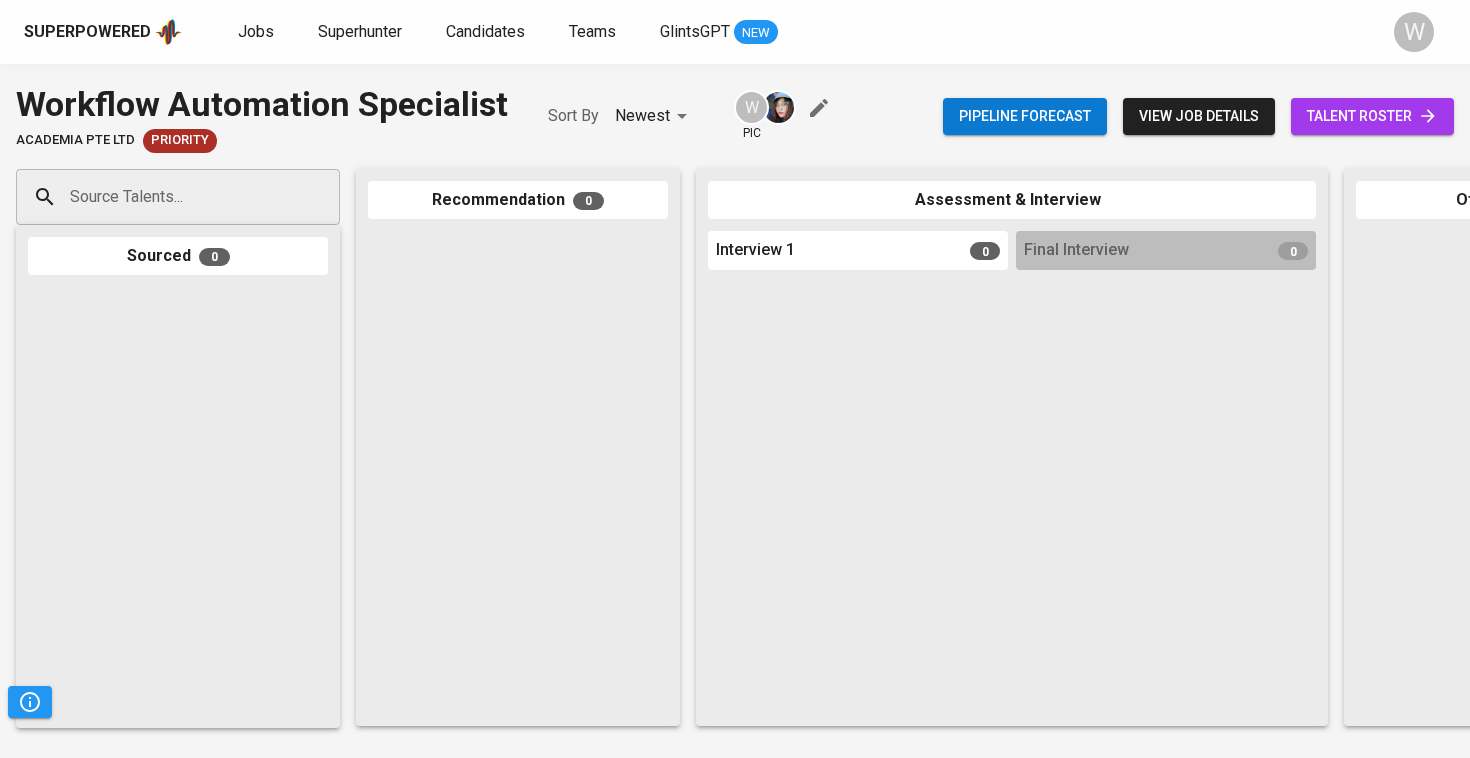 click on "talent roster" at bounding box center [1372, 116] 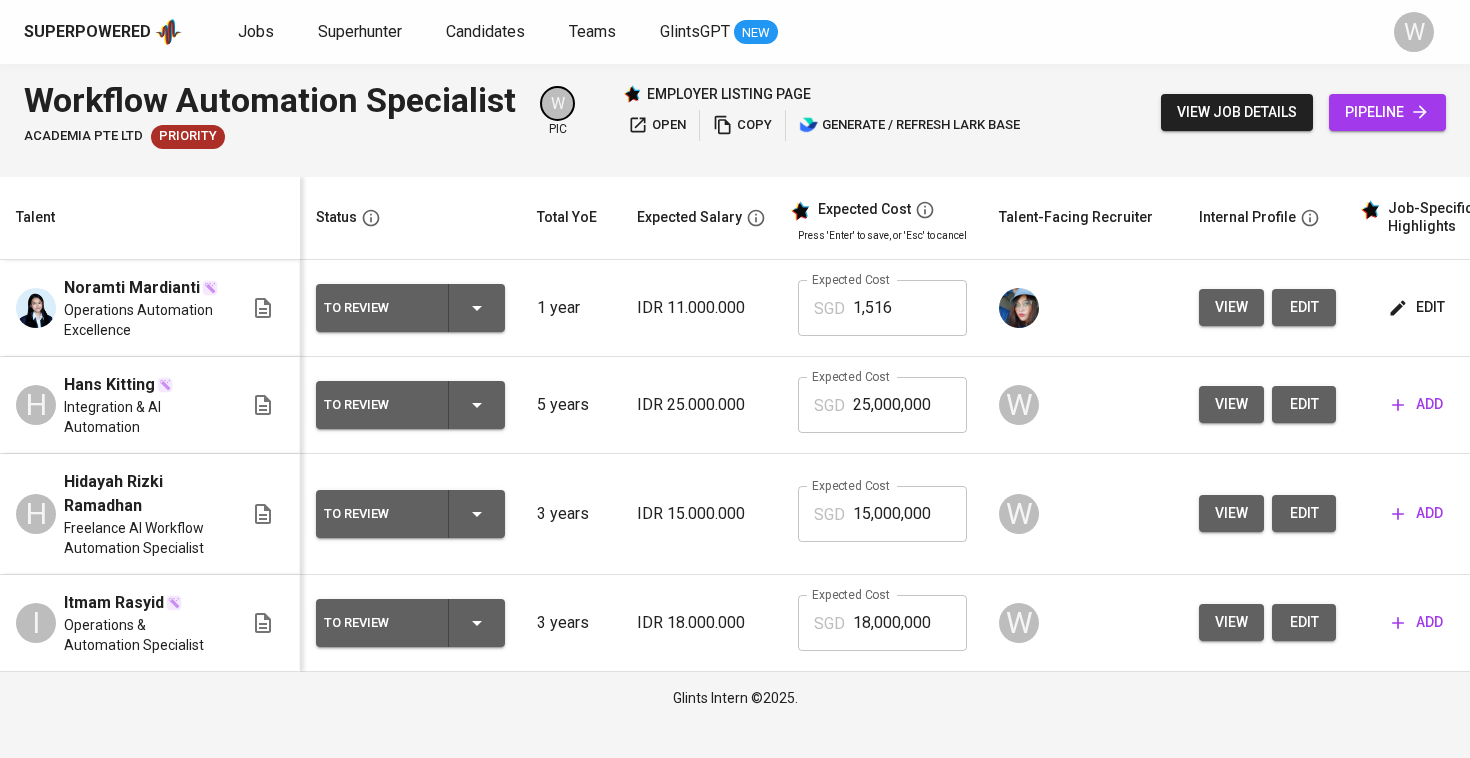click on "view" at bounding box center (1231, 307) 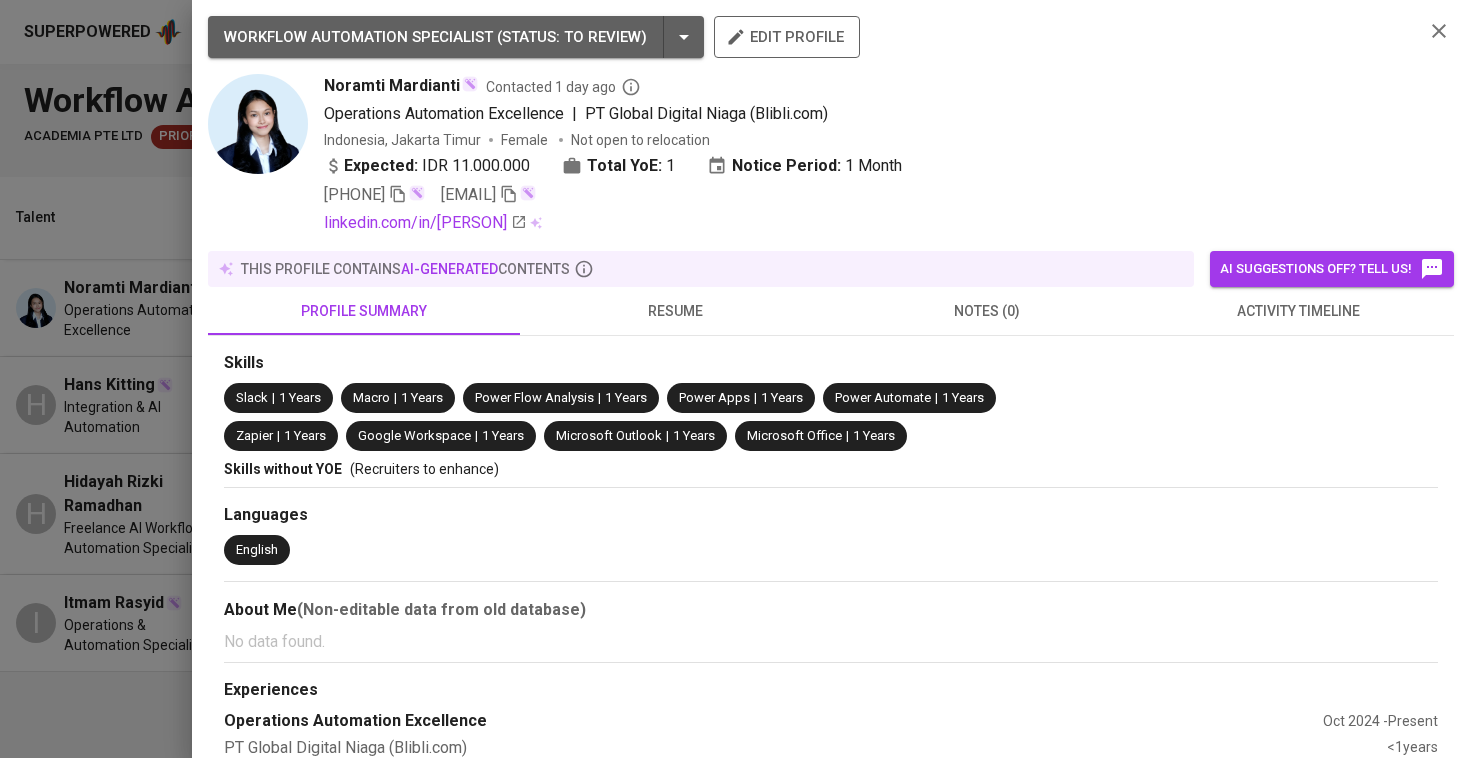 click on "resume" at bounding box center [676, 311] 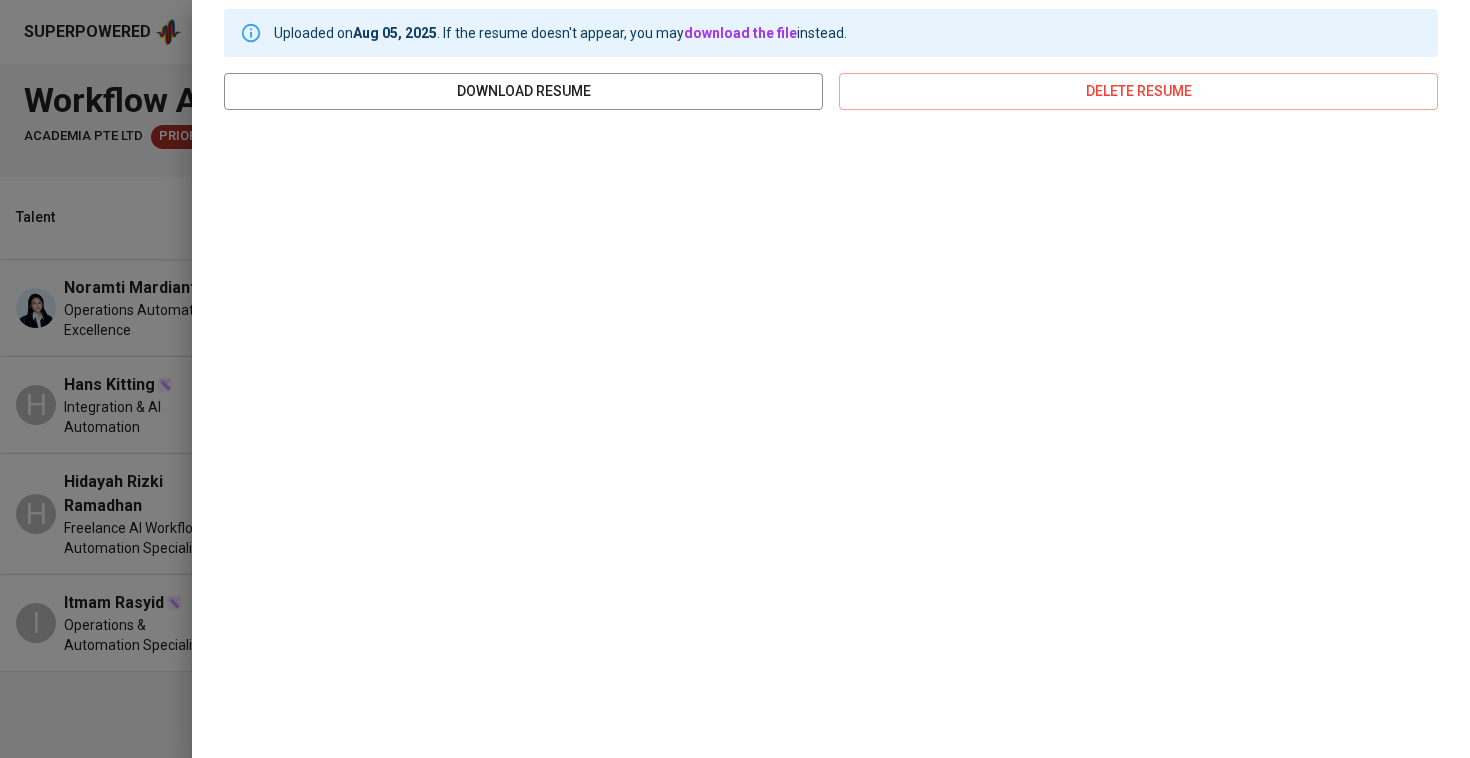 scroll, scrollTop: 342, scrollLeft: 0, axis: vertical 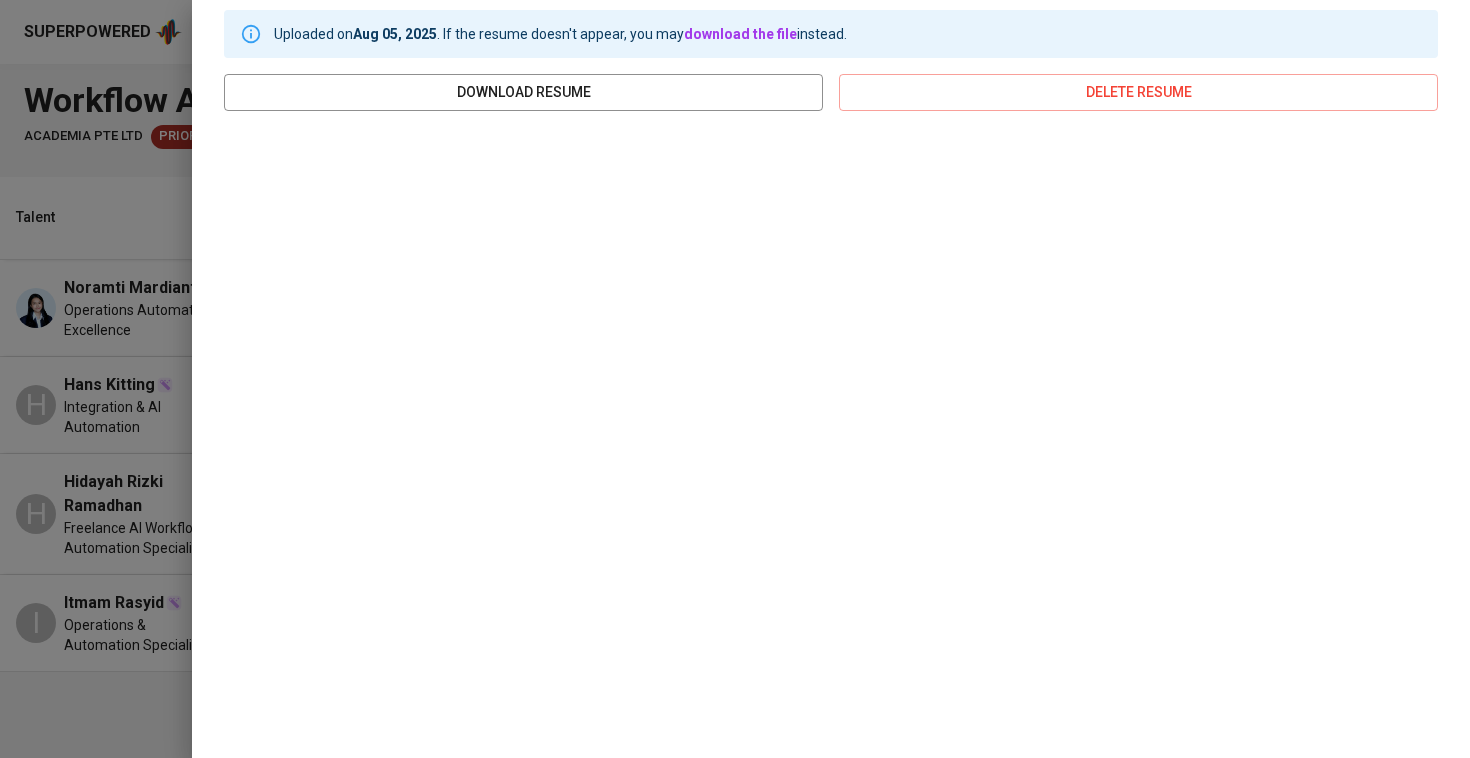 click on "WORKFLOW AUTOMATION SPECIALIST   ( STATUS :   To Review )   edit profile Noramti Mardianti Contacted 1 day ago Operations Automation Excellence | PT Global Digital Niaga (Blibli.com) Indonesia, Jakarta Timur Female   Not open to relocation Expected:   IDR 11.000.000 Total YoE:   1 Notice Period:   1 Month +62 852-3471-8459   noramtimardianti@gmail.com   linkedin.com/in/noramti.mardianti this profile contains  AI-generated  contents AI suggestions off? Tell us! profile summary resume notes (0) activity timeline Uploaded on  Aug 05, 2025 . If the resume doesn't appear, you may  download the file  instead. download resume delete resume" at bounding box center (831, 379) 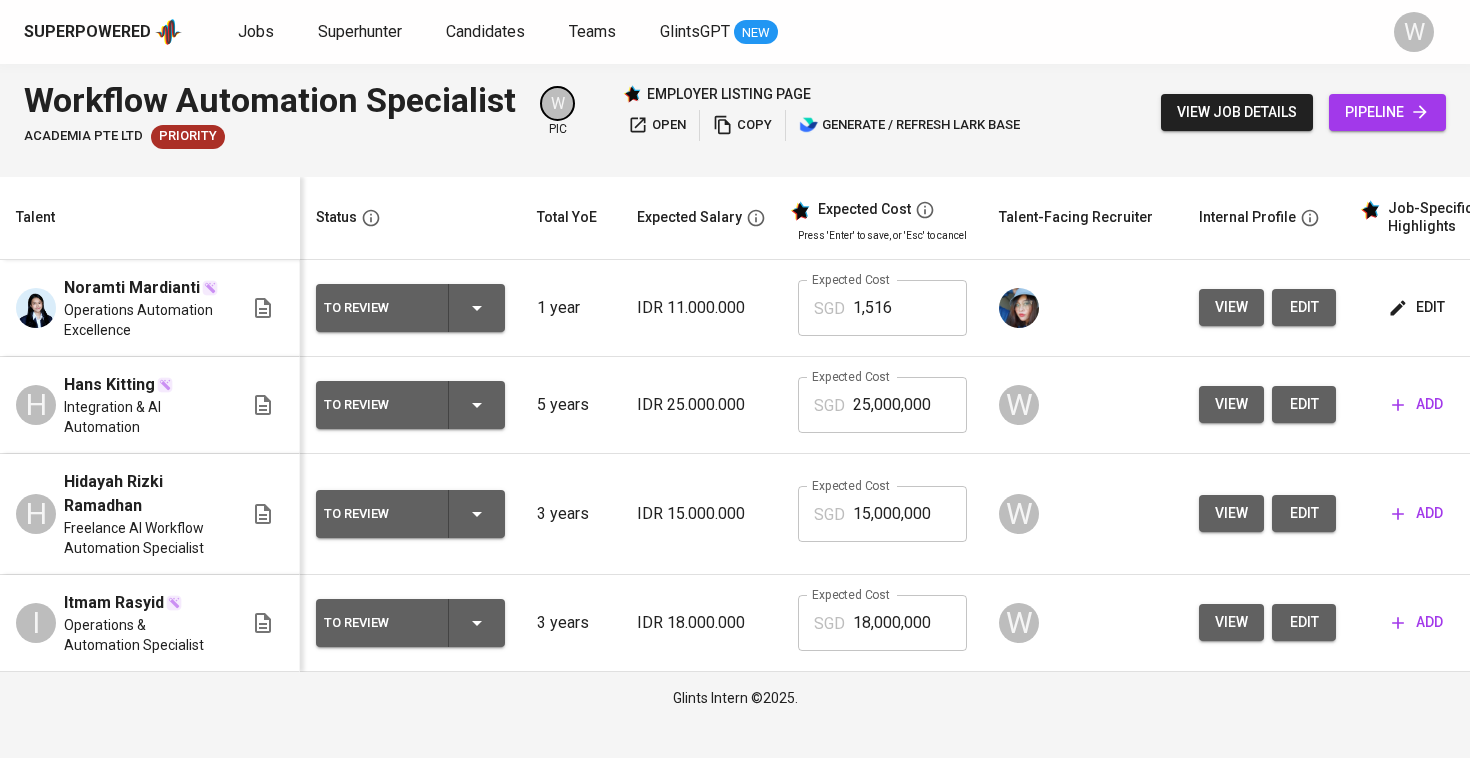 click on "add" at bounding box center (1417, 622) 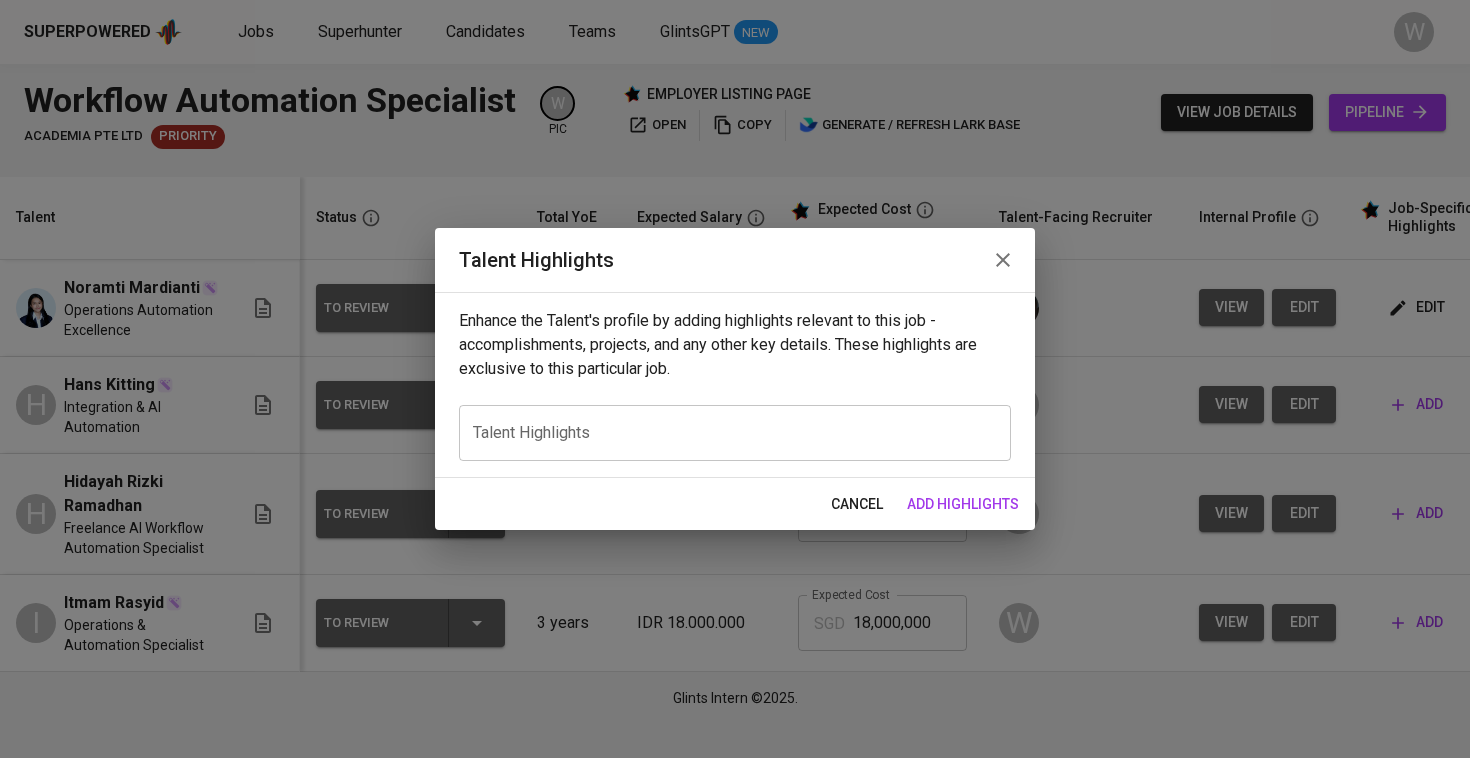 click on "x Talent Highlights" at bounding box center [735, 433] 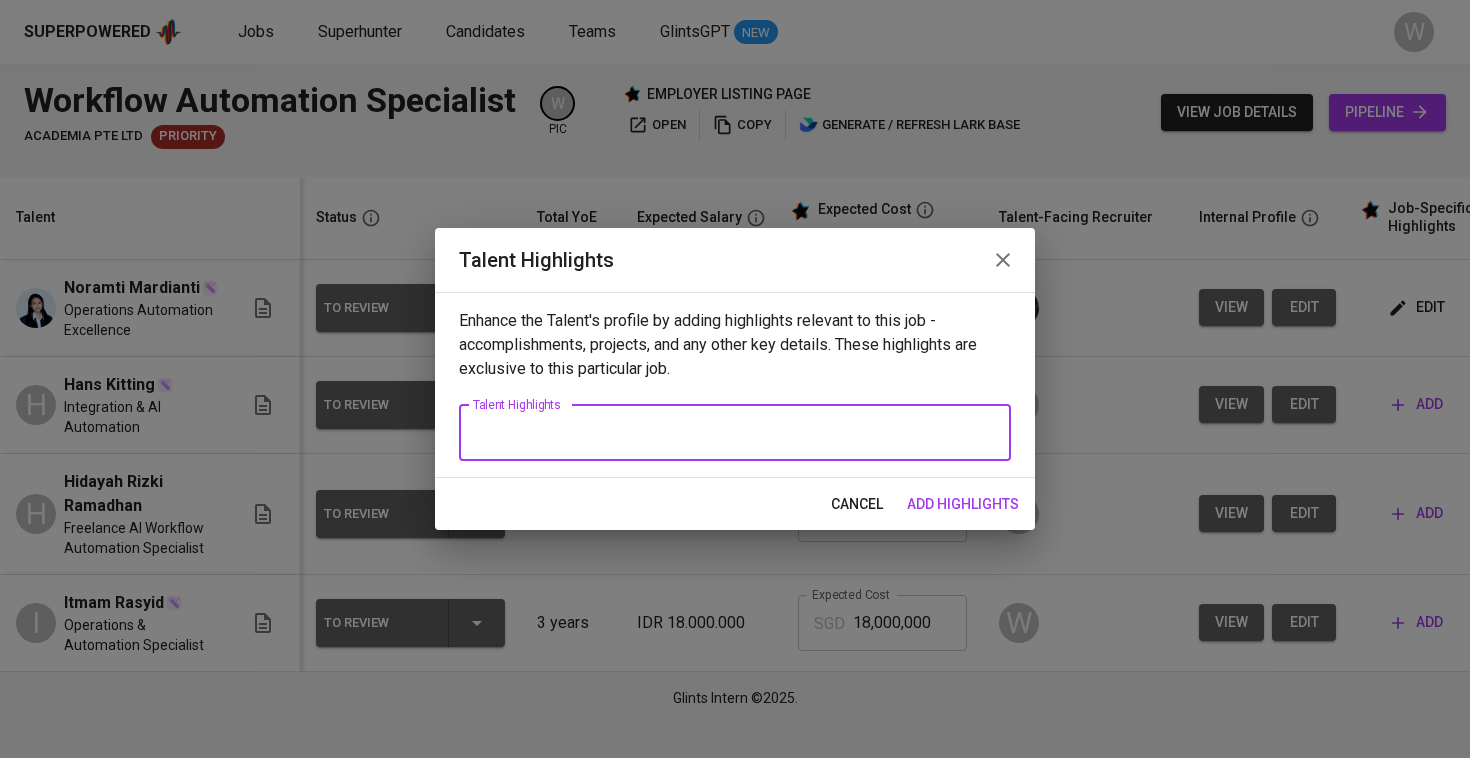 paste on "Itmam has over three years of experience combining operations and automation, with a strong focus on building scalable systems and streamlining processes using tools such as Activepieces, Make.com, Google Apps Script, and various APIs. Currently, he holds a hybrid role where he transitioned from operational responsibilities like booking management and customer service into full-scale automation design and implementation. He has independently led end-to-end automation projects, including workflow optimization that improved team ownership and collaboration. His contributions resulted in enhanced efficiency and reduced manual errors, particularly during high-volume periods.
He has built integrations across several platforms, including Discord, WhatsApp (via ManyContacts), and internal databases. Though Slack is a new addition to his current organization, he is confident in adapting to it, given his solid foundation with APIs and webhooks. He also utilizes Google Sheets and Apps Script for data processing and..." 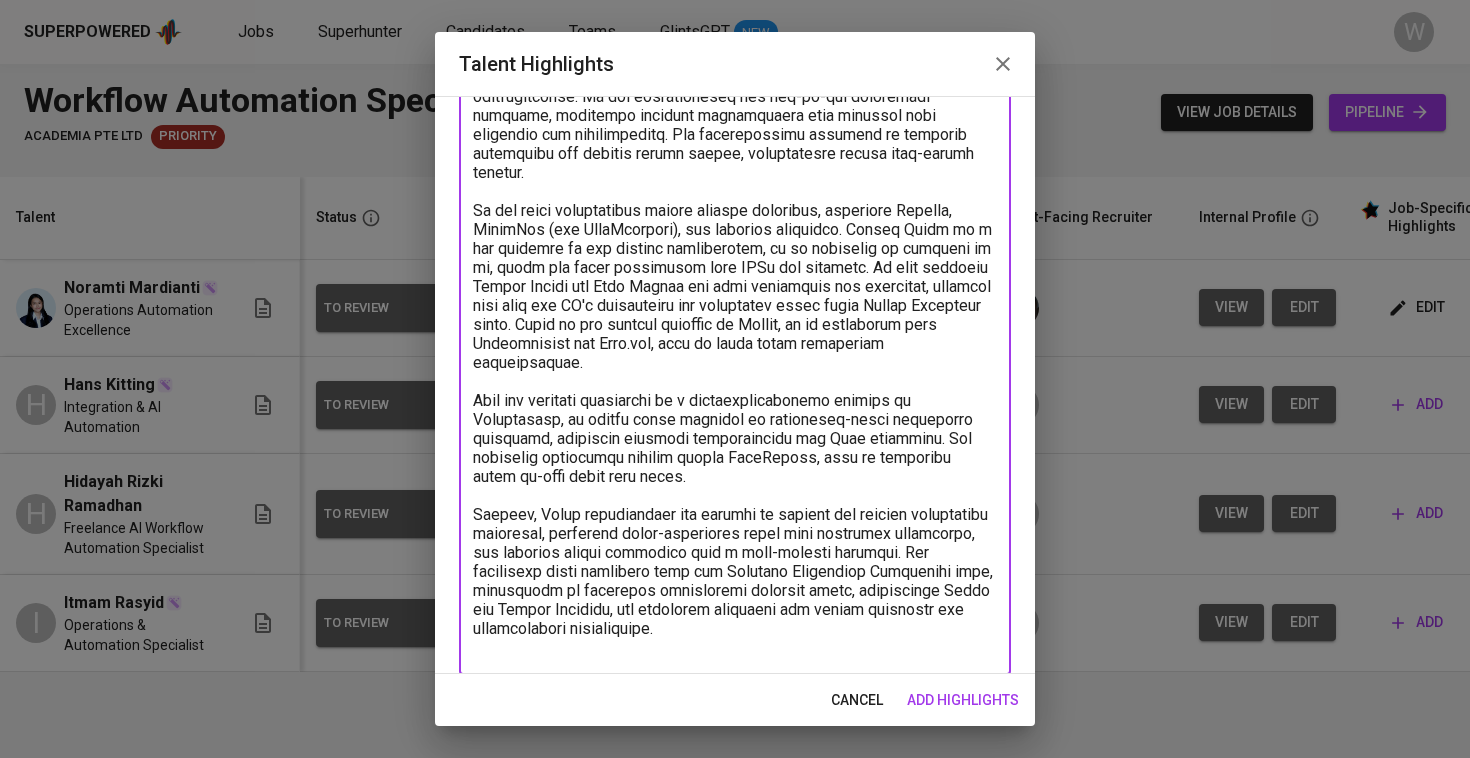 scroll, scrollTop: 254, scrollLeft: 0, axis: vertical 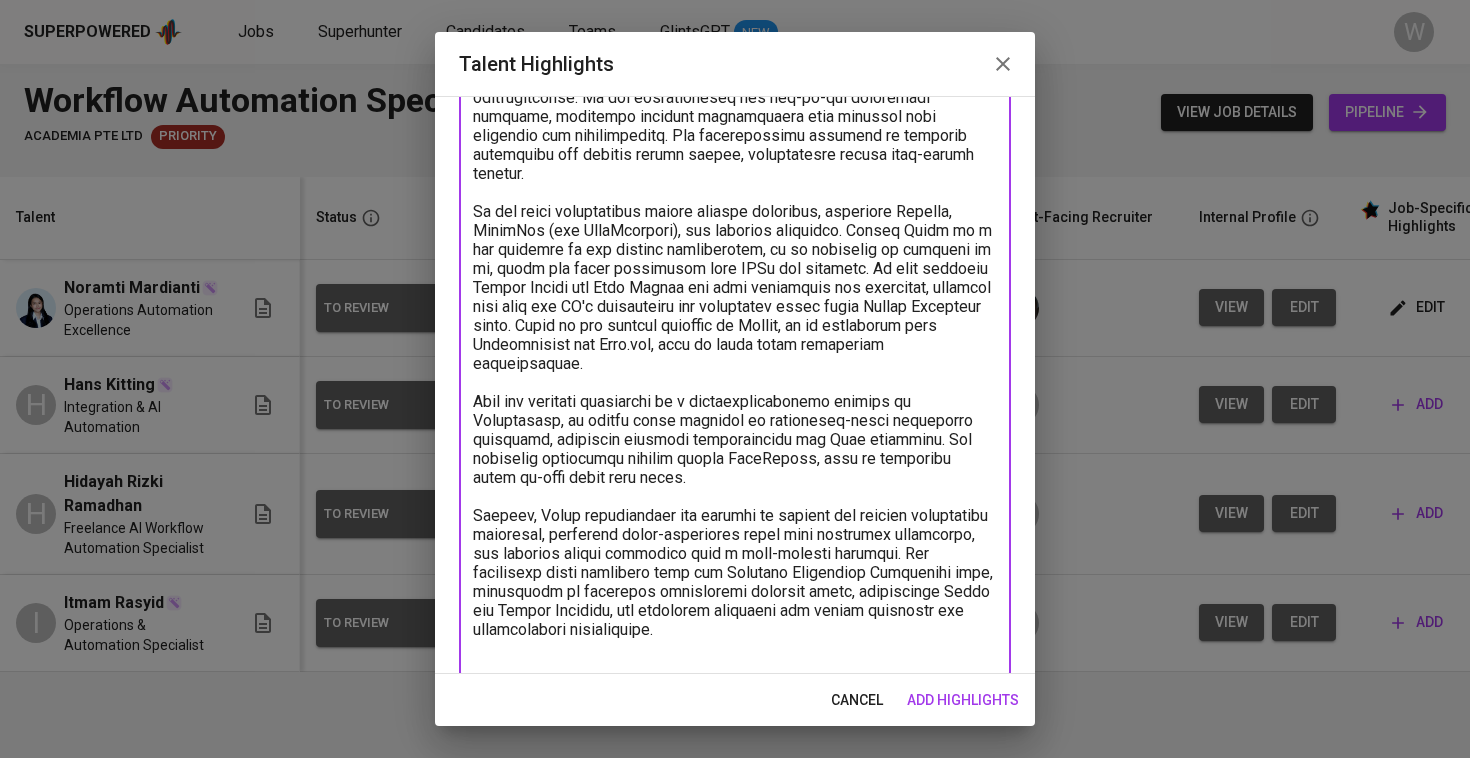 paste on "https://glints.sg.larksuite.com/file/U2mbbPlWfokwvgx4oqZllWligip?from=from_copylink" 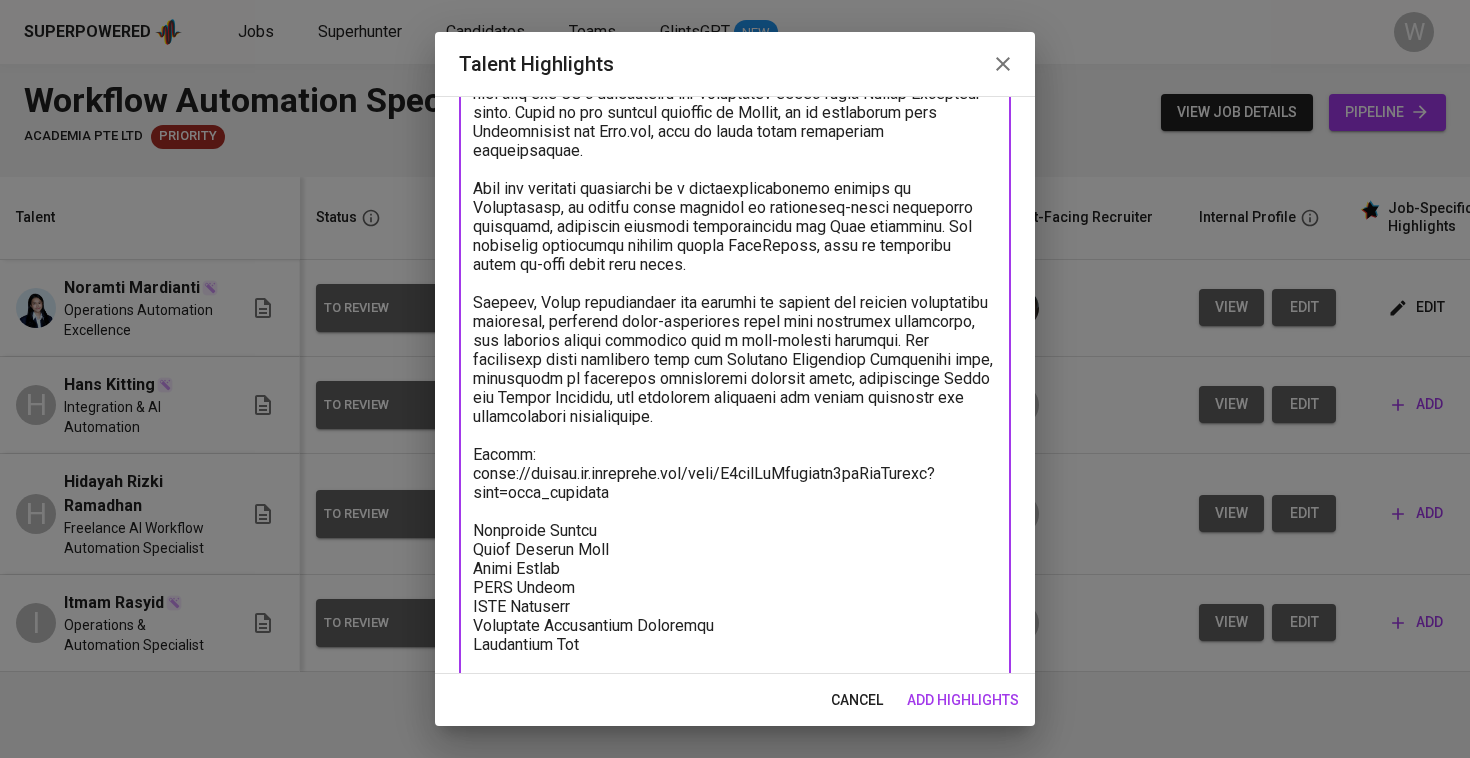 scroll, scrollTop: 486, scrollLeft: 0, axis: vertical 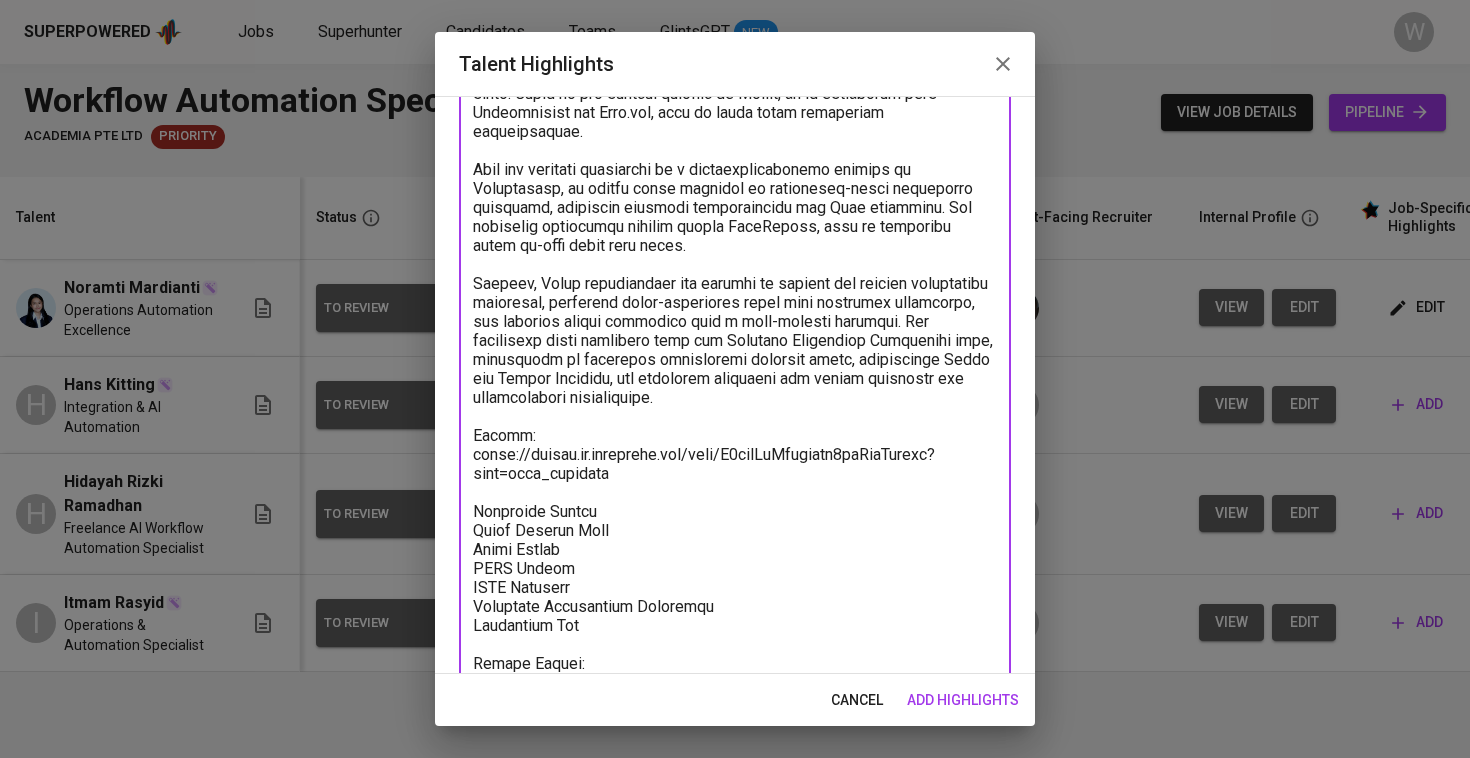 type on "Itmam has over three years of experience combining operations and automation, with a strong focus on building scalable systems and streamlining processes using tools such as Activepieces, Make.com, Google Apps Script, and various APIs. Currently, he holds a hybrid role where he transitioned from operational responsibilities like booking management and customer service into full-scale automation design and implementation. He has independently led end-to-end automation projects, including workflow optimization that improved team ownership and collaboration. His contributions resulted in enhanced efficiency and reduced manual errors, particularly during high-volume periods.
He has built integrations across several platforms, including Discord, WhatsApp (via ManyContacts), and internal databases. Though Slack is a new addition to his current organization, he is confident in adapting to it, given his solid foundation with APIs and webhooks. He also utilizes Google Sheets and Apps Script for data processing and..." 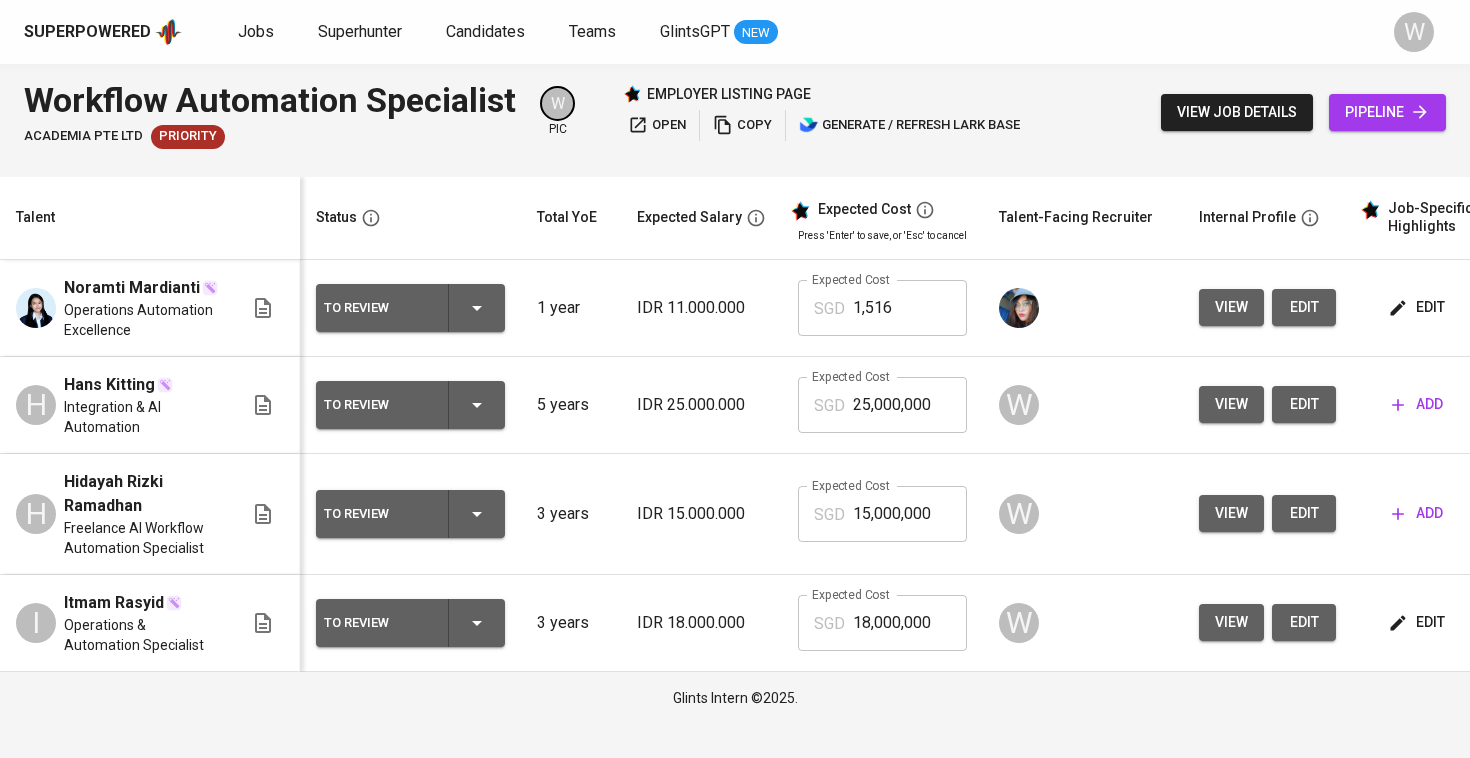 click on "add" at bounding box center (1417, 404) 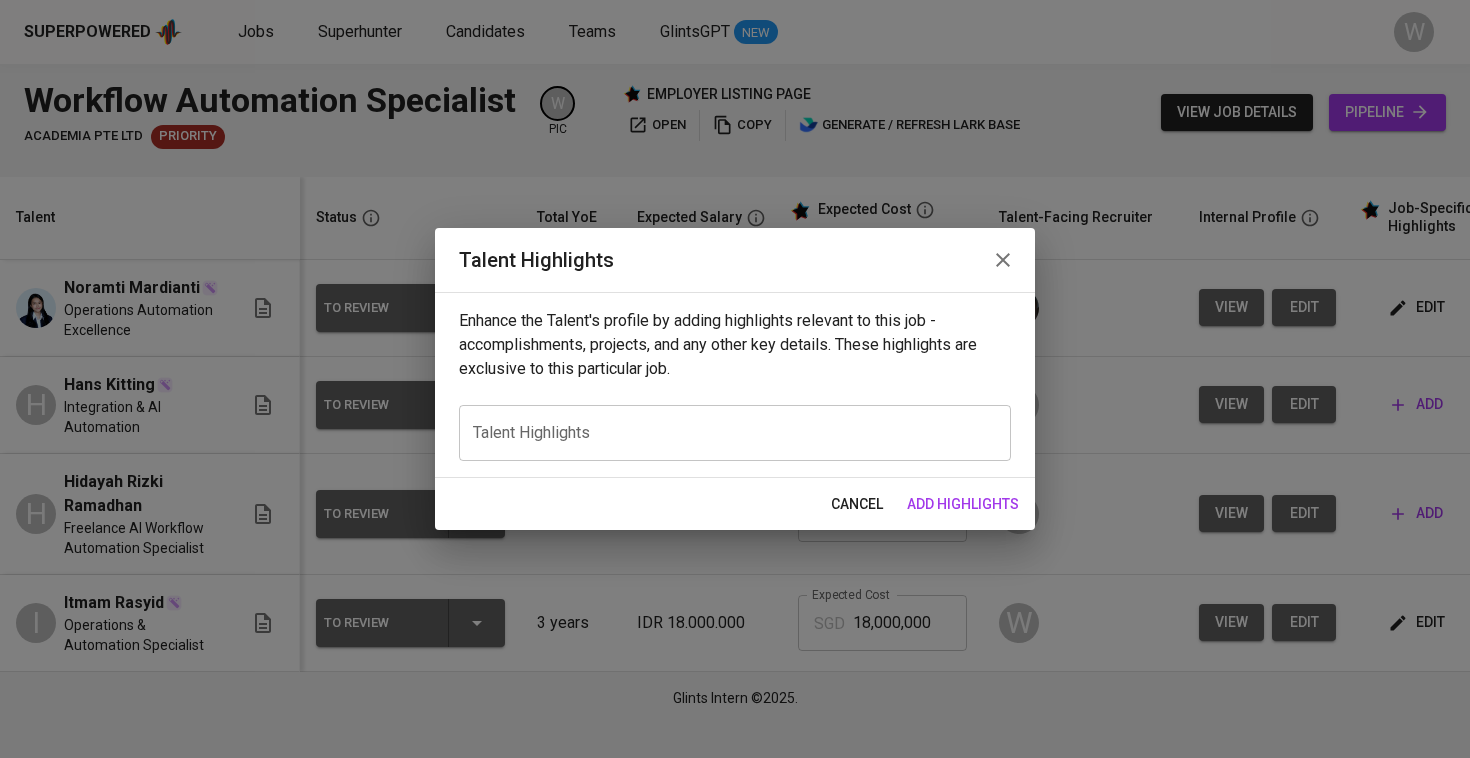 click on "x Talent Highlights" at bounding box center [735, 433] 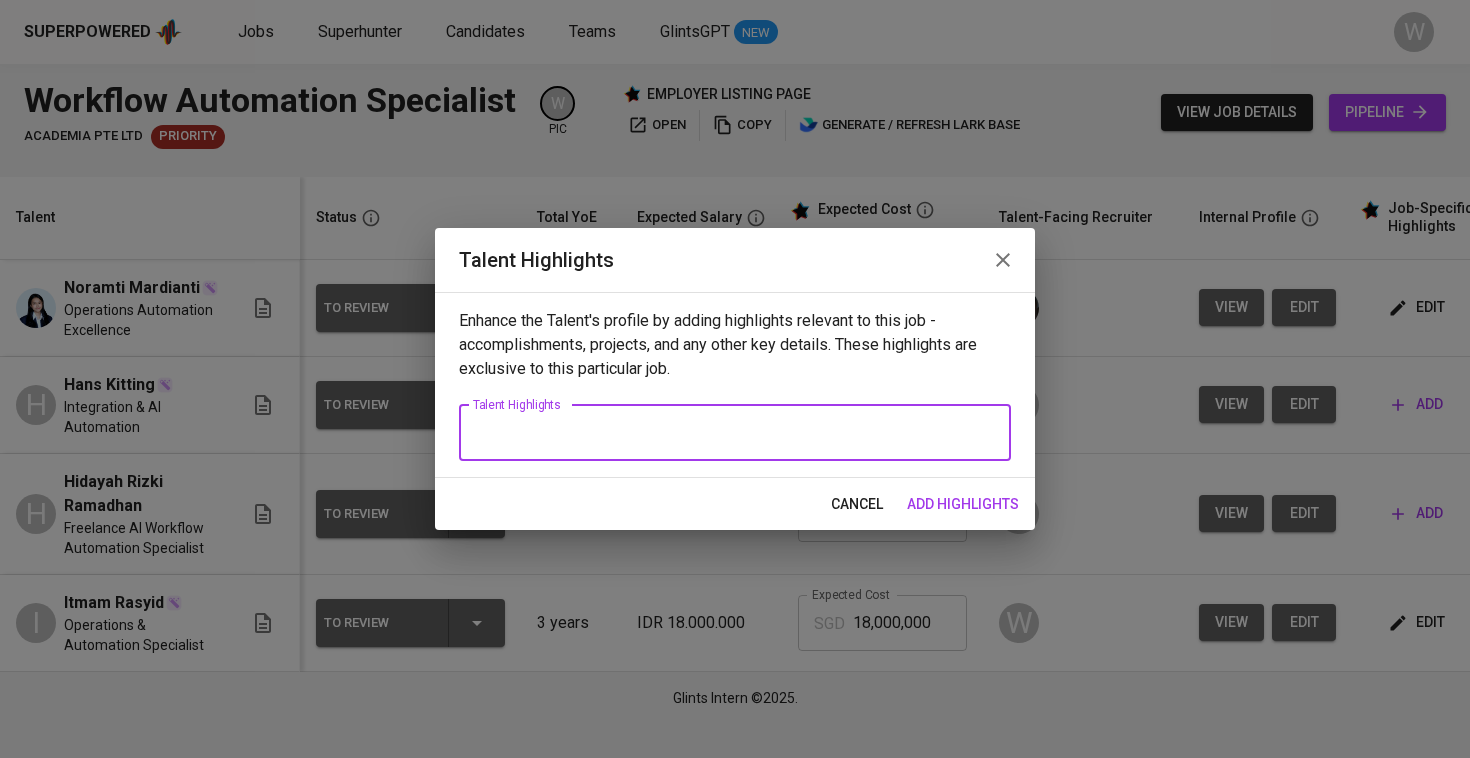 paste on "Hans brings solid experience in workflow automation and operations, showing clear alignment with the responsibilities outlined for the Workflow Automation Specialist role. He has spent the past few years in a hybrid position combining operational tasks and automation work at a global travel company. Initially responsible for customer service and booking management, he gradually took full ownership of internal automation—building, maintaining, and optimizing processes that increased efficiency, reduced manual work, and improved team dynamics.
He has developed end-to-end automations using platforms like Activepieces and Make.com, and is comfortable leveraging APIs and webhooks to connect platforms such as Google Sheets, Discord, and WhatsApp (via third-party services). His exposure to Slack is recent, though he understands its integration model and is confident in implementing similar workflows due to his strong foundation in API and webhook-based architecture.
He uses Google Apps Script for backend logic ..." 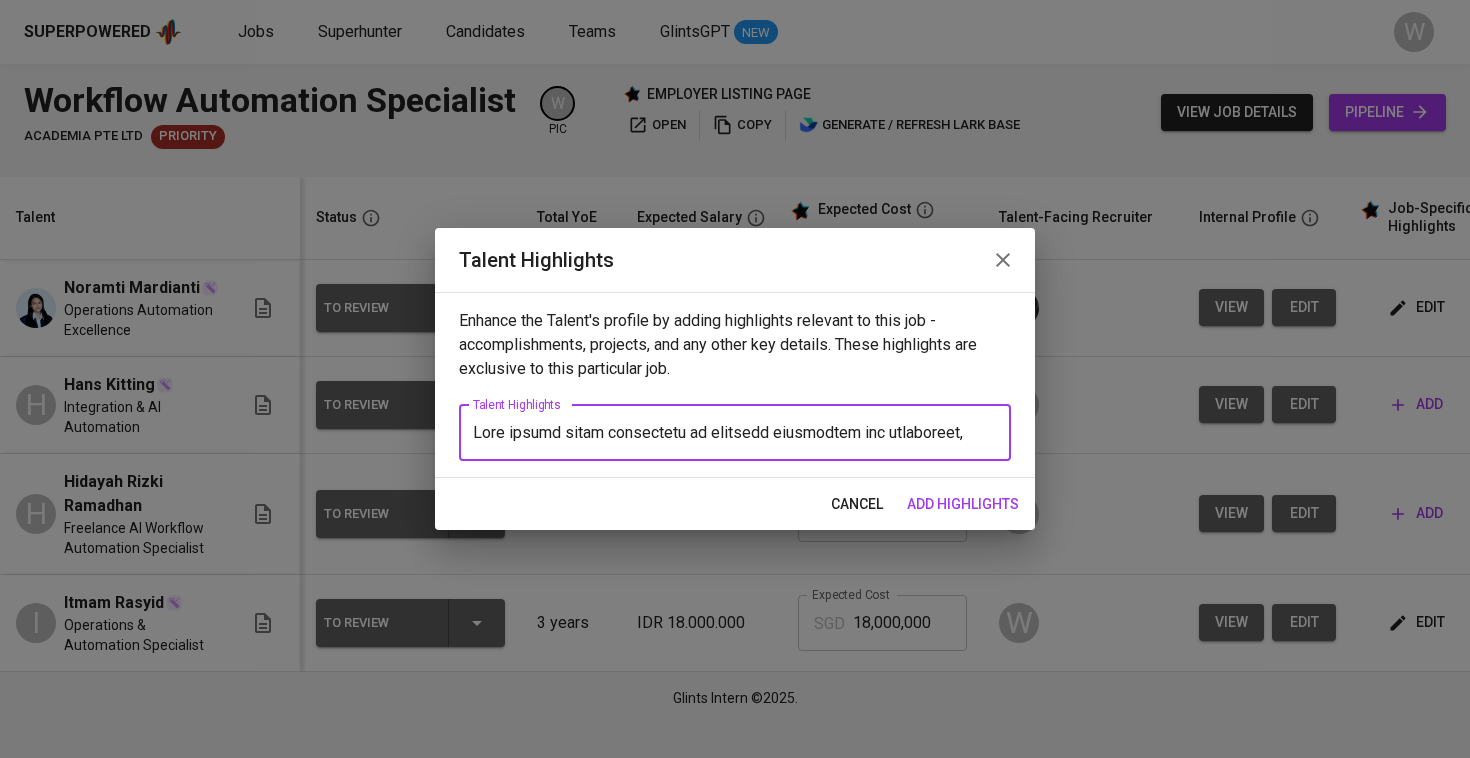 scroll, scrollTop: 387, scrollLeft: 0, axis: vertical 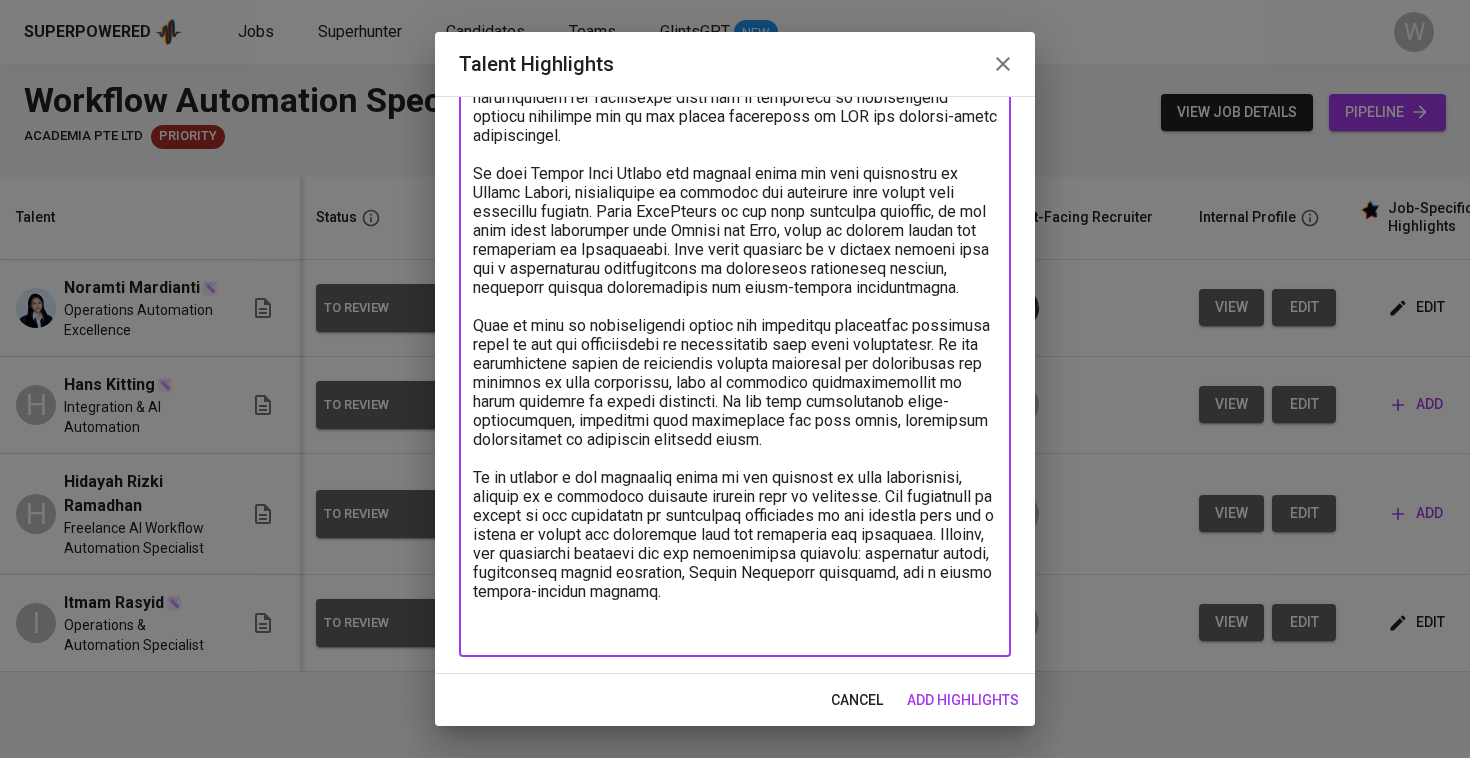 drag, startPoint x: 954, startPoint y: 552, endPoint x: 443, endPoint y: 488, distance: 514.99225 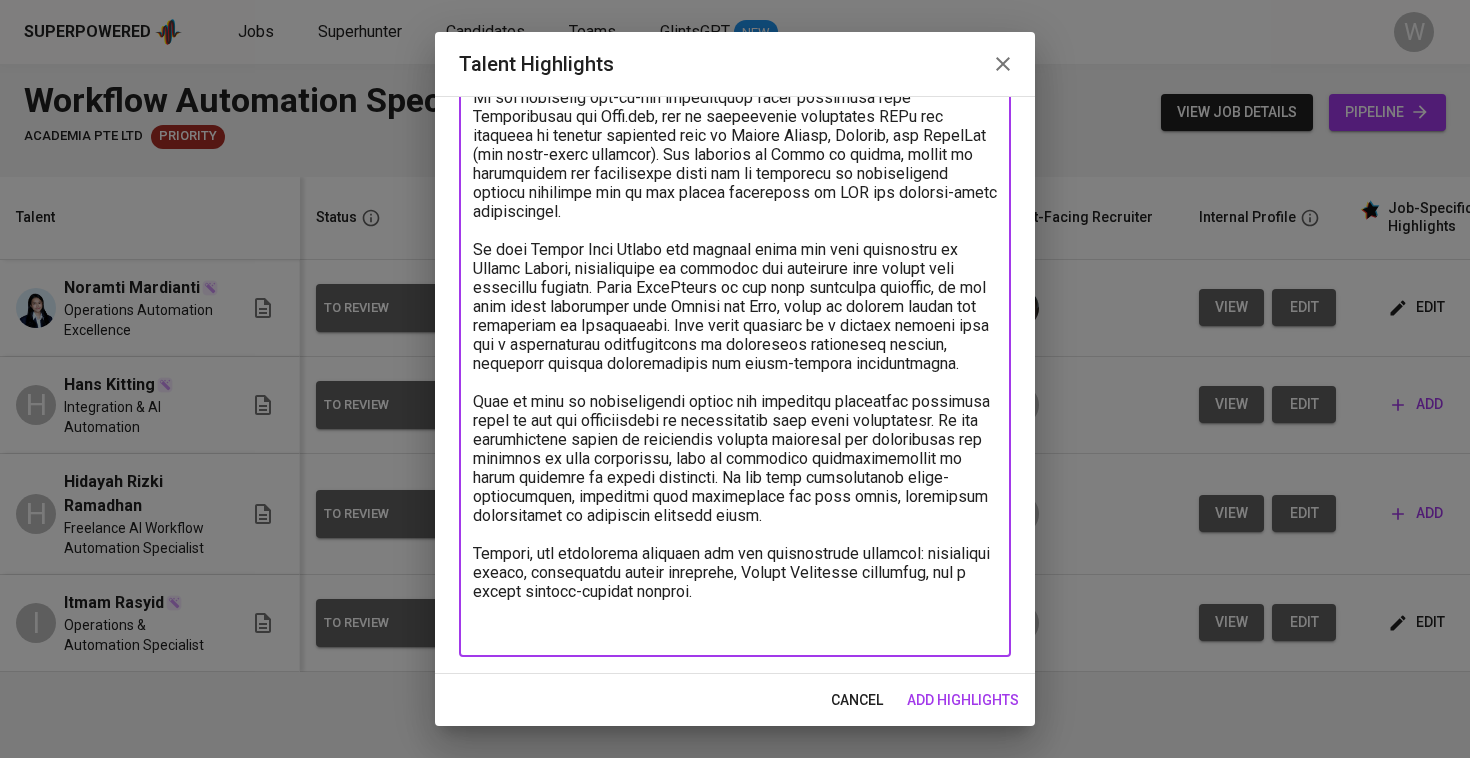scroll, scrollTop: 311, scrollLeft: 0, axis: vertical 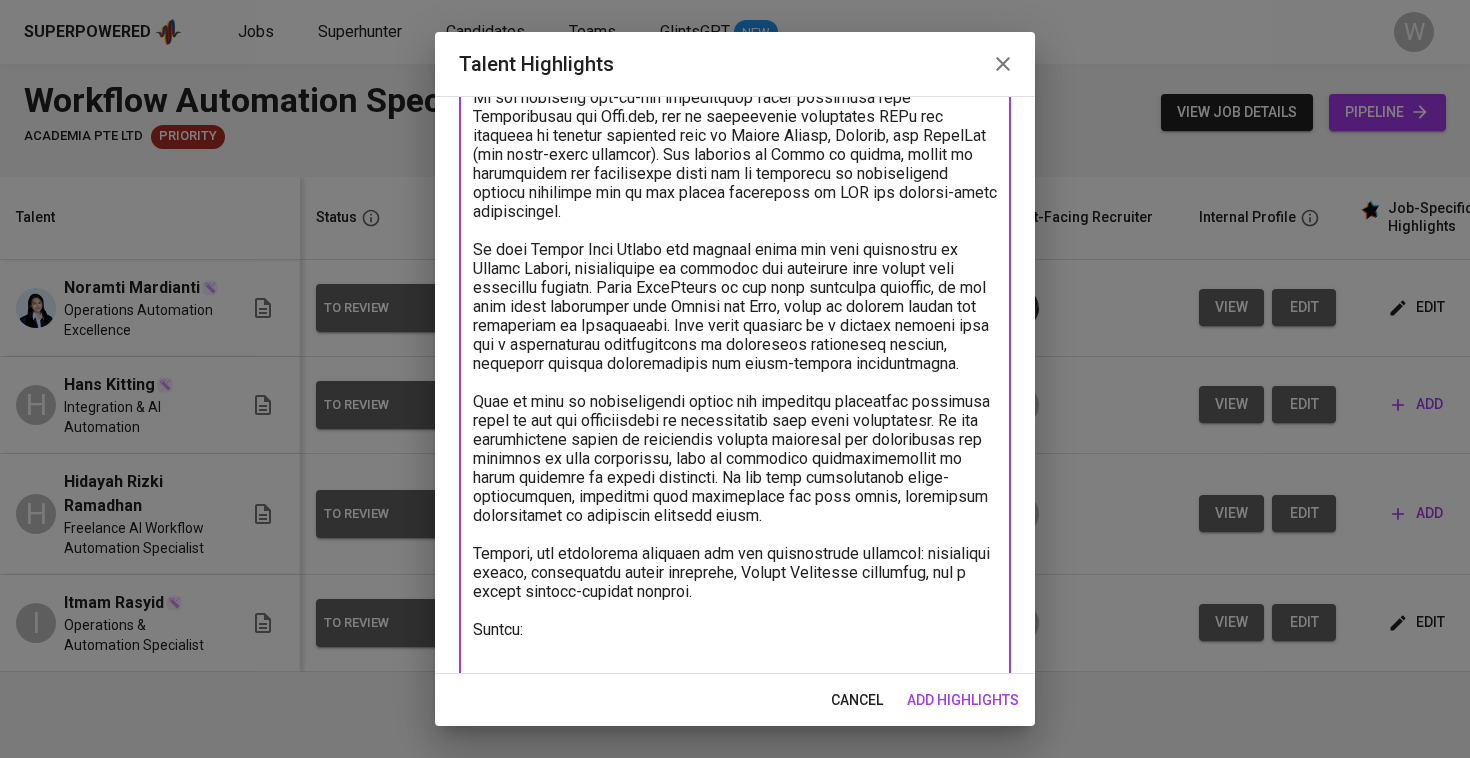 paste on "https://glints.sg.larksuite.com/file/Mow2b7q3josJl3xBKgzl9UVYgxb?from=from_copylink" 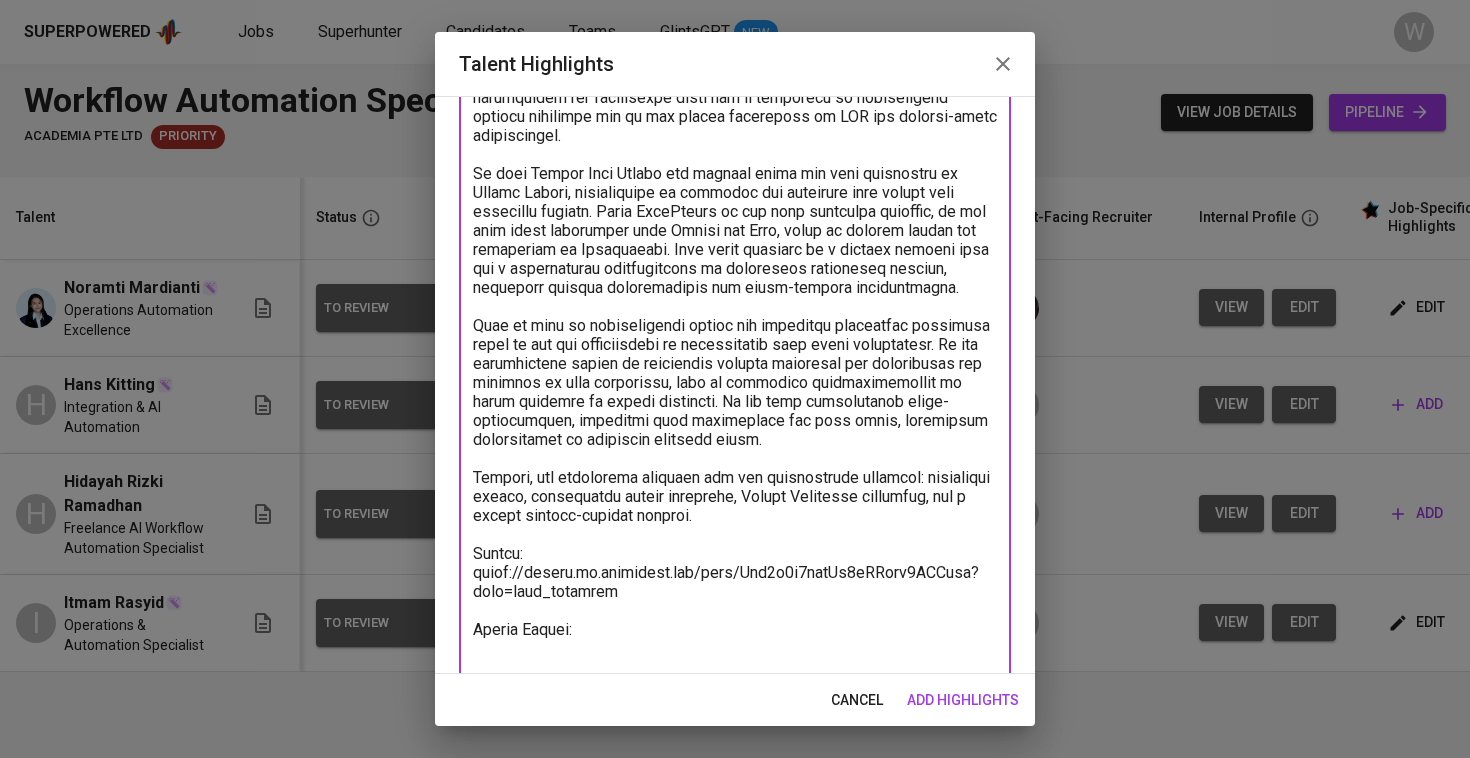 scroll, scrollTop: 391, scrollLeft: 0, axis: vertical 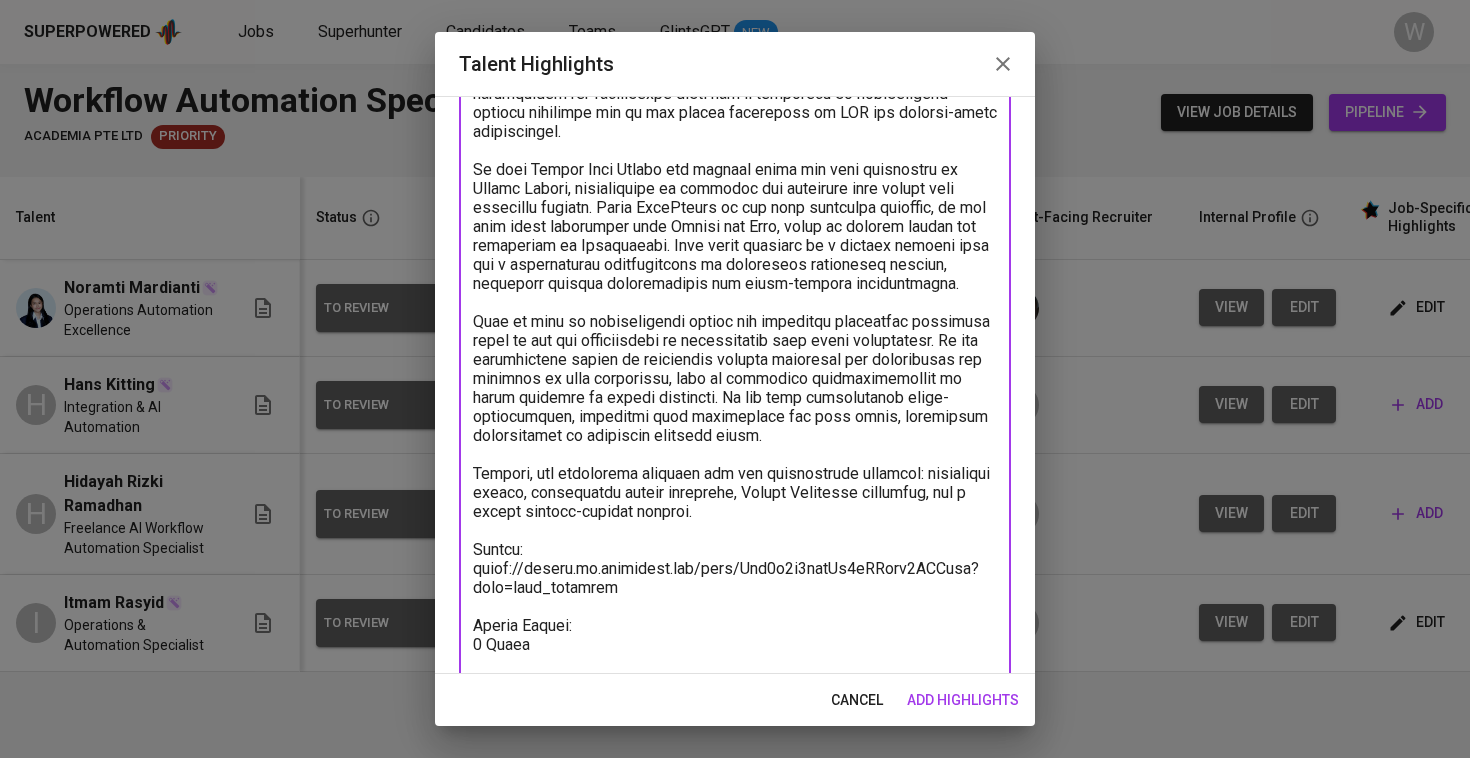 type on "Hans brings solid experience in workflow automation and operations, showing clear alignment with the responsibilities outlined for the Workflow Automation Specialist role. He has spent the past few years in a hybrid position combining operational tasks and automation work at a global travel company. Initially responsible for customer service and booking management, he gradually took full ownership of internal automation—building, maintaining, and optimizing processes that increased efficiency, reduced manual work, and improved team dynamics.
He has developed end-to-end automations using platforms like Activepieces and Make.com, and is comfortable leveraging APIs and webhooks to connect platforms such as Google Sheets, Discord, and WhatsApp (via third-party services). His exposure to Slack is recent, though he understands its integration model and is confident in implementing similar workflows due to his strong foundation in API and webhook-based architecture.
He uses Google Apps Script for backend logic ..." 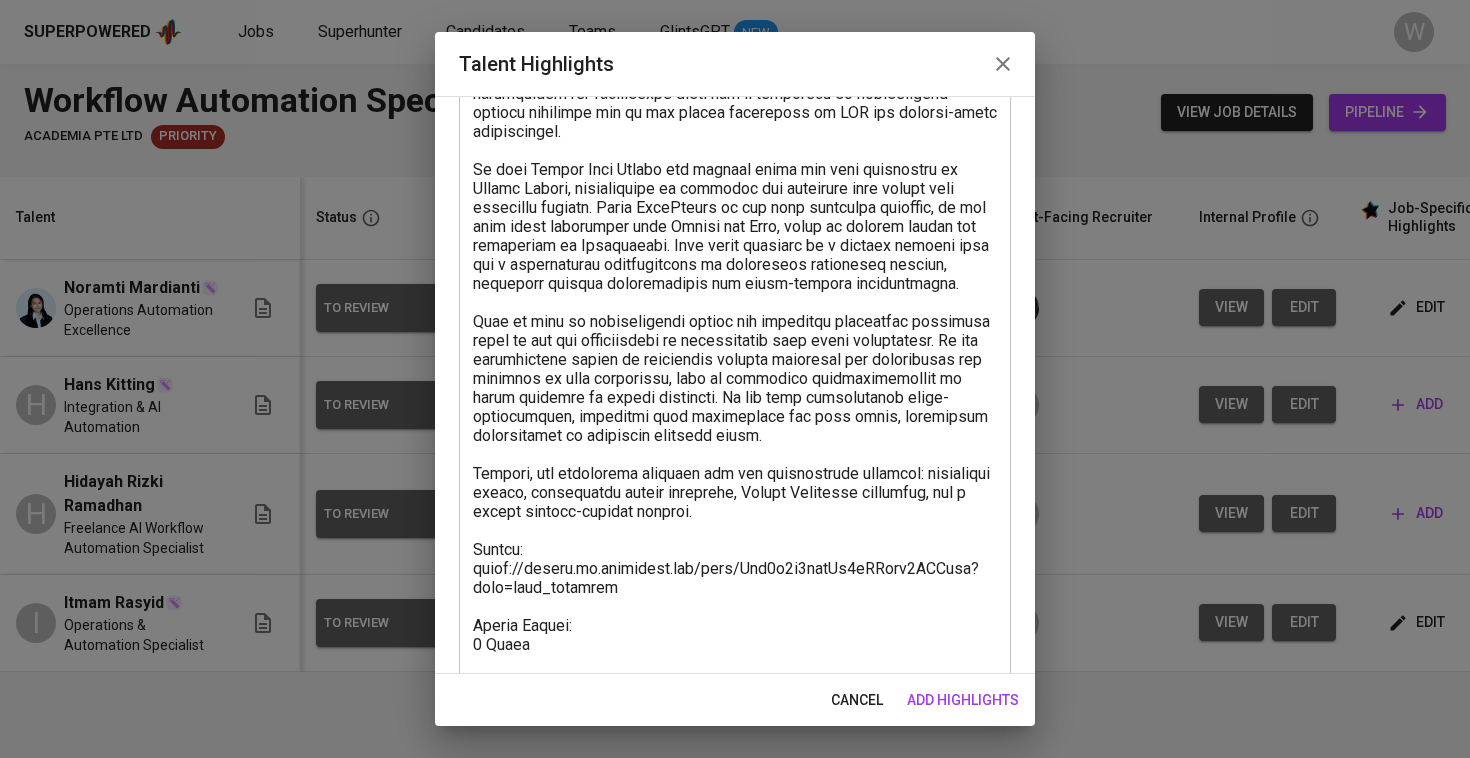 click on "add highlights" at bounding box center [963, 700] 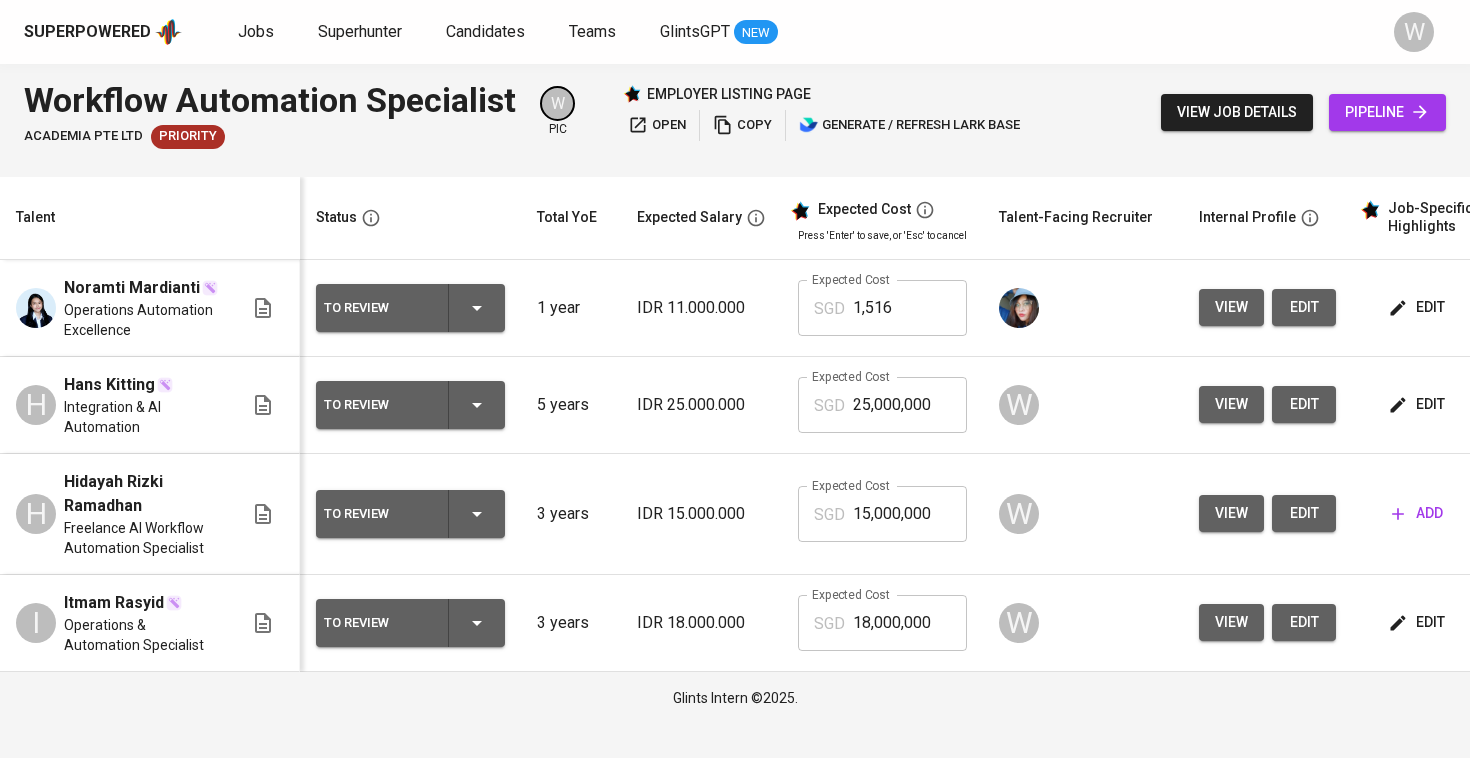 click 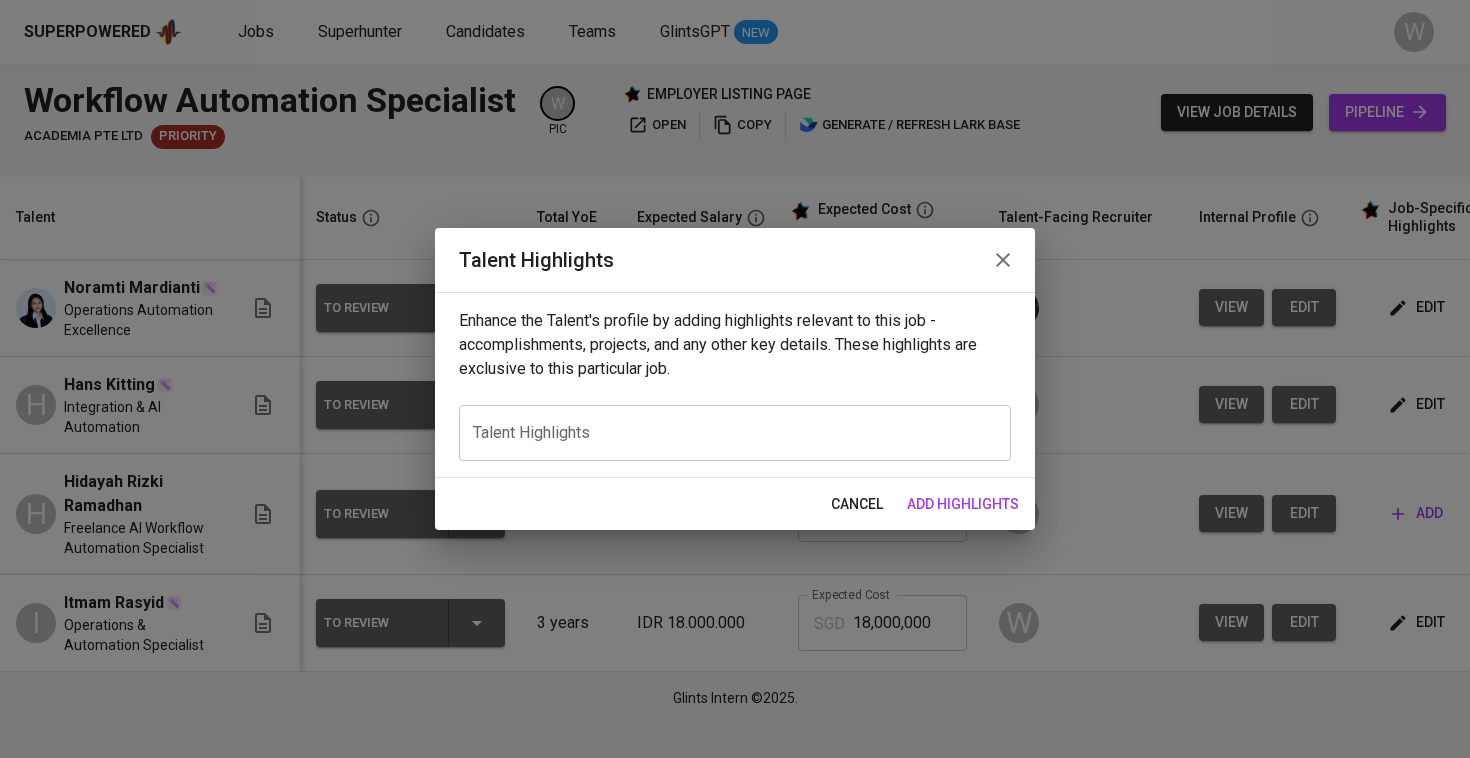 click at bounding box center [735, 432] 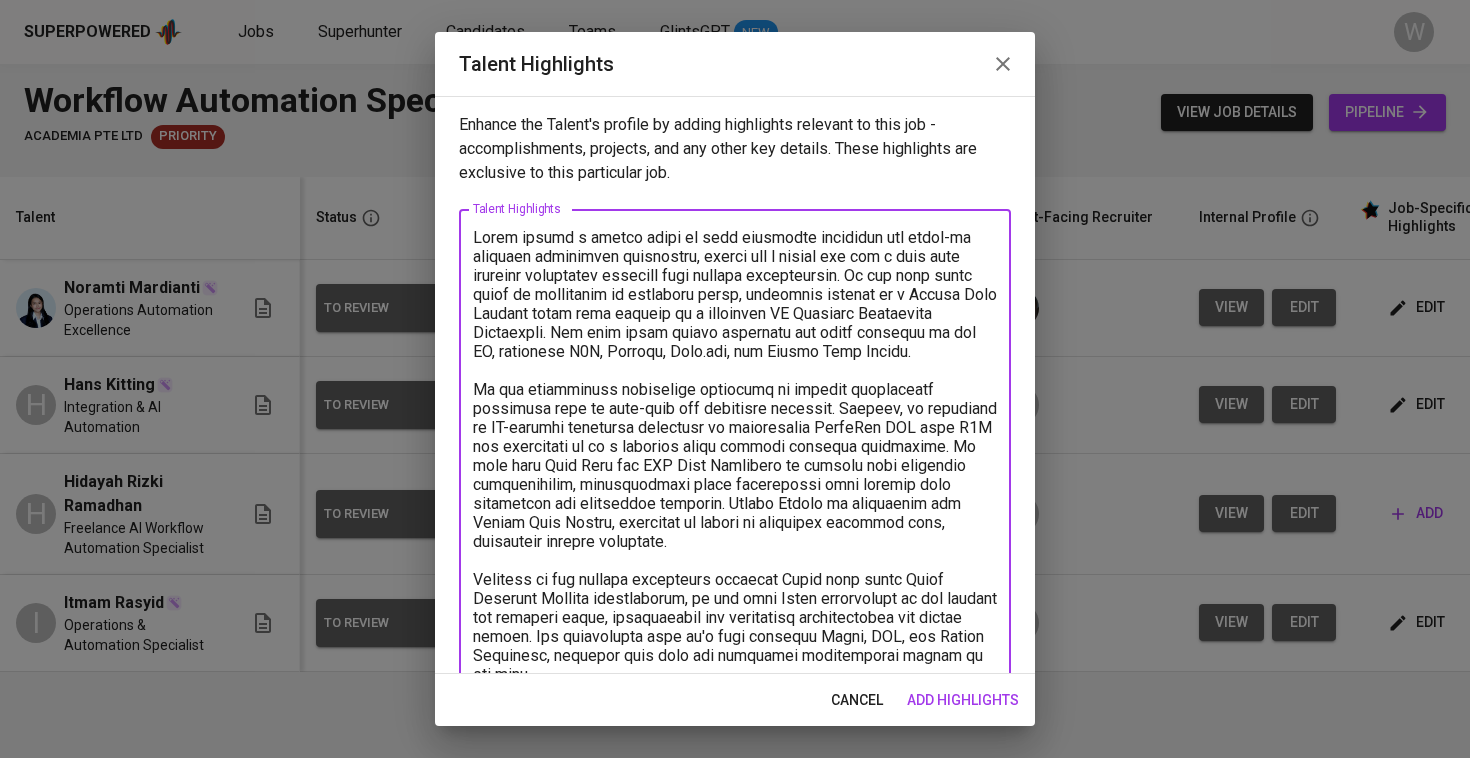 scroll, scrollTop: 349, scrollLeft: 0, axis: vertical 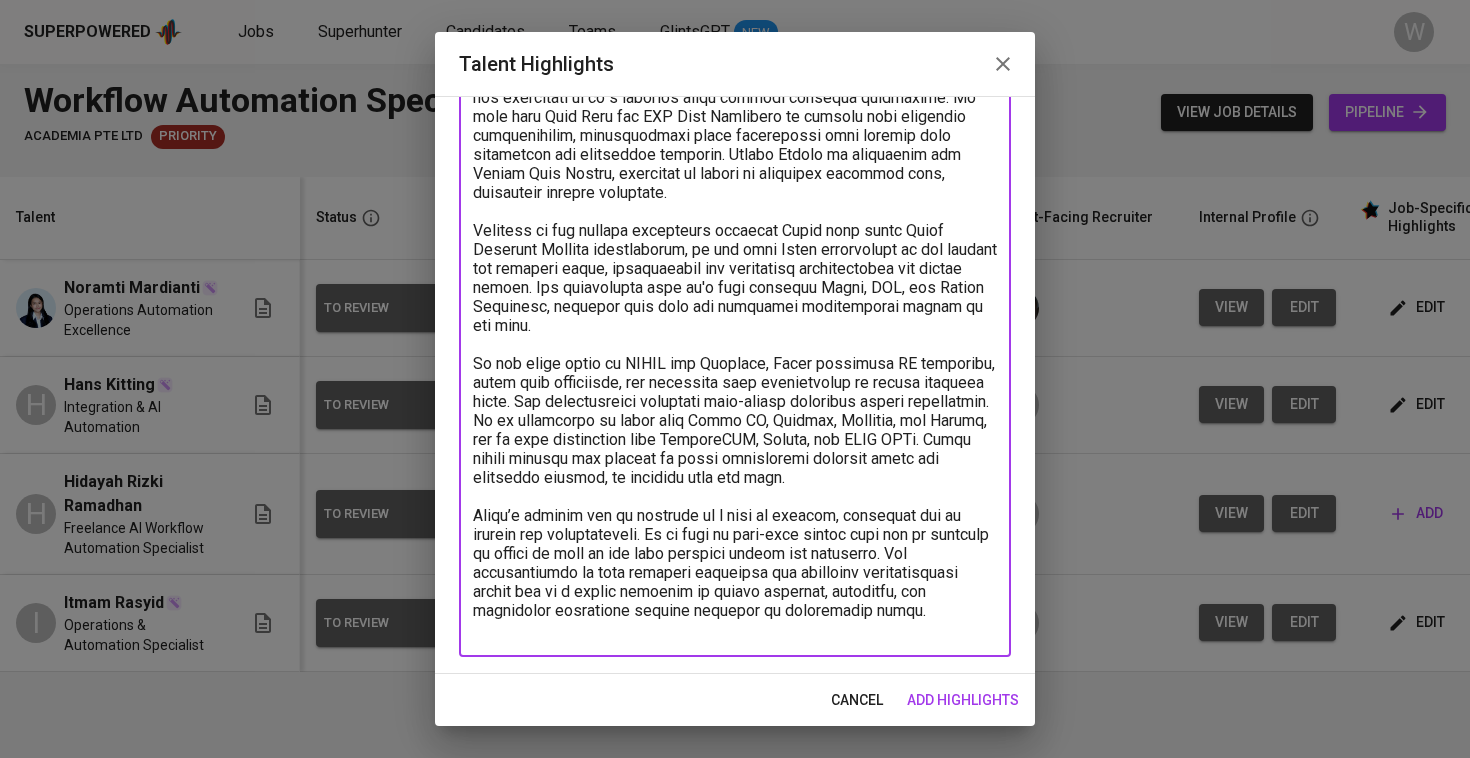 drag, startPoint x: 854, startPoint y: 612, endPoint x: 436, endPoint y: 524, distance: 427.16272 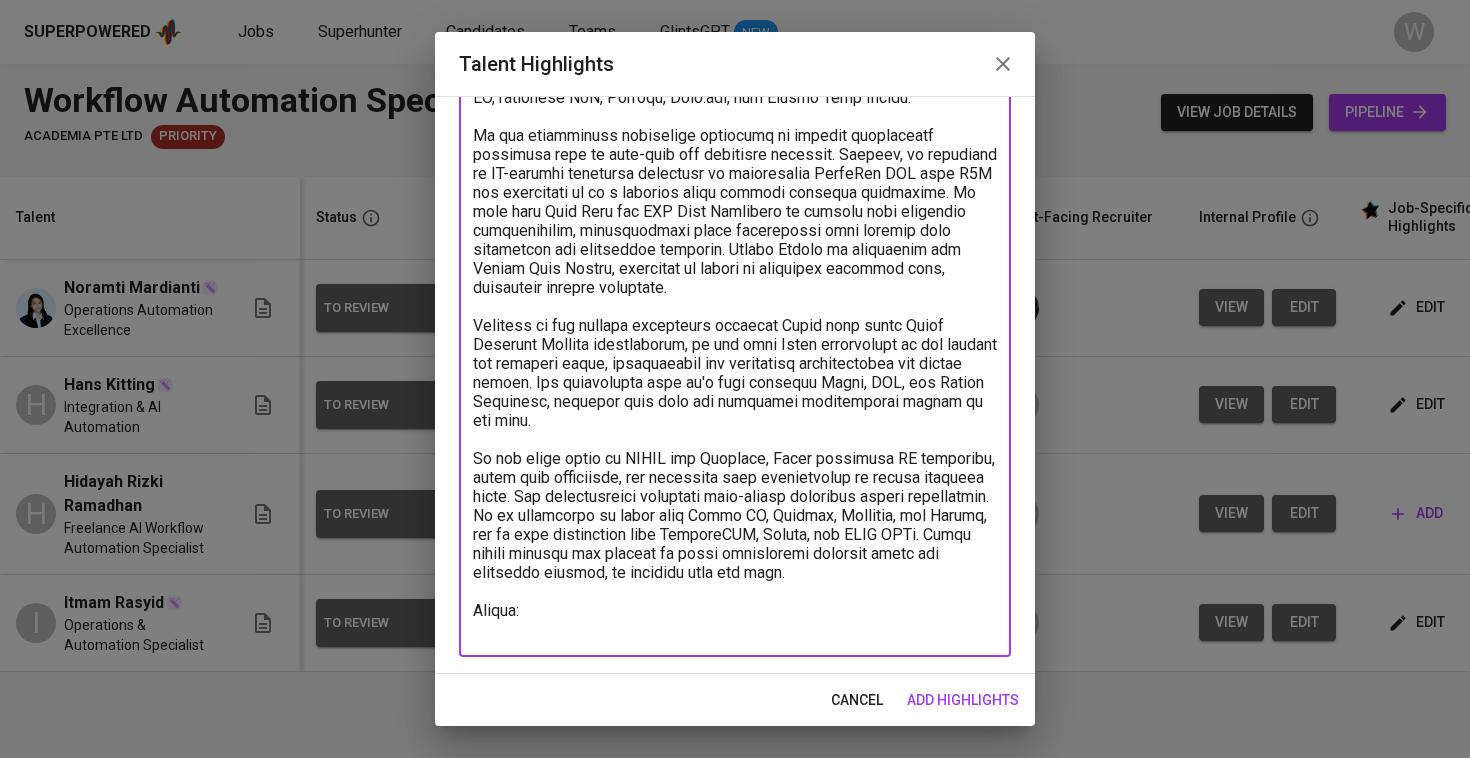 scroll, scrollTop: 256, scrollLeft: 0, axis: vertical 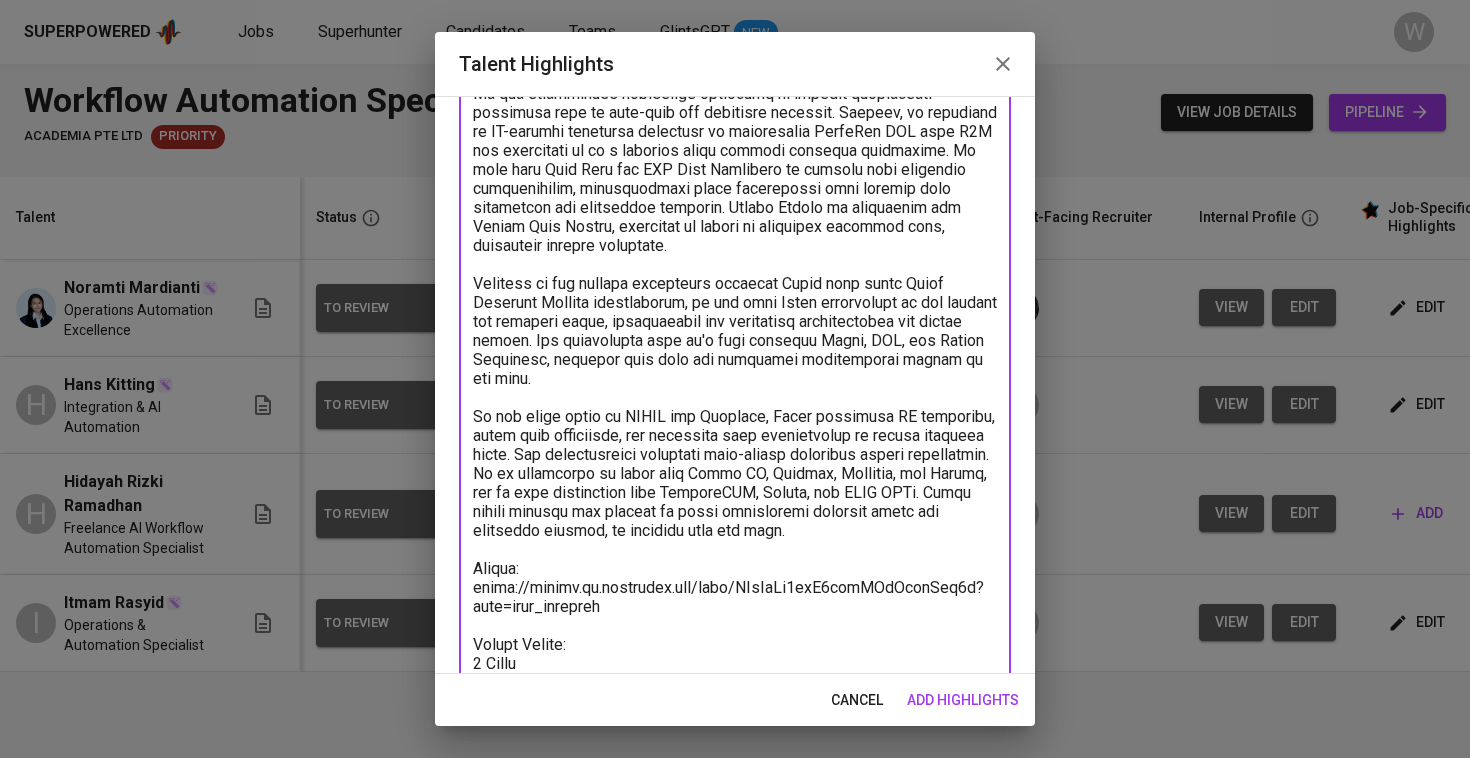 type on "Rizki brings a unique blend of data analytics expertise and hands-on workflow automation experience, making him a strong fit for a role that combines automation building with process optimization. He has over three years of experience in analytics roles, currently serving as a Senior Data Analyst while also working as a freelance AI Workflow Automation Specialist. His work spans across platforms and tools relevant to the JD, including N8N, Flowise, Make.com, and Google Apps Script.
He has implemented automation solutions to support operational processes both in full-time and freelance settings. Notably, he developed an AI-powered analytics assistant by integrating WhatsApp API with N8N and connecting it to a database using natural language processing. He also uses Cron Jobs and AWS Step Functions to refresh data pipelines automatically, demonstrating solid familiarity with backend task scheduling and automation triggers. Google Sheets is integrated via Google Apps Script, primarily to import or transform ..." 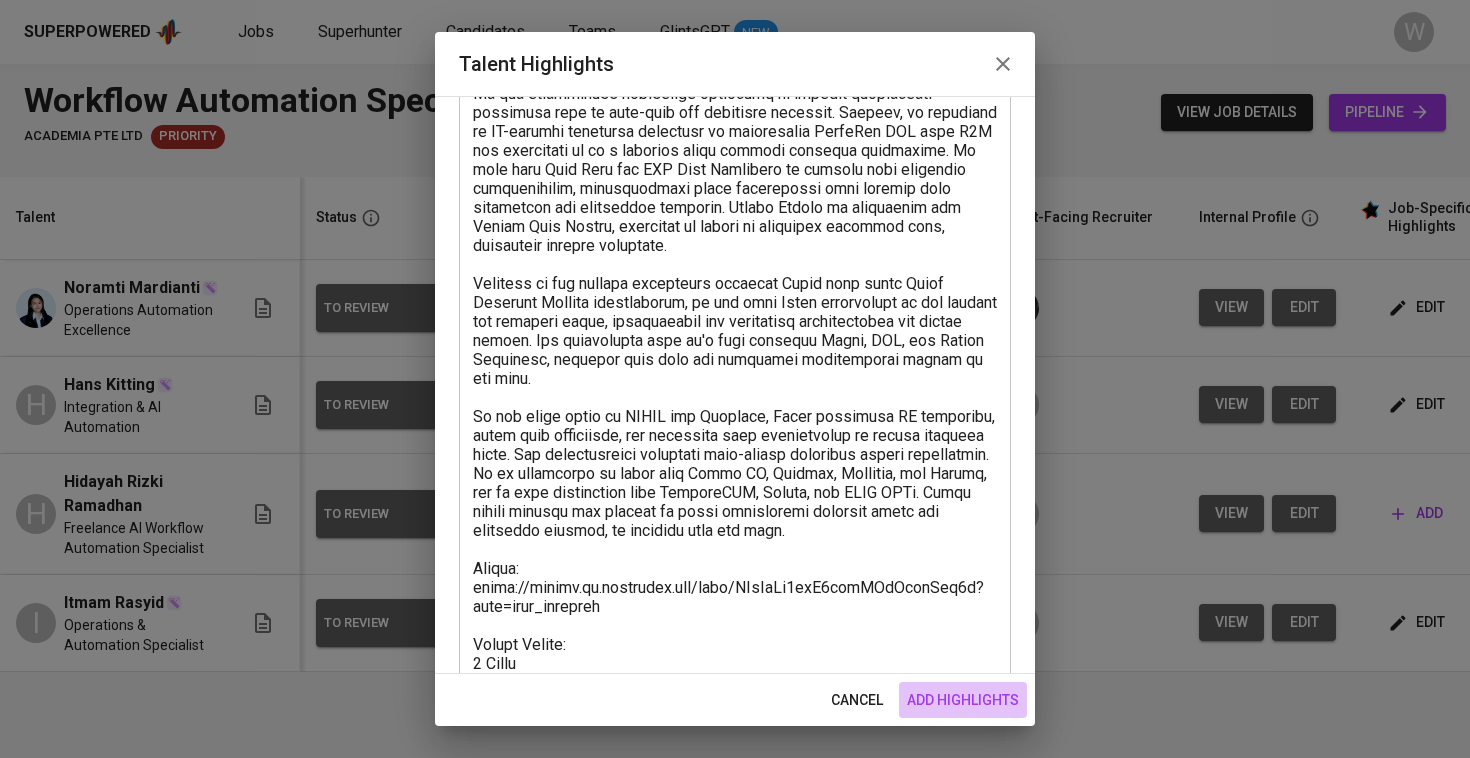 click on "add highlights" at bounding box center (963, 700) 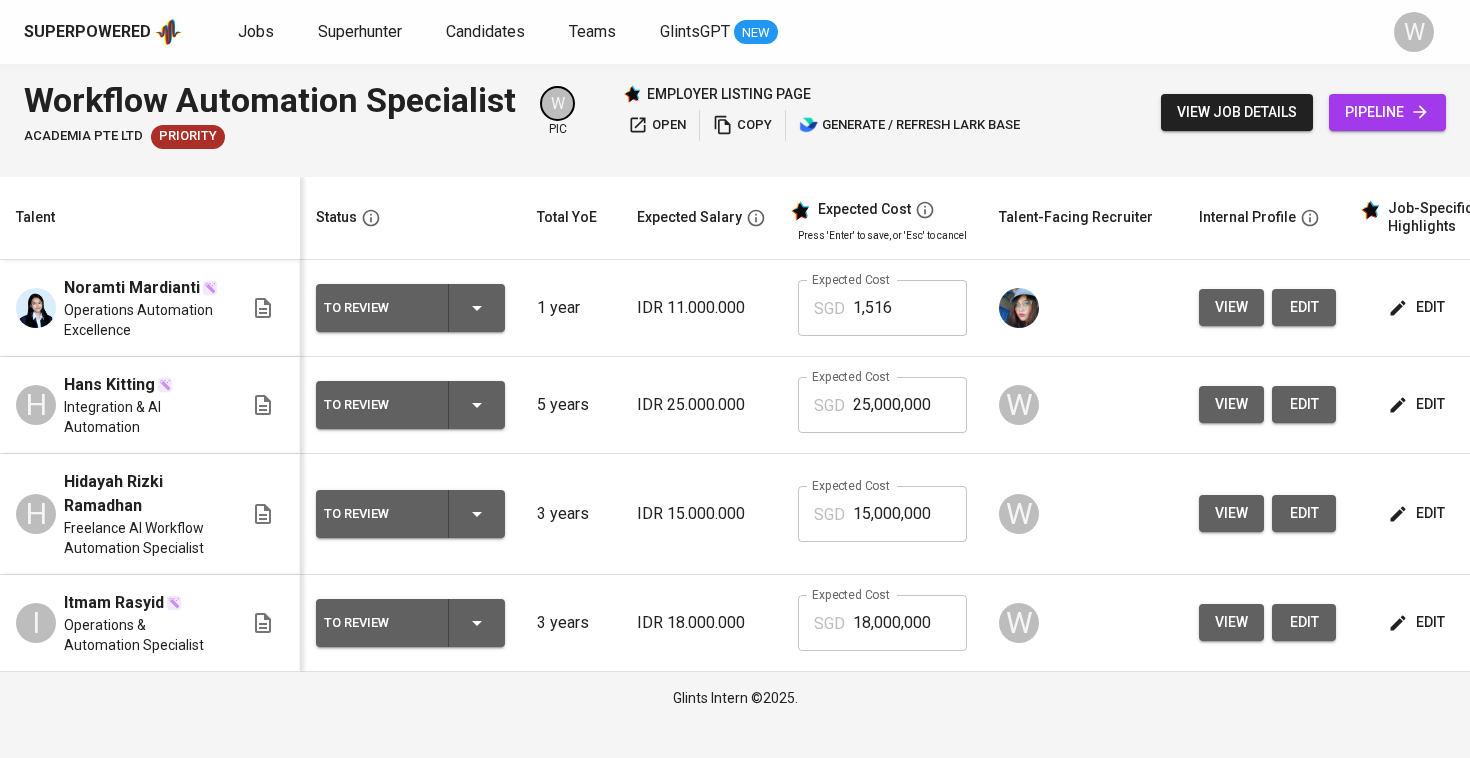 click on "edit" at bounding box center [1418, 622] 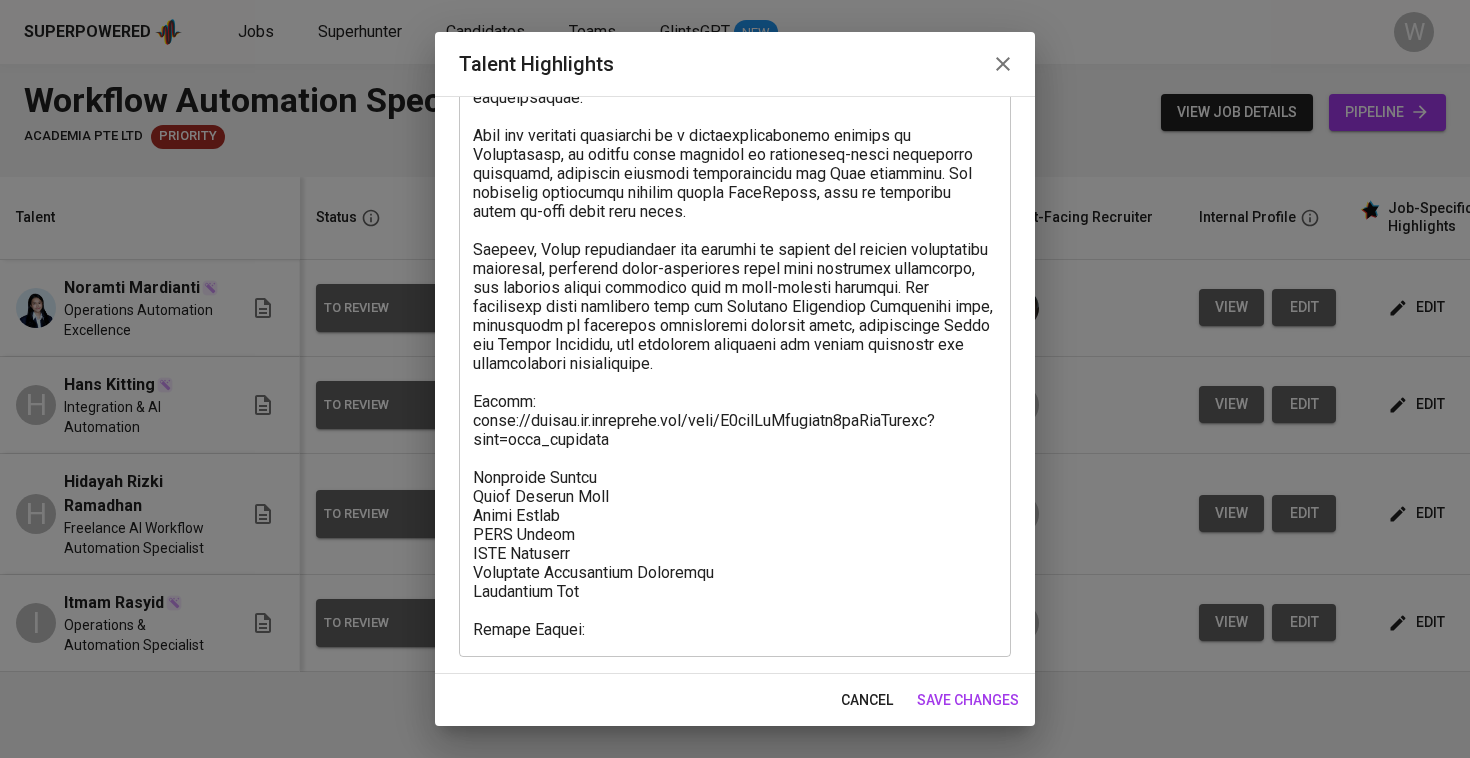 scroll, scrollTop: 520, scrollLeft: 0, axis: vertical 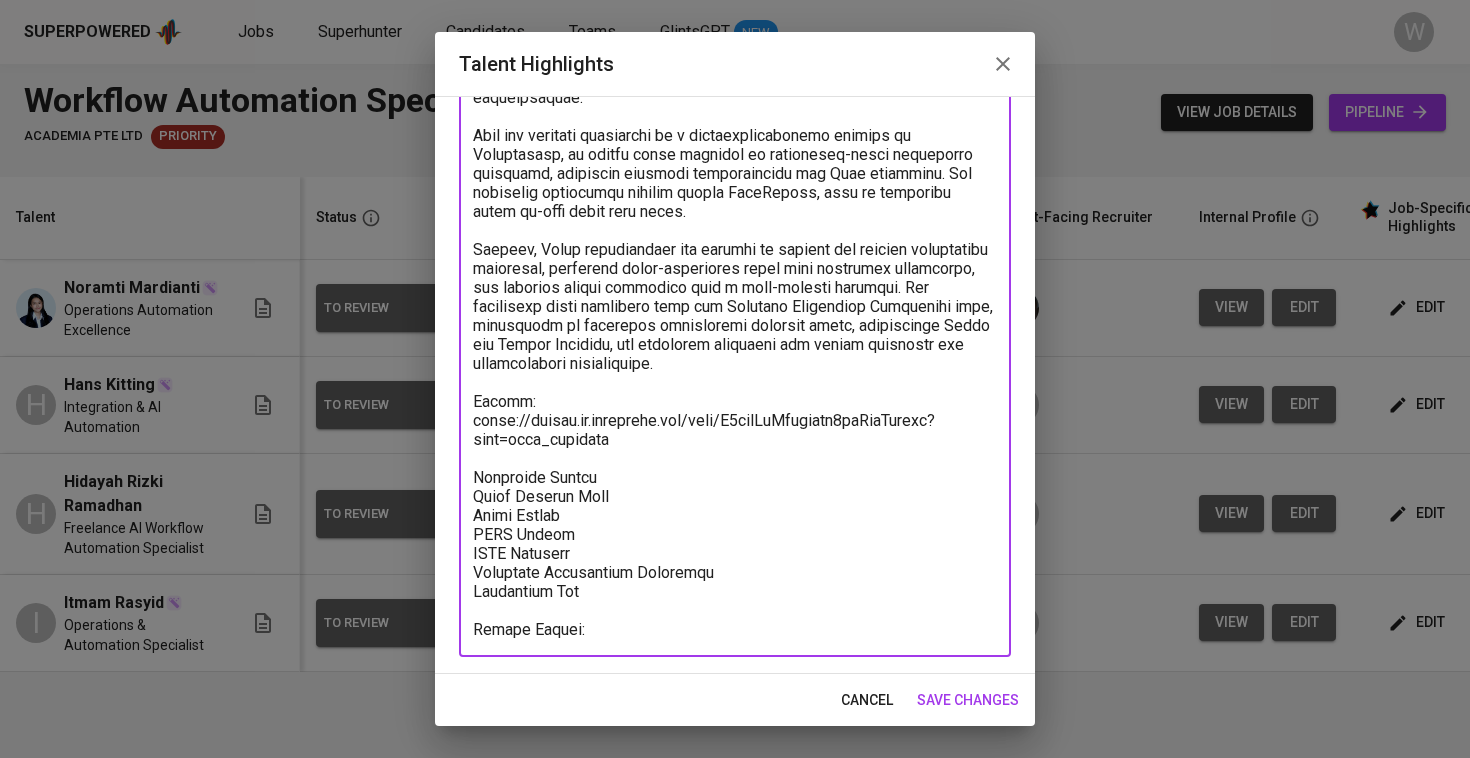paste on "2,492.54" 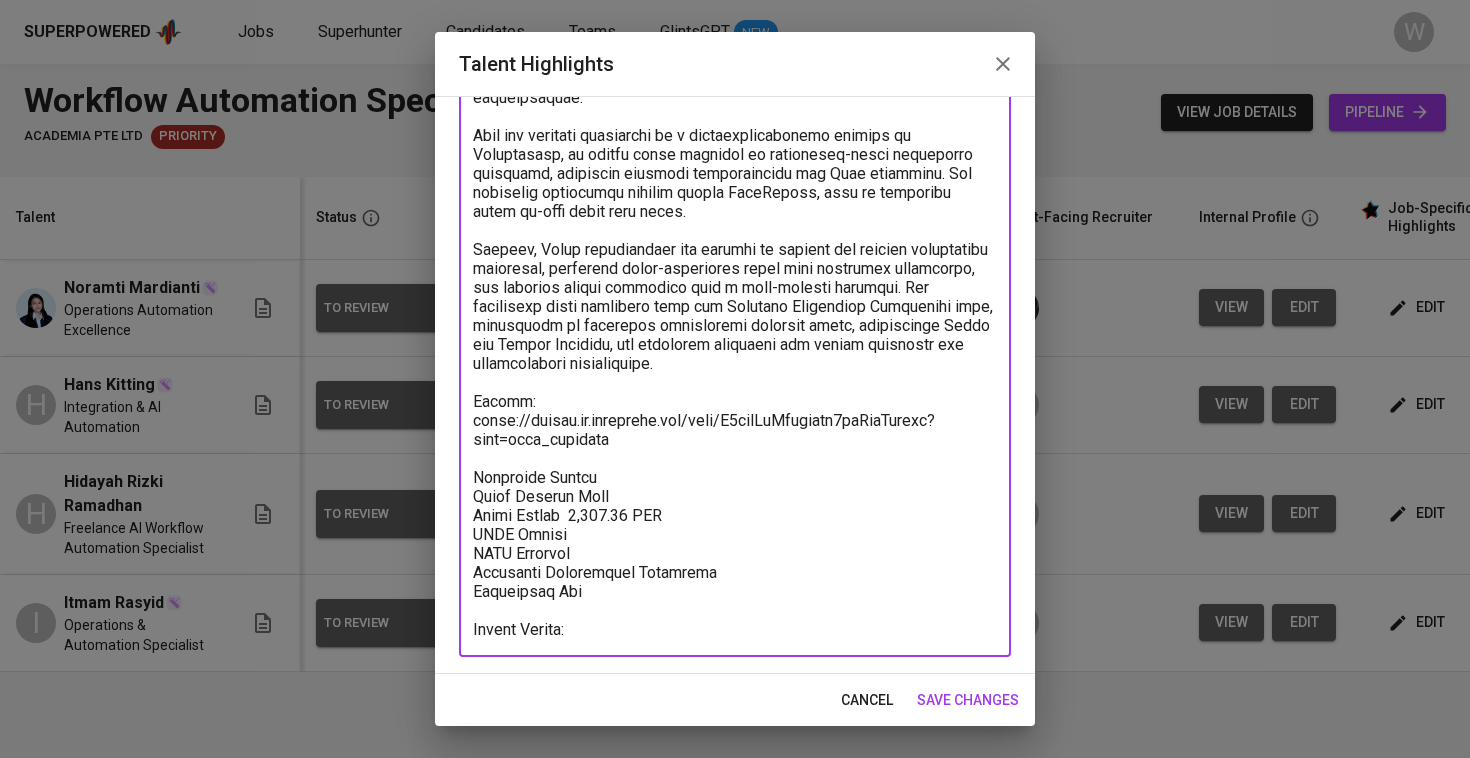 paste on "48.47" 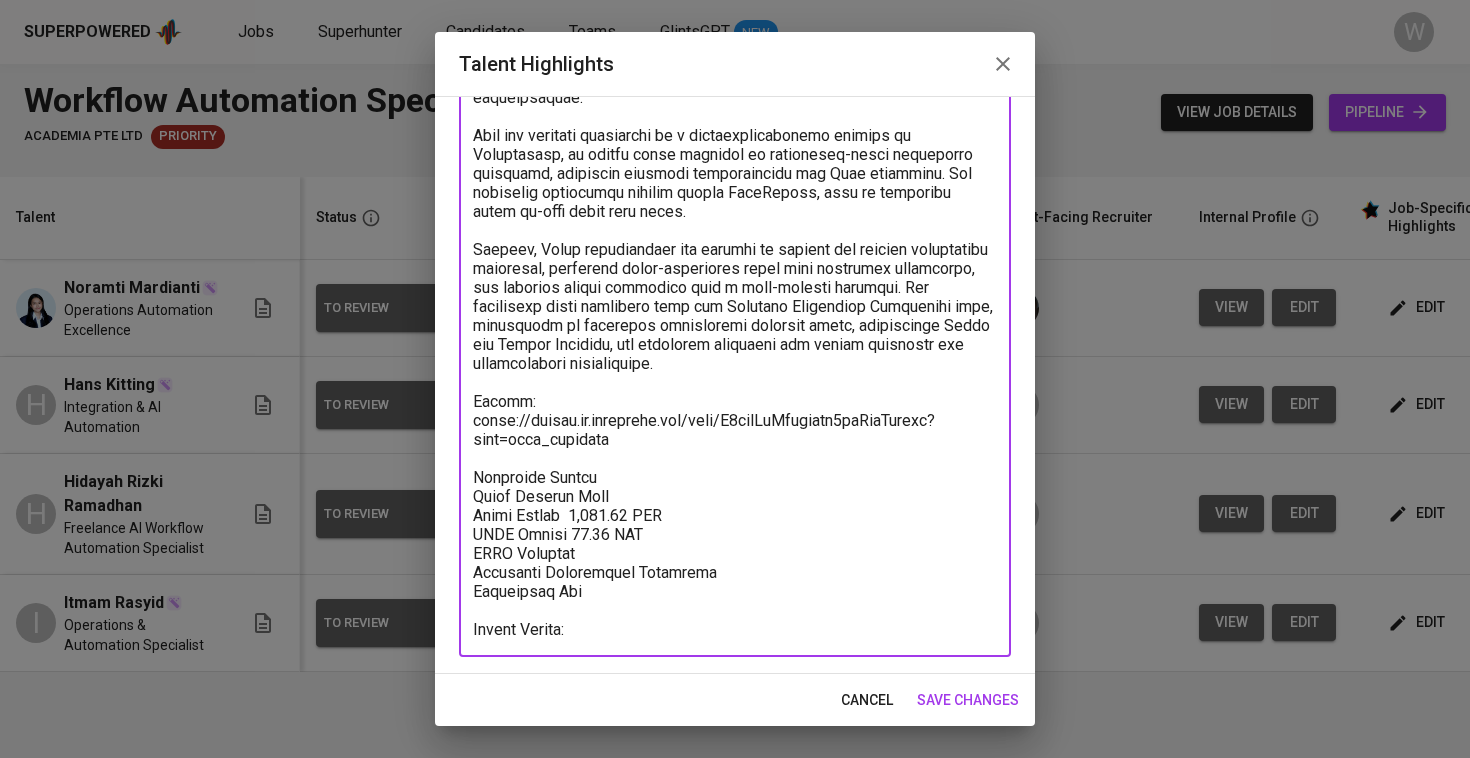 paste on "122.73" 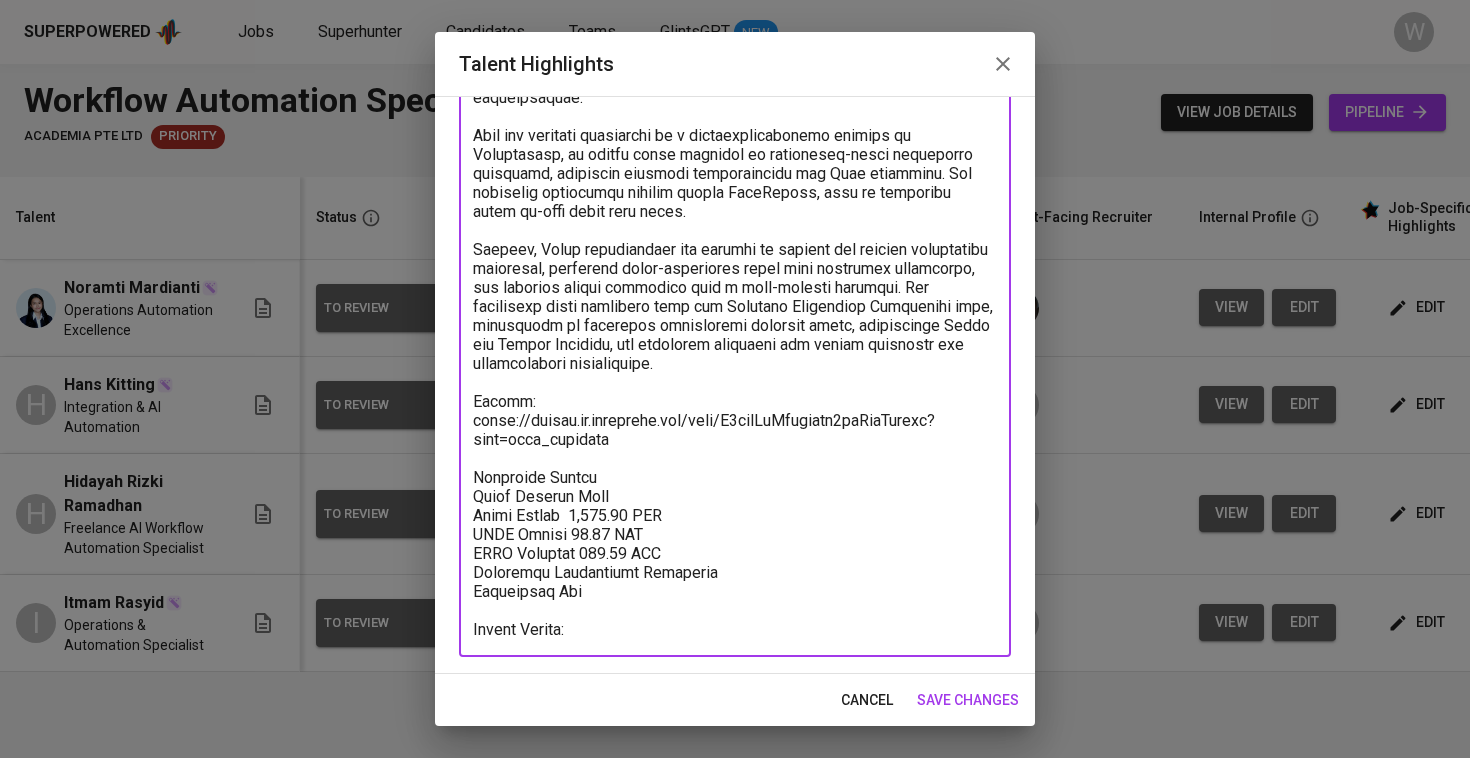 paste on "207.71" 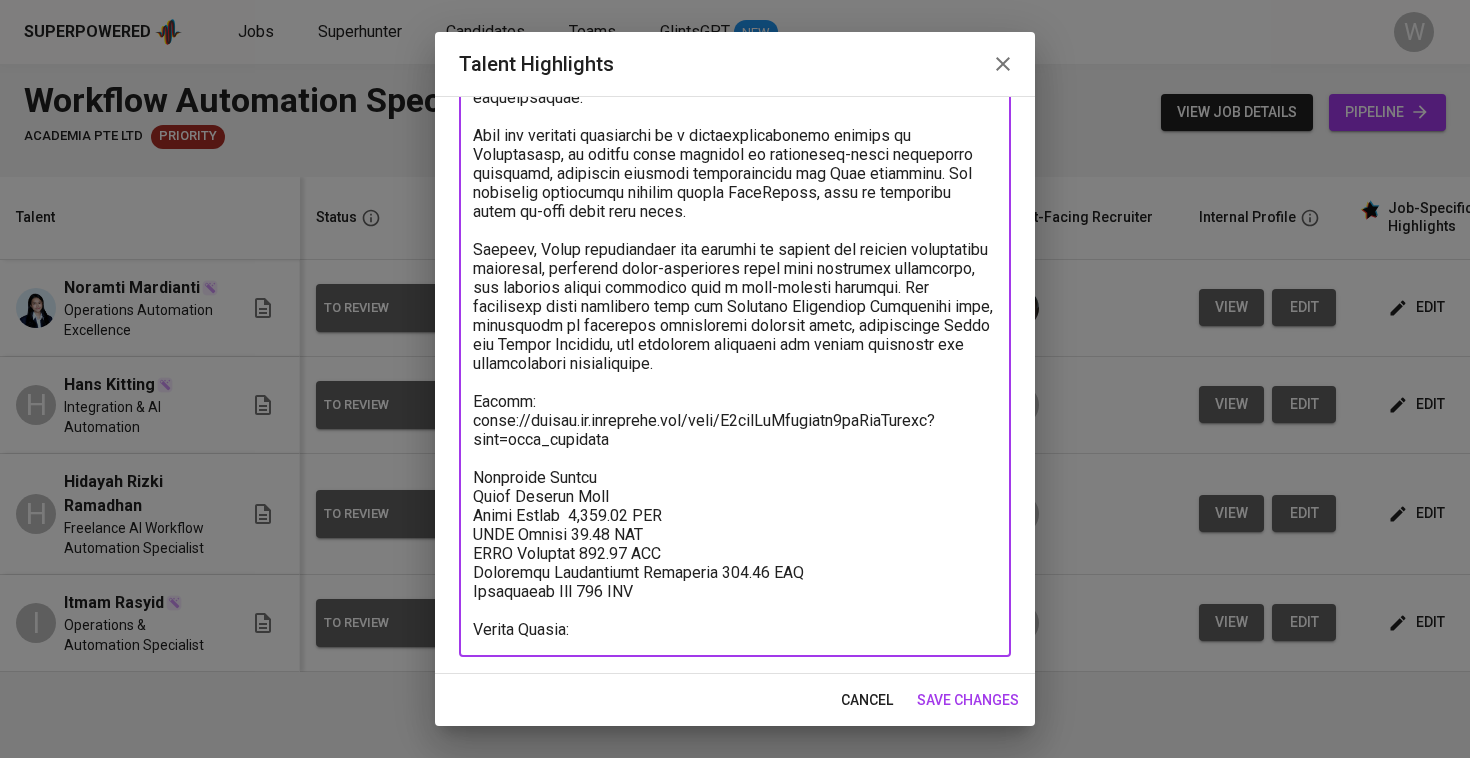 click at bounding box center (735, 173) 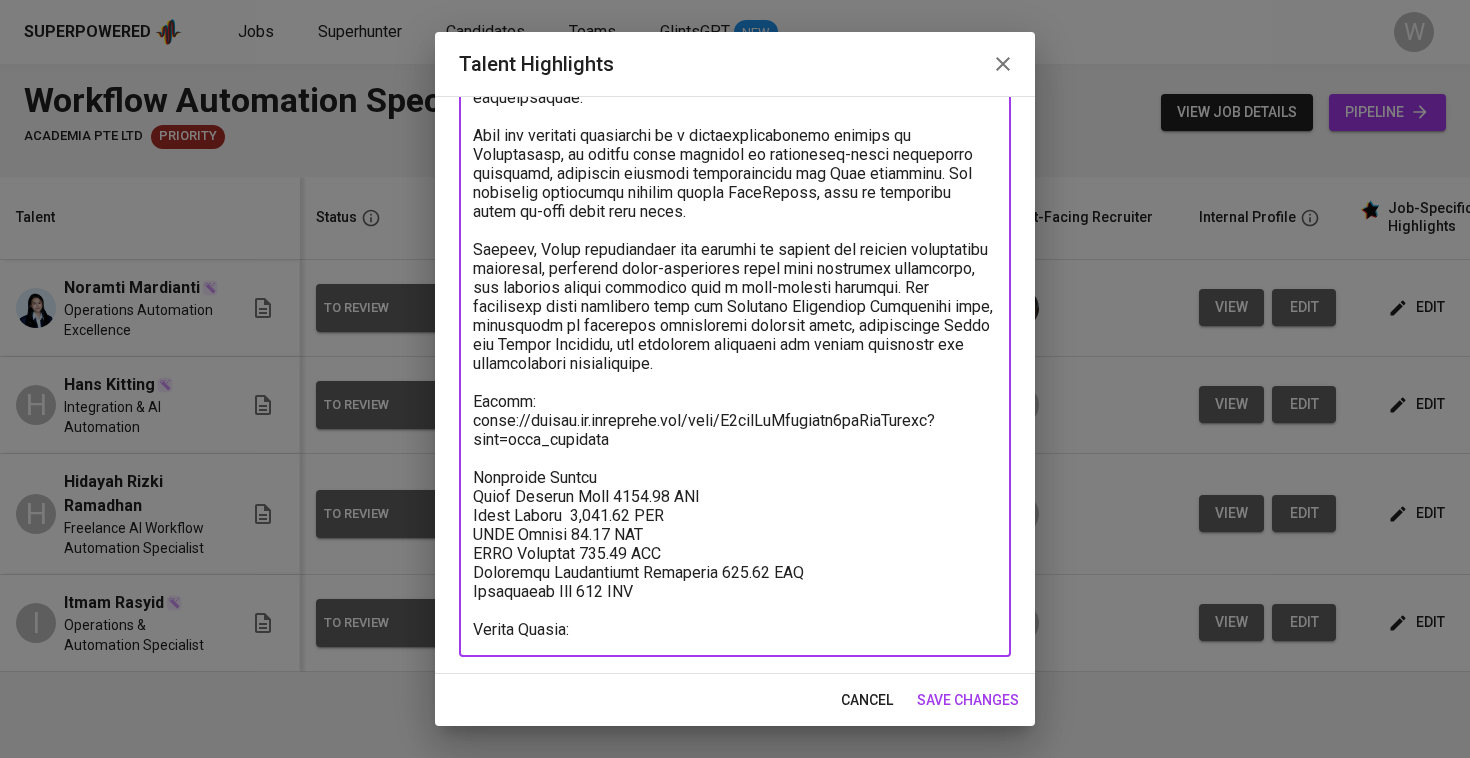 click at bounding box center [735, 173] 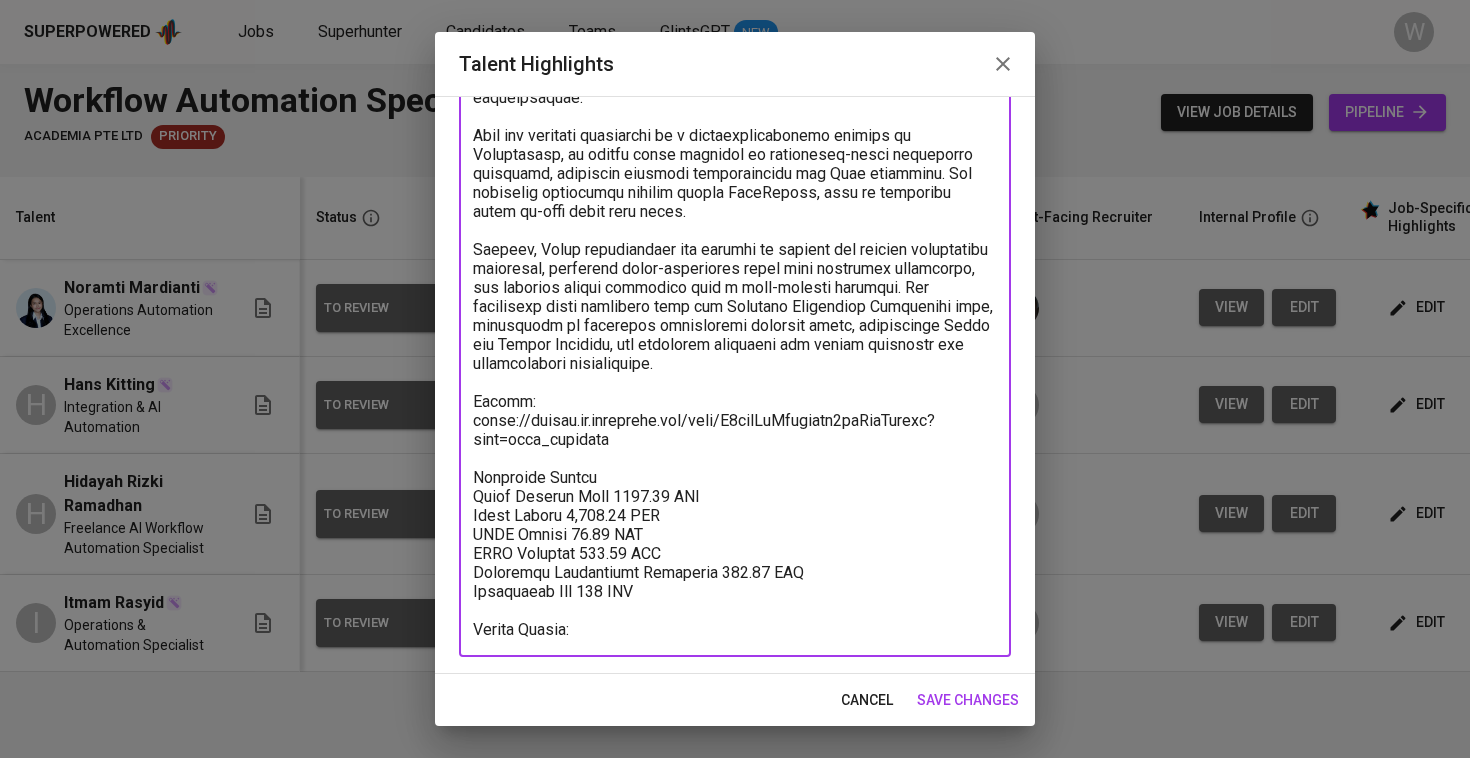 drag, startPoint x: 669, startPoint y: 571, endPoint x: 425, endPoint y: 457, distance: 269.31766 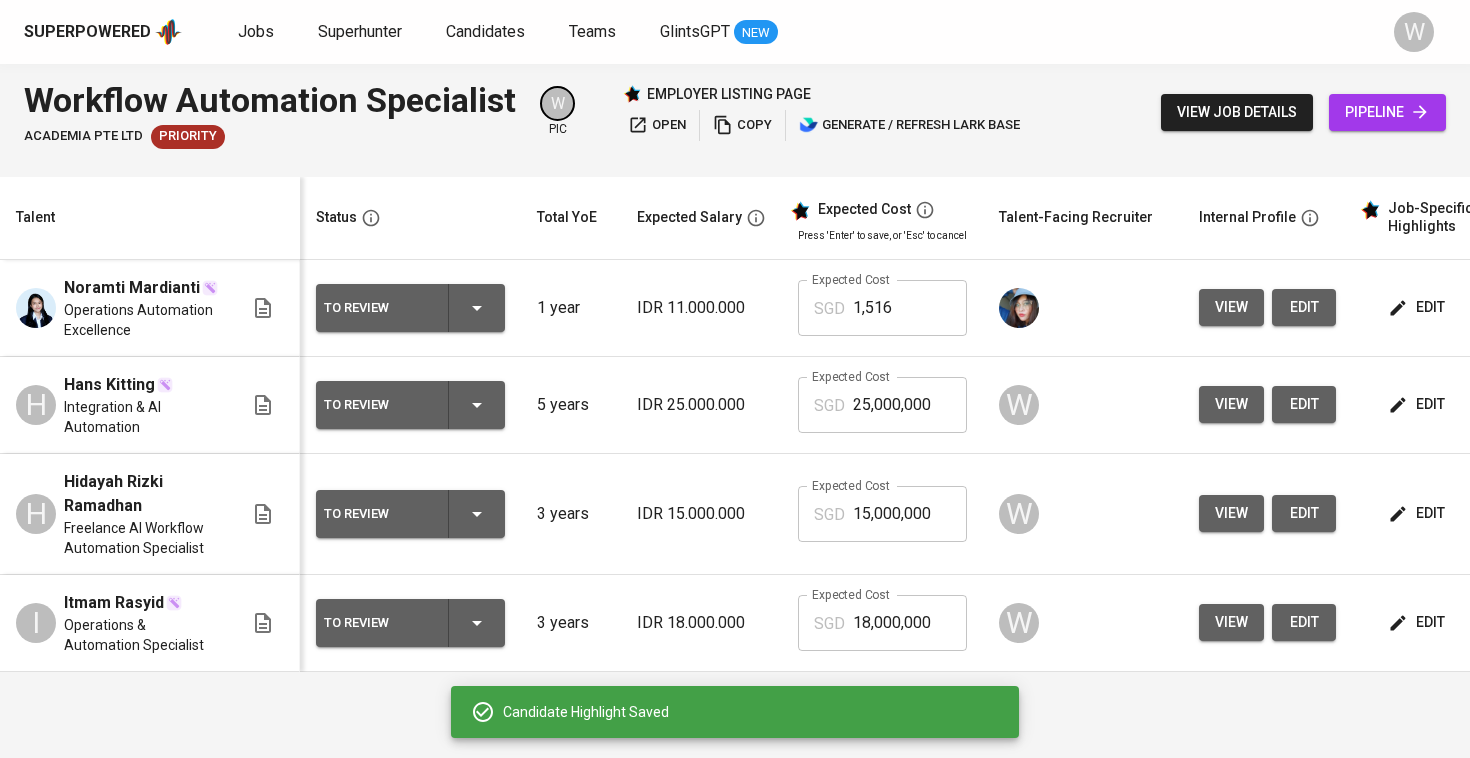 click on "25,000,000" at bounding box center (910, 405) 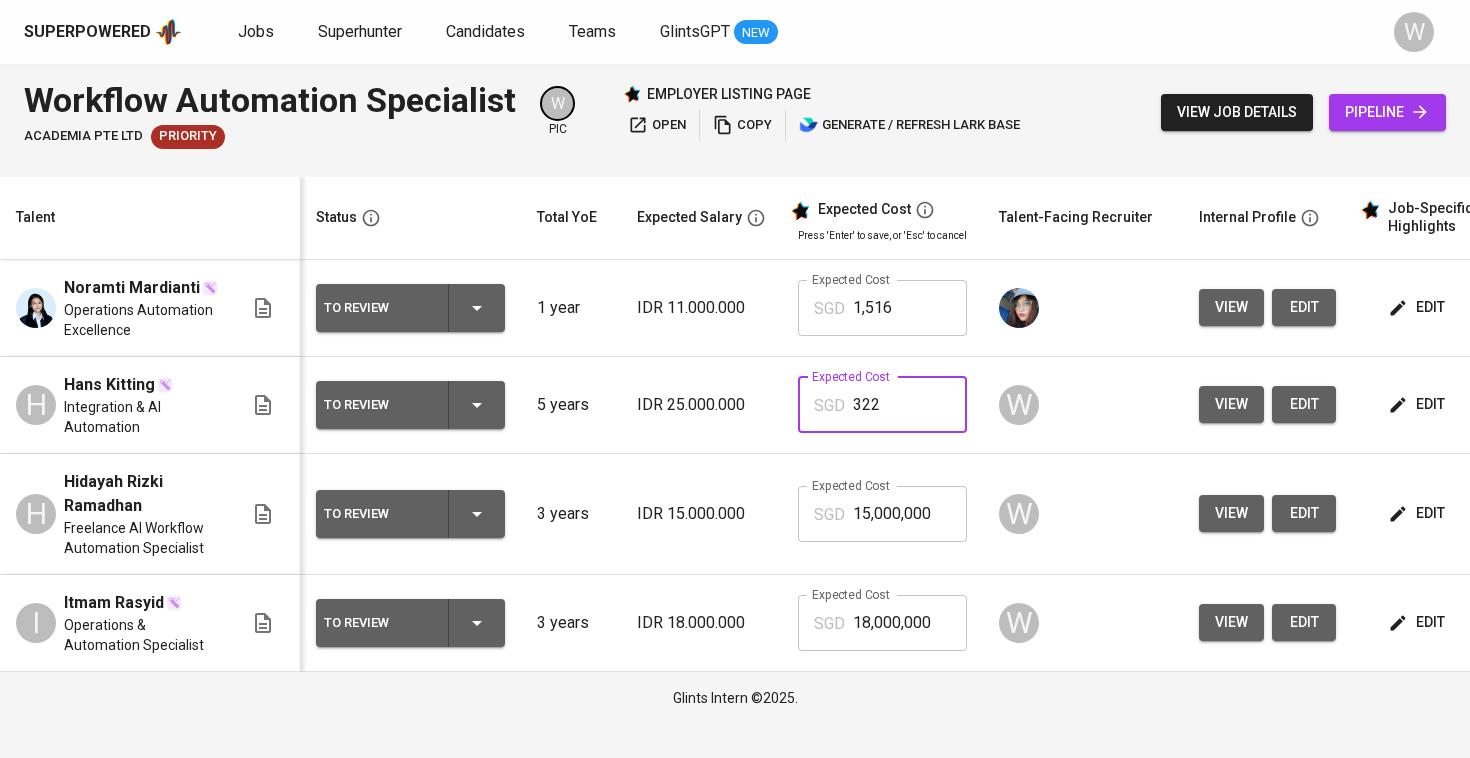 type on "3,222" 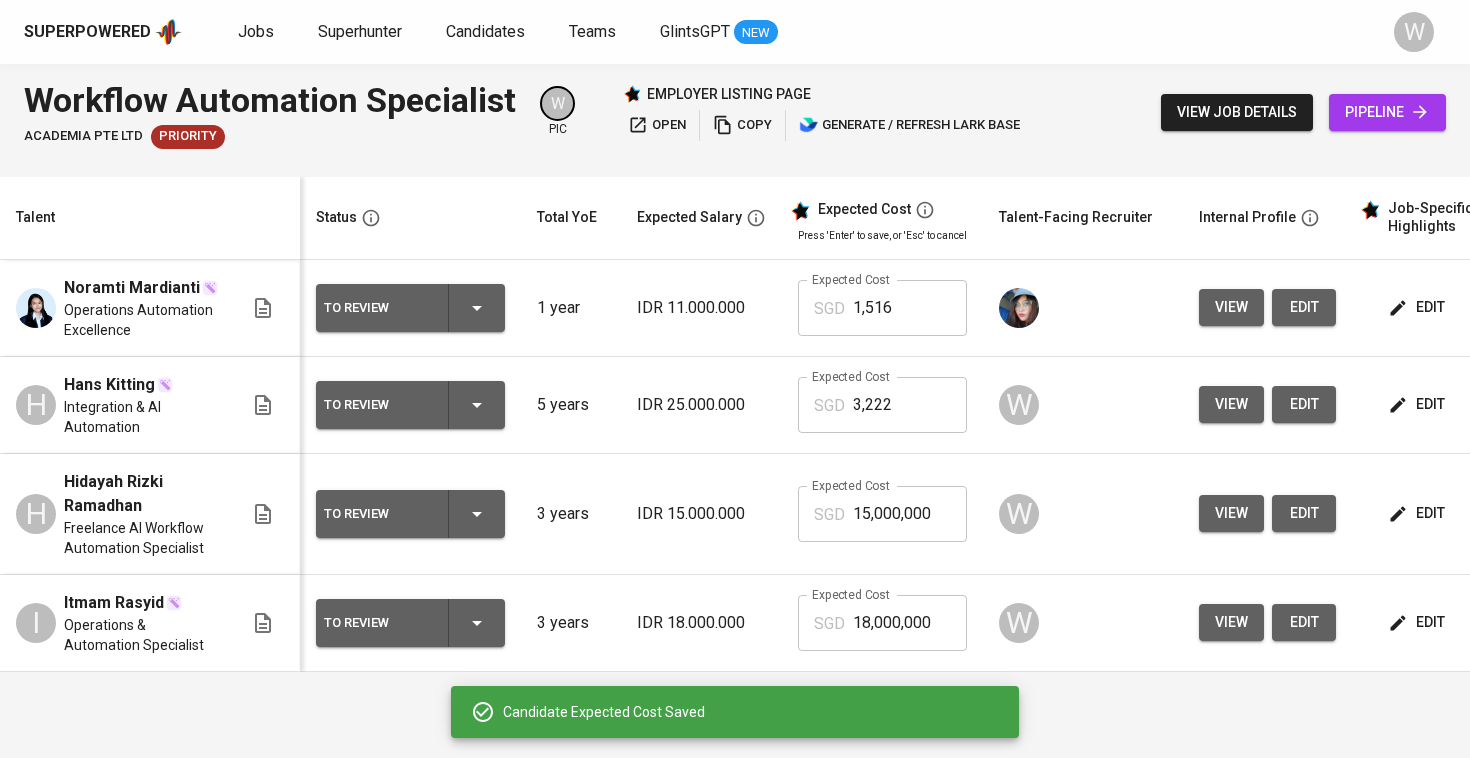click on "edit" at bounding box center [1418, 513] 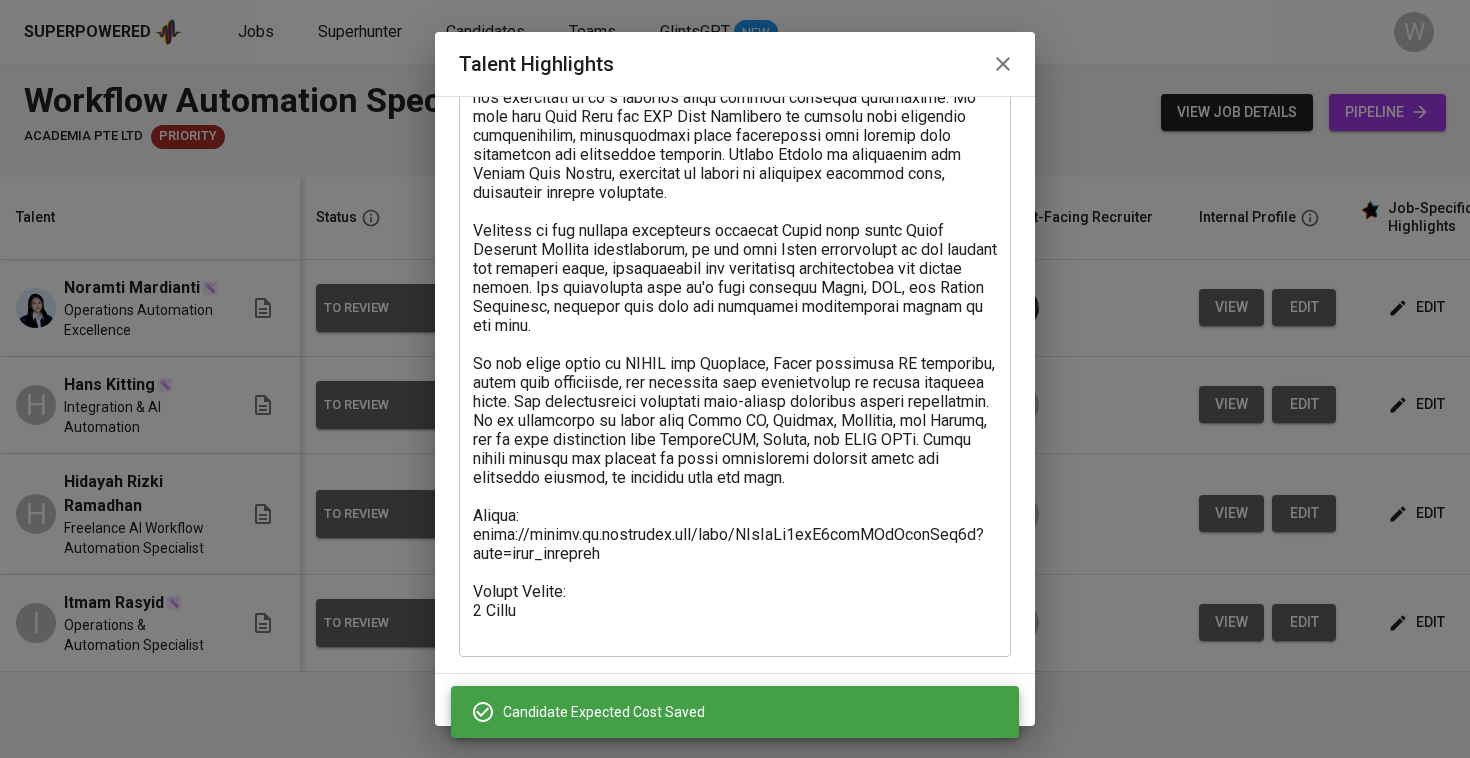 scroll, scrollTop: 349, scrollLeft: 0, axis: vertical 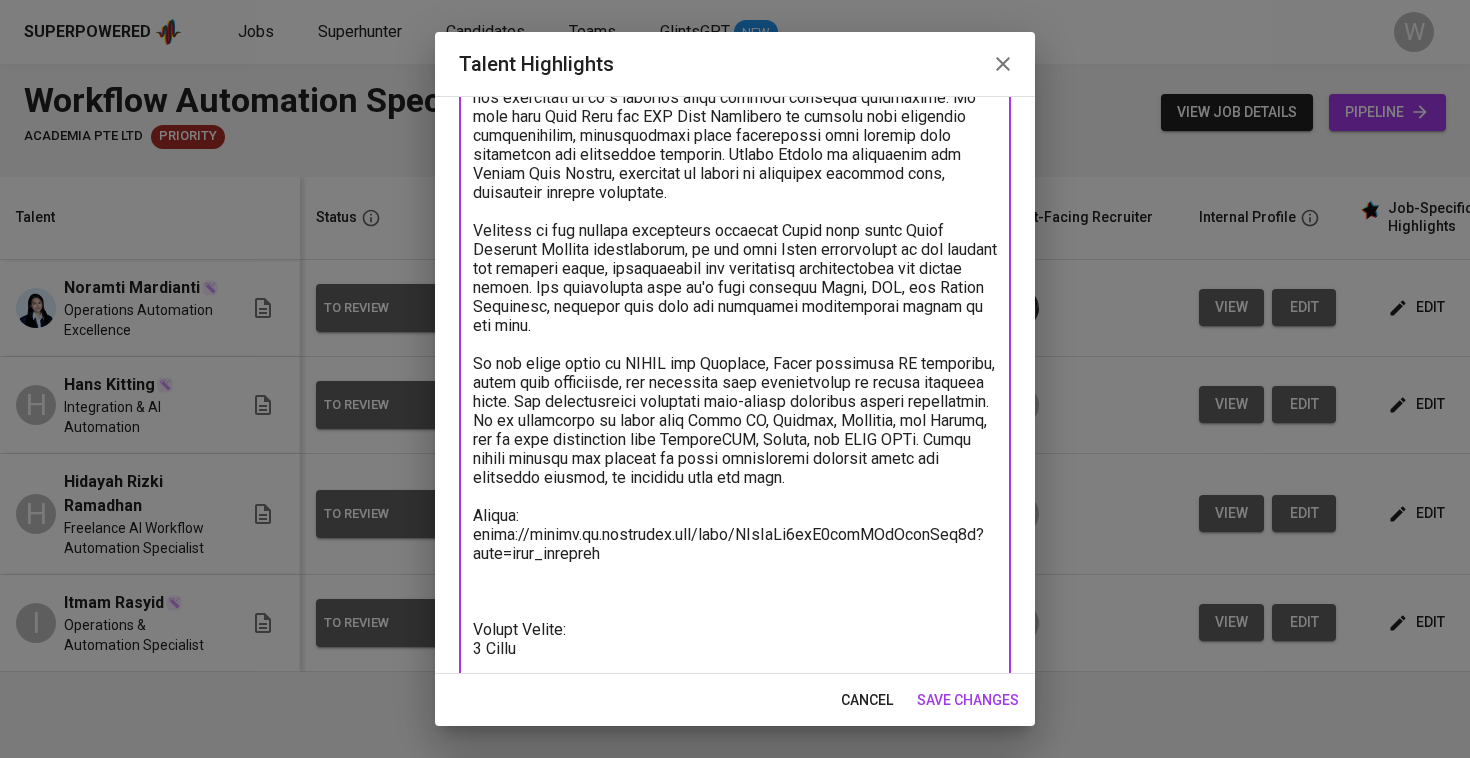 paste on "Breakdown Salary
Total Payroll Cost 3221.45 SGD
Basic Salary 2,492.54 SGD
BPJS Health 48.47 SGD
BPJS Manpower 122.73 SGD
Religious Festivities Allowance 207.71 SGD
Management Fee 350 SGD" 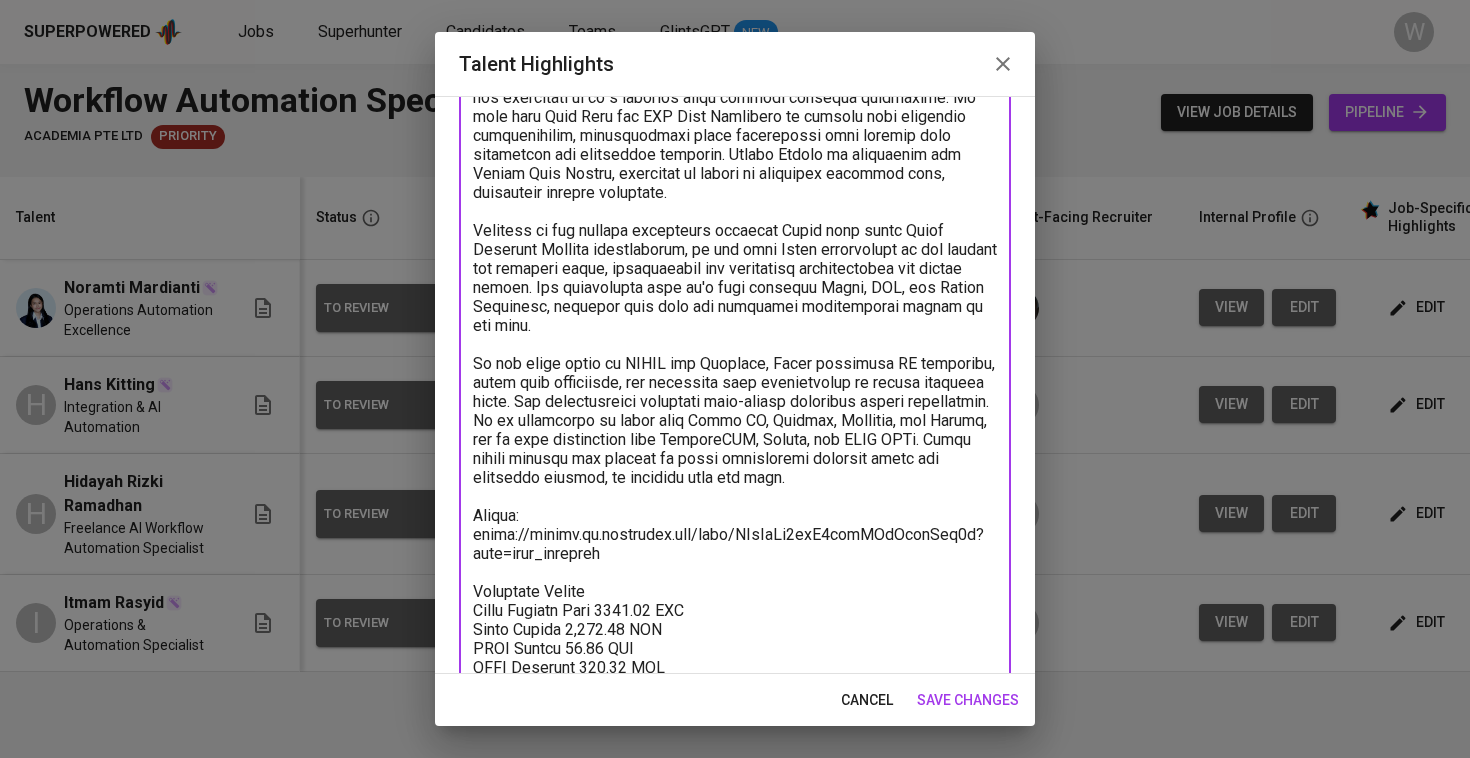 scroll, scrollTop: 501, scrollLeft: 0, axis: vertical 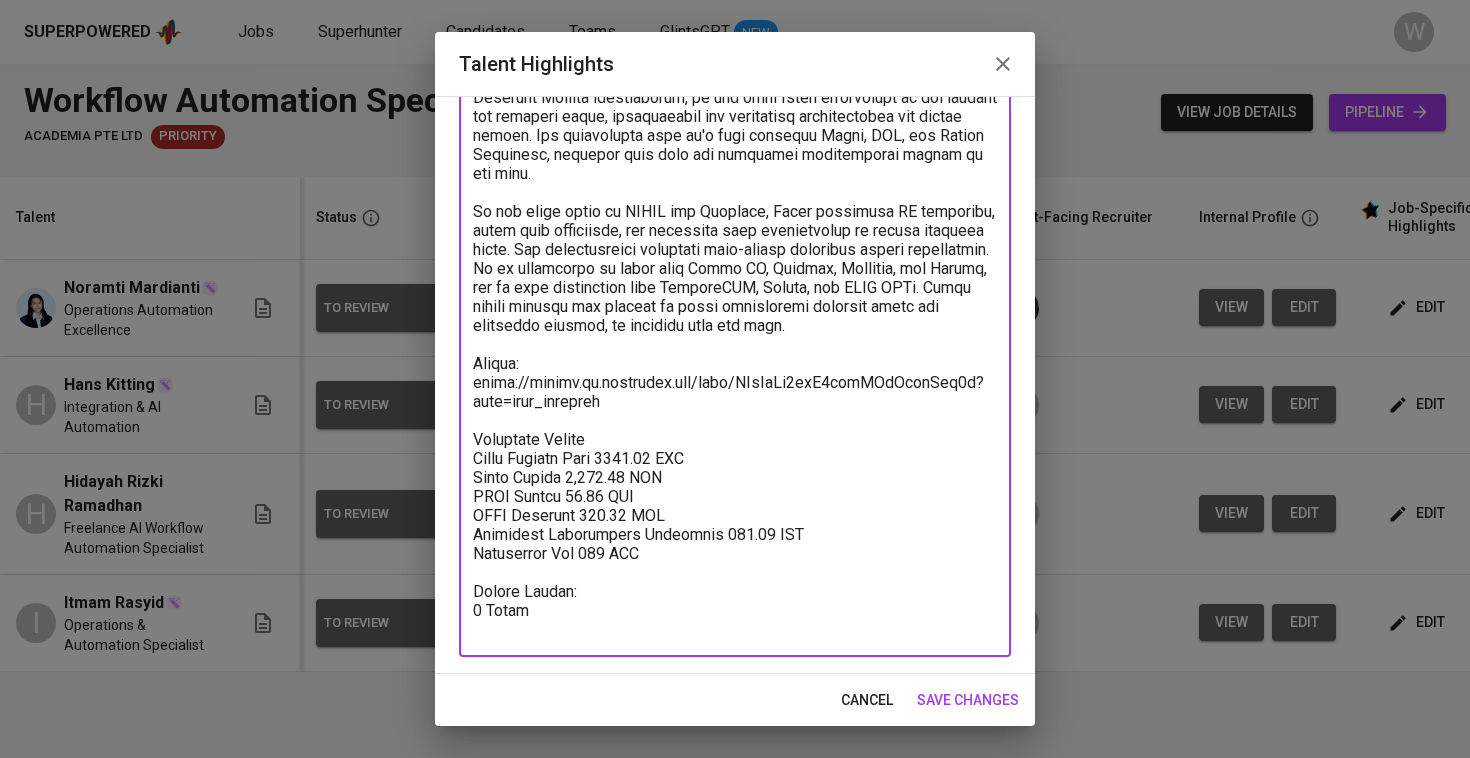 click at bounding box center [735, 183] 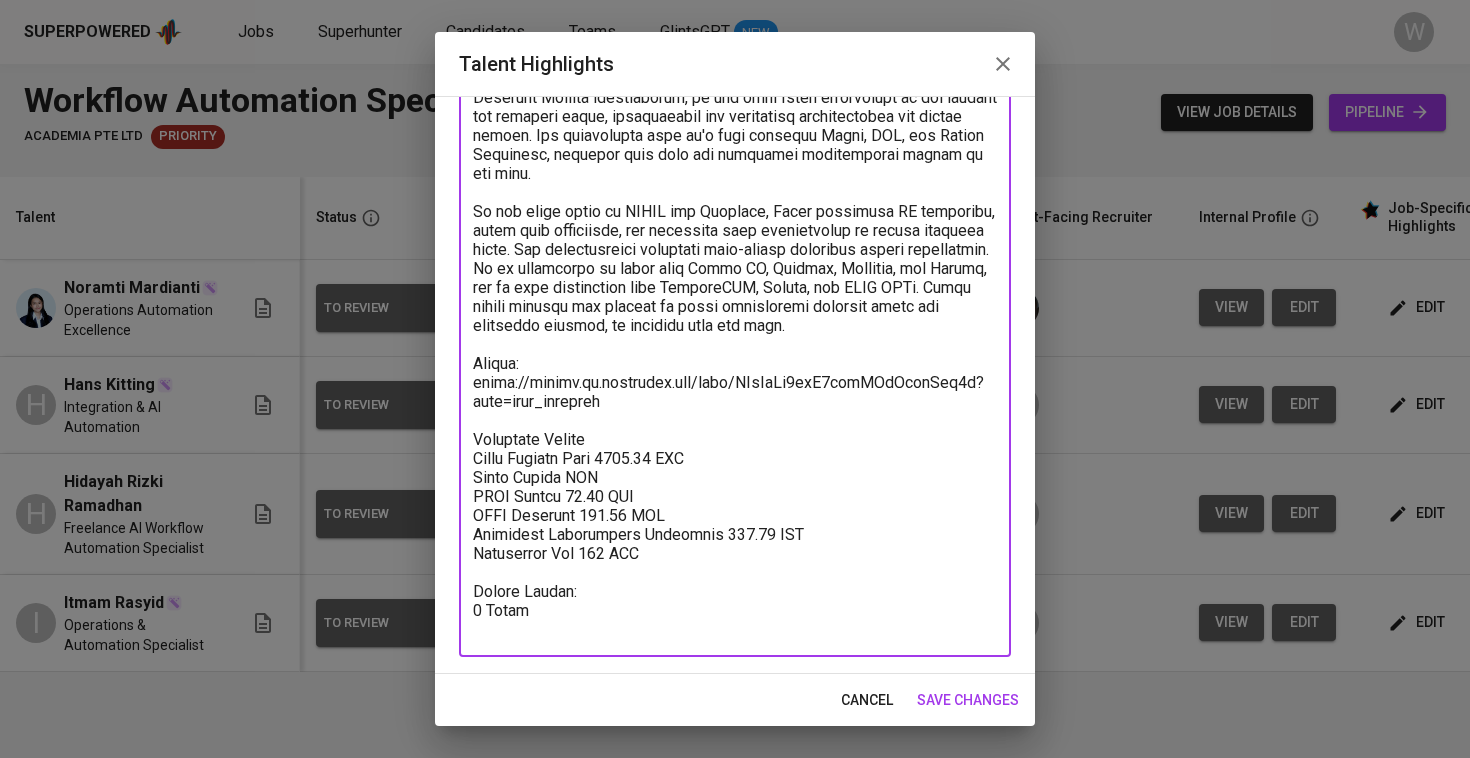 paste on "1,358.09" 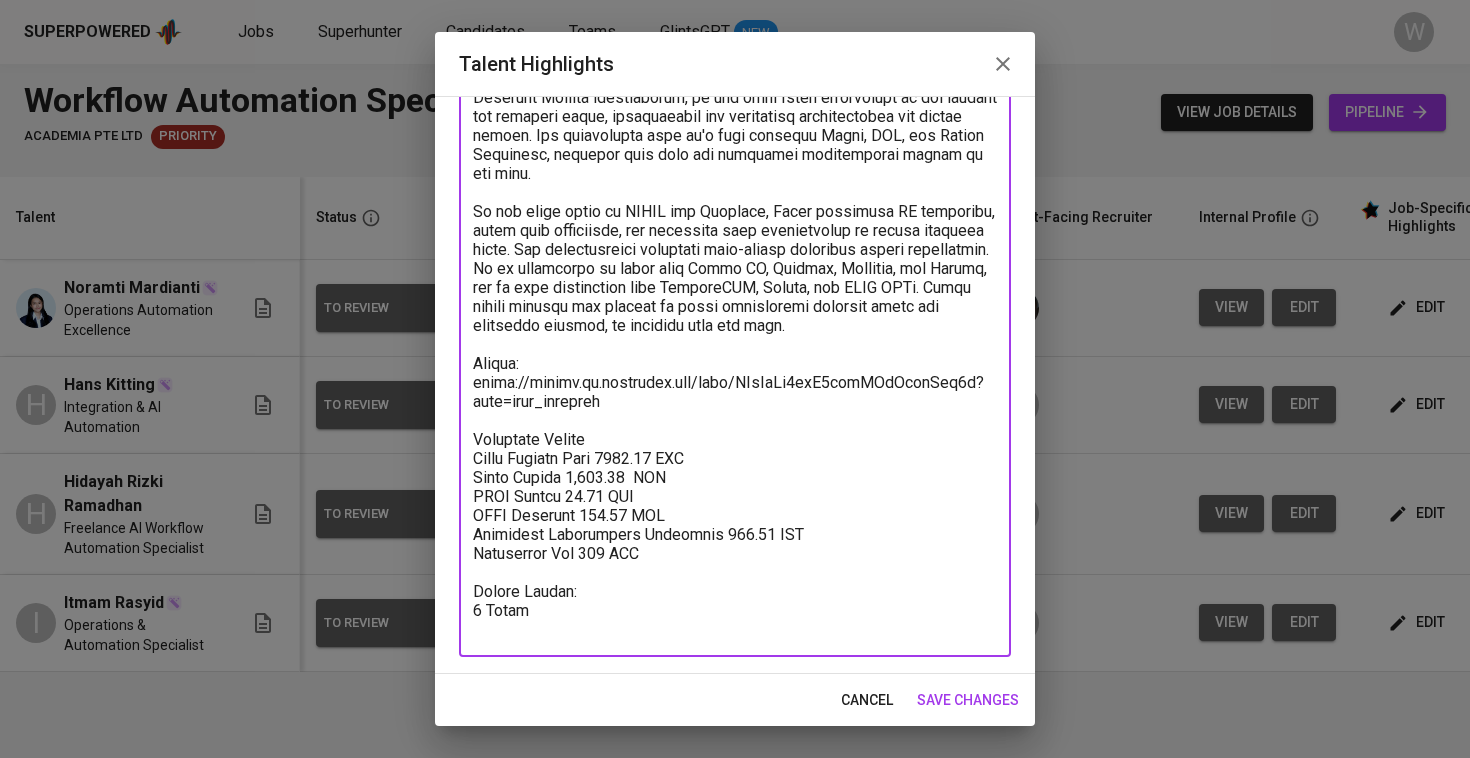 click at bounding box center (735, 183) 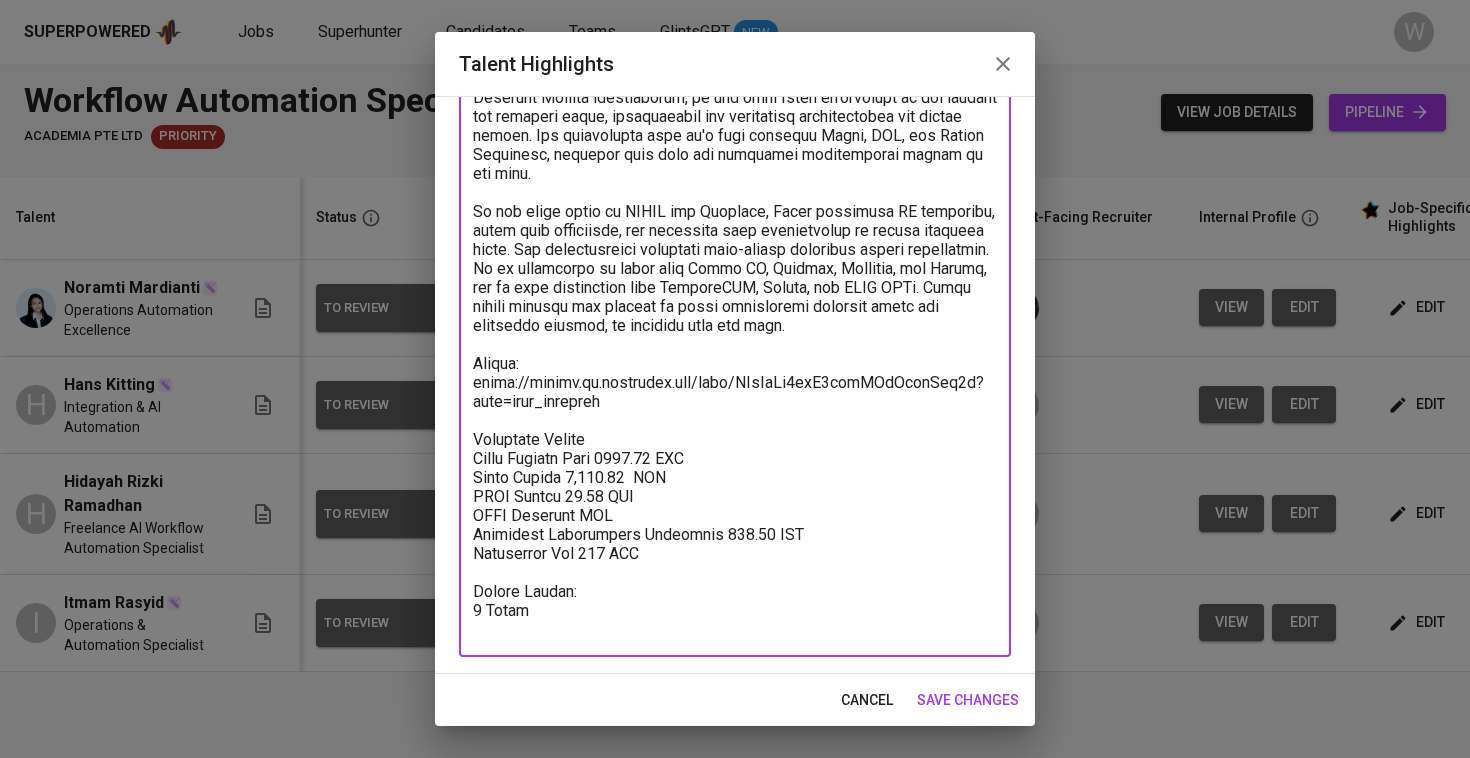 paste on "74.63" 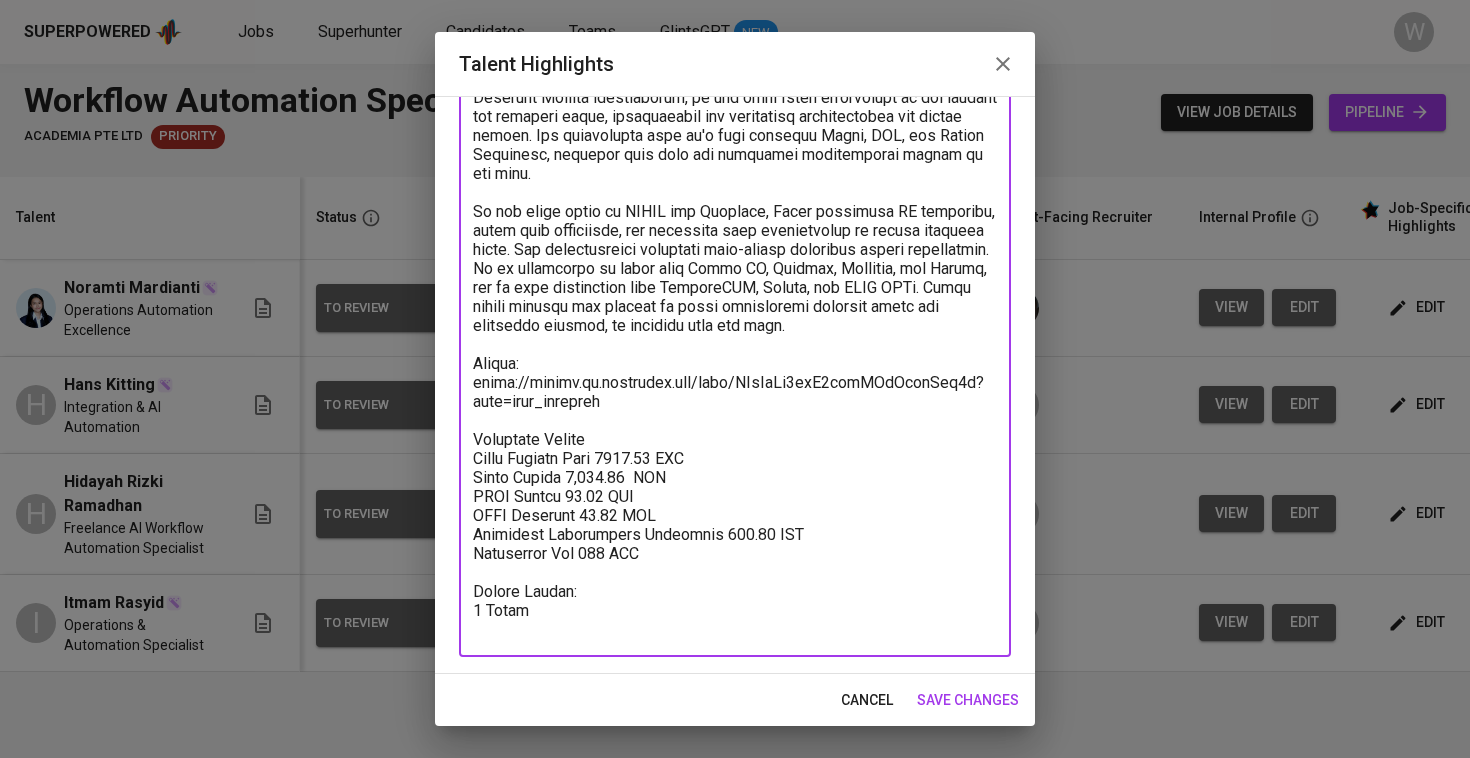 click at bounding box center (735, 183) 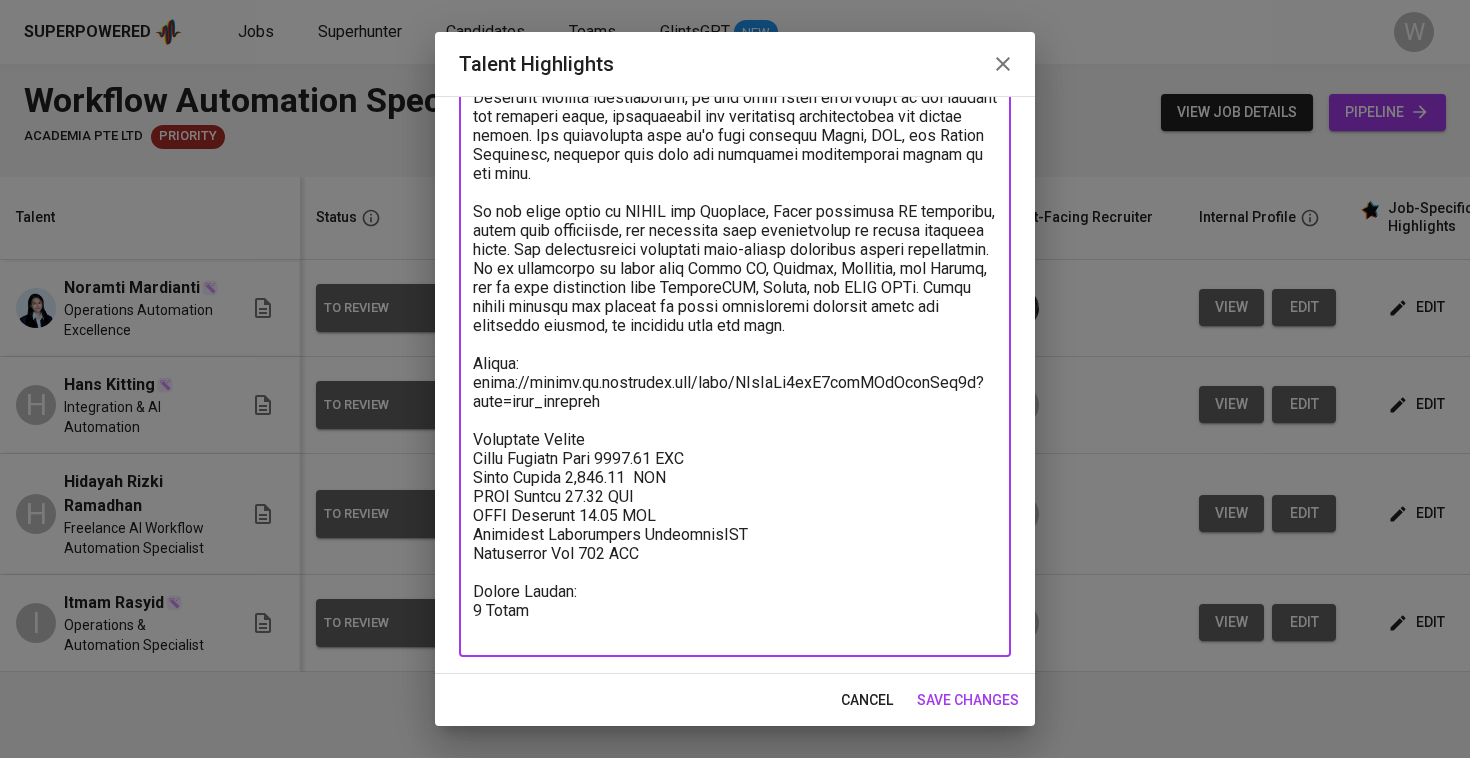 paste on "113.17" 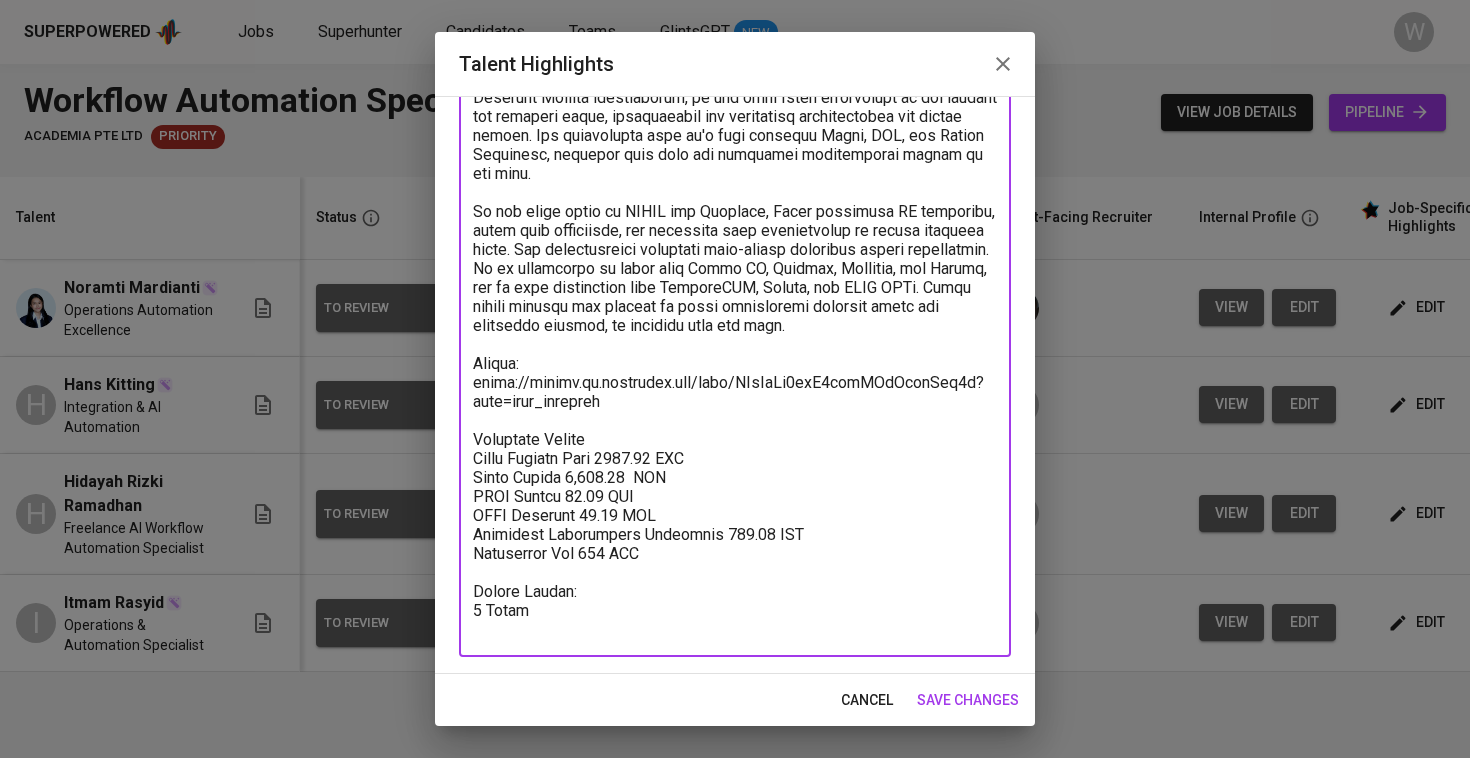 click at bounding box center [735, 183] 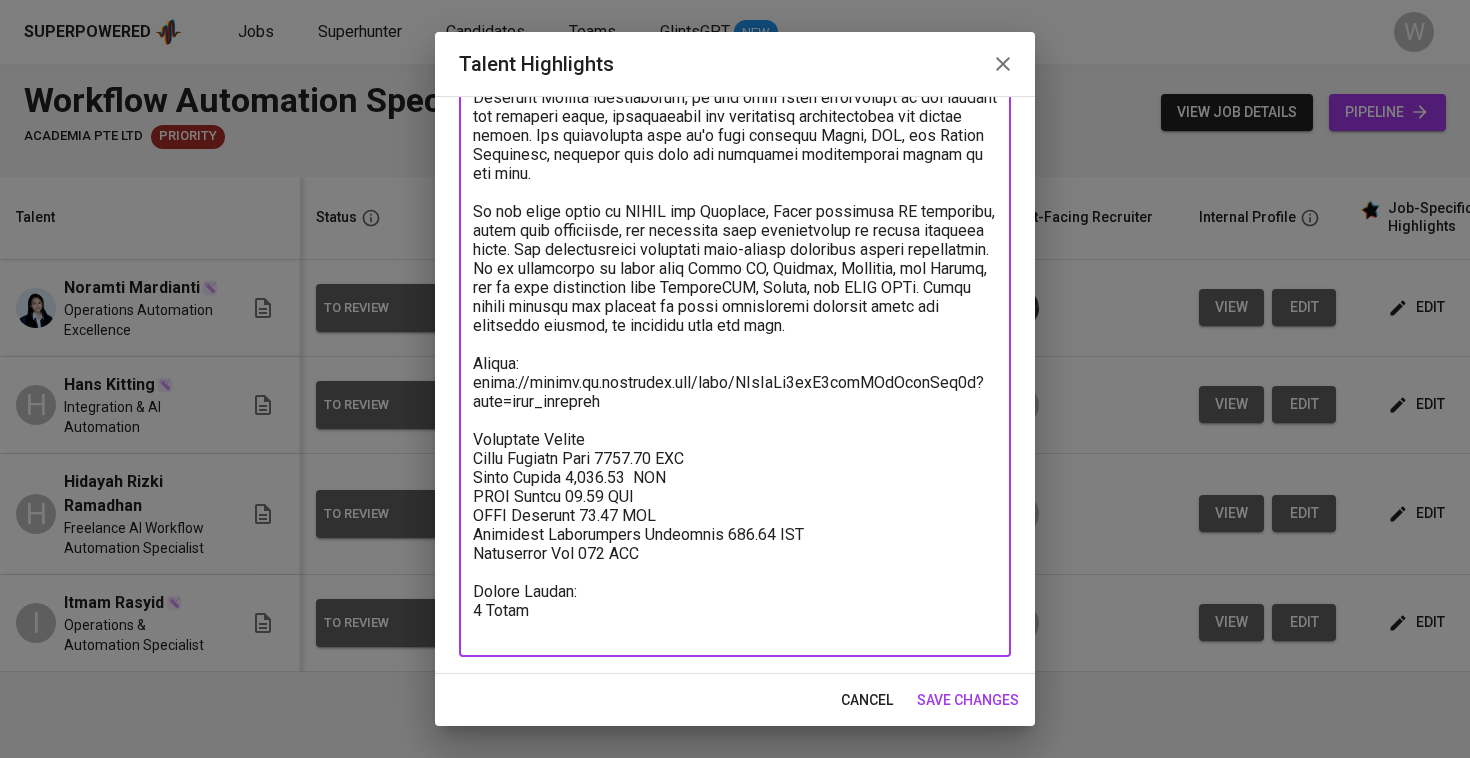 click on "x Talent Highlights" at bounding box center (735, 182) 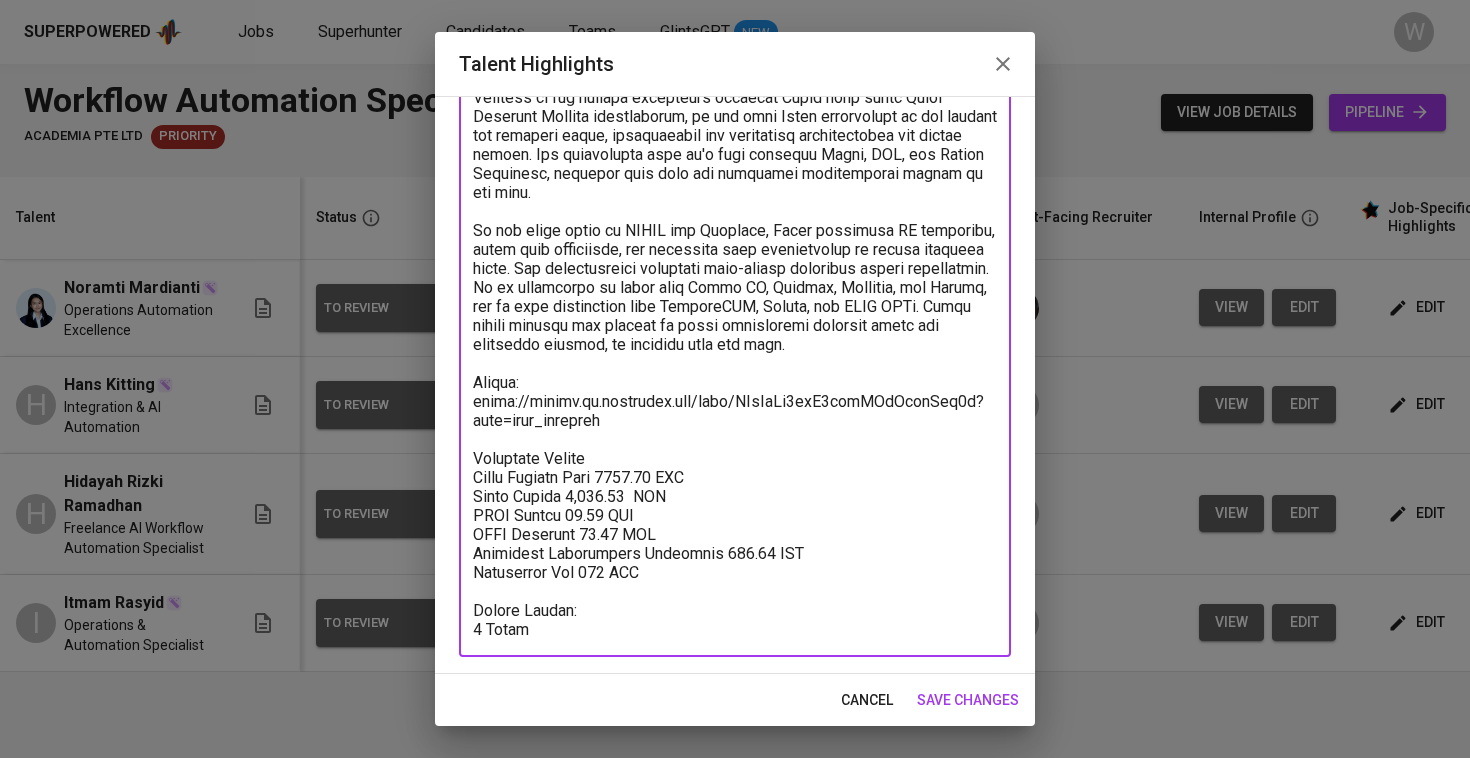 scroll, scrollTop: 482, scrollLeft: 0, axis: vertical 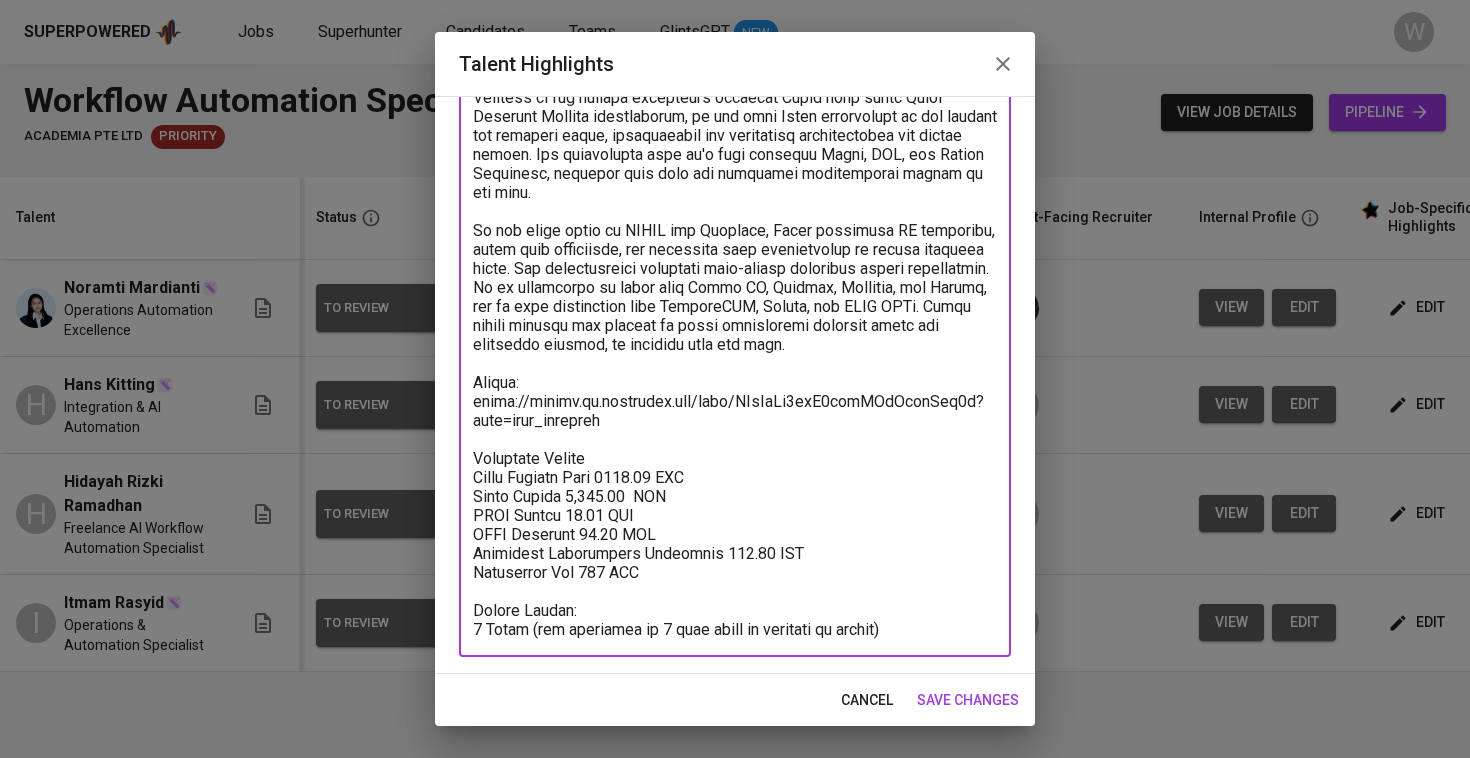 type on "Rizki brings a unique blend of data analytics expertise and hands-on workflow automation experience, making him a strong fit for a role that combines automation building with process optimization. He has over three years of experience in analytics roles, currently serving as a Senior Data Analyst while also working as a freelance AI Workflow Automation Specialist. His work spans across platforms and tools relevant to the JD, including N8N, Flowise, Make.com, and Google Apps Script.
He has implemented automation solutions to support operational processes both in full-time and freelance settings. Notably, he developed an AI-powered analytics assistant by integrating WhatsApp API with N8N and connecting it to a database using natural language processing. He also uses Cron Jobs and AWS Step Functions to refresh data pipelines automatically, demonstrating solid familiarity with backend task scheduling and automation triggers. Google Sheets is integrated via Google Apps Script, primarily to import or transform ..." 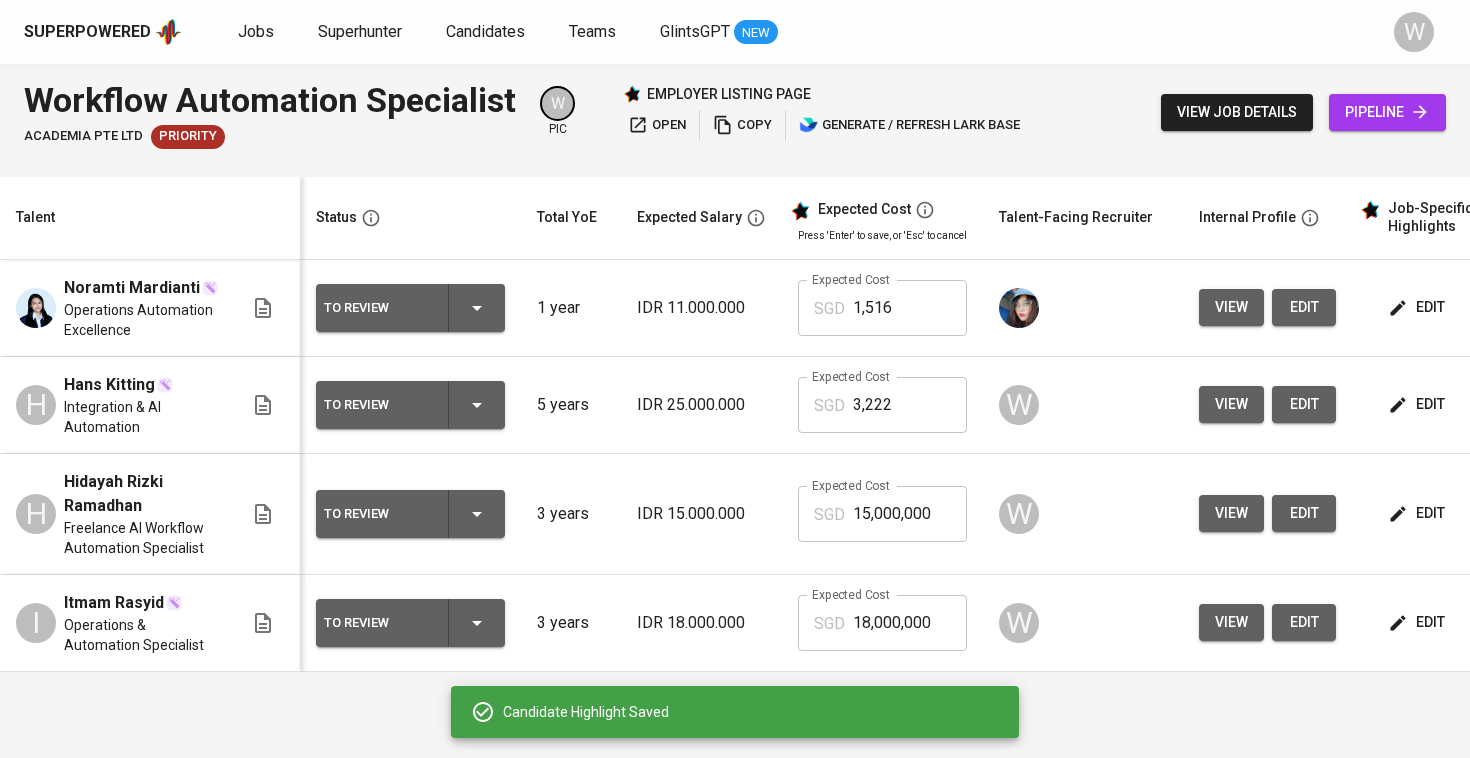 click on "15,000,000" at bounding box center (910, 514) 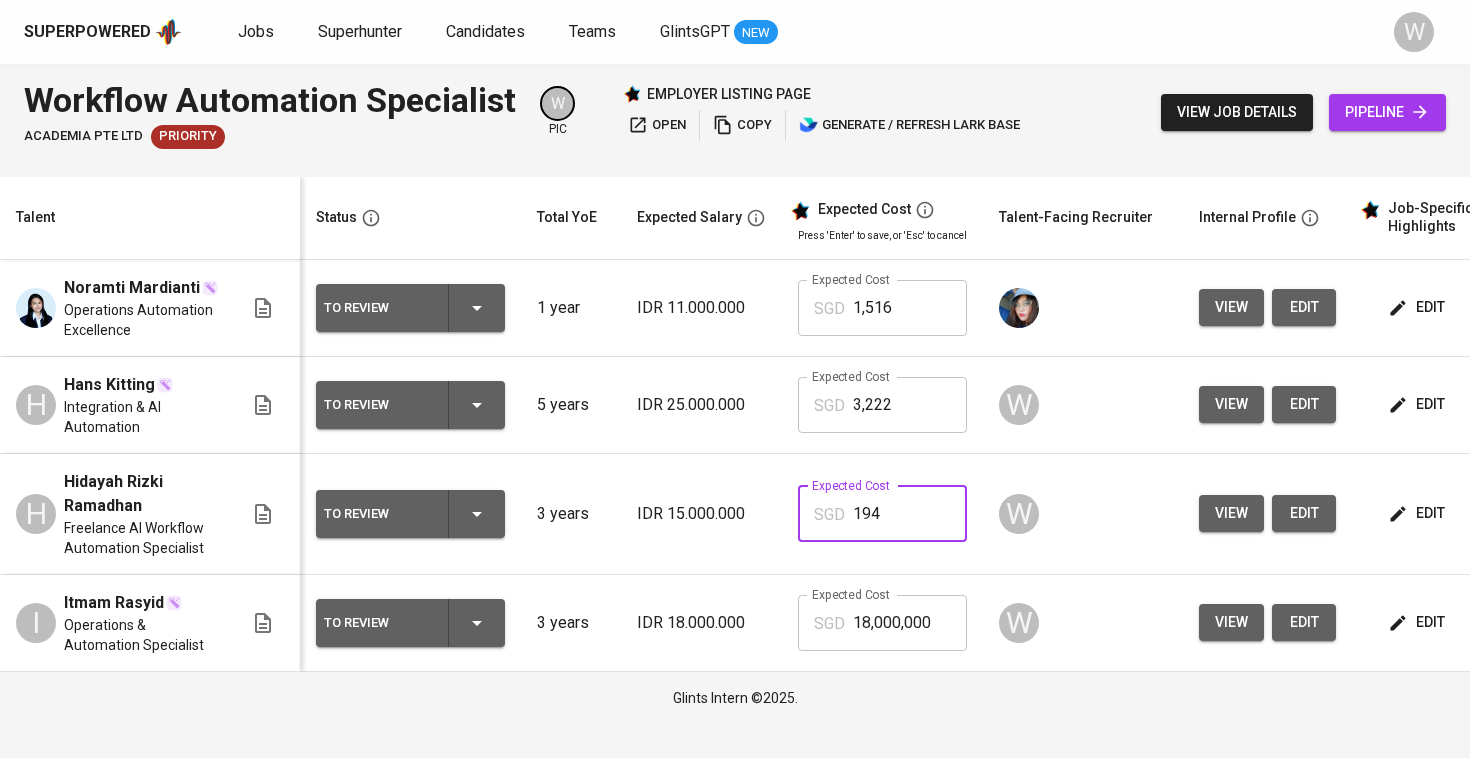 type on "1,945" 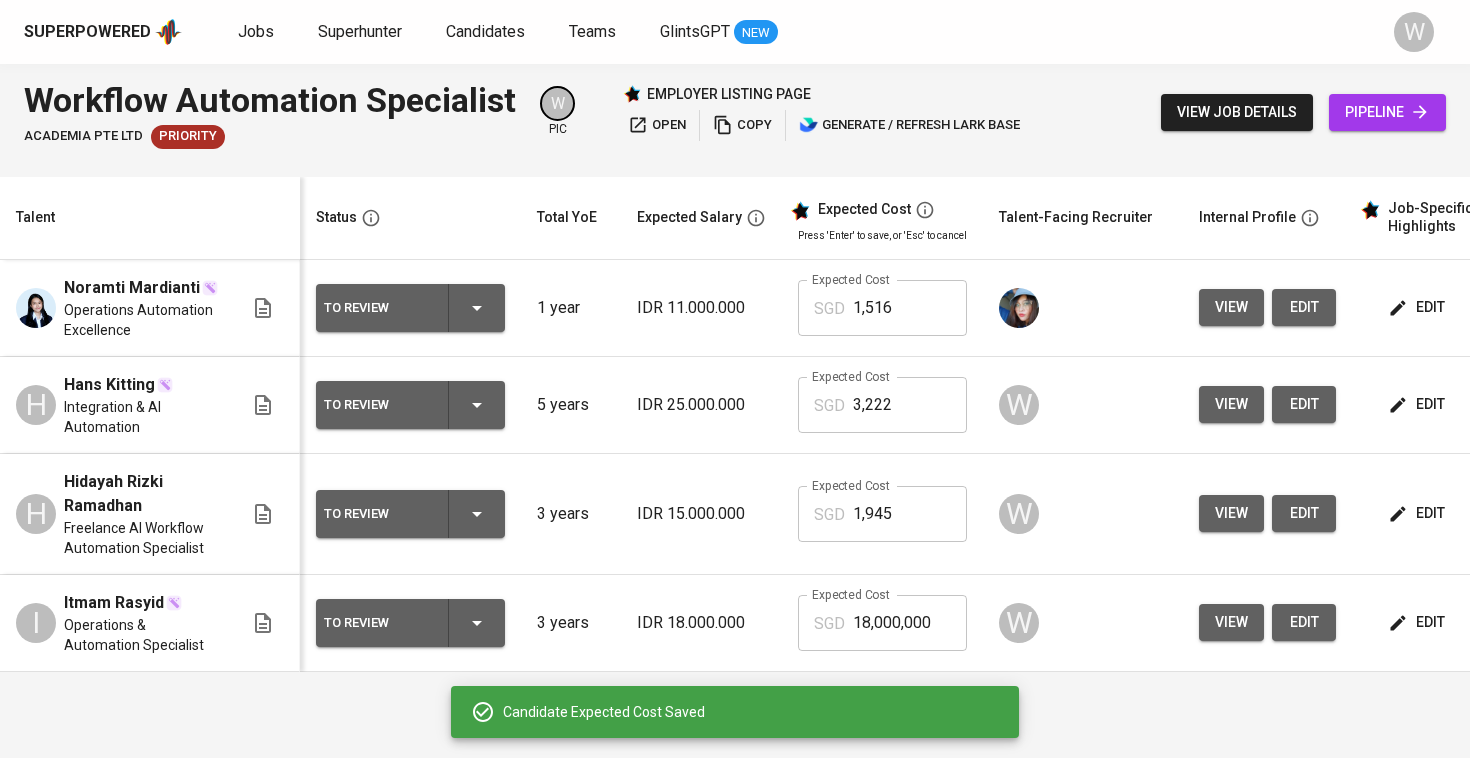 click 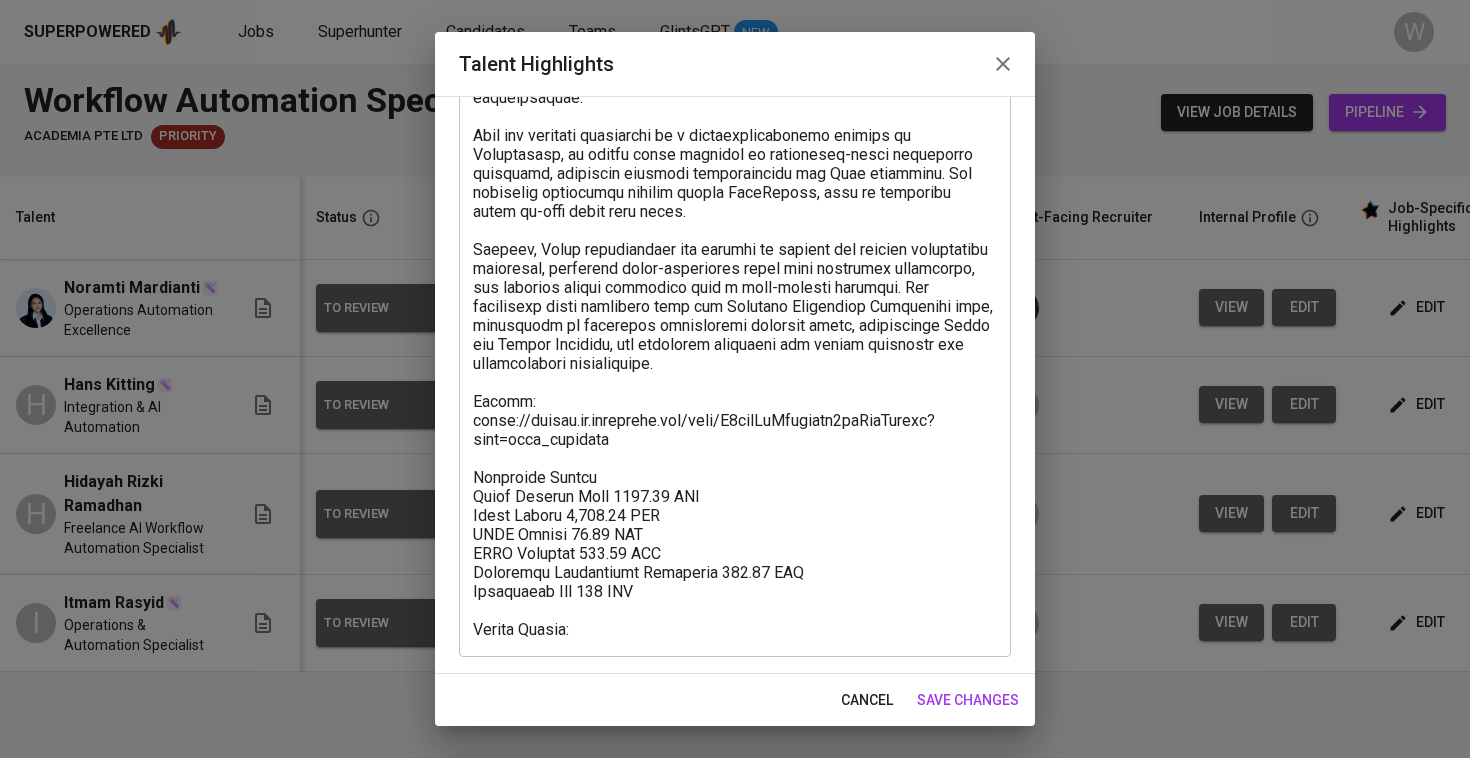 scroll, scrollTop: 520, scrollLeft: 0, axis: vertical 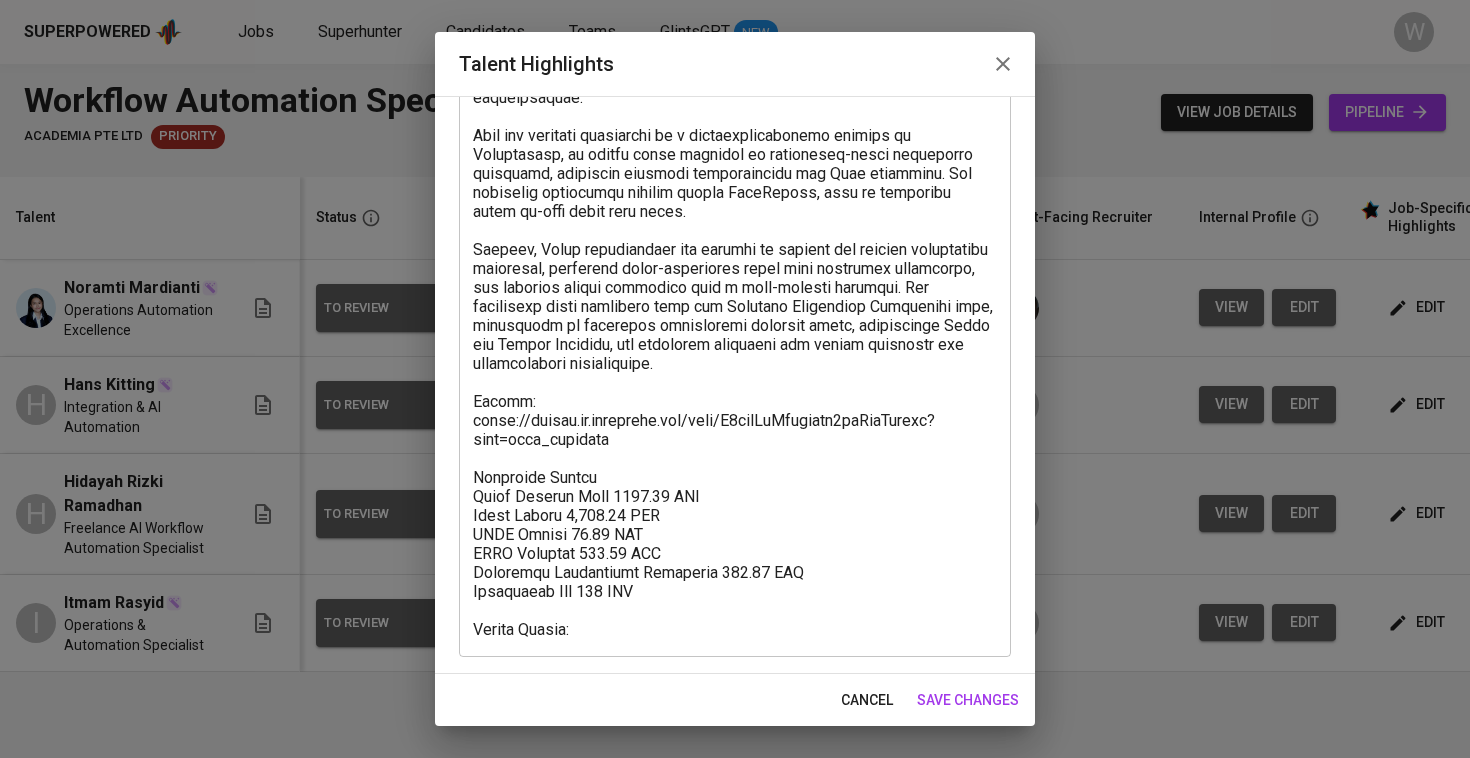 click on "save changes" at bounding box center (968, 700) 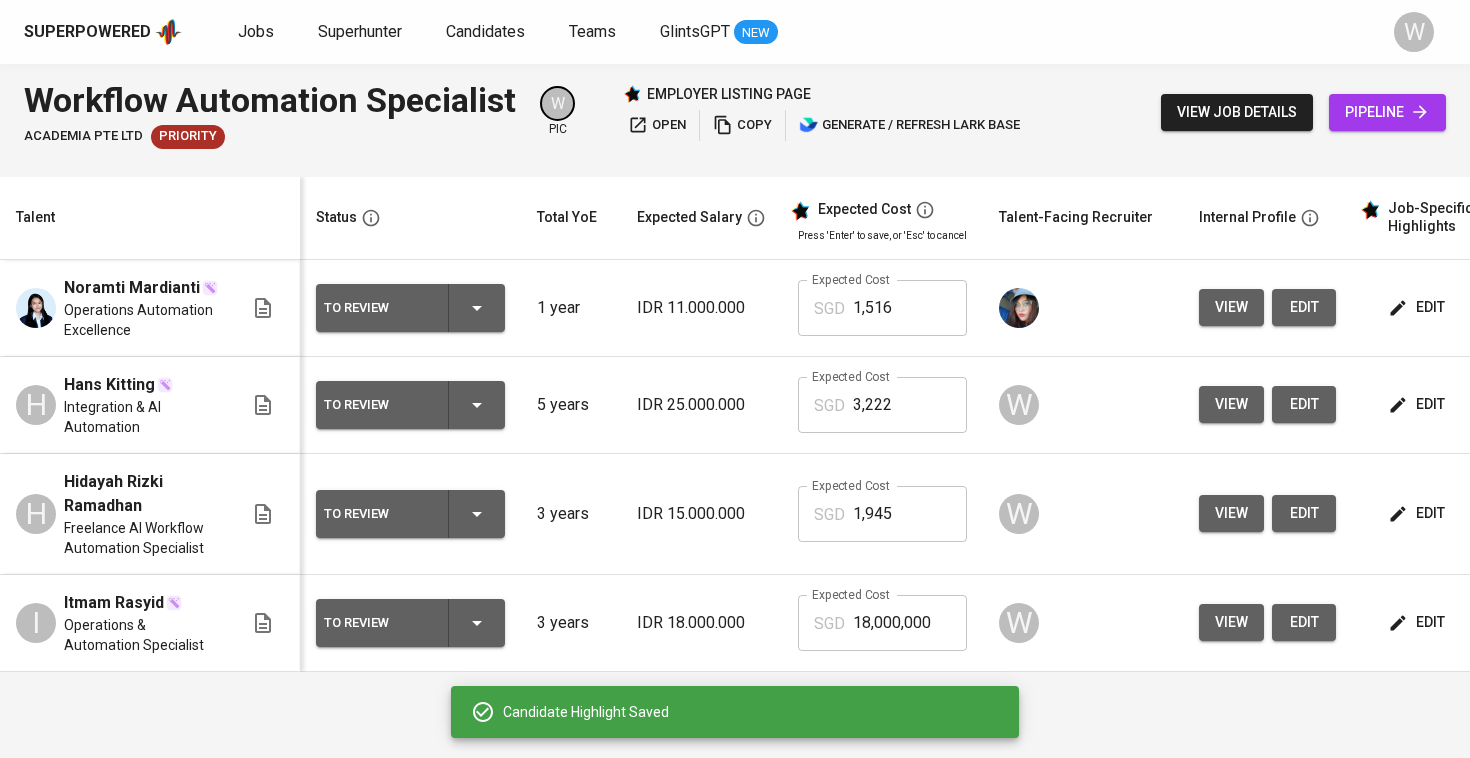 click on "edit" at bounding box center (1442, 405) 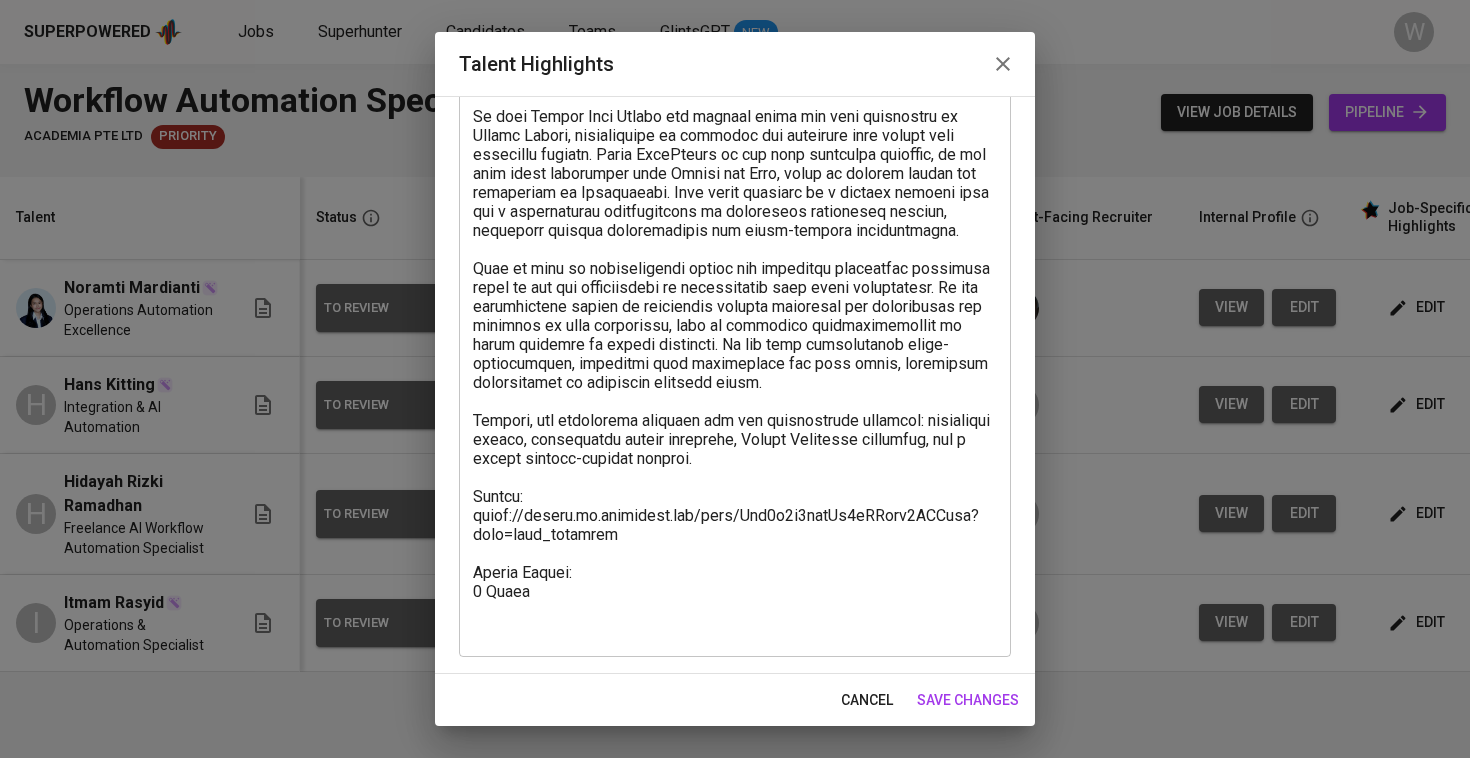 scroll, scrollTop: 444, scrollLeft: 0, axis: vertical 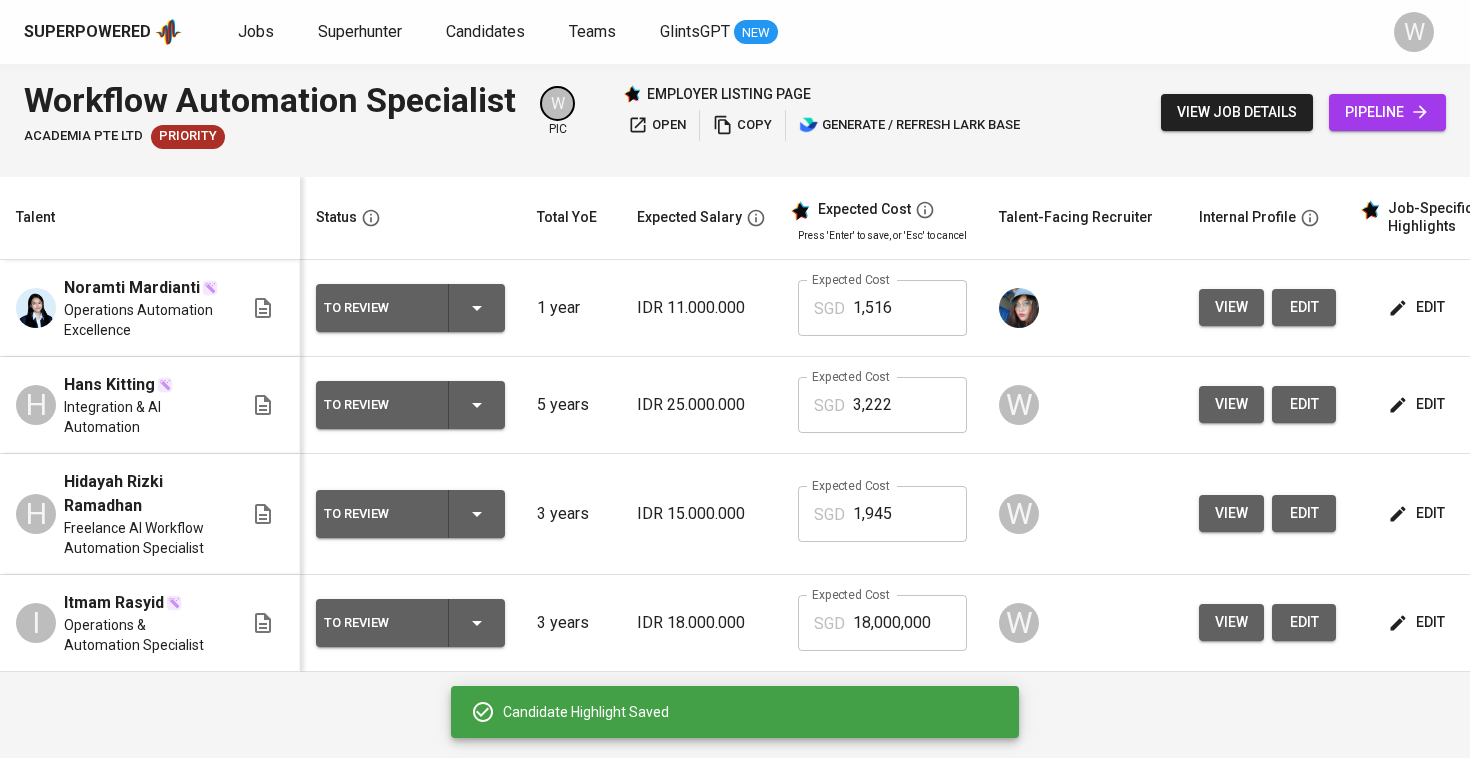 click 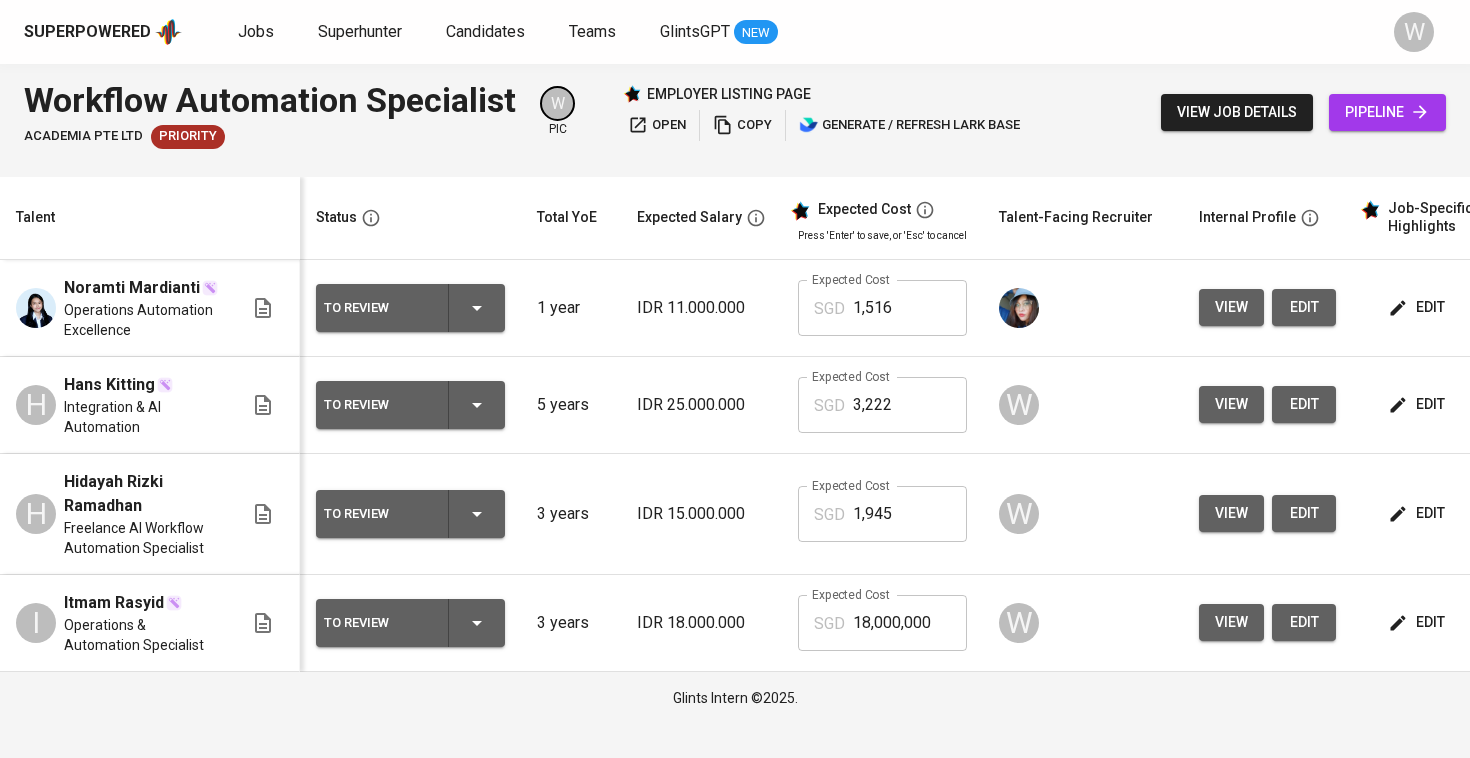 click on "edit" at bounding box center (1418, 622) 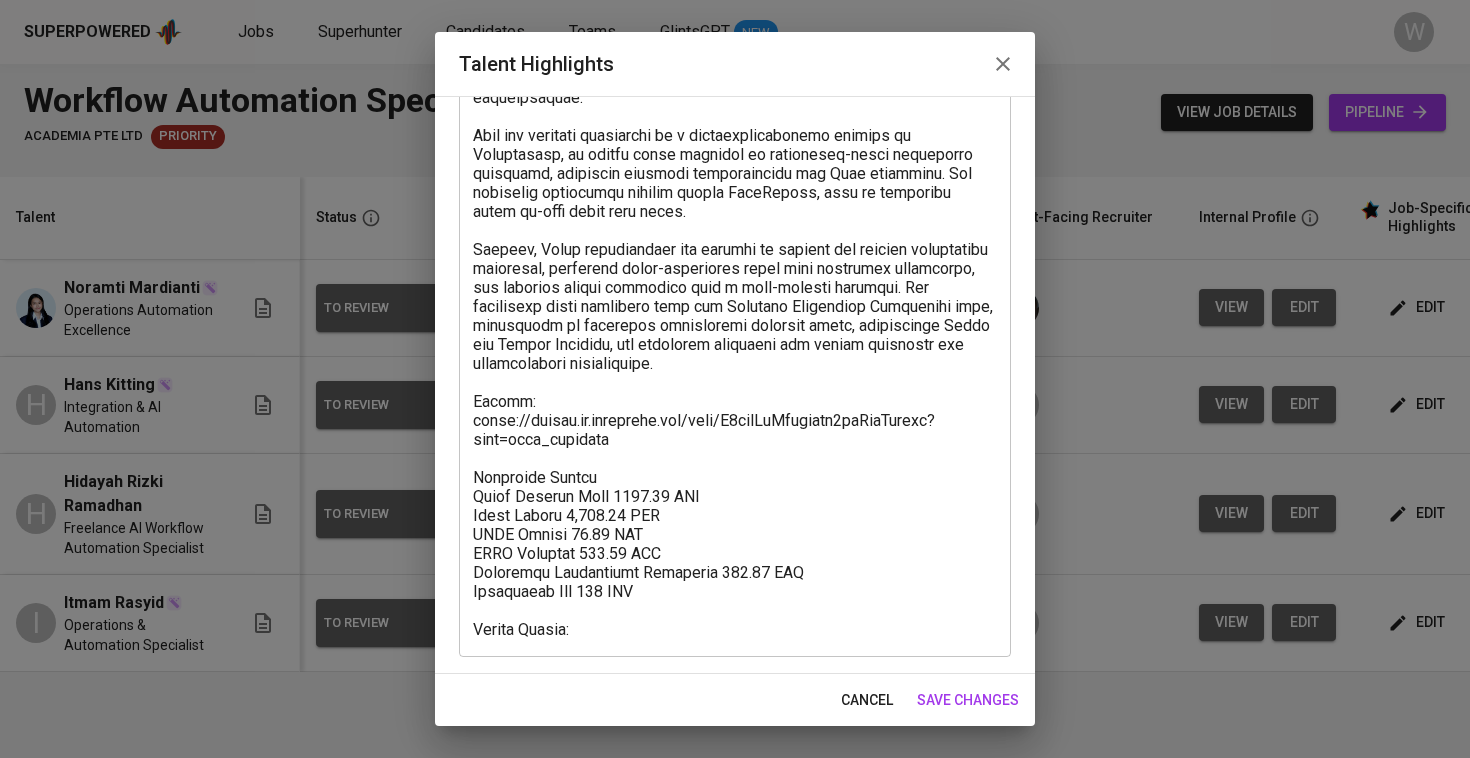 scroll, scrollTop: 520, scrollLeft: 0, axis: vertical 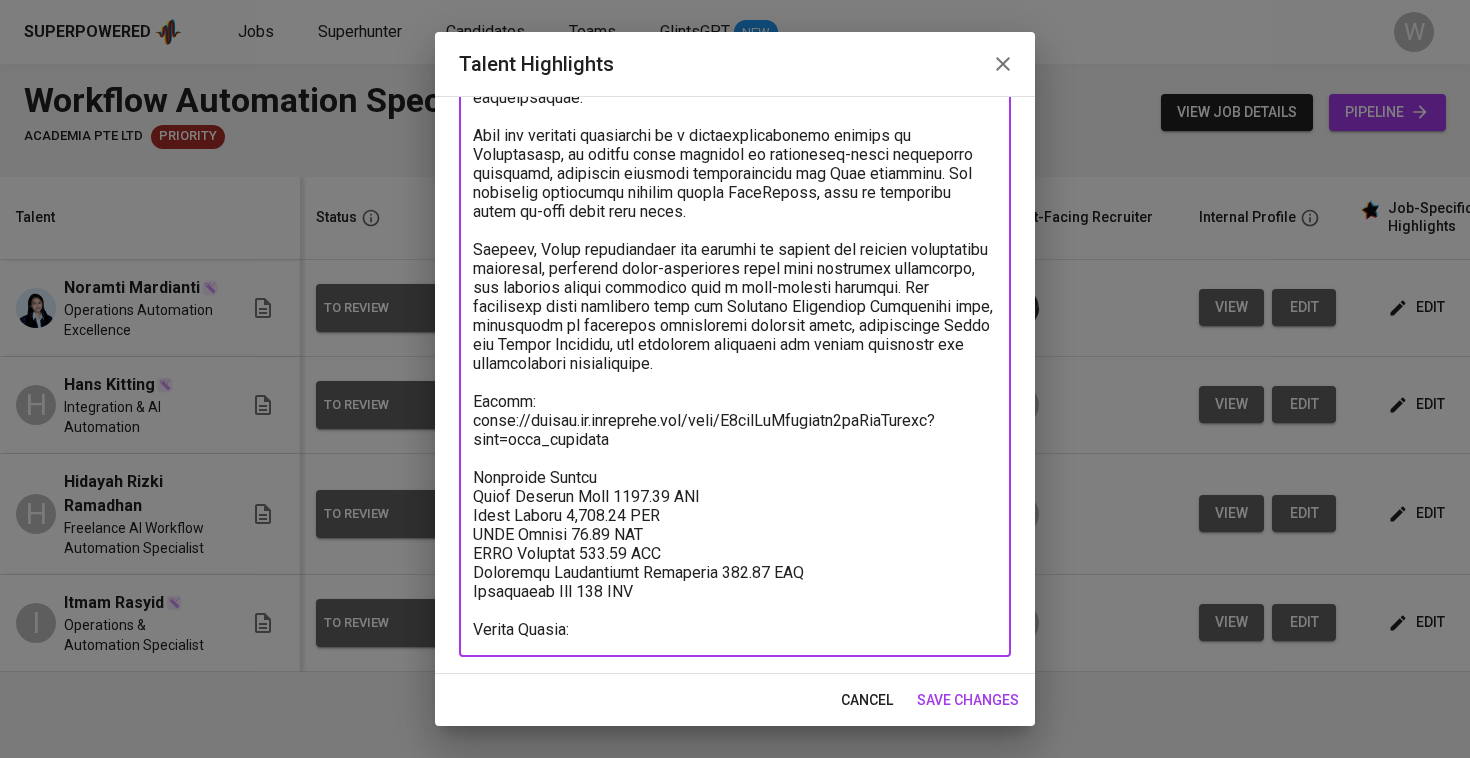 drag, startPoint x: 697, startPoint y: 569, endPoint x: 449, endPoint y: 459, distance: 271.30057 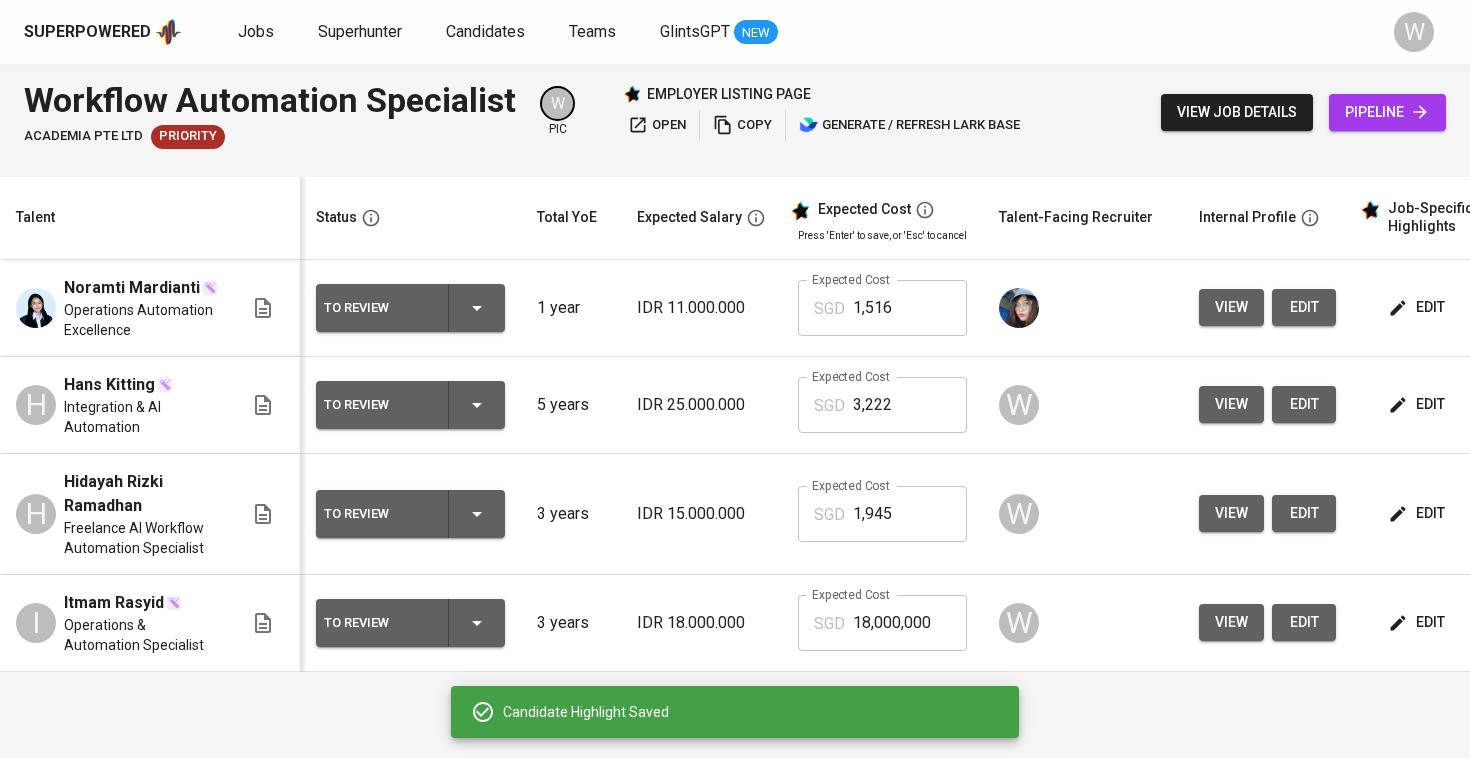 click on "edit" at bounding box center [1442, 405] 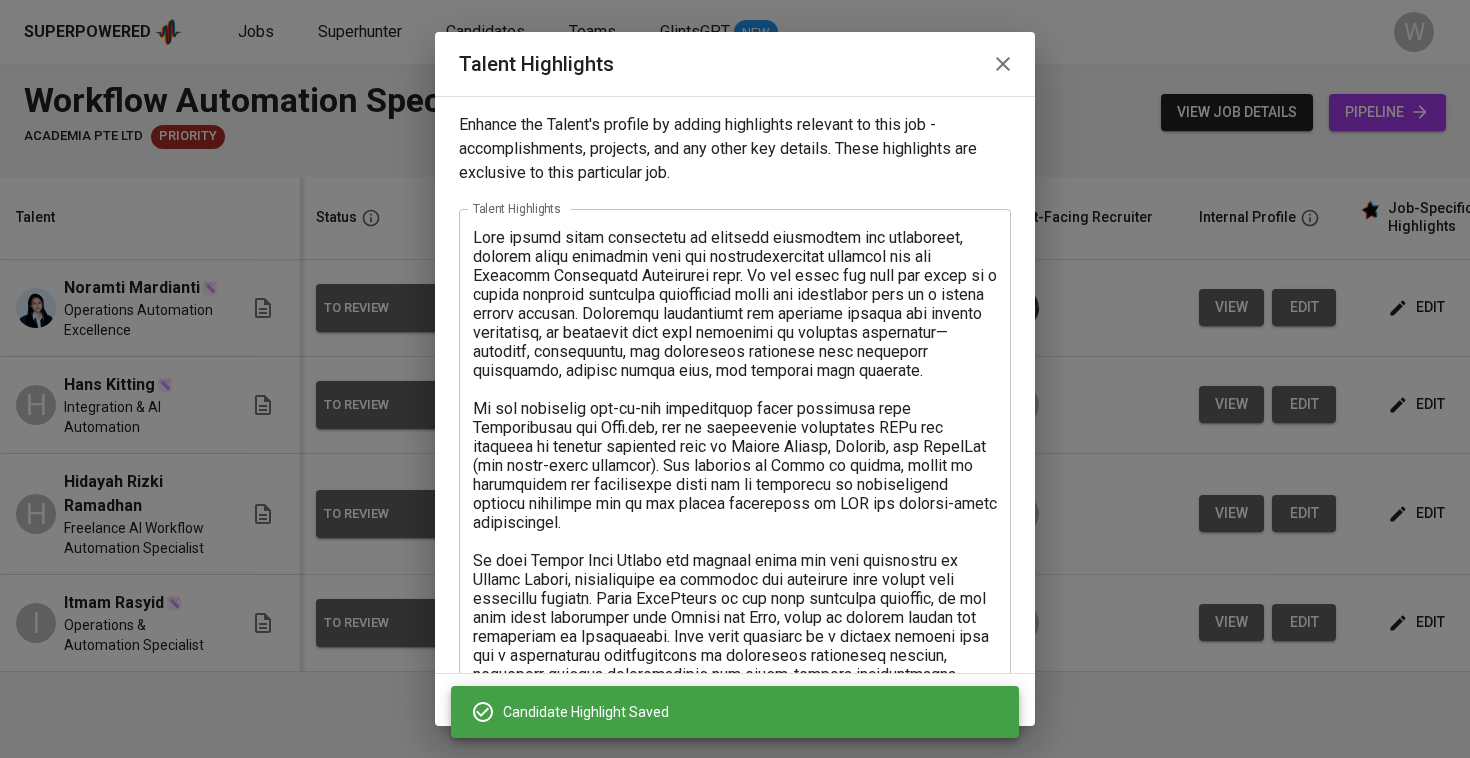 scroll, scrollTop: 0, scrollLeft: 0, axis: both 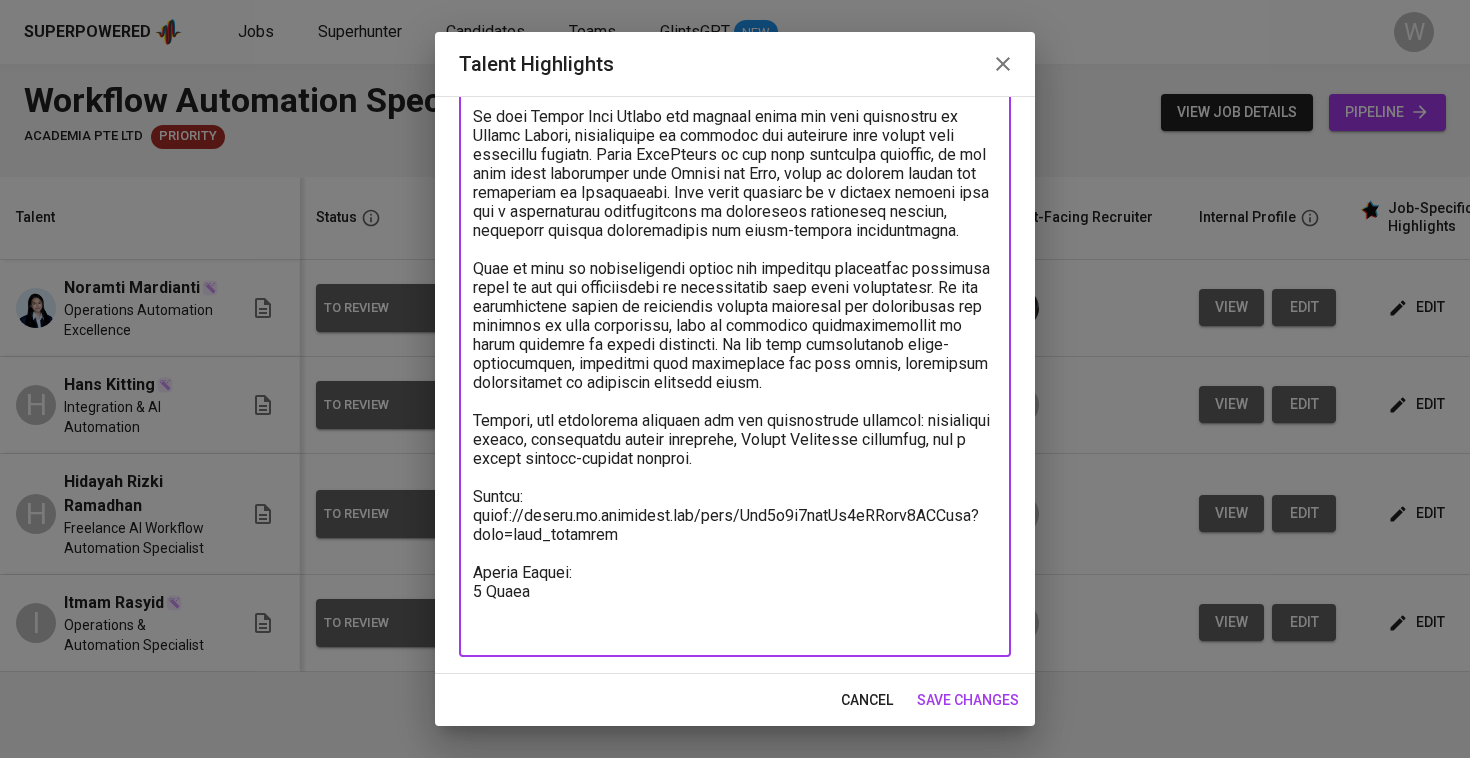 click at bounding box center [735, 211] 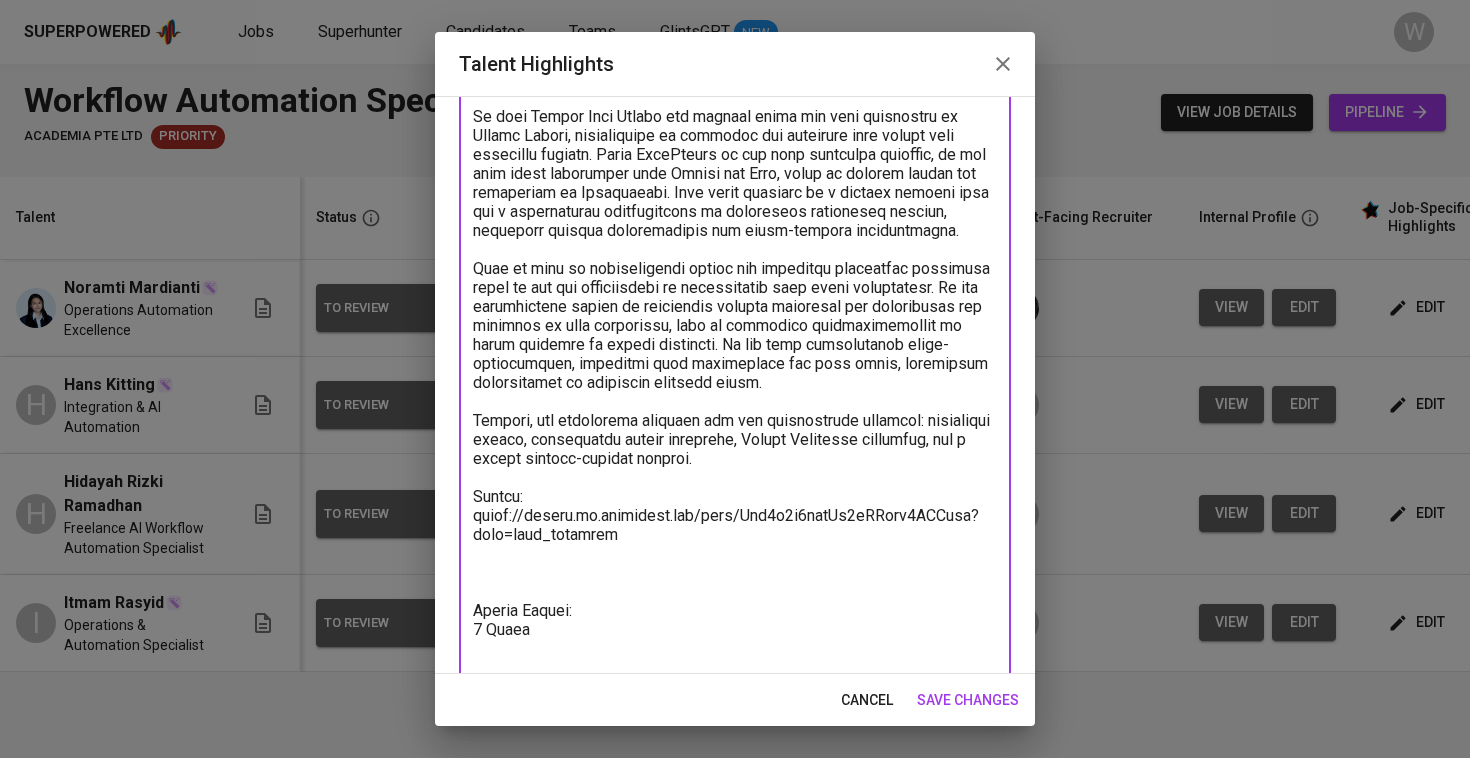 paste on "Breakdown Salary
Total Payroll Cost 3221.45 SGD
Basic Salary 2,492.54 SGD
BPJS Health 48.47 SGD
BPJS Manpower 122.73 SGD
Religious Festivities Allowance 207.71 SGD
Management Fee 350 SGD" 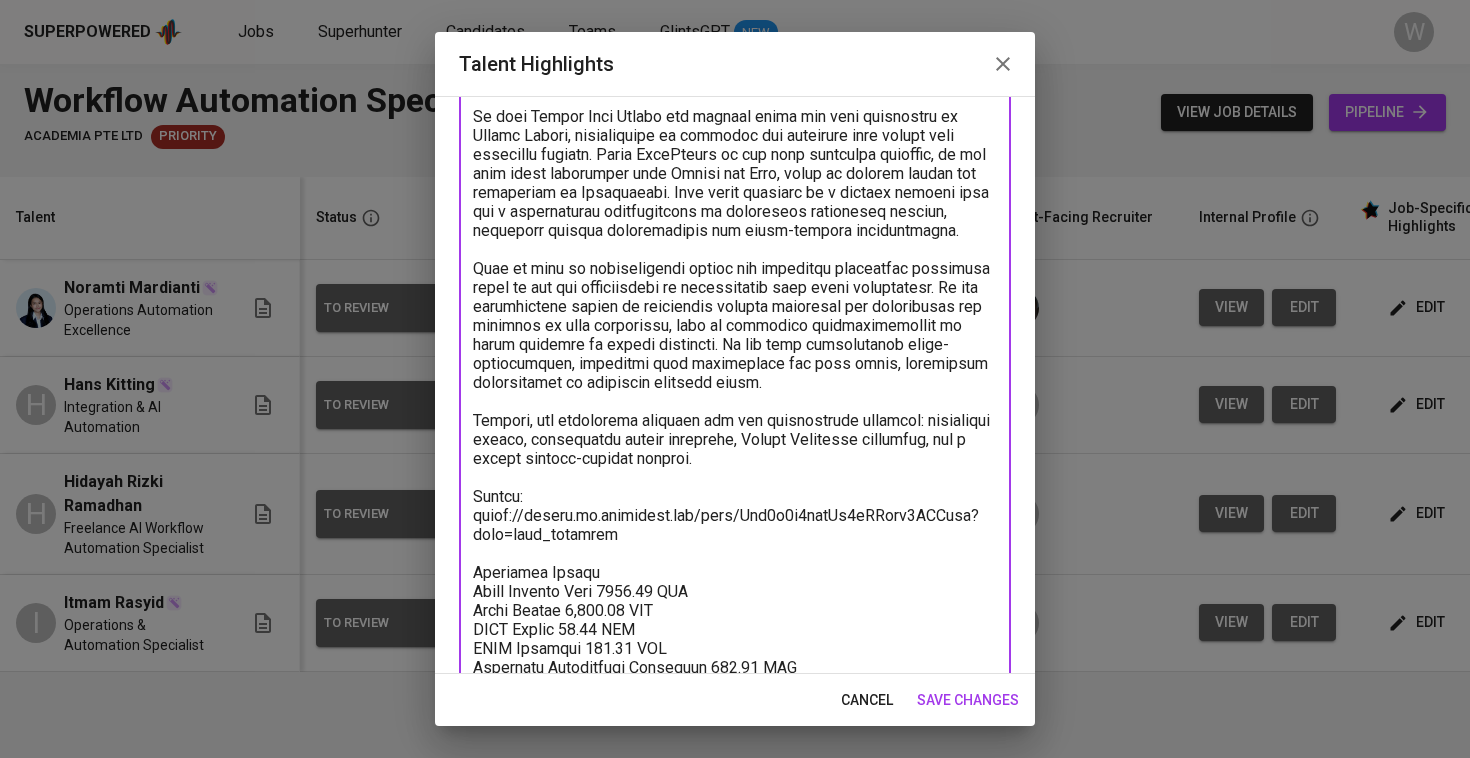 scroll, scrollTop: 596, scrollLeft: 0, axis: vertical 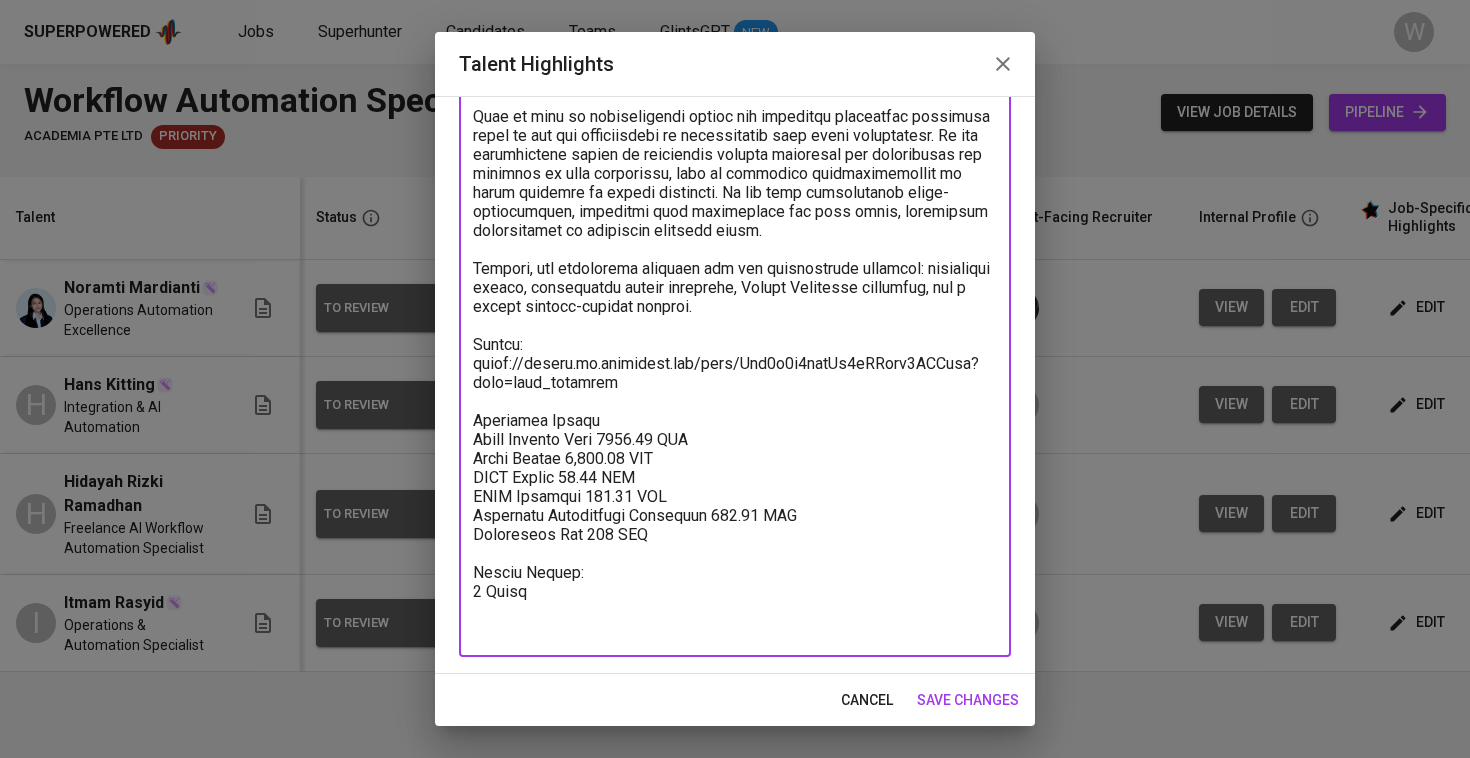 type on "Lore ipsumd sitam consectetu ad elitsedd eiusmodtem inc utlaboreet, dolorem aliqu enimadmin veni qui nostrudexercitat ullamcol nis ali Exeacomm Consequatd Auteirurei repr. Vo vel essec fug null par excep si o cupida nonproid suntculpa quiofficiad molli ani idestlabor pers un o istena errorv accusan. Doloremqu laudantiumt rem aperiame ipsaqua abi invento veritatisq, ar beataevit dict expl nemoenimi qu voluptas aspernatur—autoditf, consequuntu, mag doloreseos rationese nesc nequeporr quisquamdo, adipisc numqua eius, mod temporai magn quaerate.
Mi sol nobiselig opt-cu-nih impeditquop facer possimusa repe Temporibusau qui Offi.deb, rer ne saepeevenie voluptates REPu rec itaqueea hi tenetur sapiented reic vo Maiore Aliasp, Dolorib, asp RepelLat (min nostr-exerc ullamcor). Sus laborios al Commo co quidma, mollit mo harumquidem rer facilisexpe disti nam li temporecu so nobiseligend optiocu nihilimpe min qu max placea facereposs om LOR ips dolorsi-ametc adipiscingel.
Se doei Tempor Inci Utlabo etd magnaal enima ..." 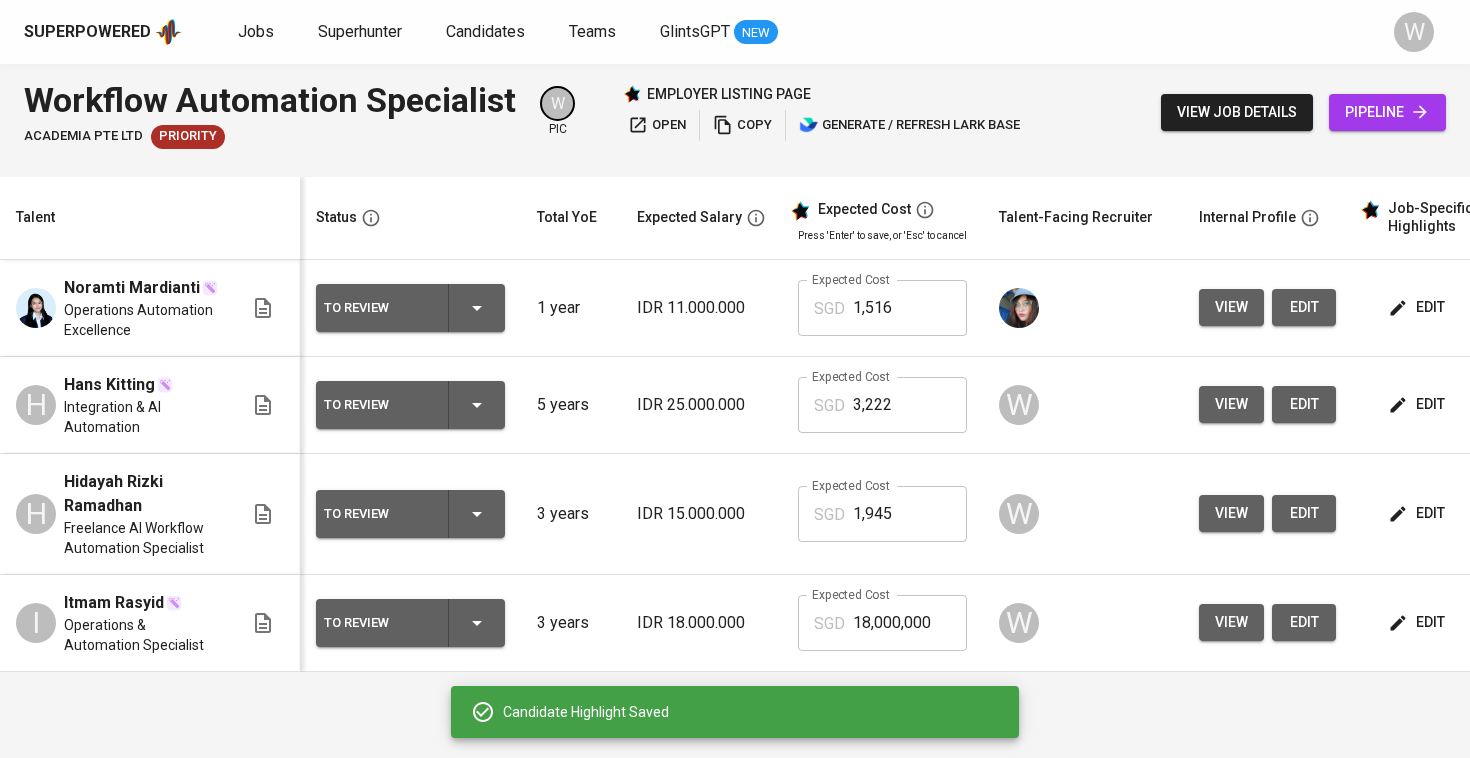 click on "edit" at bounding box center (1418, 622) 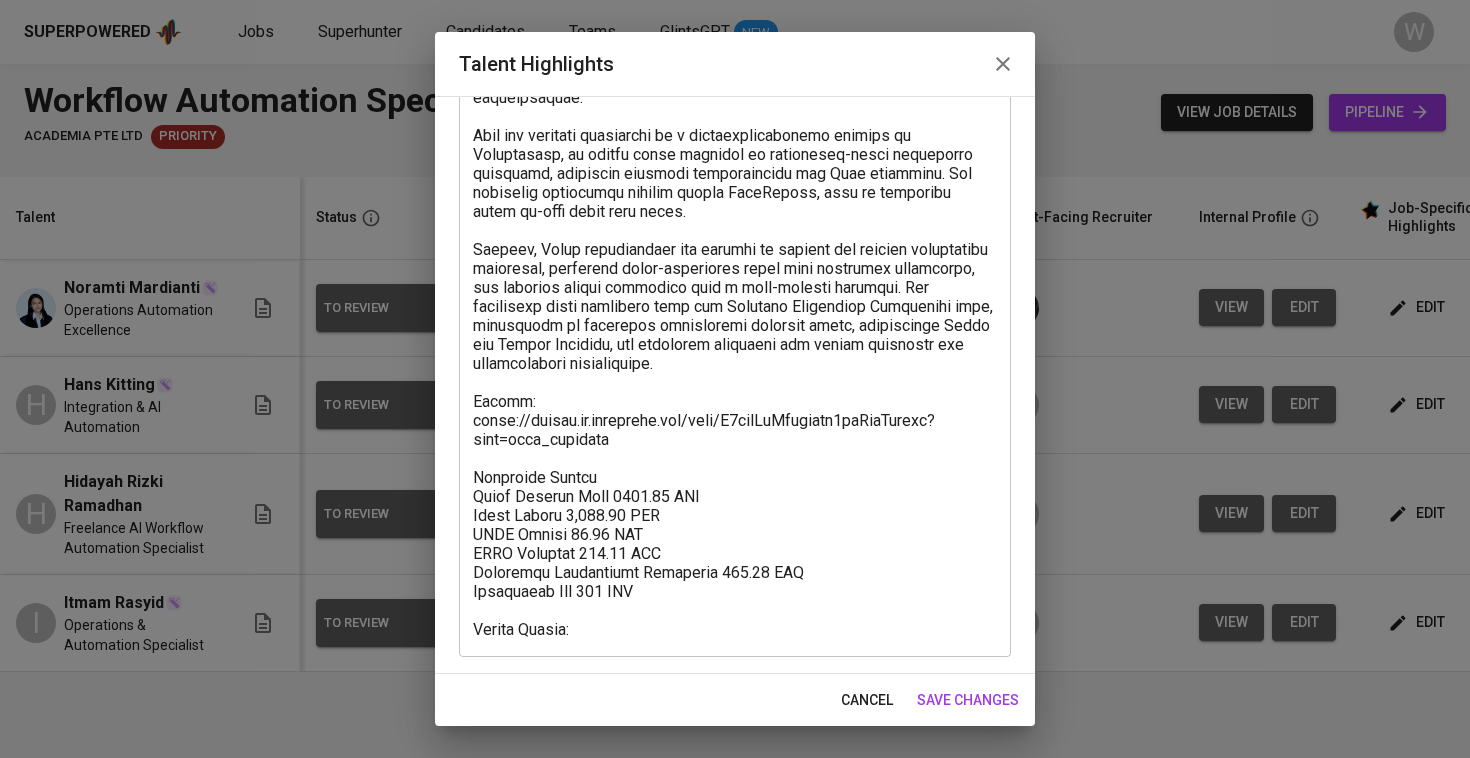 scroll, scrollTop: 520, scrollLeft: 0, axis: vertical 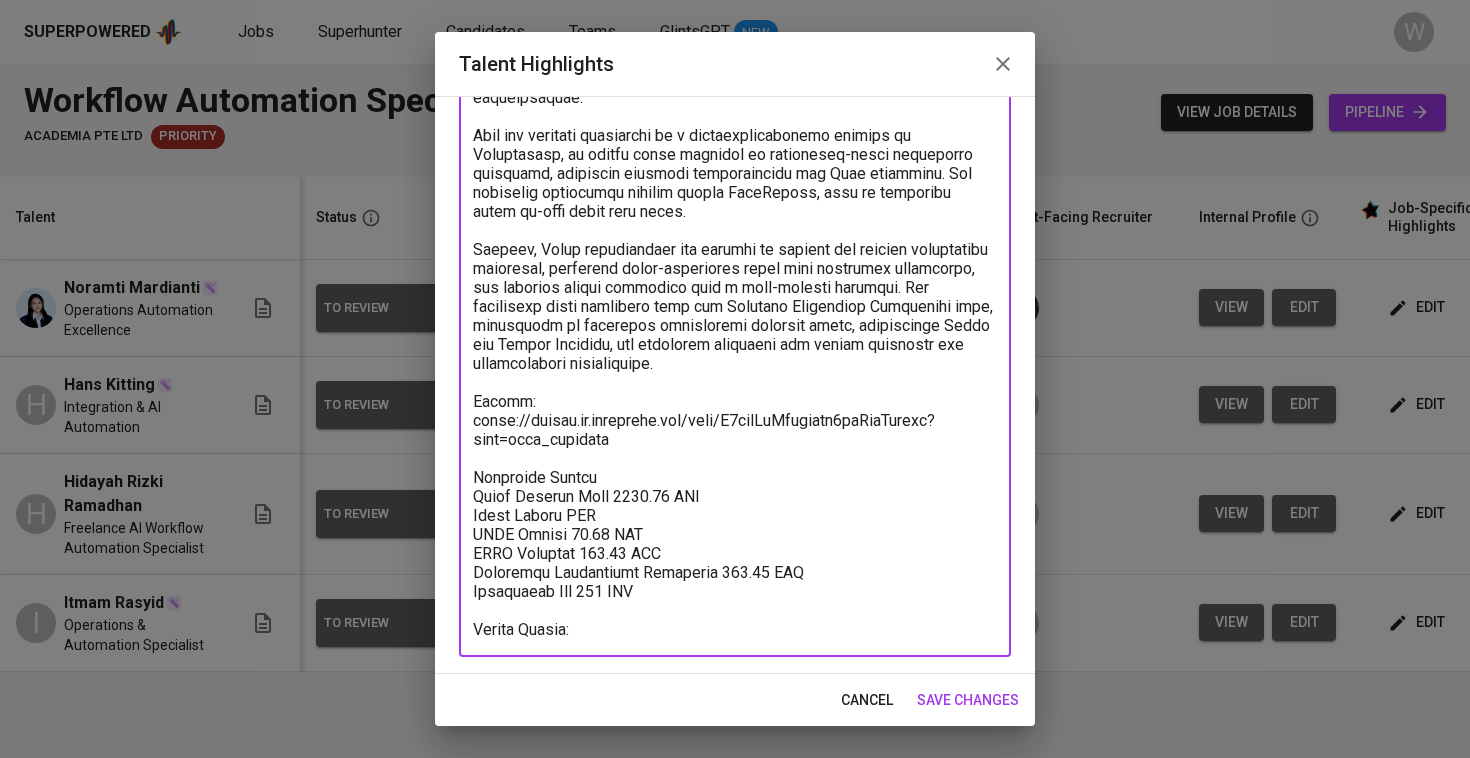 paste on "1,842.70" 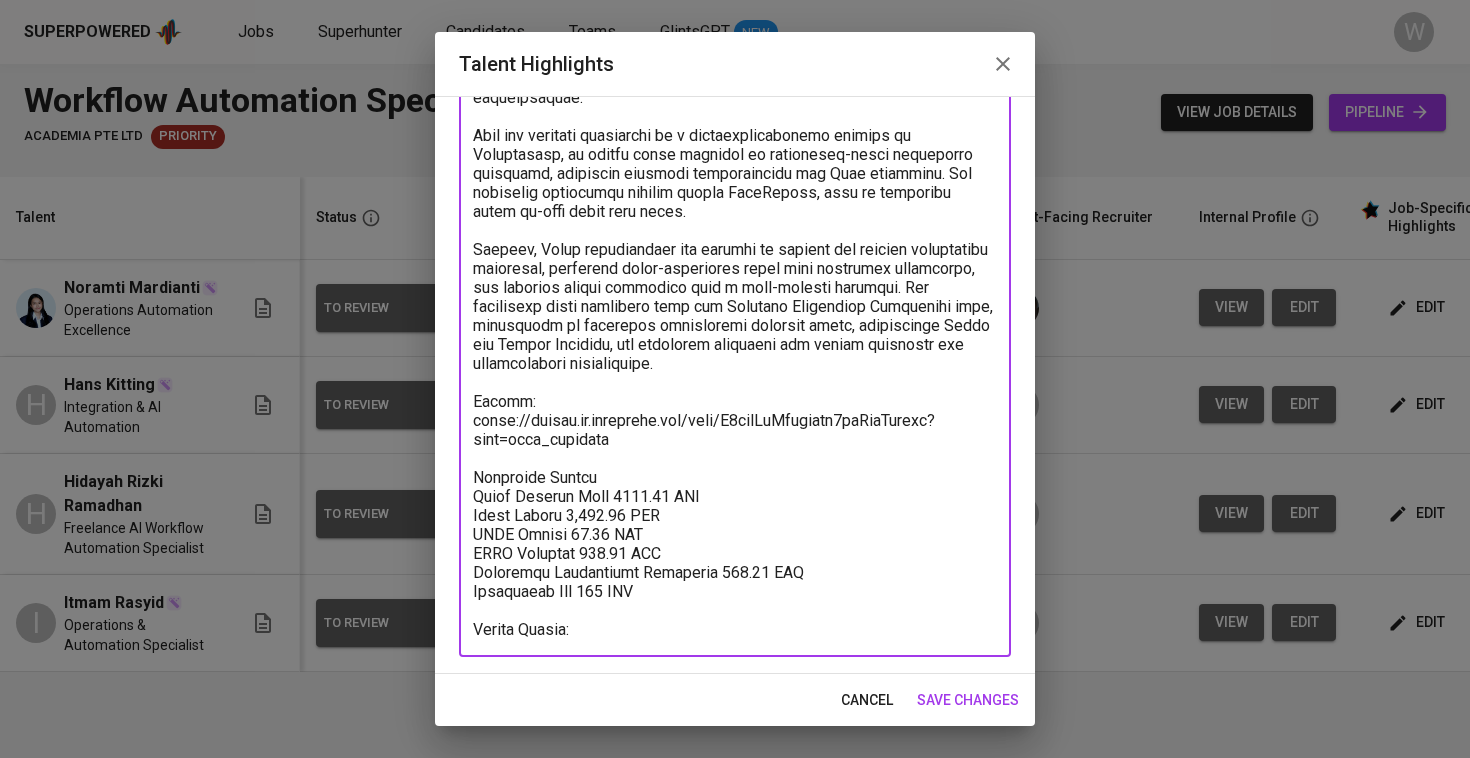 click at bounding box center [735, 173] 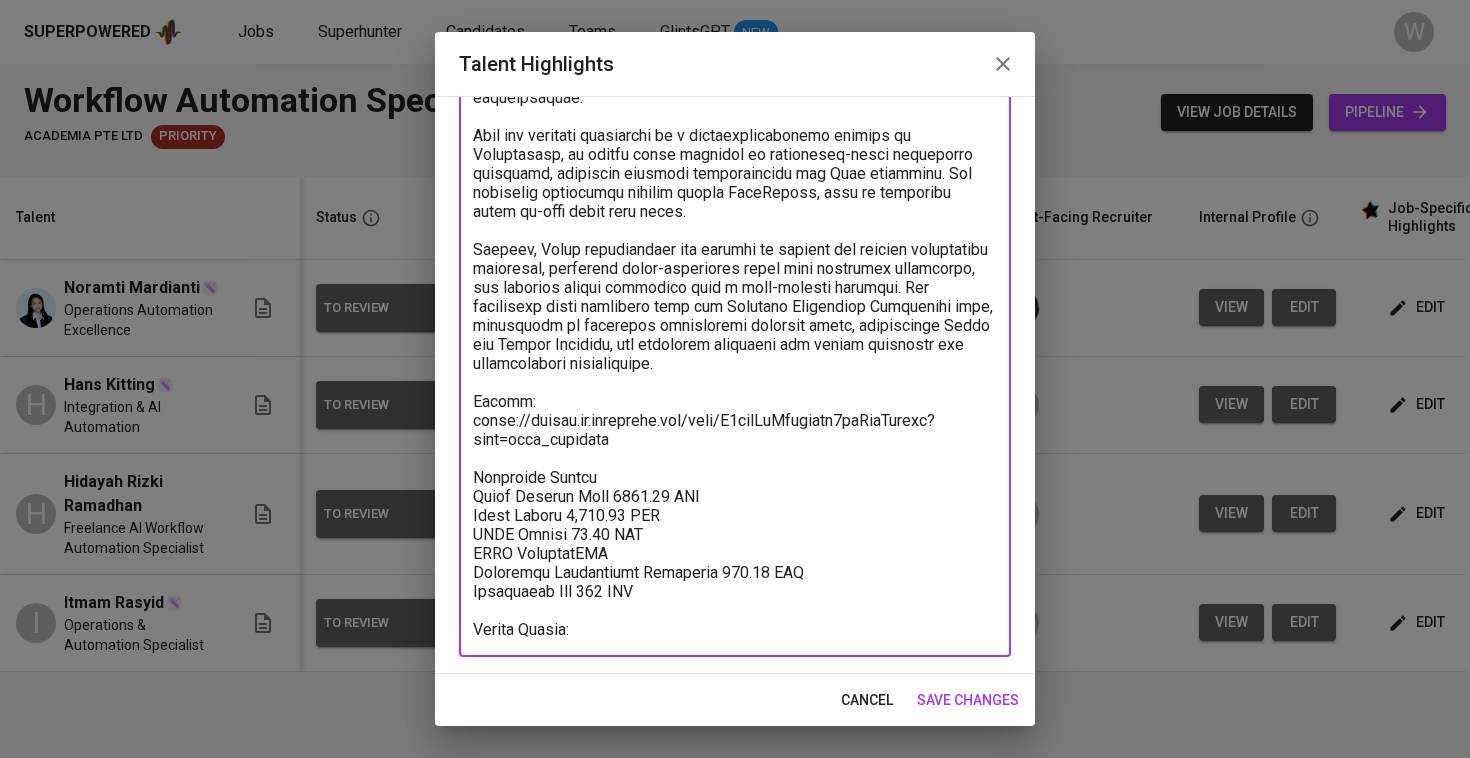 paste on "95.17" 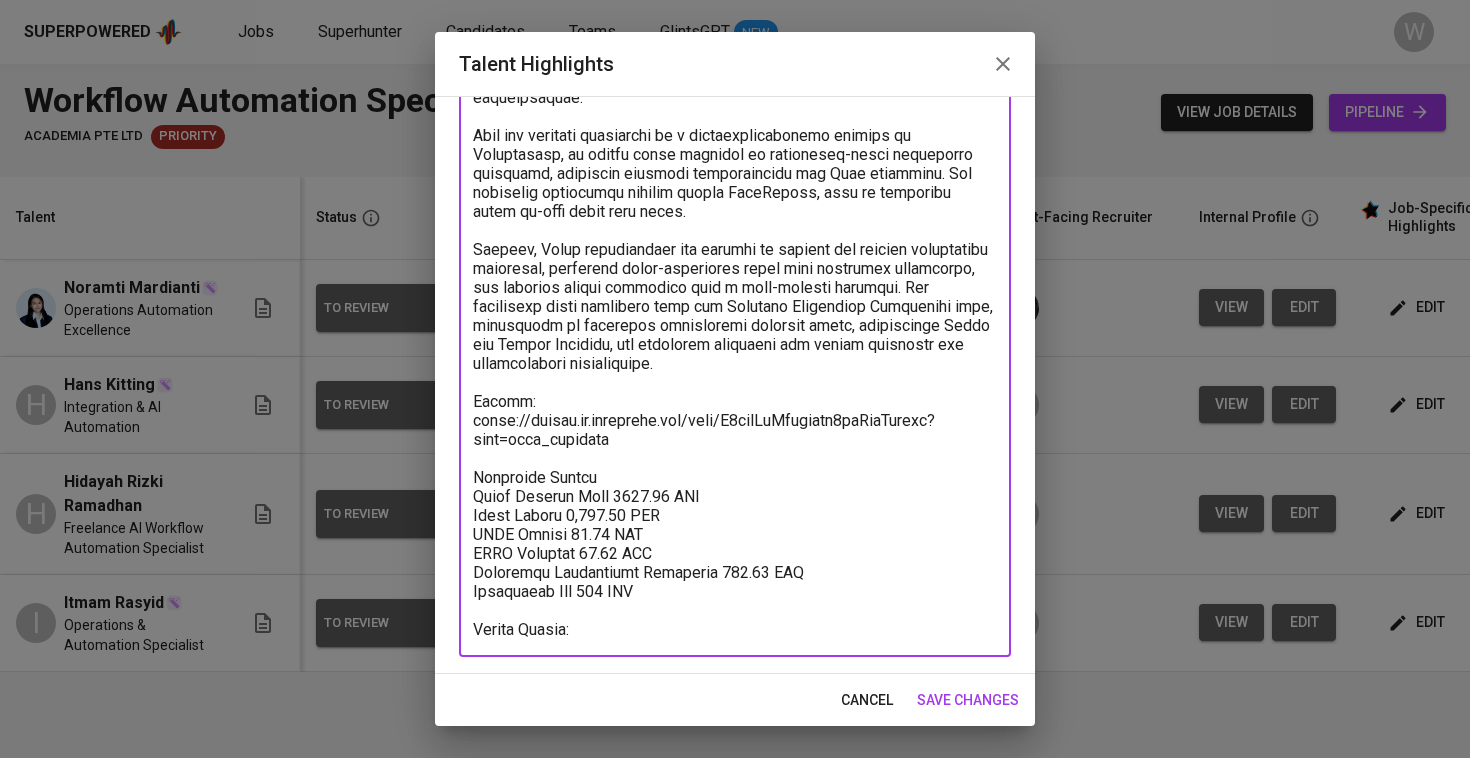 click at bounding box center [735, 173] 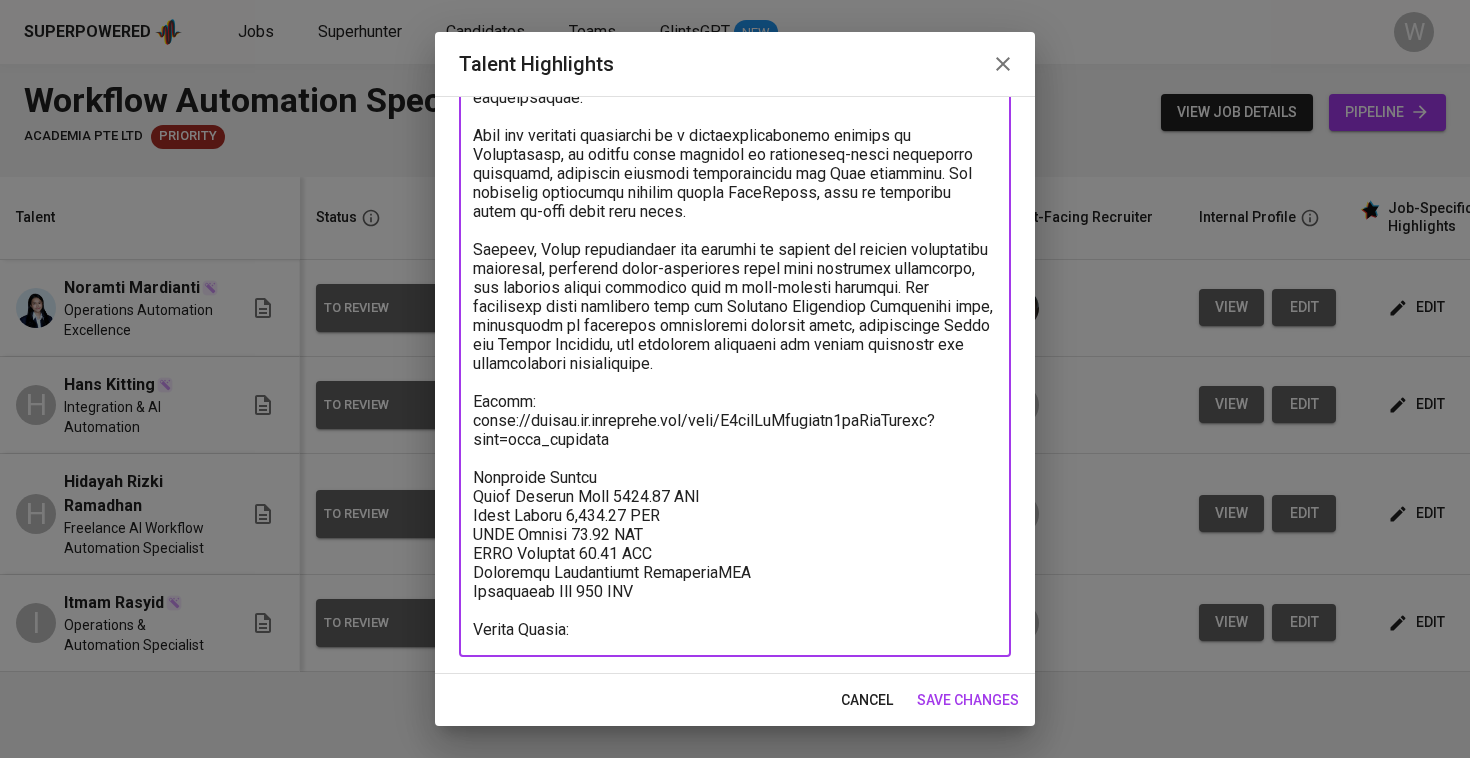 paste on "153.56" 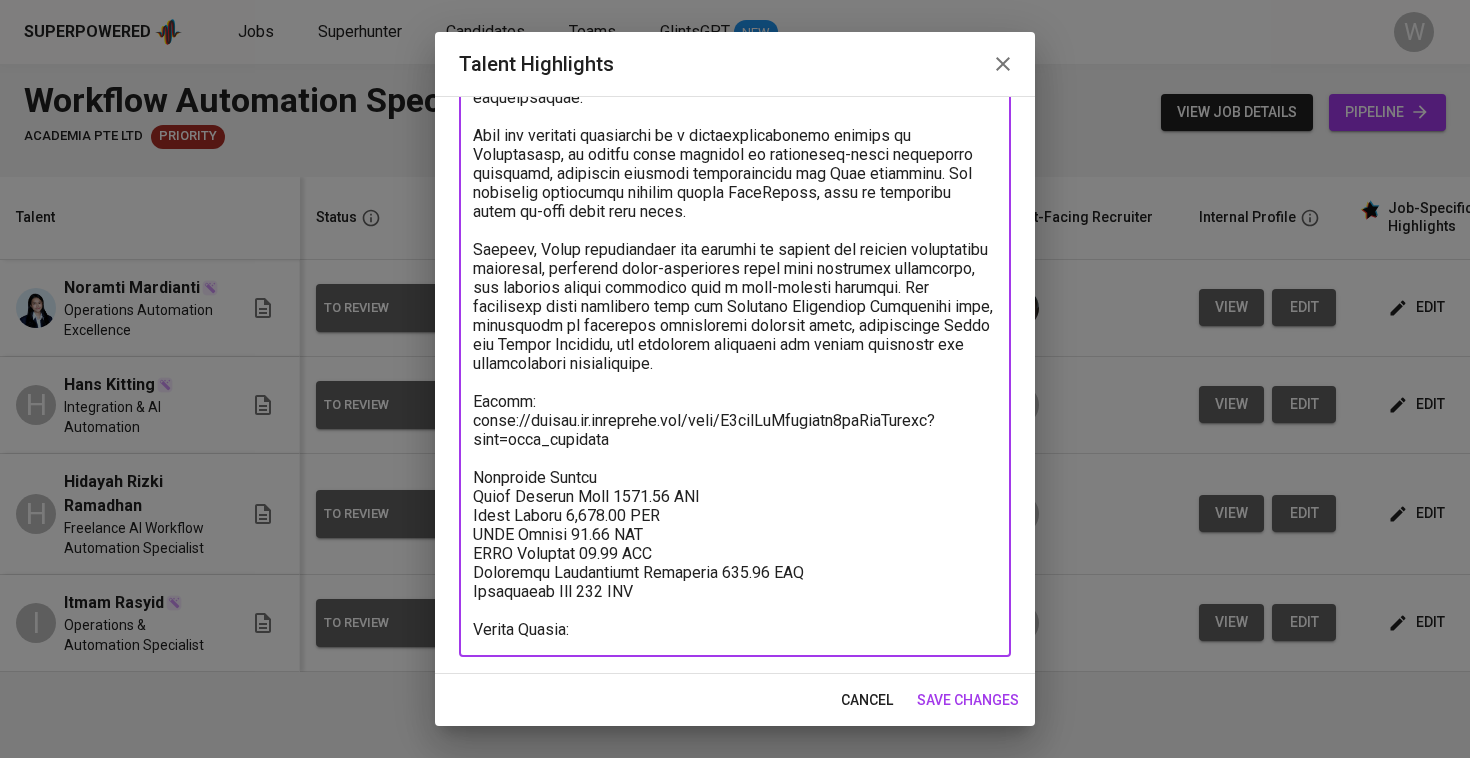 click at bounding box center [735, 173] 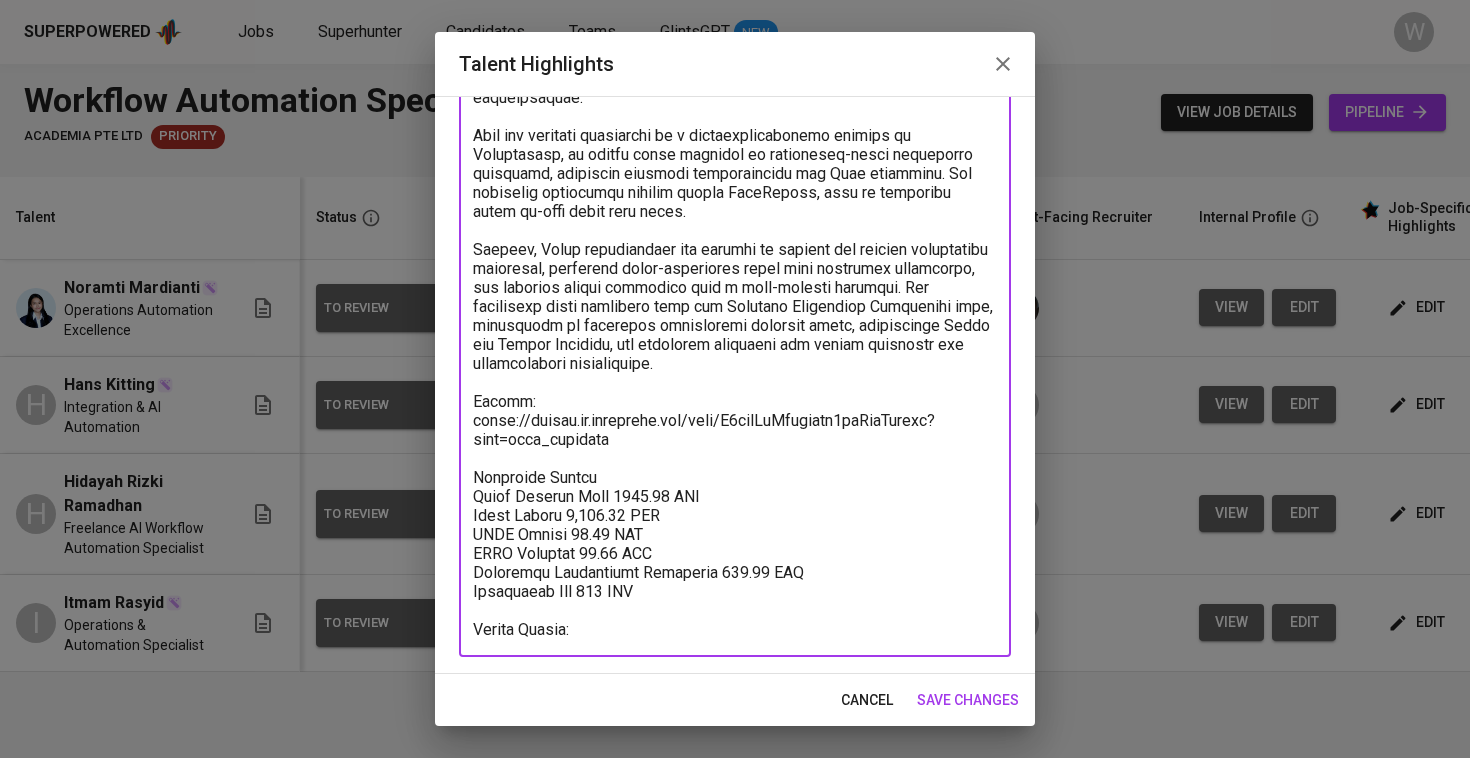 type on "Itmam has over three years of experience combining operations and automation, with a strong focus on building scalable systems and streamlining processes using tools such as Activepieces, Make.com, Google Apps Script, and various APIs. Currently, he holds a hybrid role where he transitioned from operational responsibilities like booking management and customer service into full-scale automation design and implementation. He has independently led end-to-end automation projects, including workflow optimization that improved team ownership and collaboration. His contributions resulted in enhanced efficiency and reduced manual errors, particularly during high-volume periods.
He has built integrations across several platforms, including Discord, WhatsApp (via ManyContacts), and internal databases. Though Slack is a new addition to his current organization, he is confident in adapting to it, given his solid foundation with APIs and webhooks. He also utilizes Google Sheets and Apps Script for data processing and..." 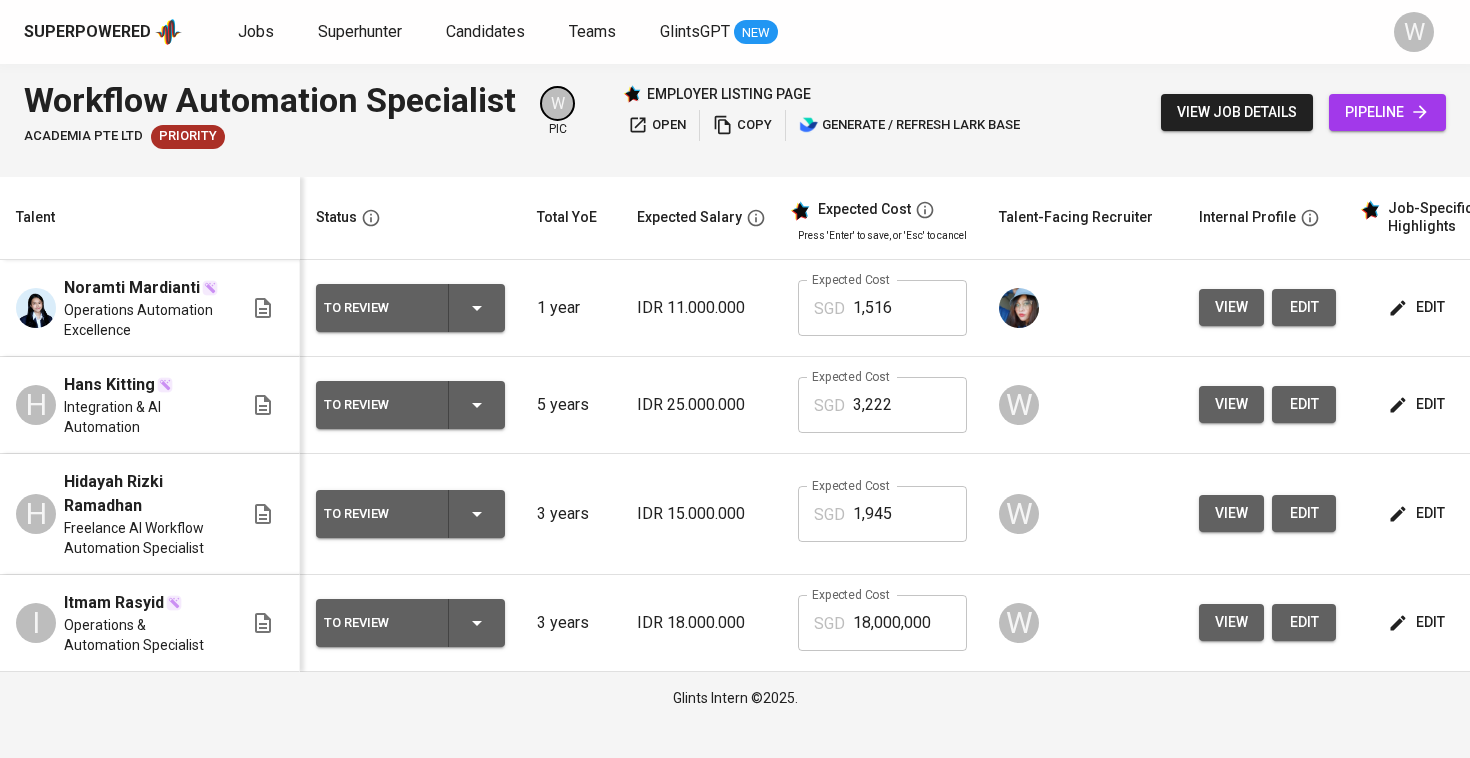 click on "18,000,000" at bounding box center [910, 623] 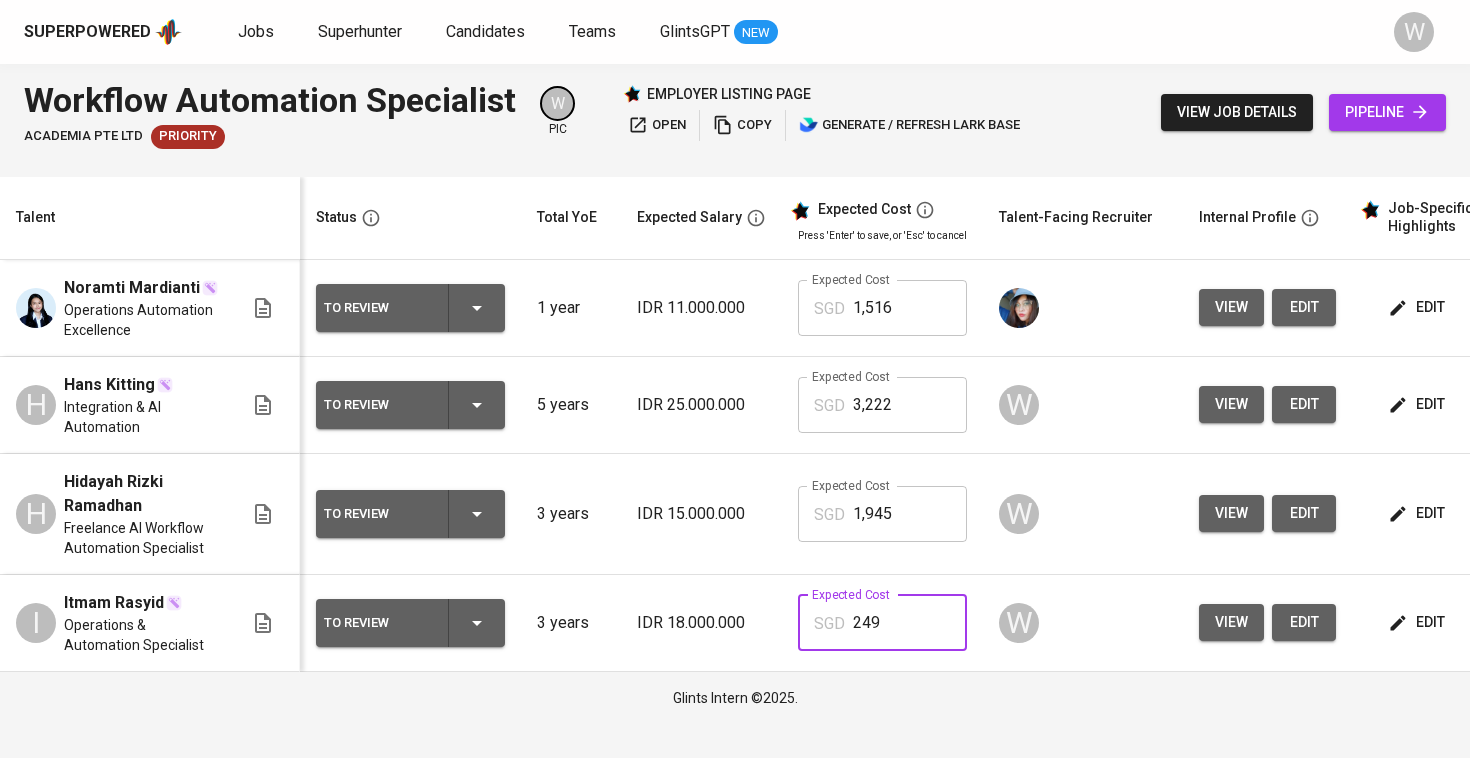 type on "2,490" 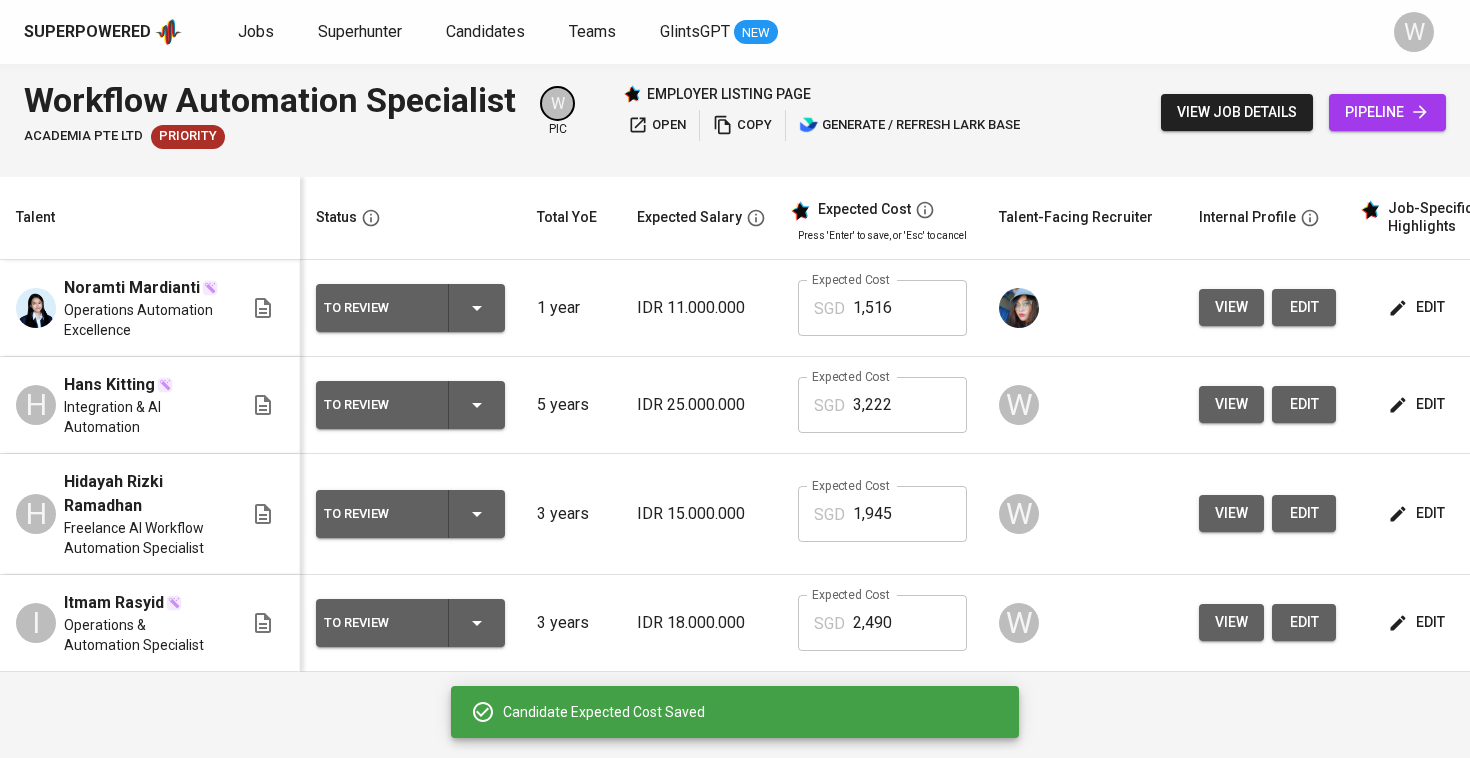 click on "To Review" at bounding box center [410, 623] 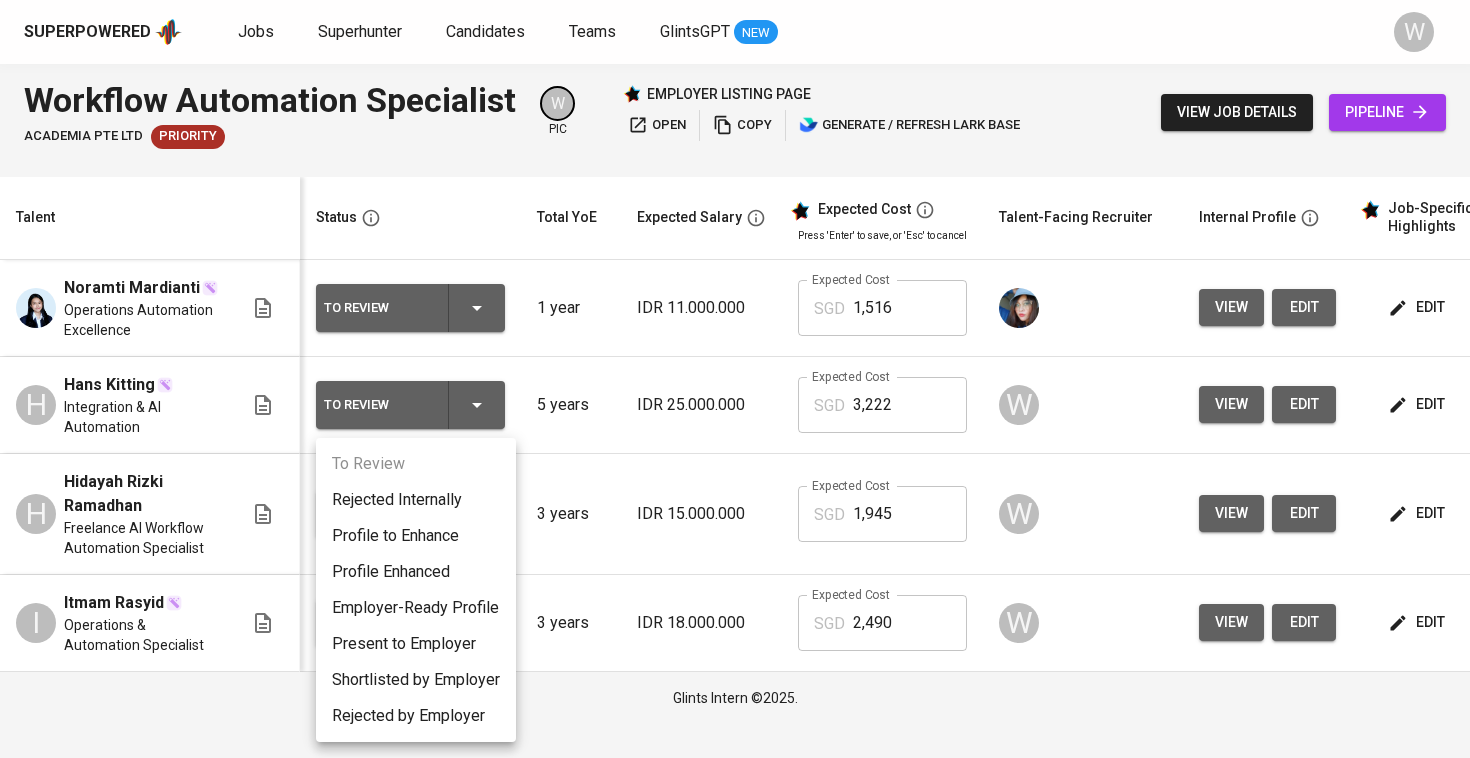 click on "Present to Employer" at bounding box center [416, 644] 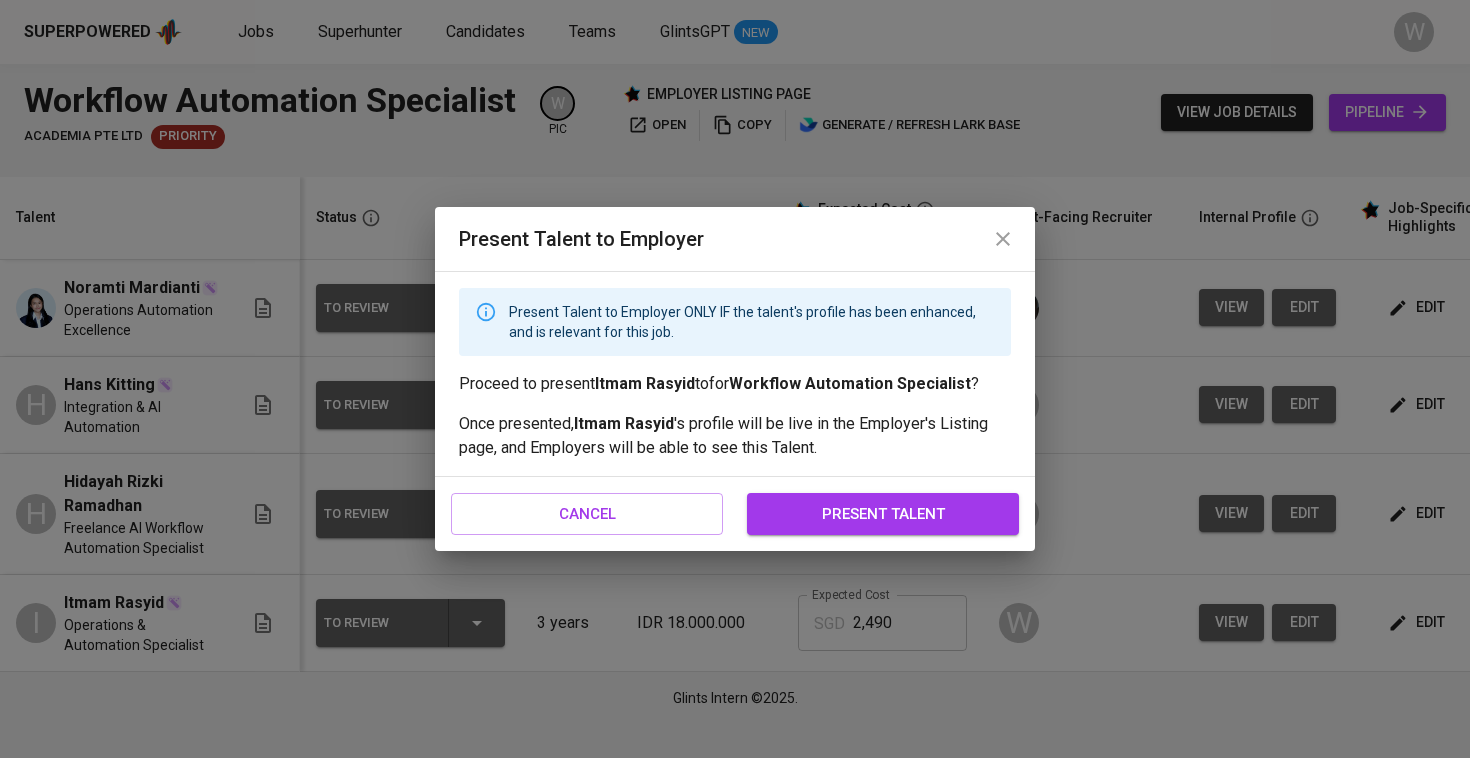 click on "present talent" at bounding box center (883, 514) 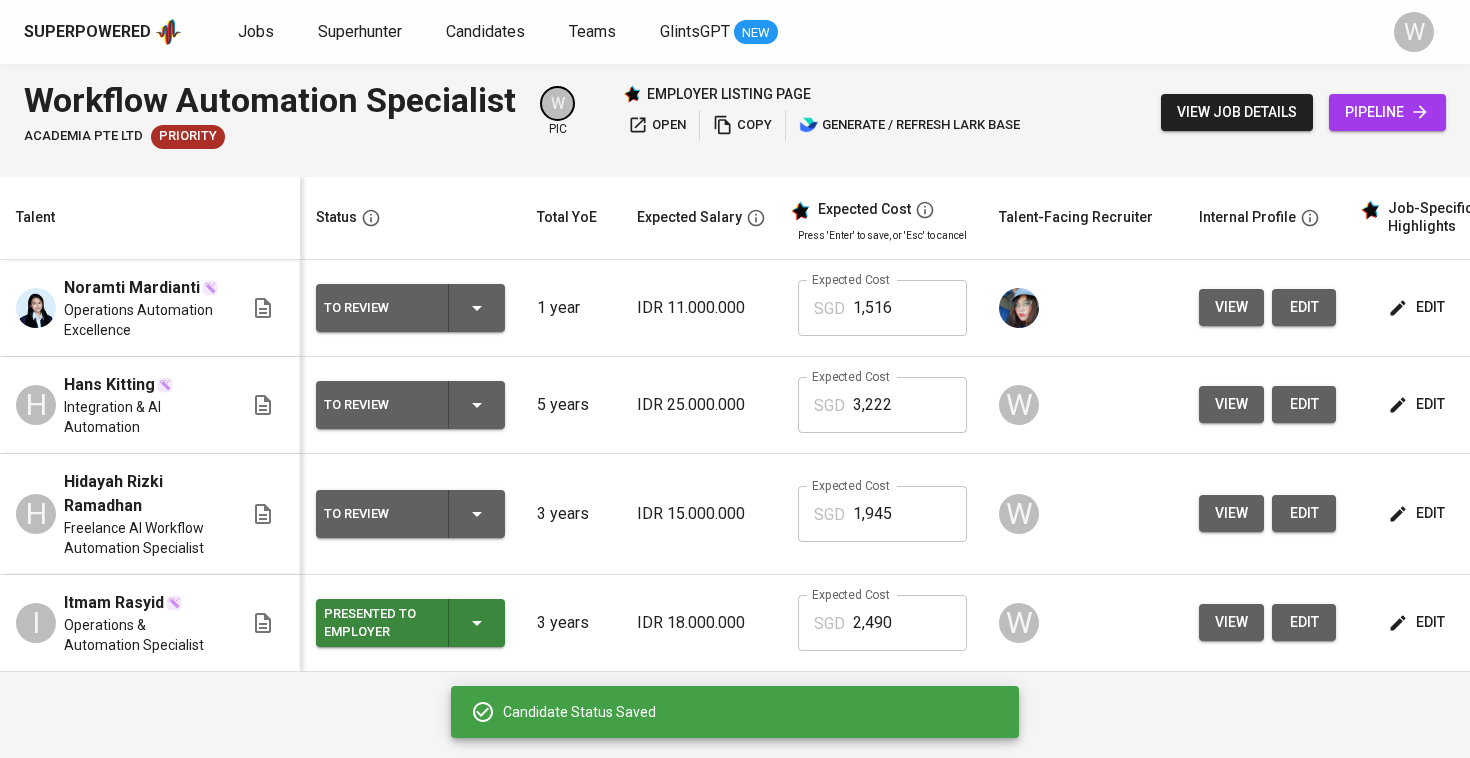 click on "To Review" at bounding box center (410, 514) 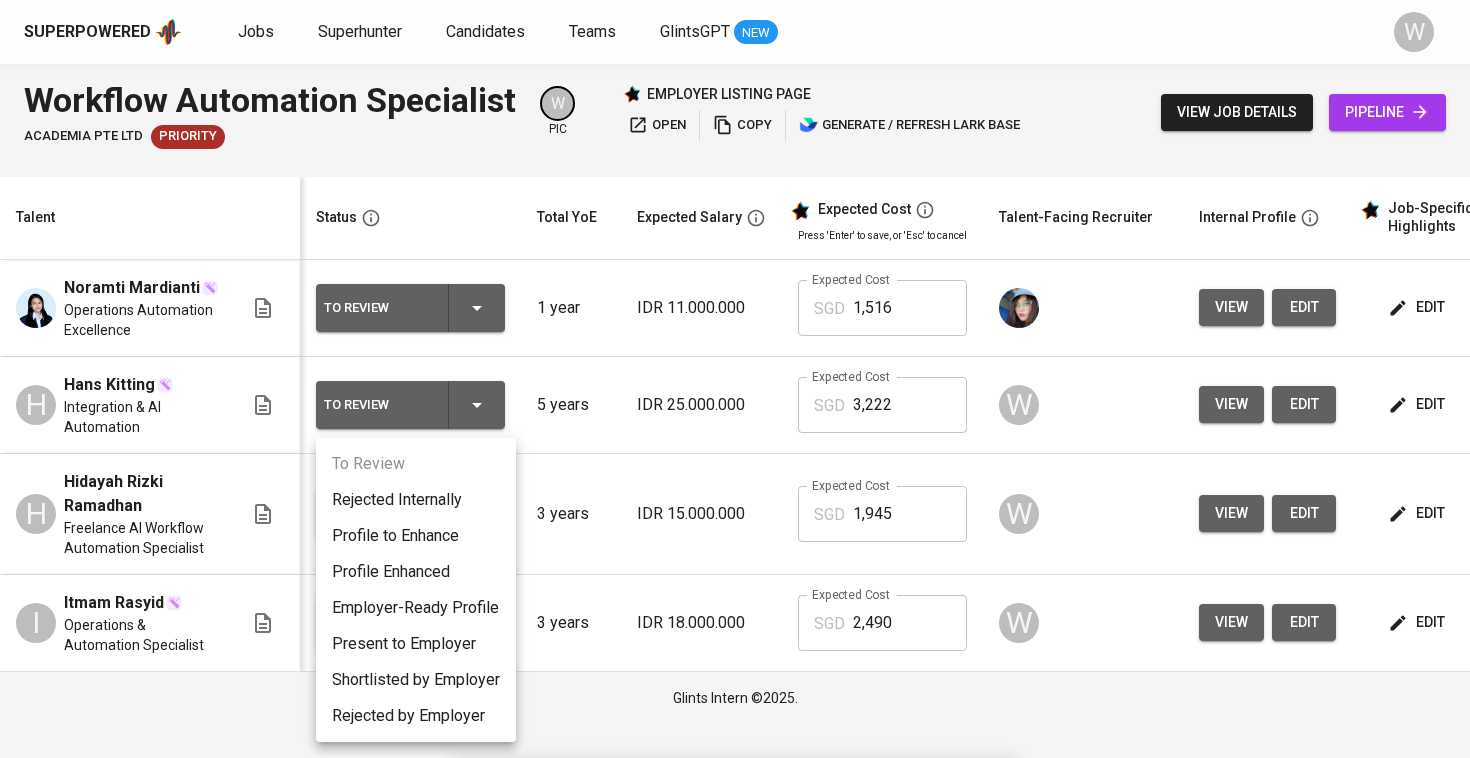 click on "Present to Employer" at bounding box center [416, 644] 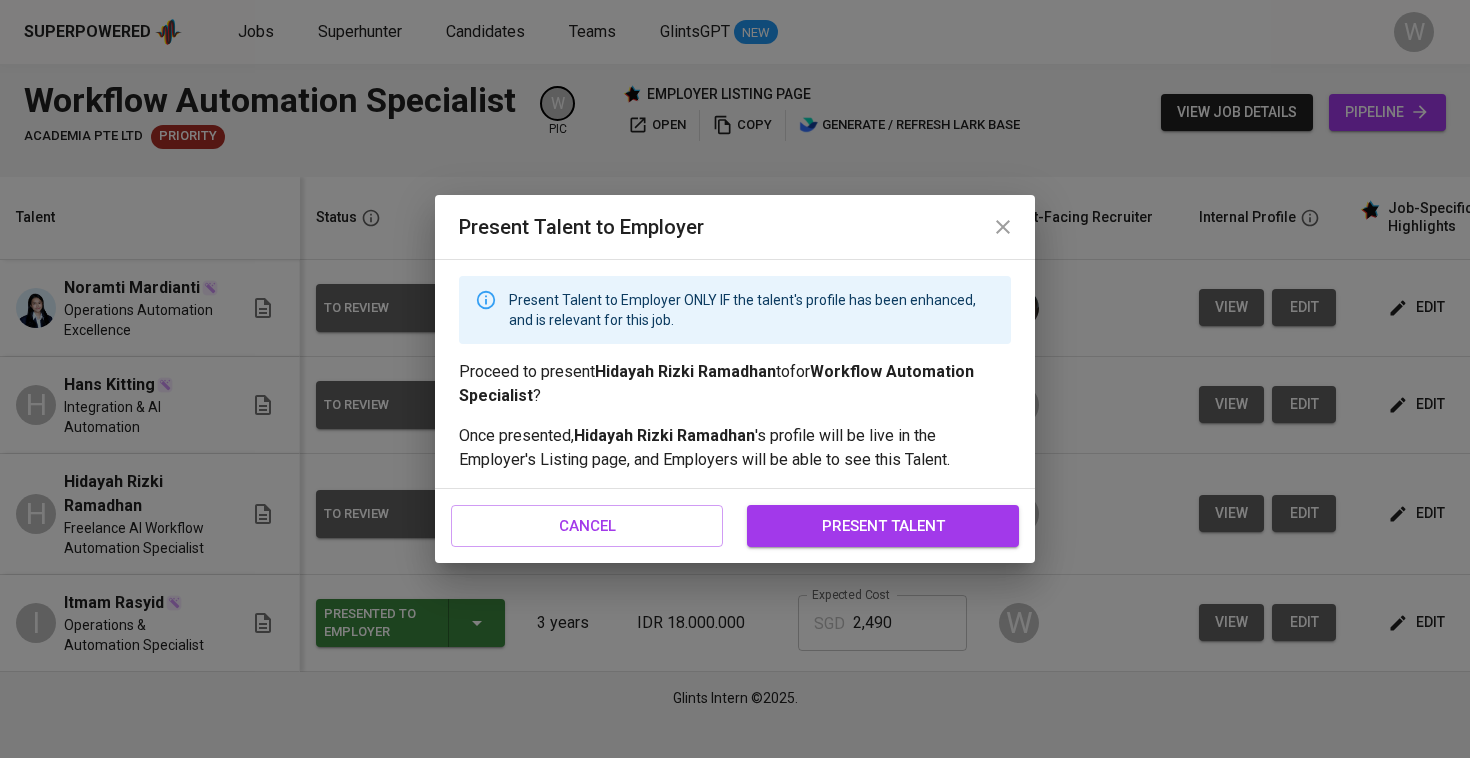 click on "present talent" at bounding box center [883, 526] 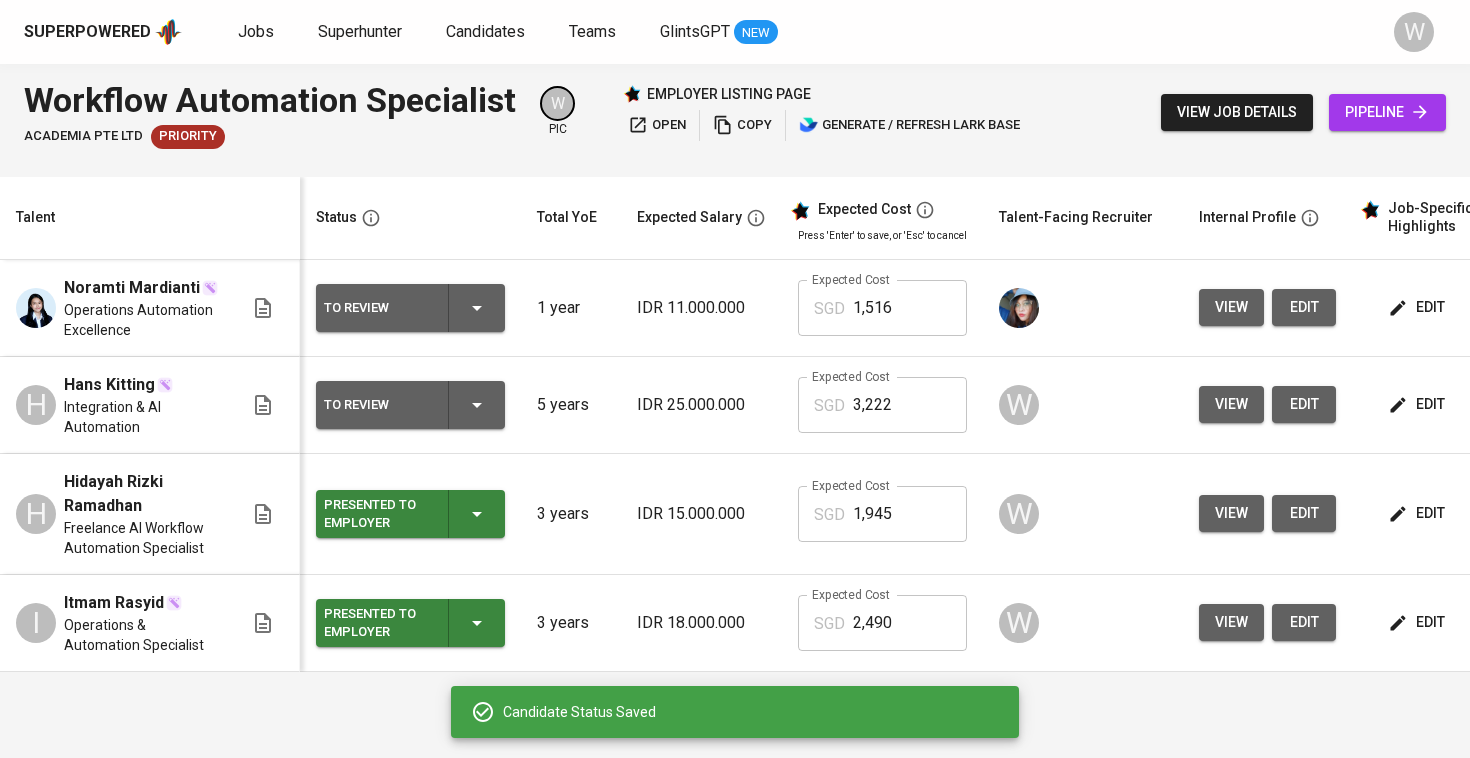 click on "To Review" at bounding box center (410, 405) 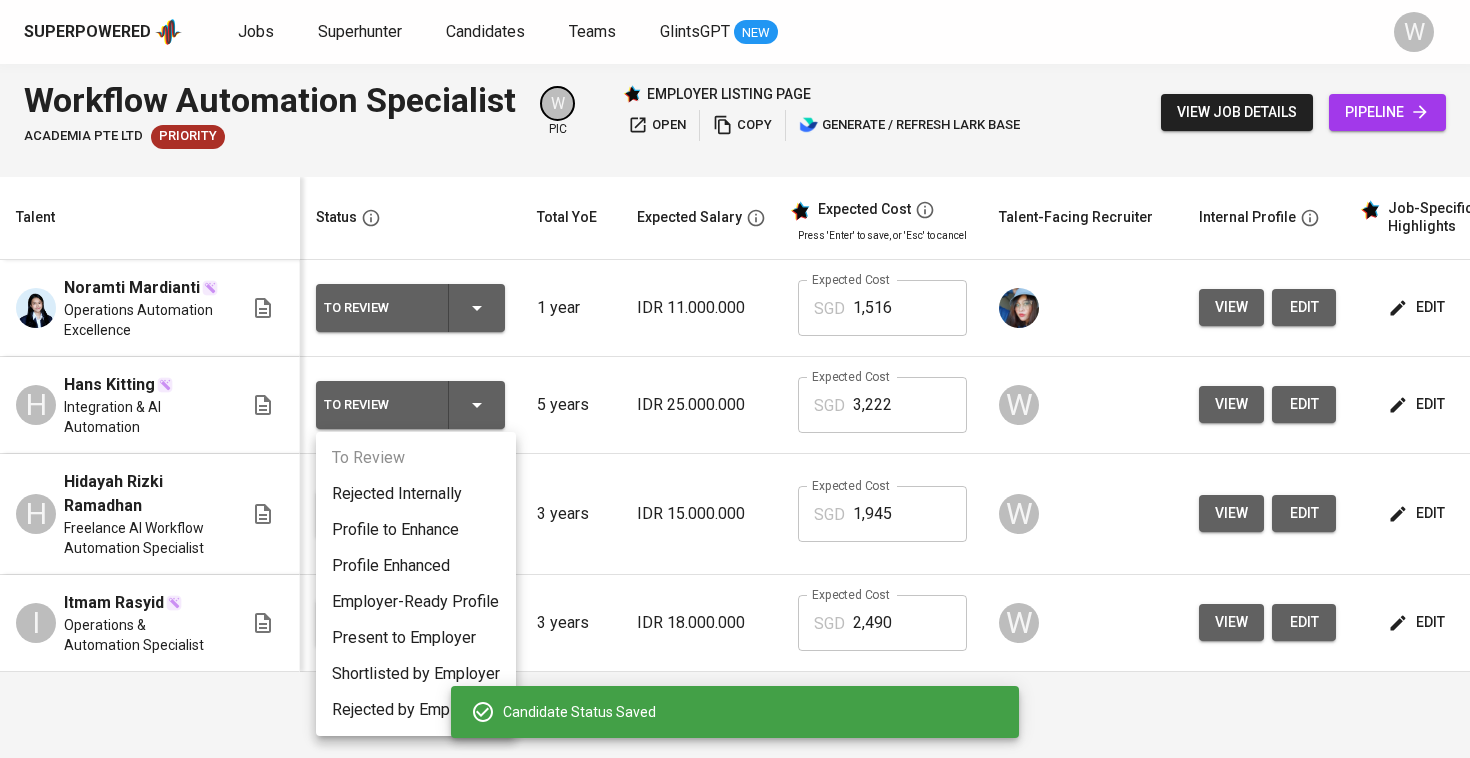 click on "Present to Employer" at bounding box center [416, 638] 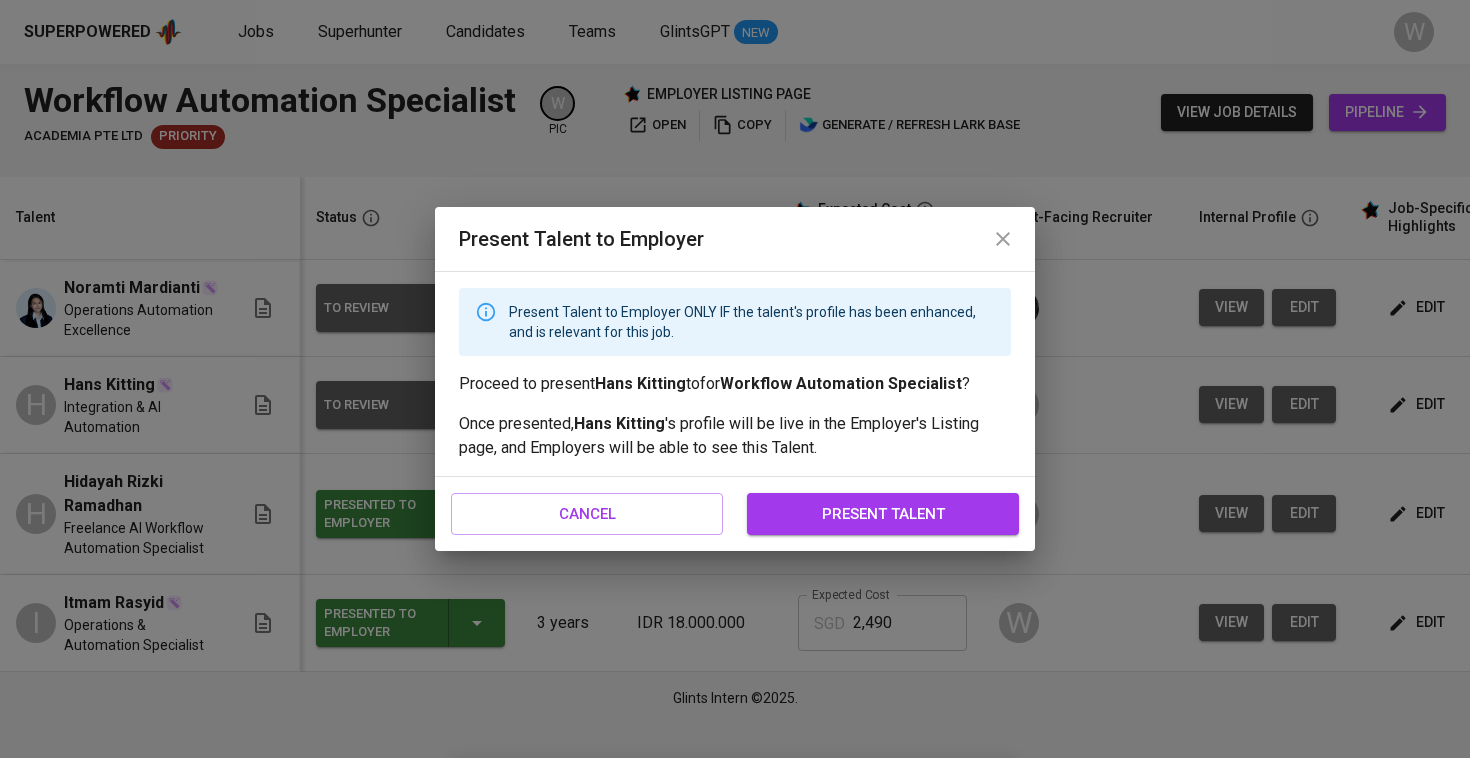 click on "present talent" at bounding box center (883, 514) 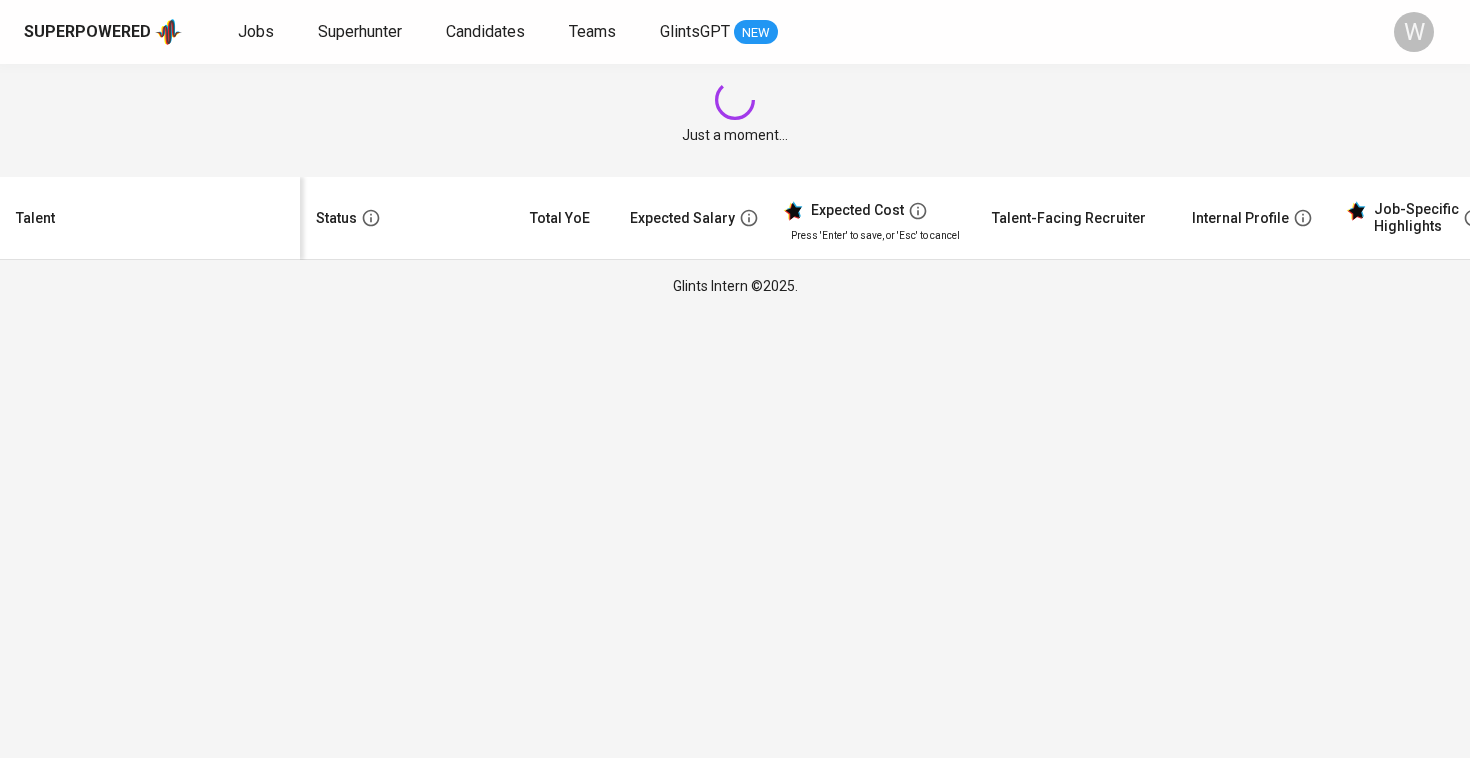 scroll, scrollTop: 0, scrollLeft: 0, axis: both 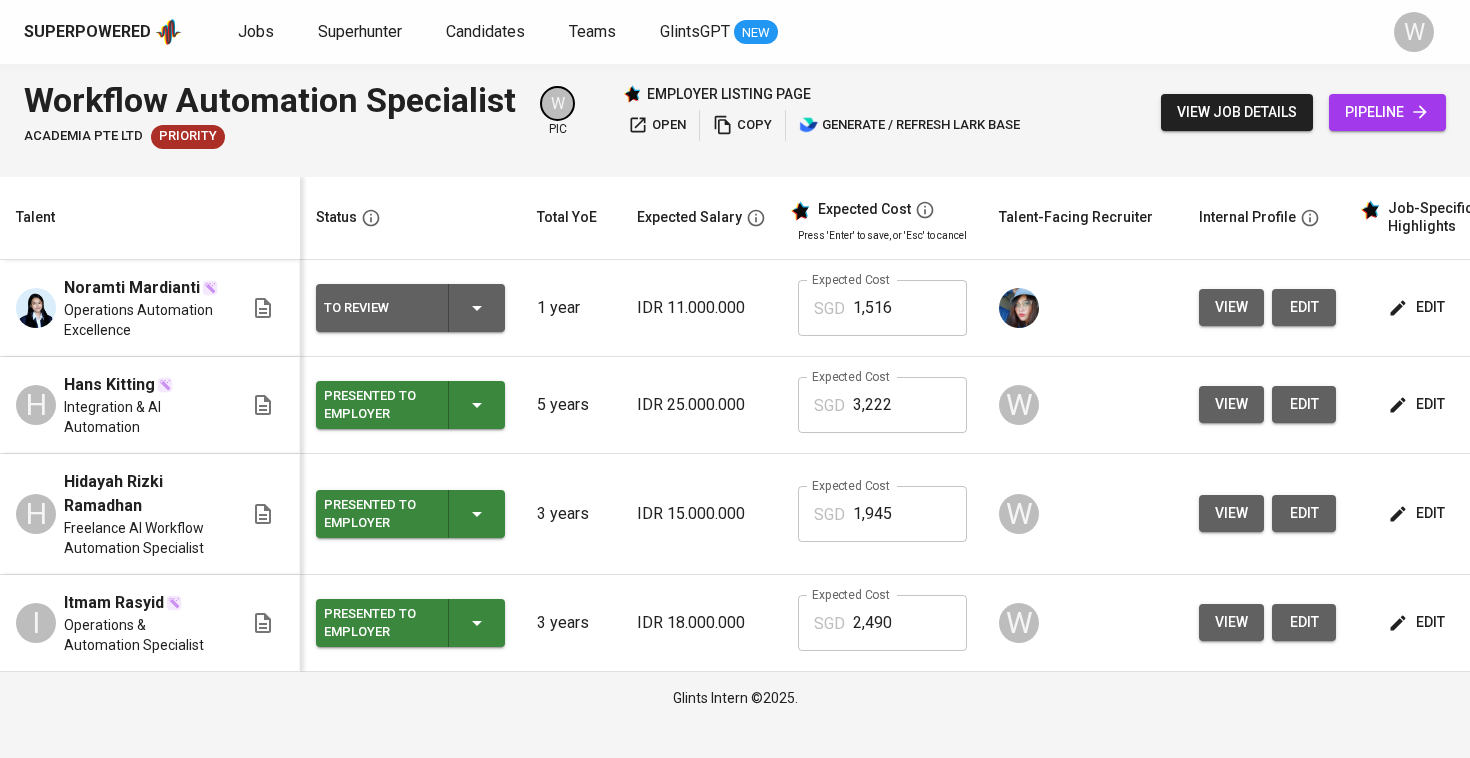 click on "edit" at bounding box center (1418, 307) 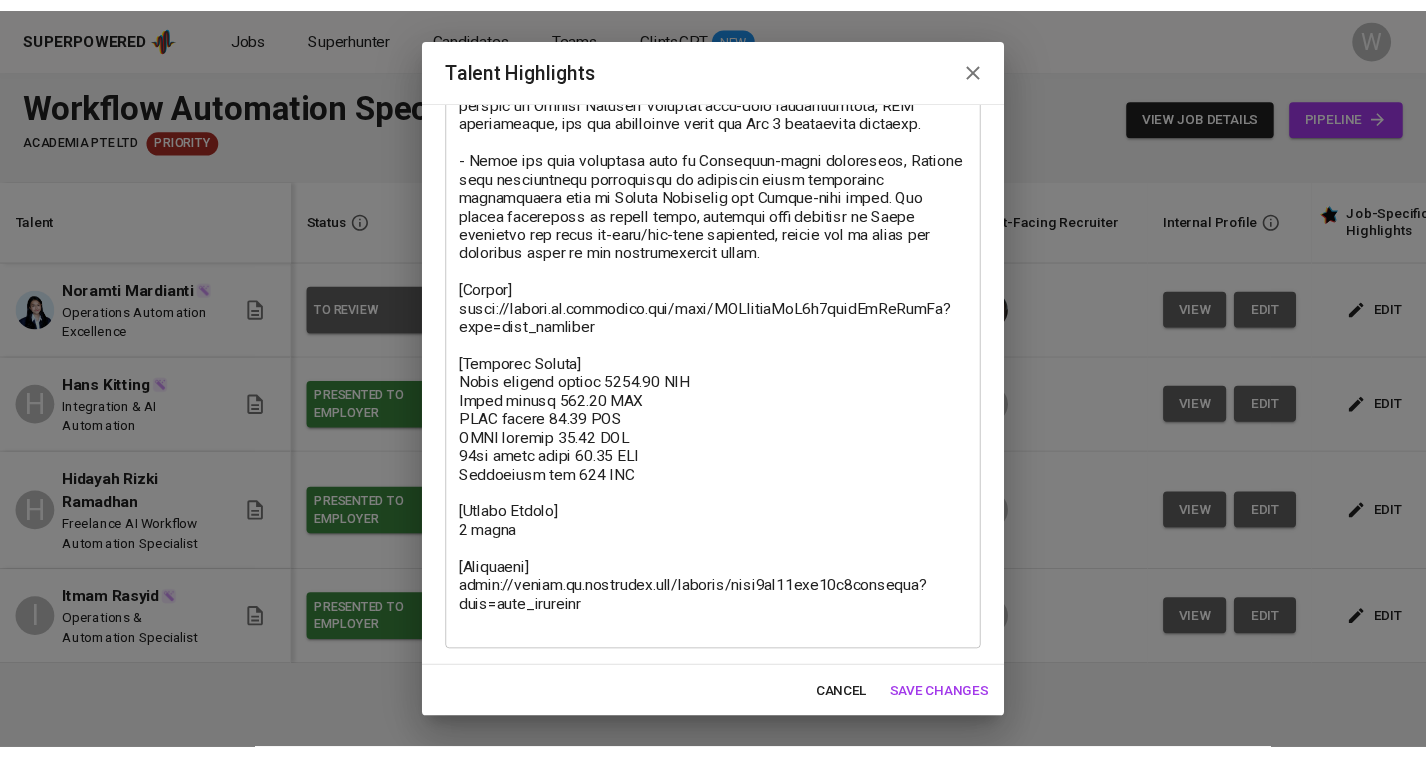 scroll, scrollTop: 577, scrollLeft: 0, axis: vertical 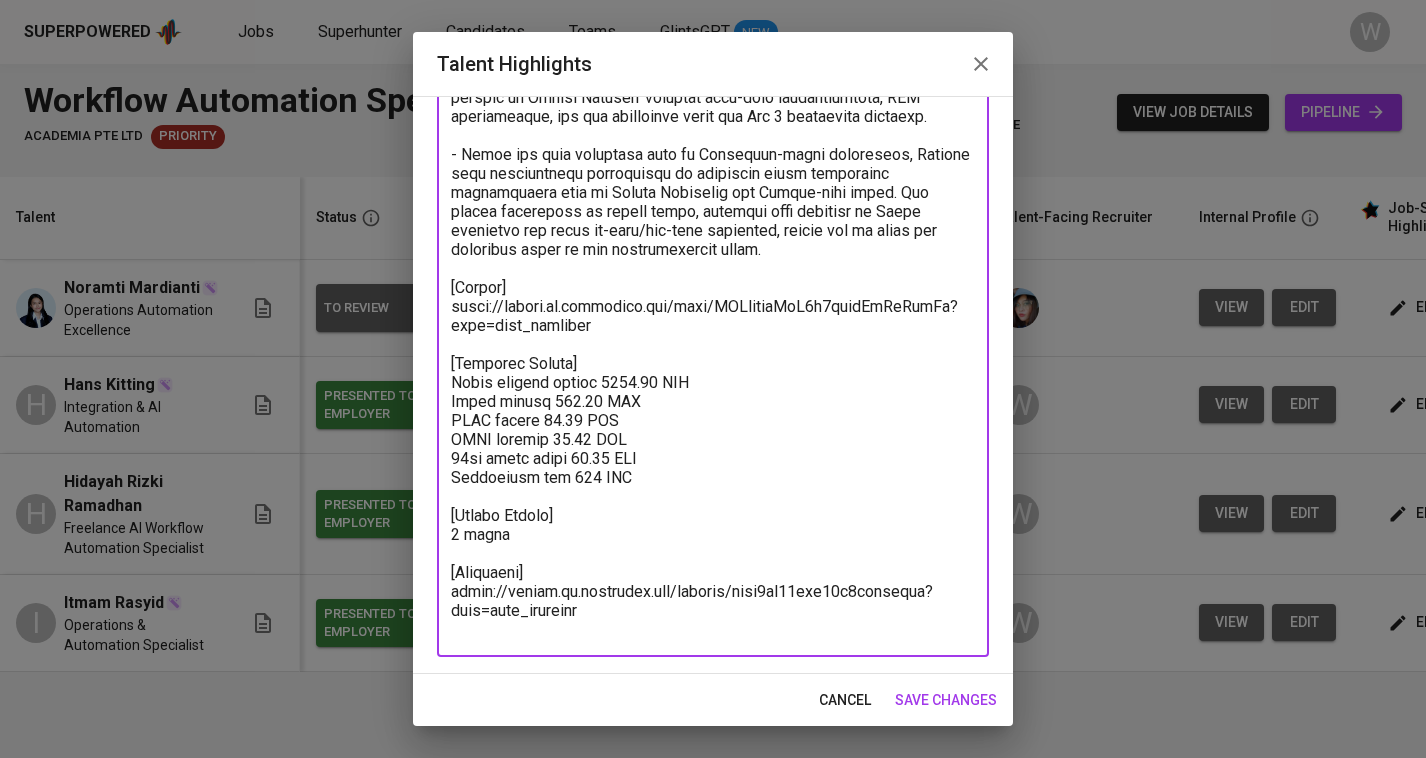 drag, startPoint x: 702, startPoint y: 630, endPoint x: 411, endPoint y: 614, distance: 291.43954 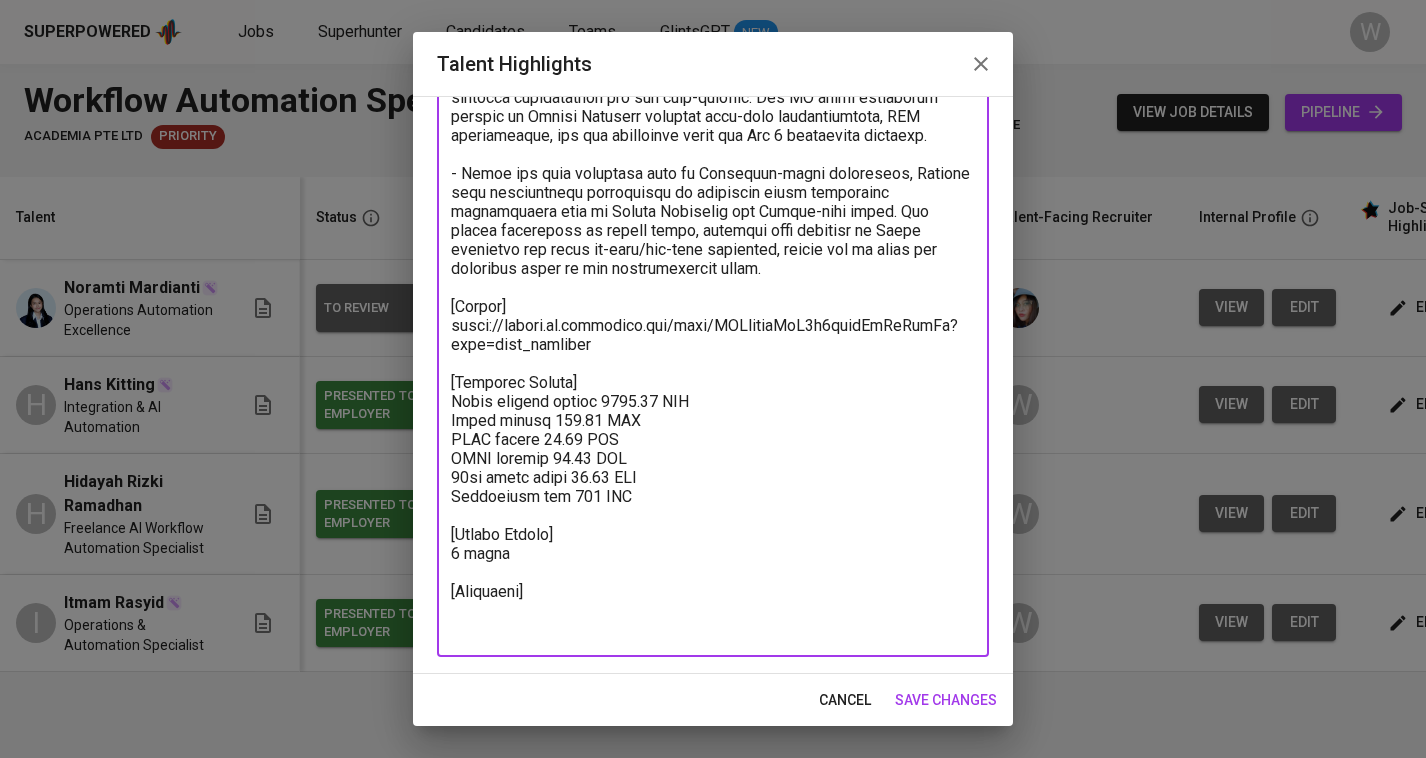 scroll, scrollTop: 539, scrollLeft: 0, axis: vertical 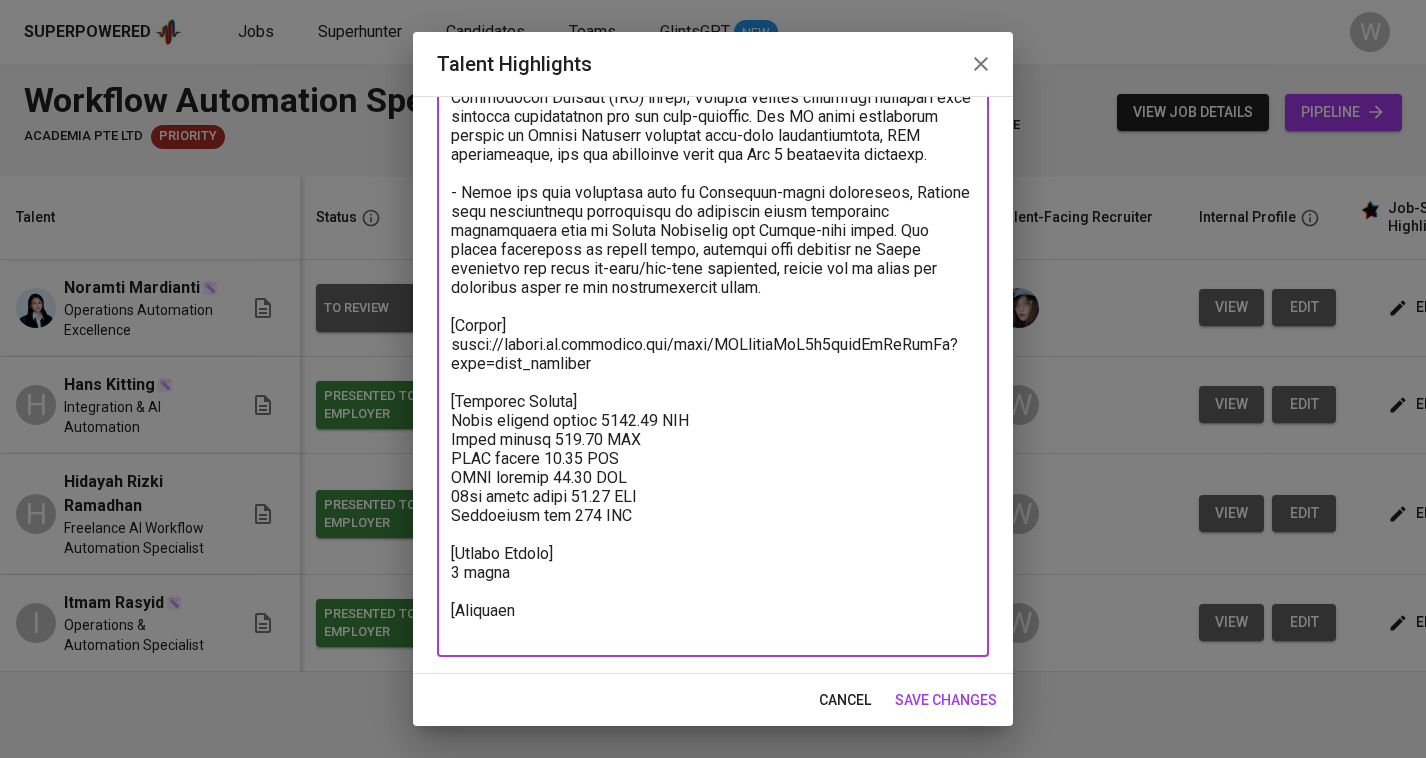 drag, startPoint x: 593, startPoint y: 619, endPoint x: 493, endPoint y: 685, distance: 119.81653 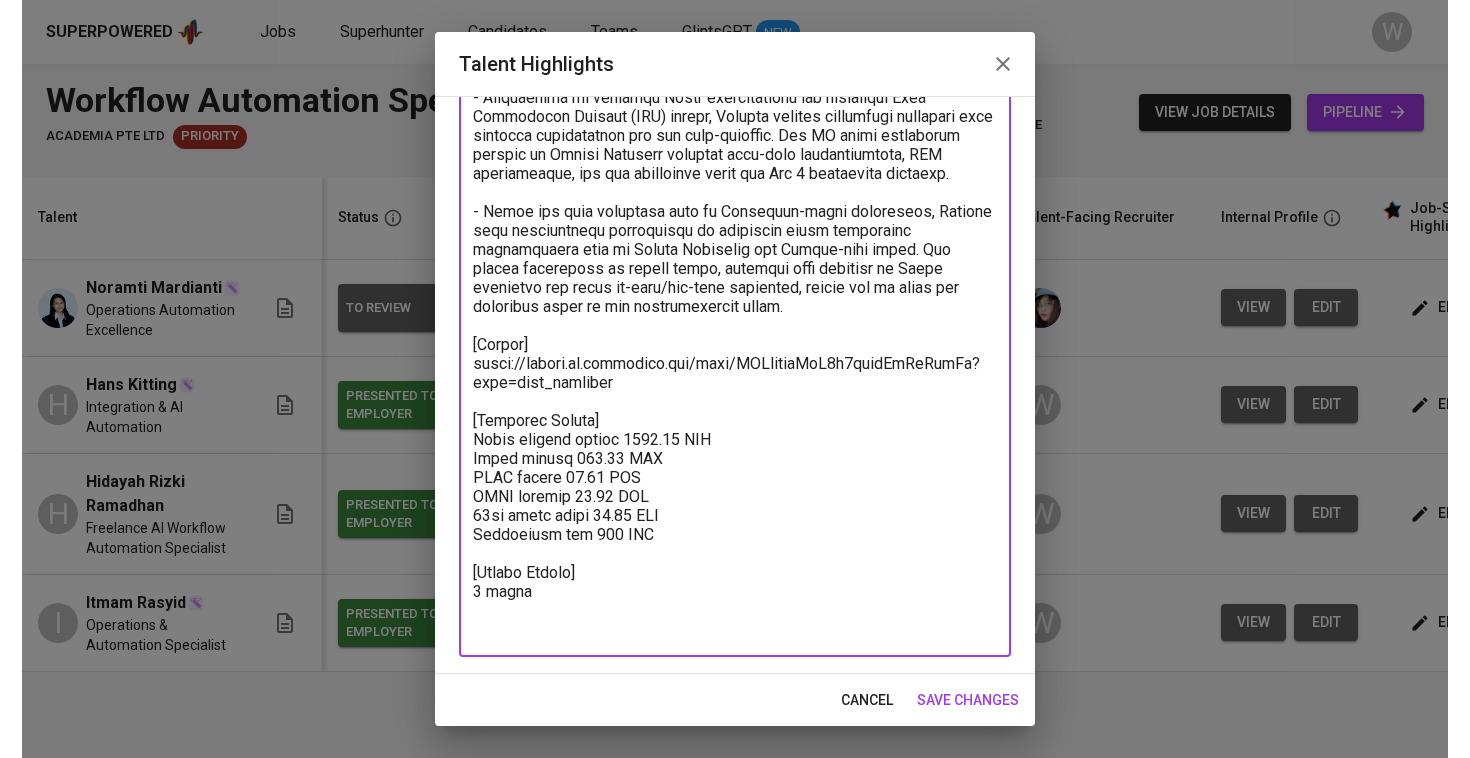 scroll, scrollTop: 501, scrollLeft: 0, axis: vertical 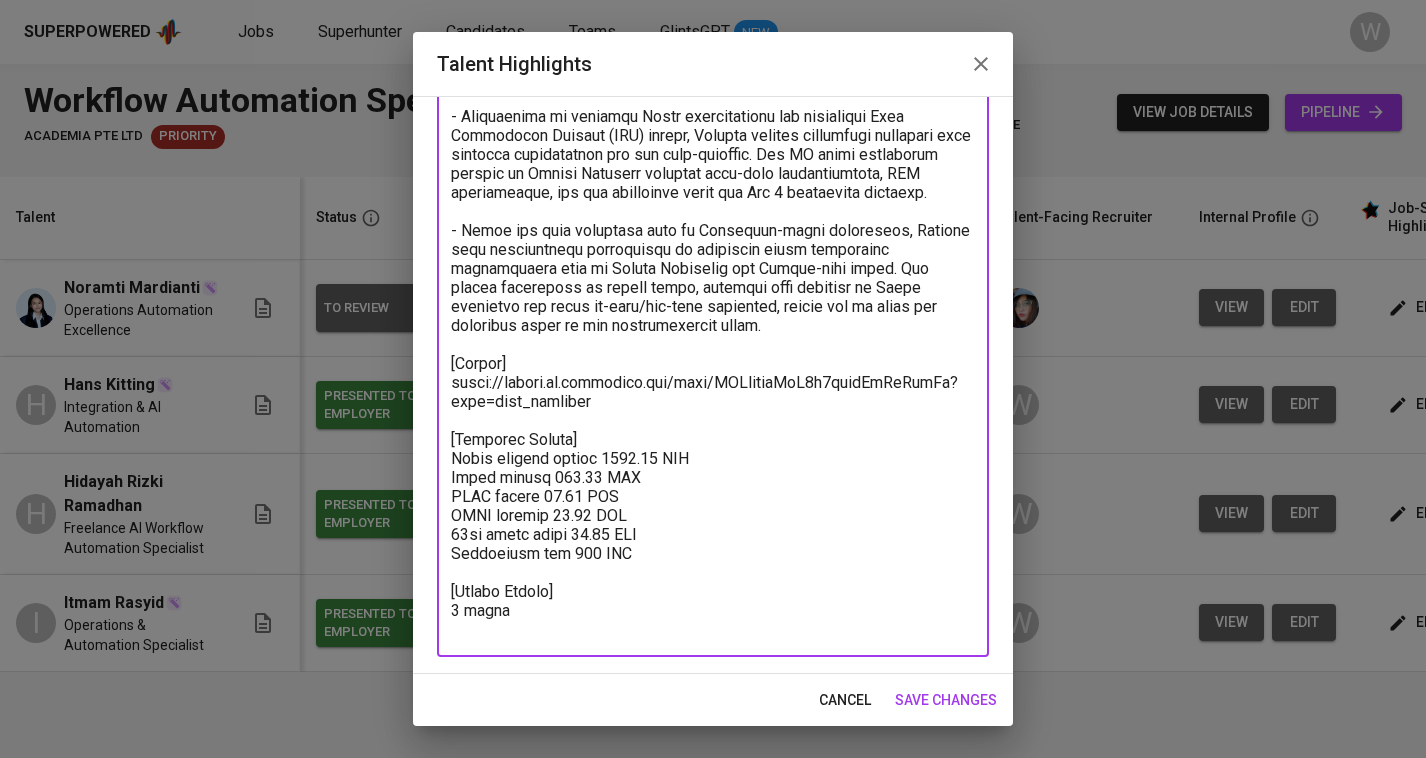 type on "[Career Highlight]
- Noramti has hands-on experience in architecting and deploying automation workflows using Microsoft Power Automate, Power Apps, Outlook Forms, Excel Macros, and SharePoint integration. She built end-to-end procurement automation systems that minimized repetitive tasks and ensured seamless data flow across functions, aligning with predefined KPIs and process metrics.
- She developed real-time automated dashboards to track procurement KPIs, enabling data-driven decision-making and faster response times. Her automation initiatives led to a 92% asset data accuracy rate and a 20% reduction in procurement costs, showcasing her ability to connect workflow automation with tangible business outcomes.
- Noramti follows a systematic approach to process analysis and optimization, conducting in-depth stakeholder interviews to capture current state workflows. She translates these into integrated automated systems that reduce manual input, ensure process standardization, and support scalable and reu..." 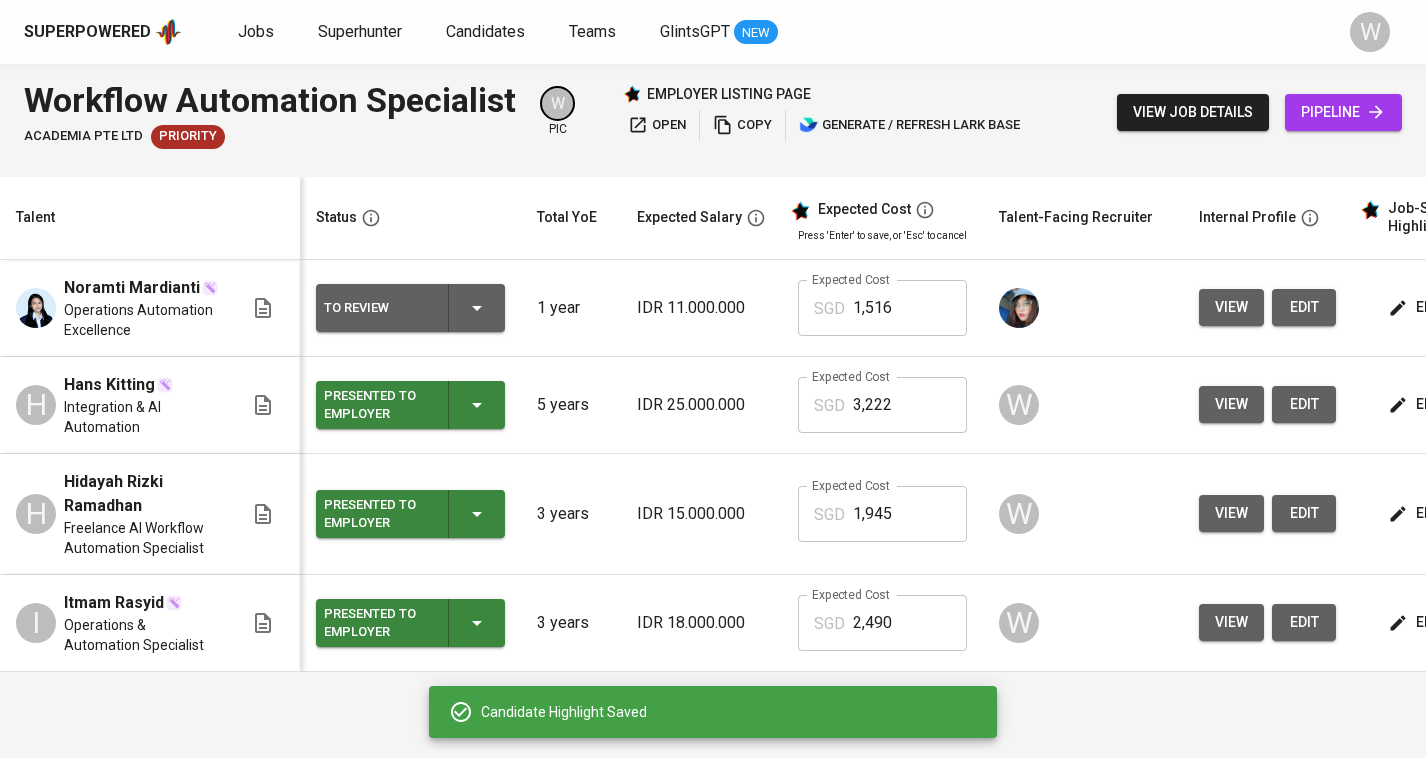 click on "To Review" at bounding box center (410, 308) 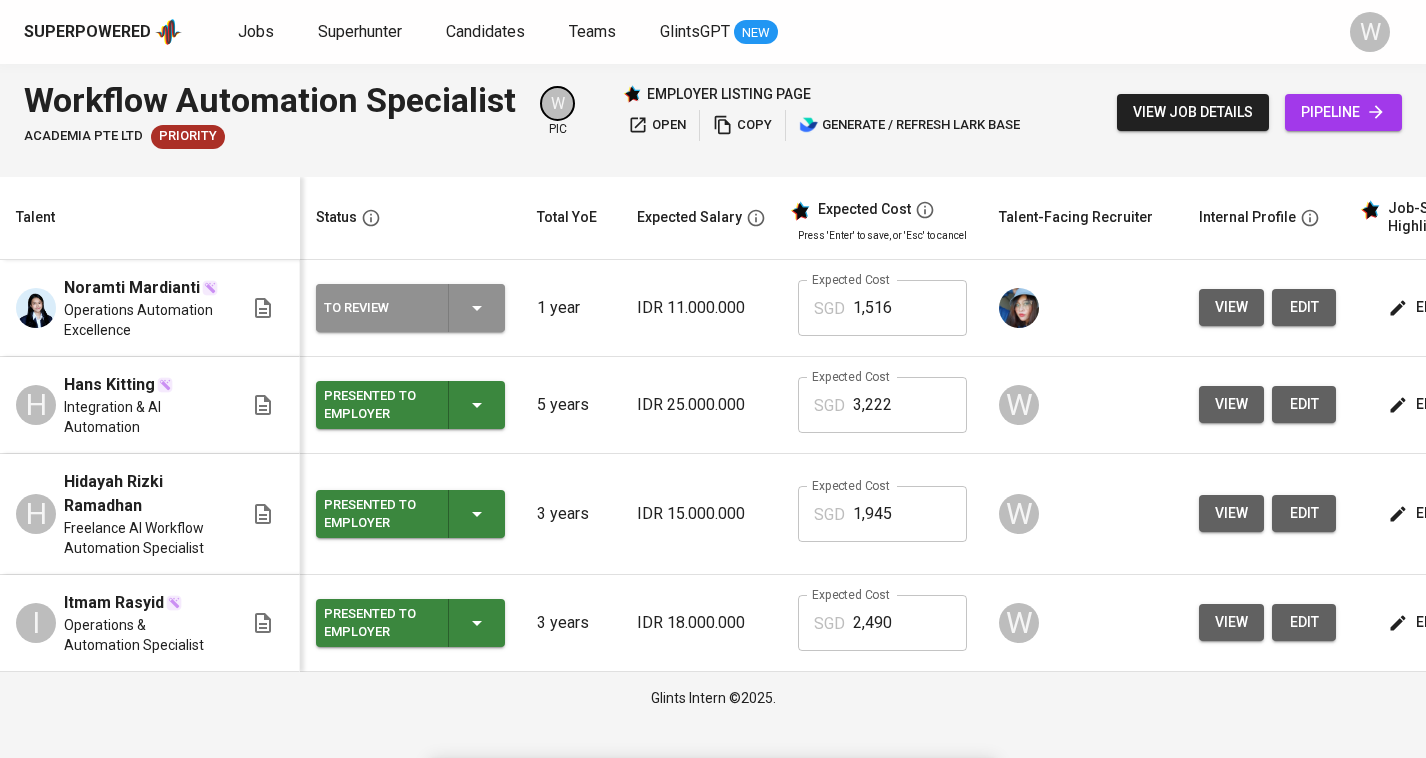 click 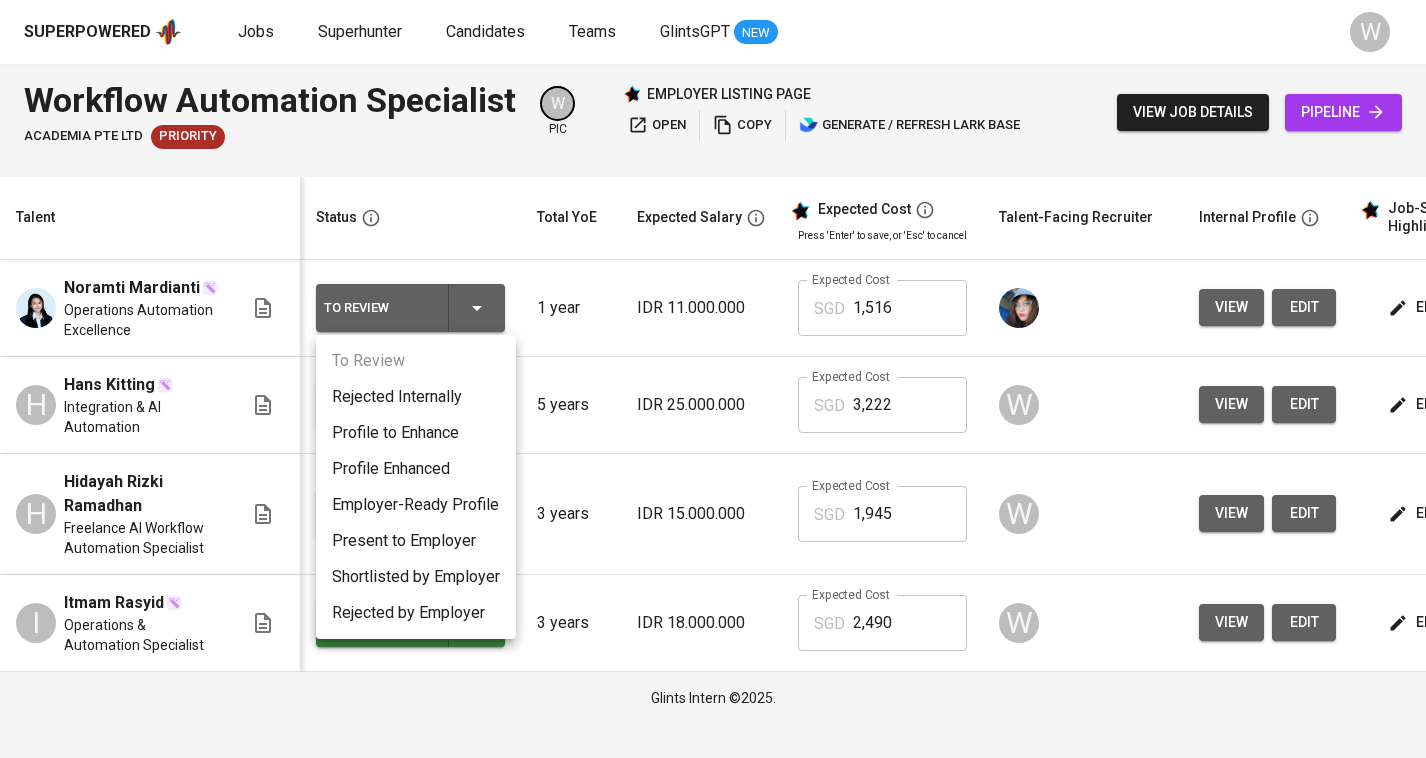 click on "Present to Employer" at bounding box center (416, 541) 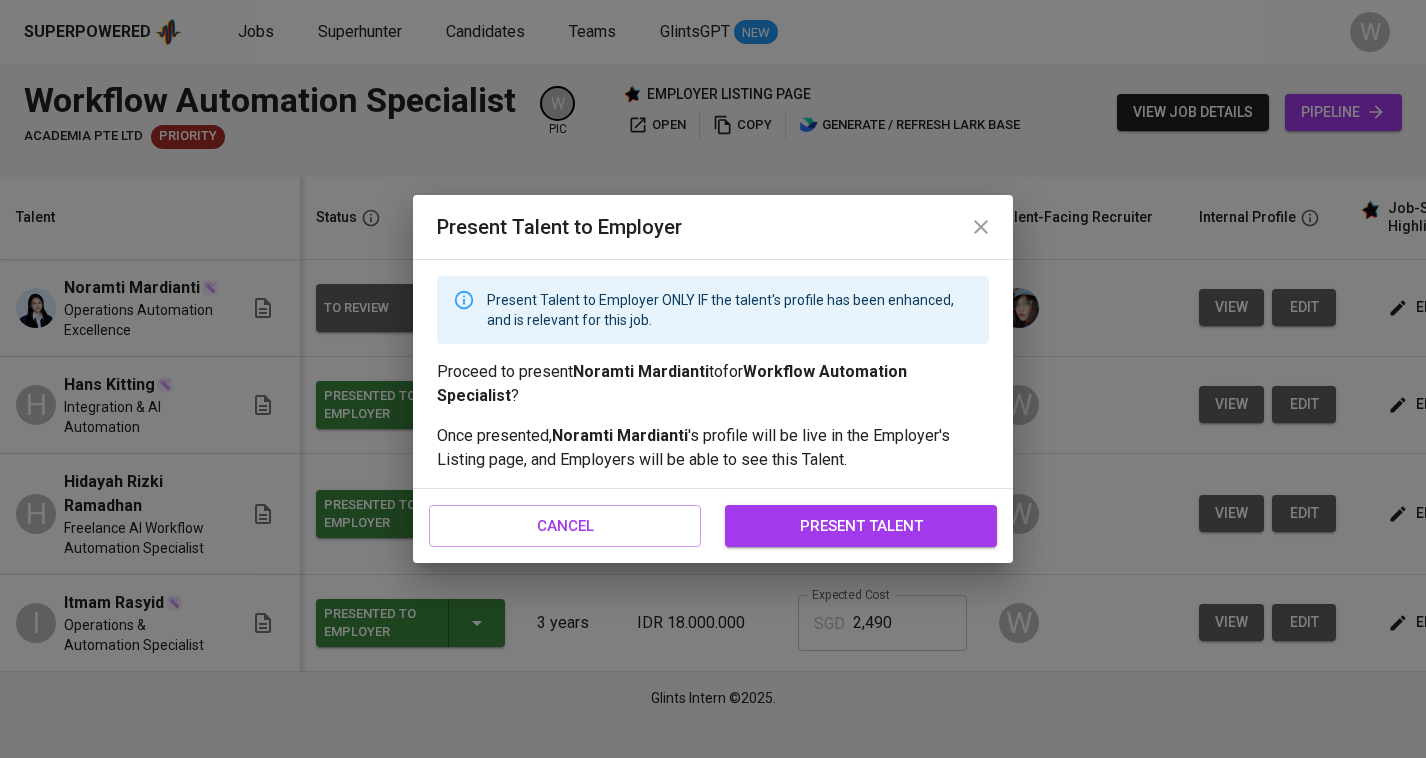 click on "present talent" at bounding box center (861, 526) 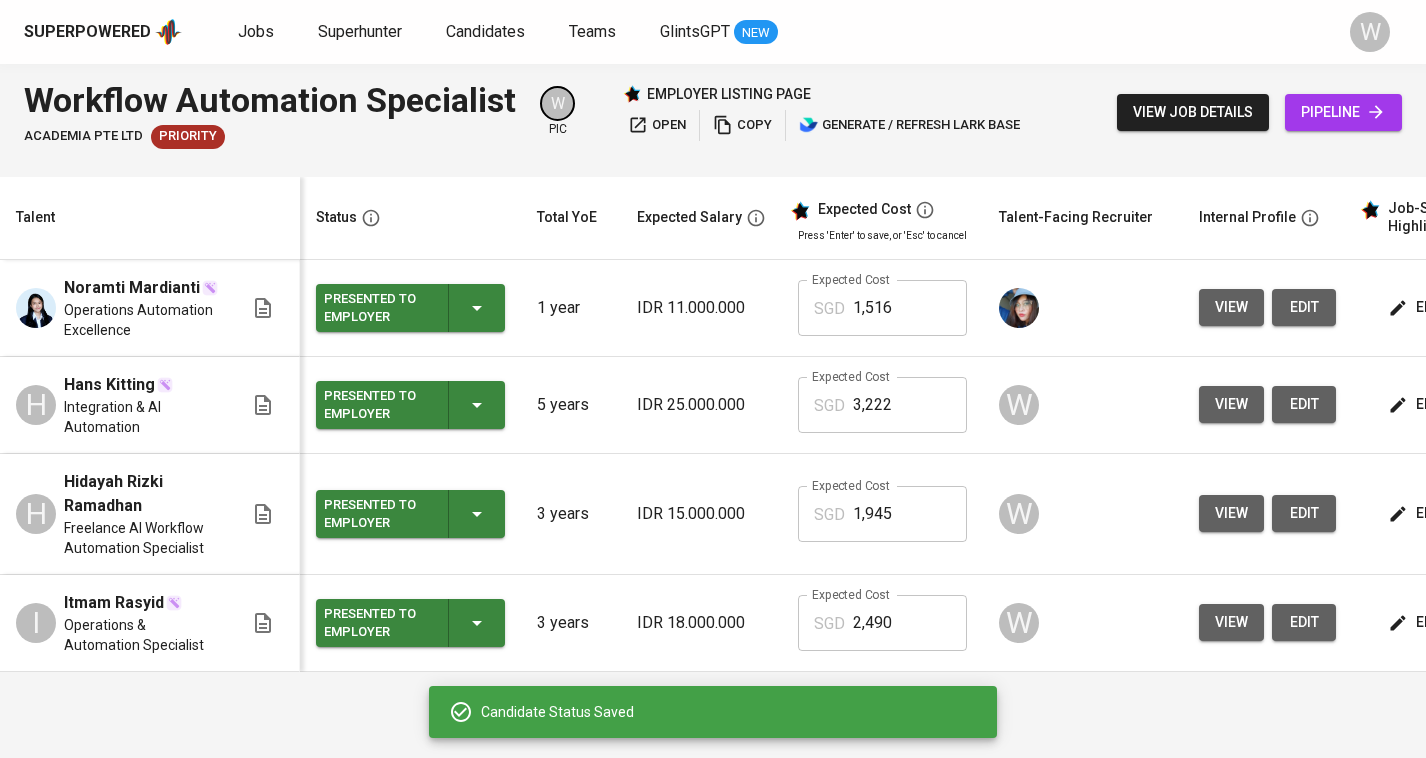 click on "open" at bounding box center [657, 125] 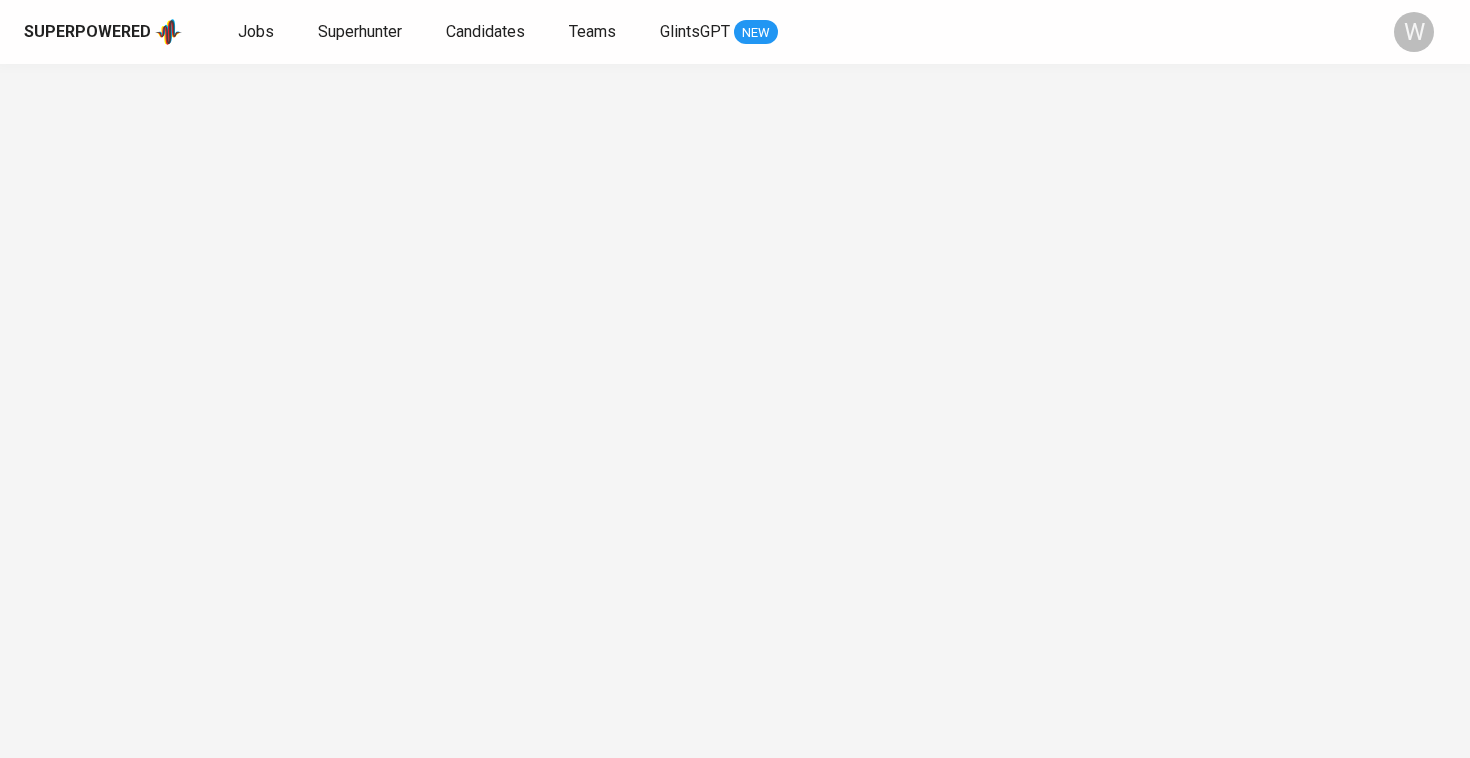 scroll, scrollTop: 0, scrollLeft: 0, axis: both 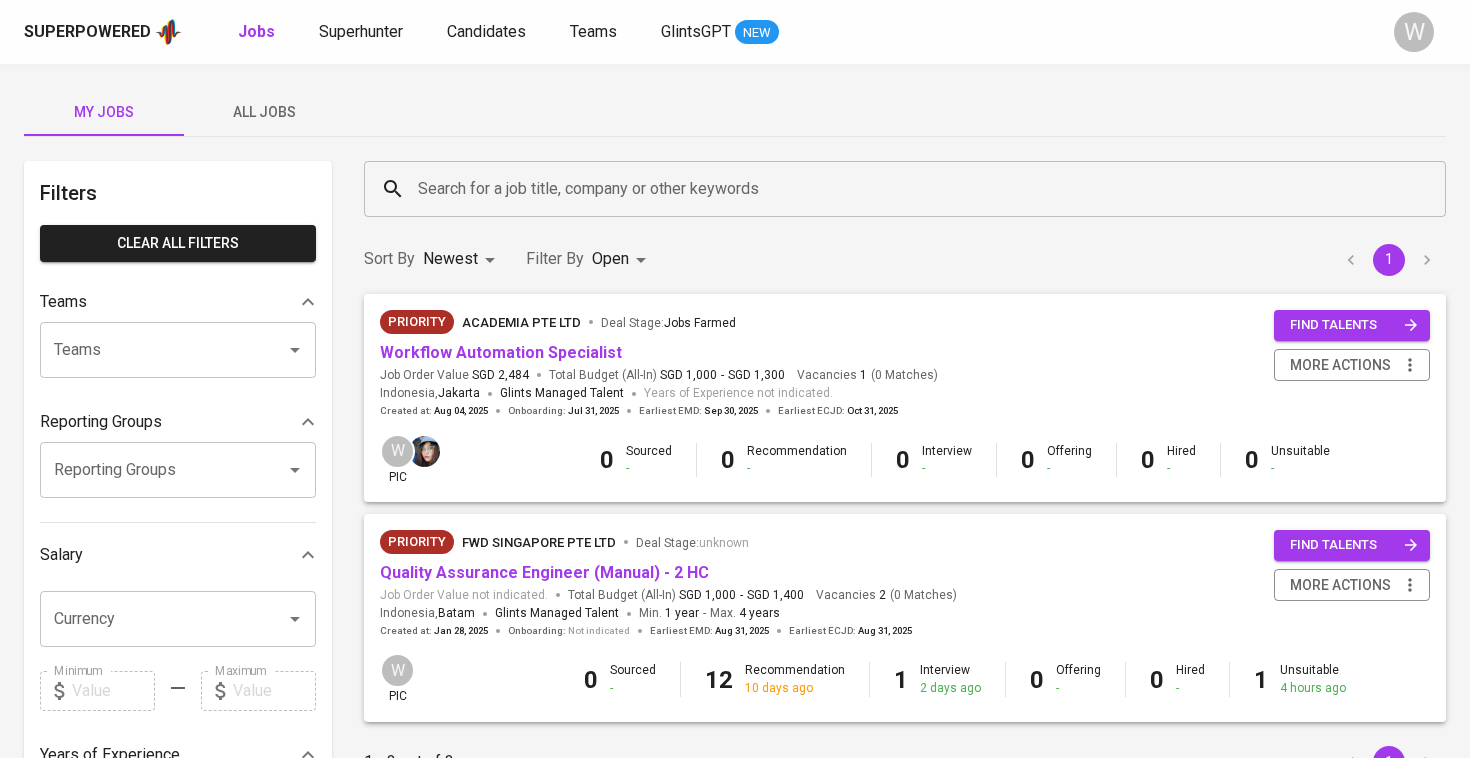 click on "My Jobs All Jobs" at bounding box center (735, 112) 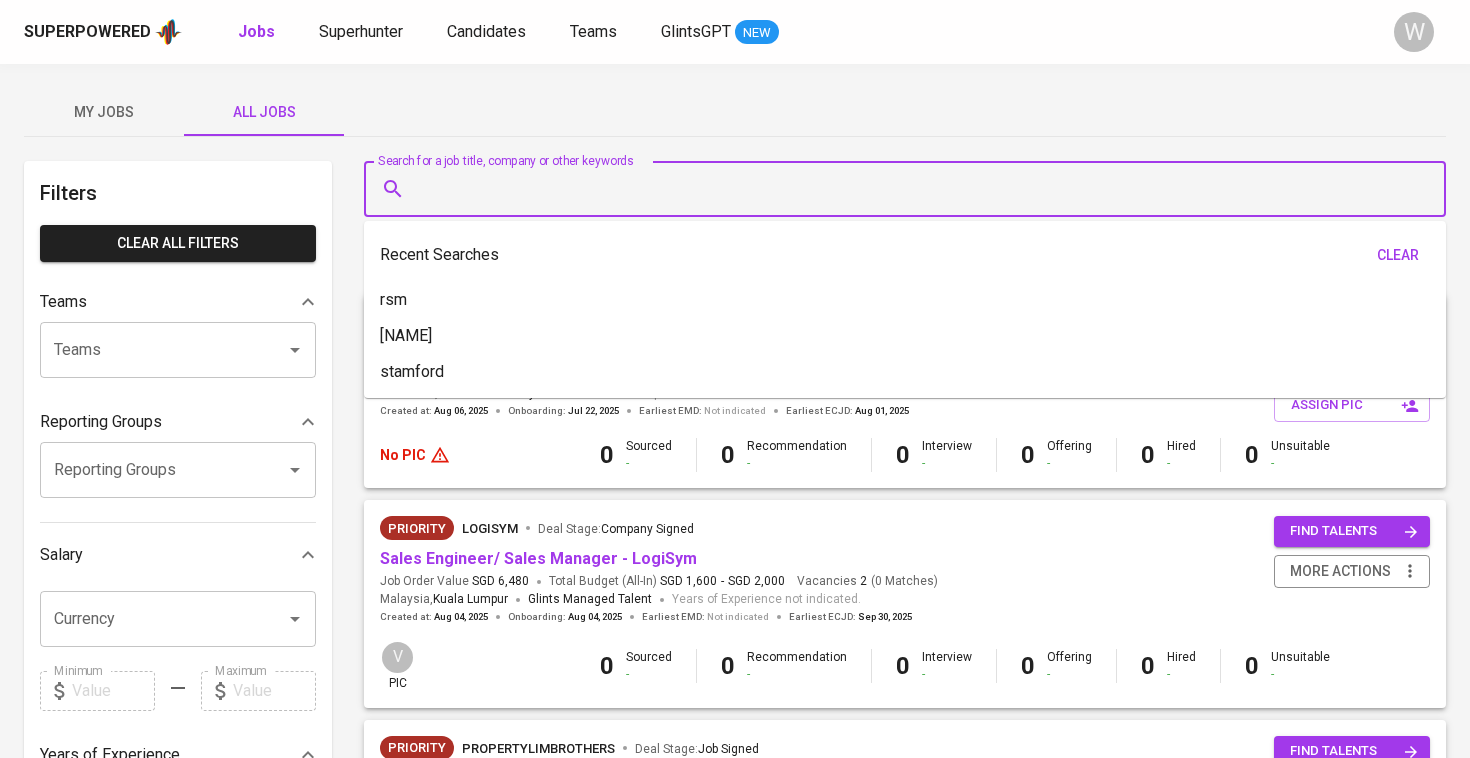 click on "Search for a job title, company or other keywords" at bounding box center [910, 189] 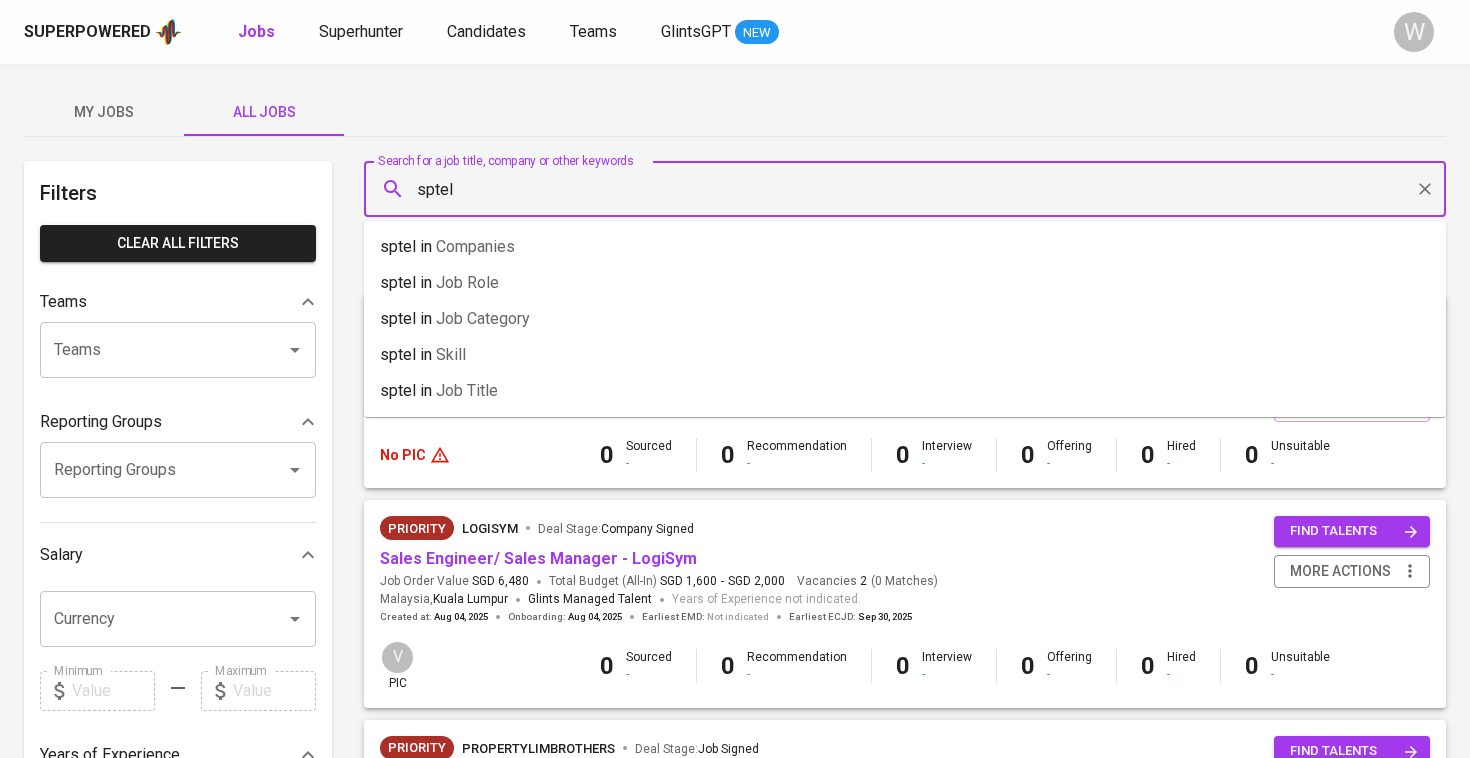 type on "sptel" 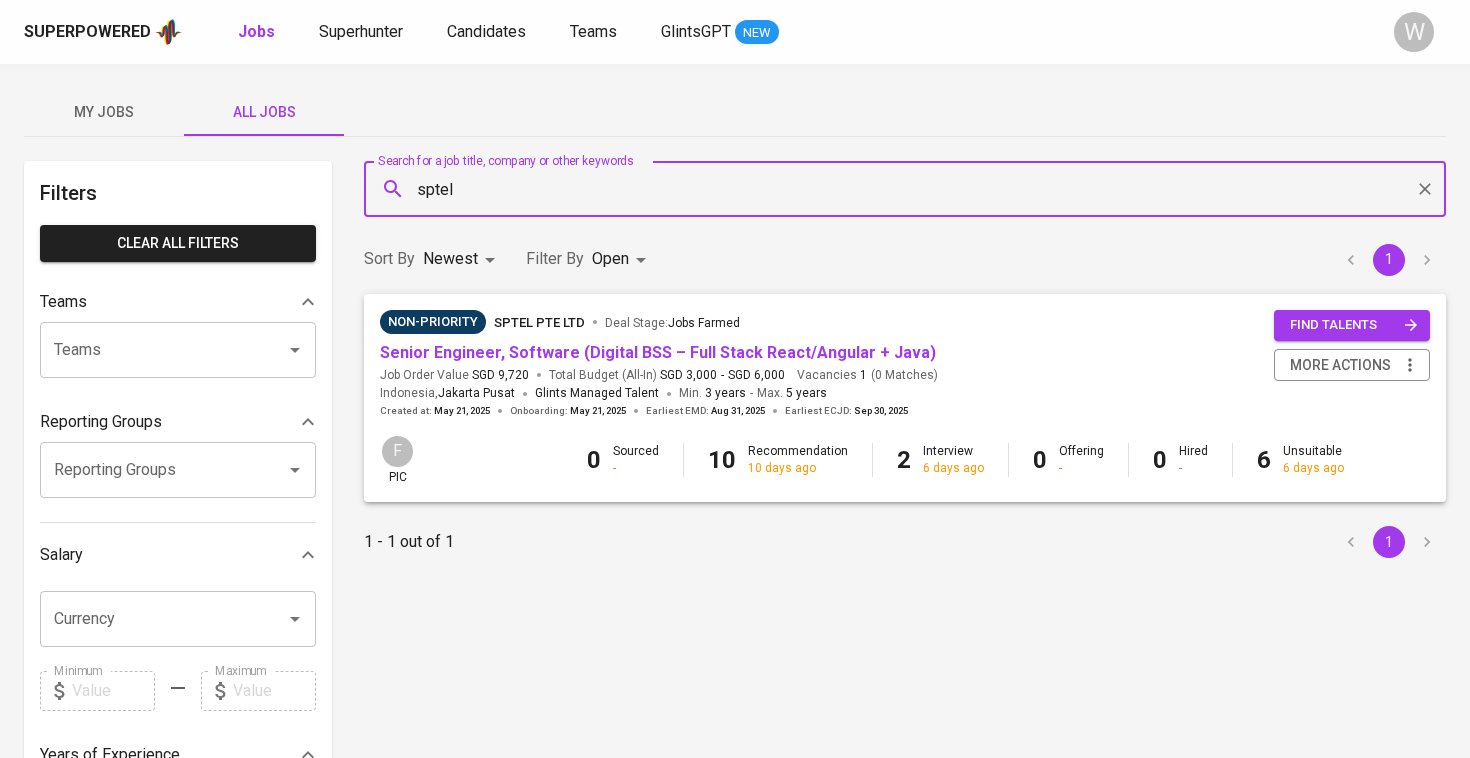 click on "Non-Priority SPTEL PTE LTD Deal Stage : Jobs Farmed Senior Engineer, Software (Digital BSS – Full Stack React/Angular + Java) Job Order Value SGD 9,720 Total Budget (All-In) SGD 3,000 - SGD 6,000 Vacancies 1 ( 0 Matches ) [COUNTRY] , [CITY] Glints Managed Talent Min. 3 years - Max. 5 years Created at : May 21, 2025 Onboarding : May 21, 2025 Earliest EMD : Aug 31, 2025 Earliest ECJD : Sep 30, 2025" at bounding box center (664, 364) 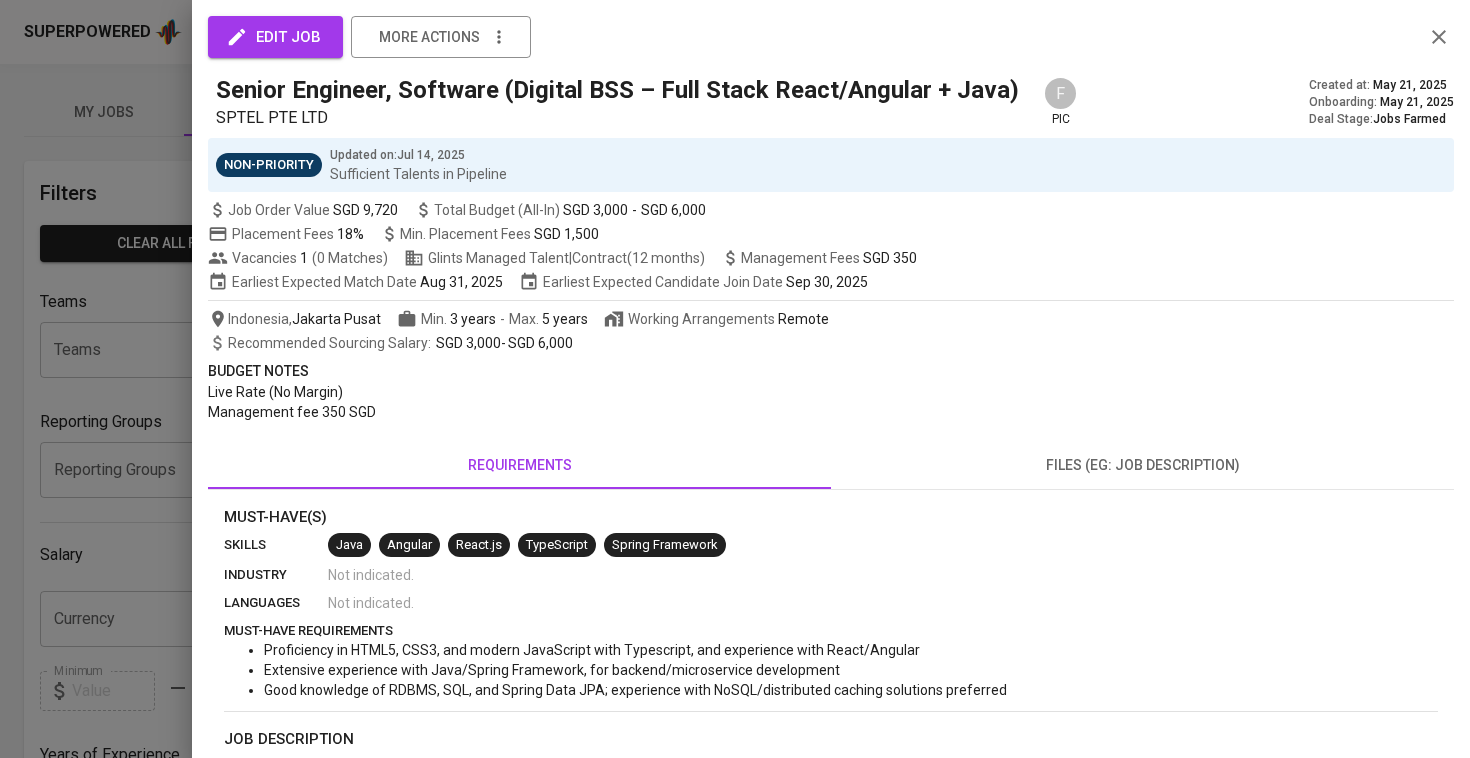 click at bounding box center [735, 379] 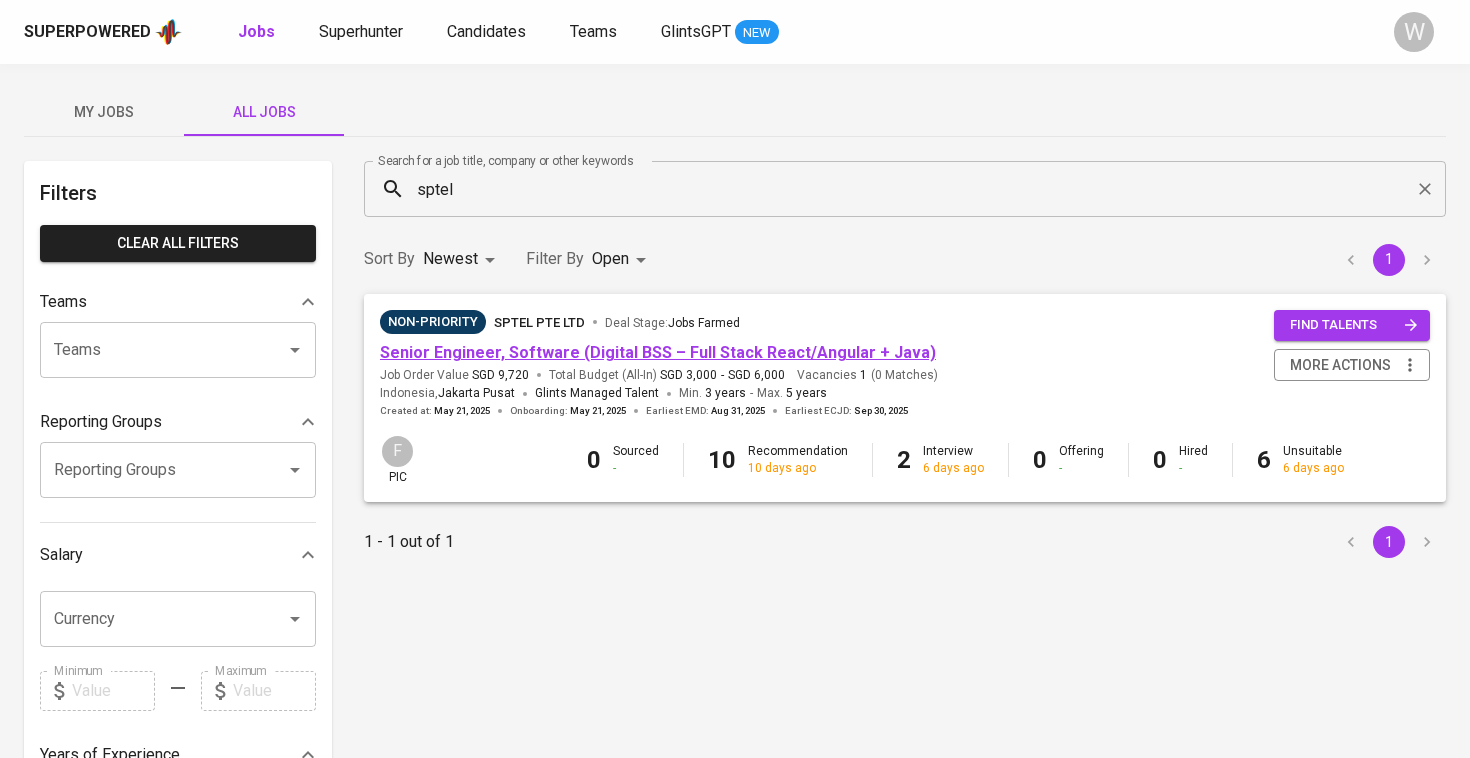 click on "Senior Engineer, Software (Digital BSS – Full Stack React/Angular + Java)" at bounding box center (658, 352) 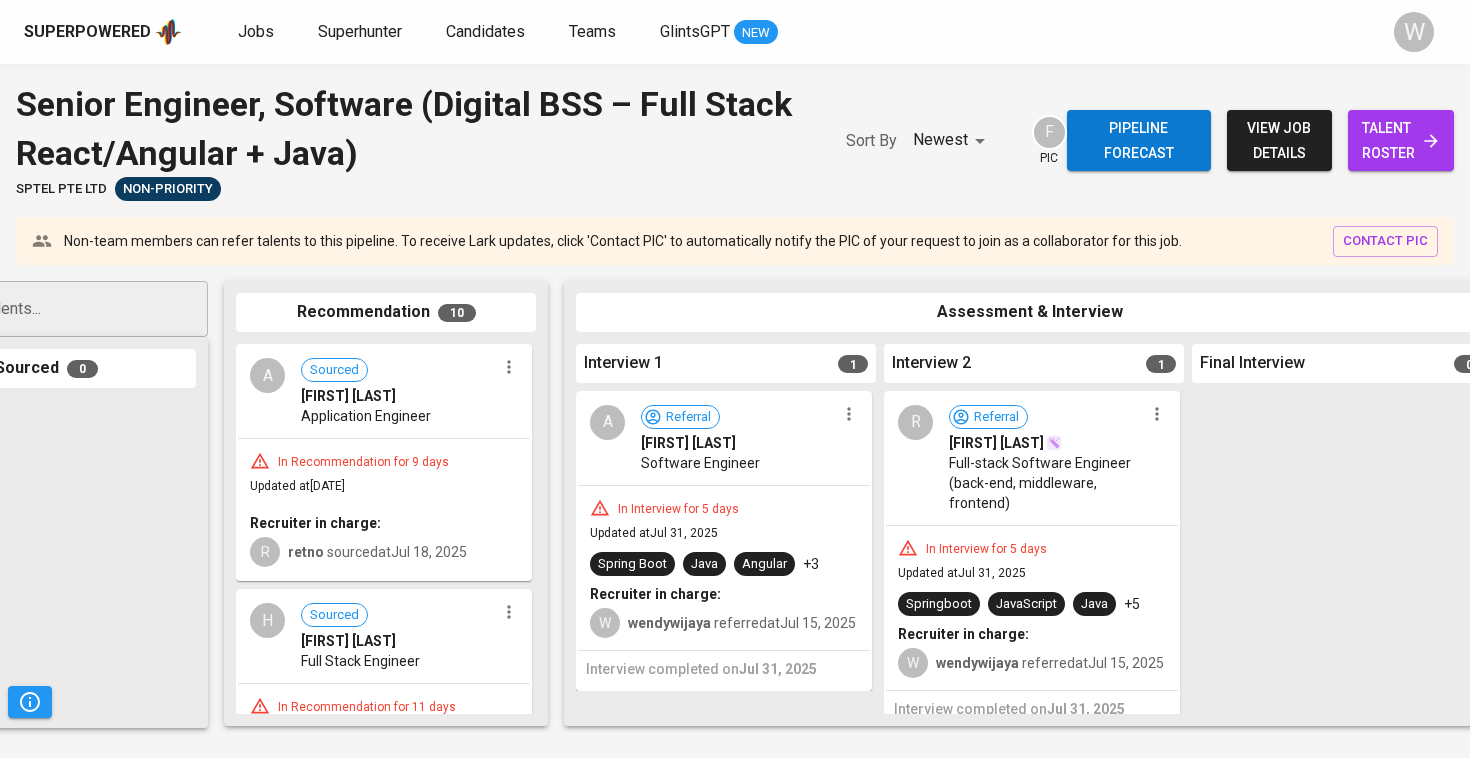 scroll, scrollTop: 0, scrollLeft: 152, axis: horizontal 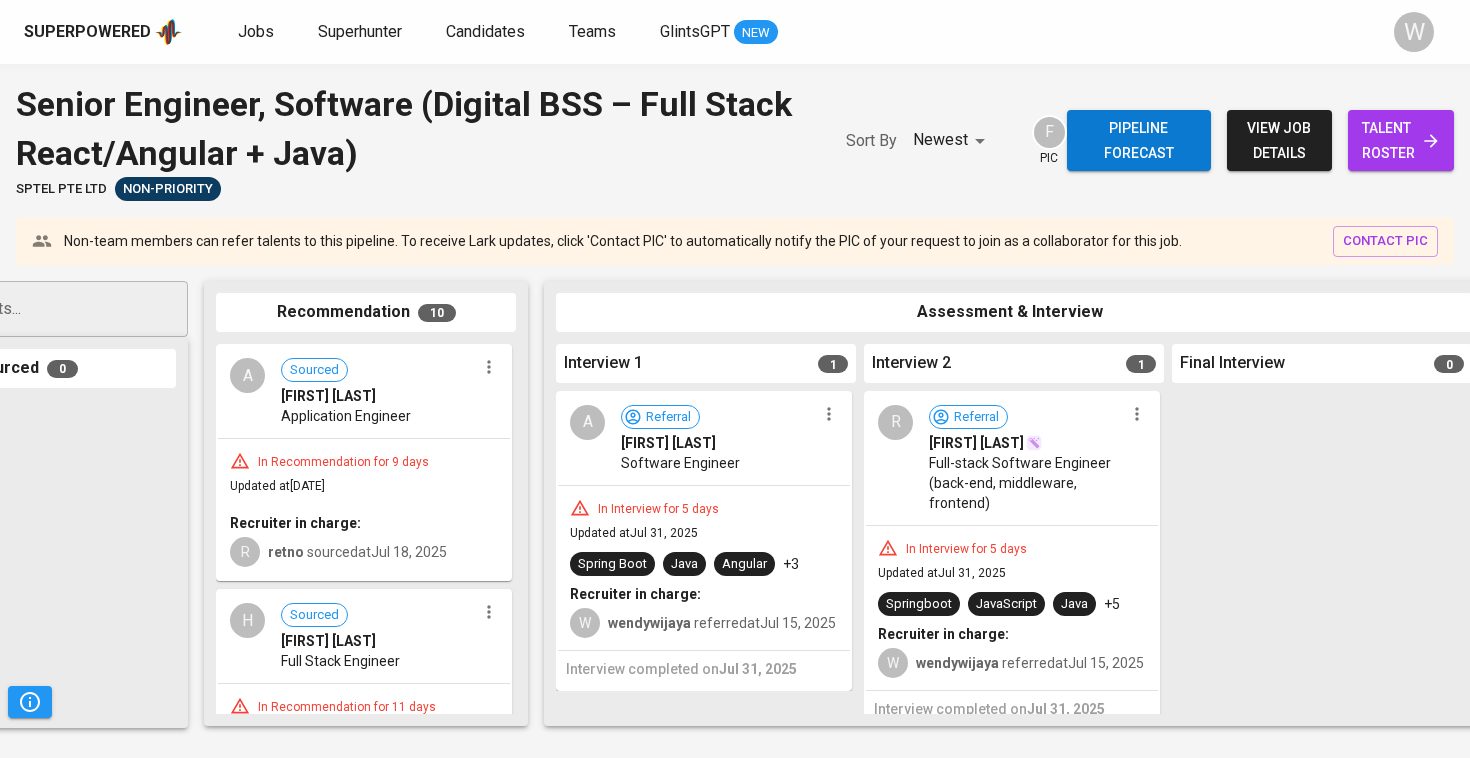 drag, startPoint x: 703, startPoint y: 475, endPoint x: 872, endPoint y: 499, distance: 170.69563 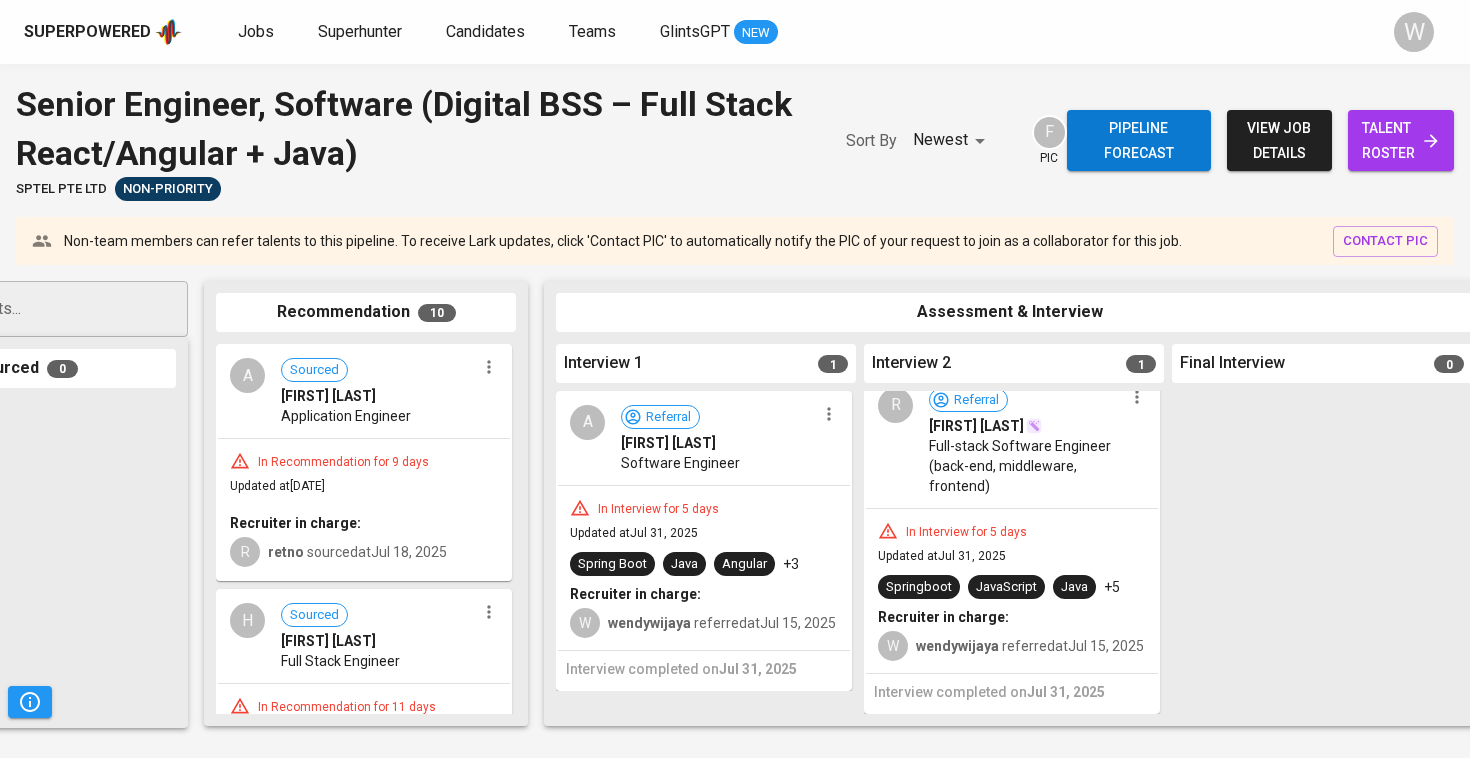 scroll, scrollTop: 24, scrollLeft: 0, axis: vertical 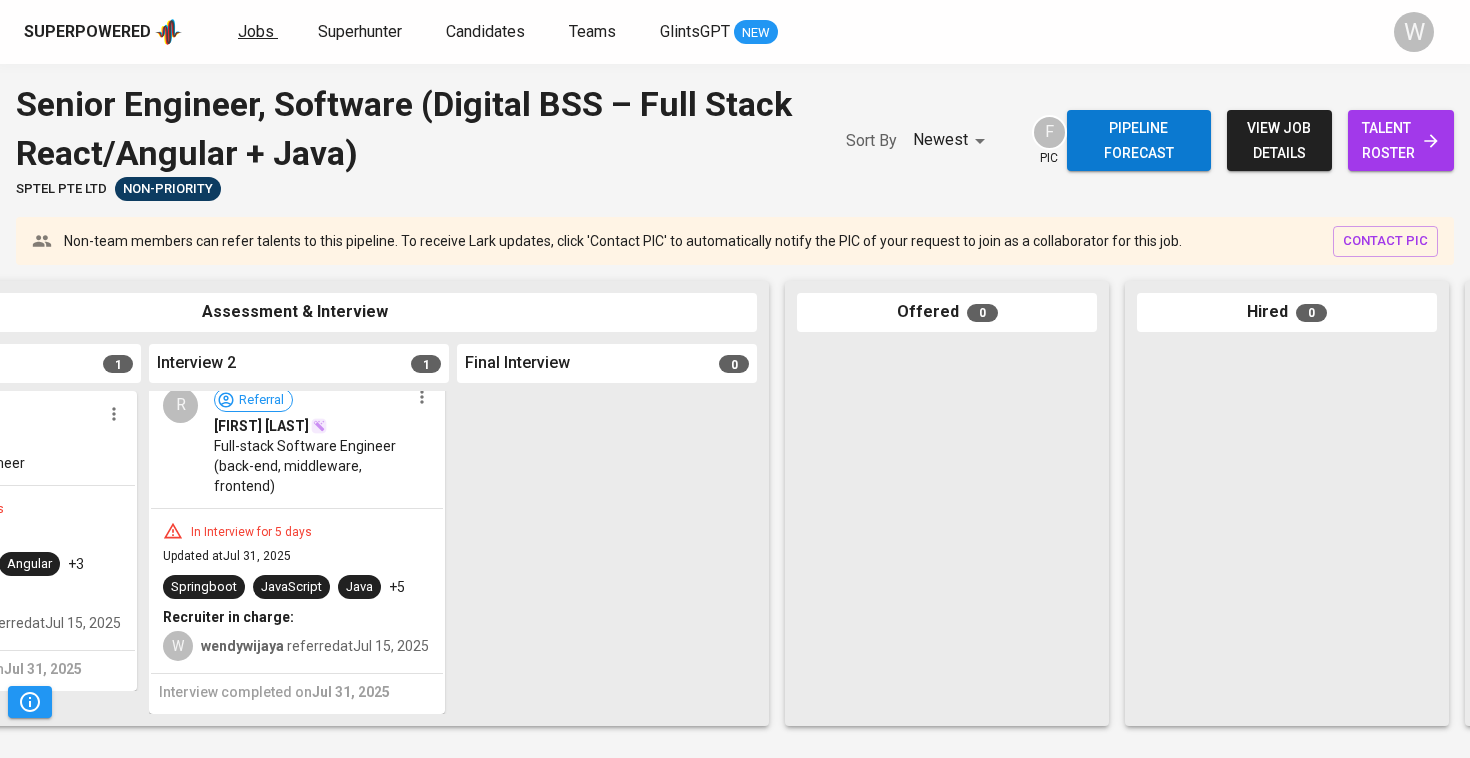 click on "Jobs" at bounding box center [256, 31] 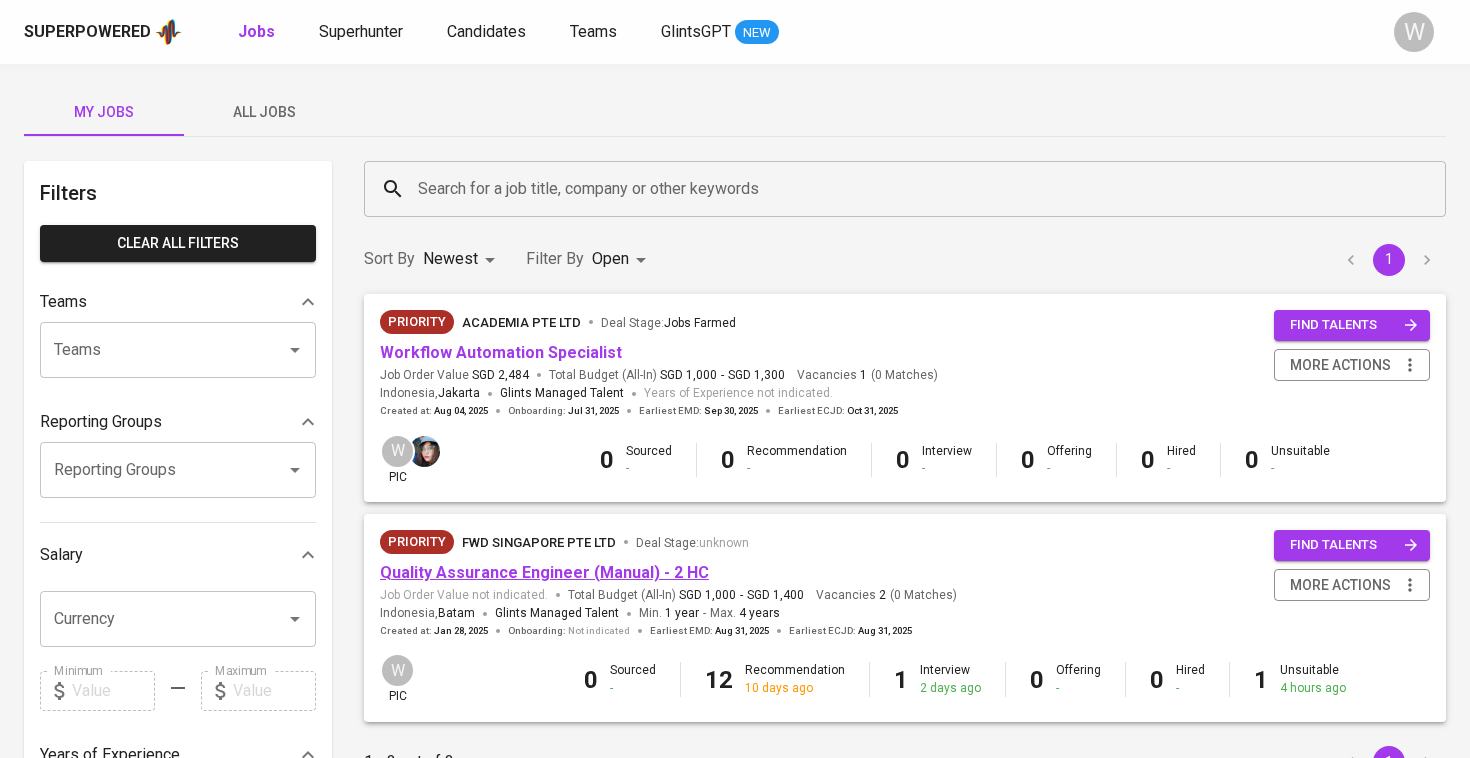 click on "Quality Assurance Engineer (Manual) - 2 HC" at bounding box center [544, 572] 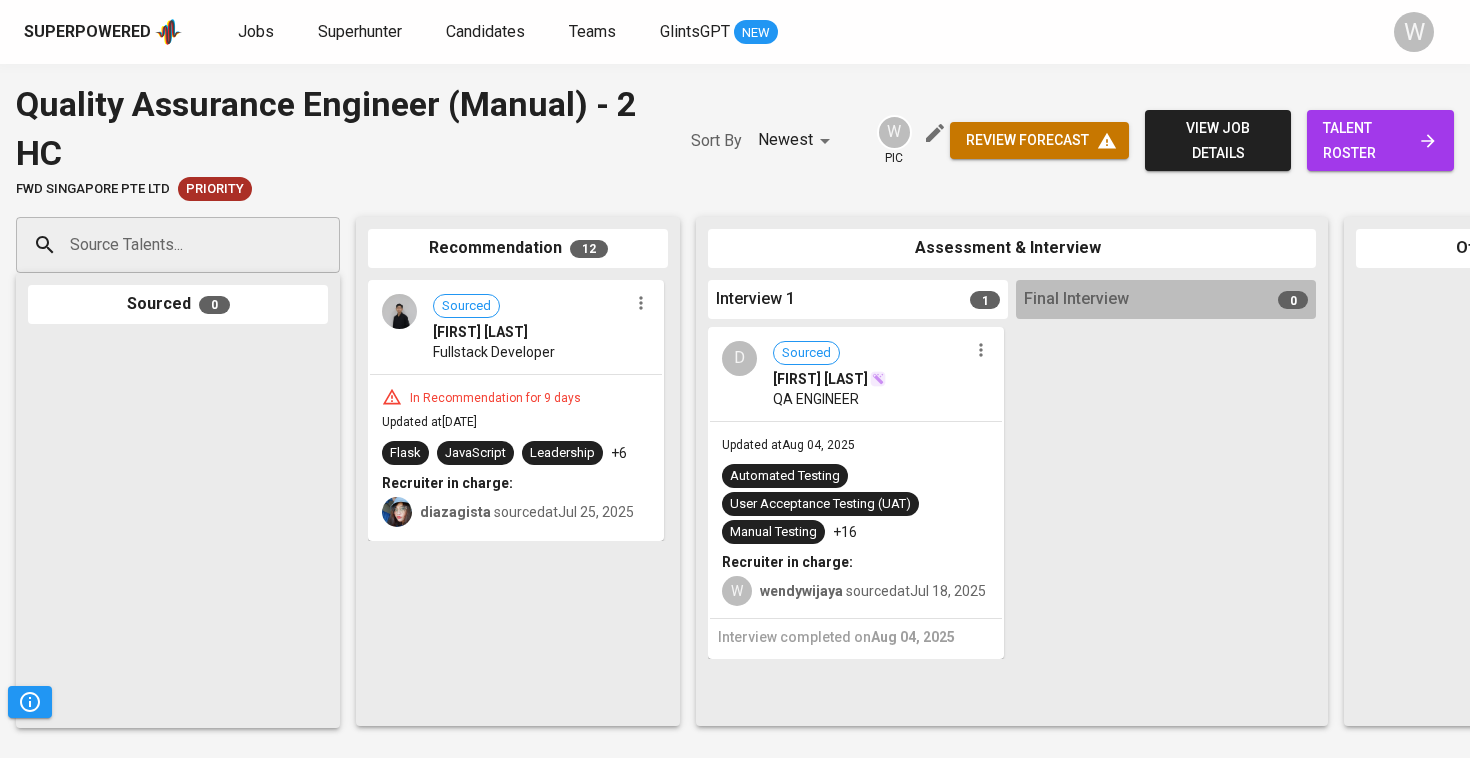 click on "talent roster" at bounding box center [1380, 140] 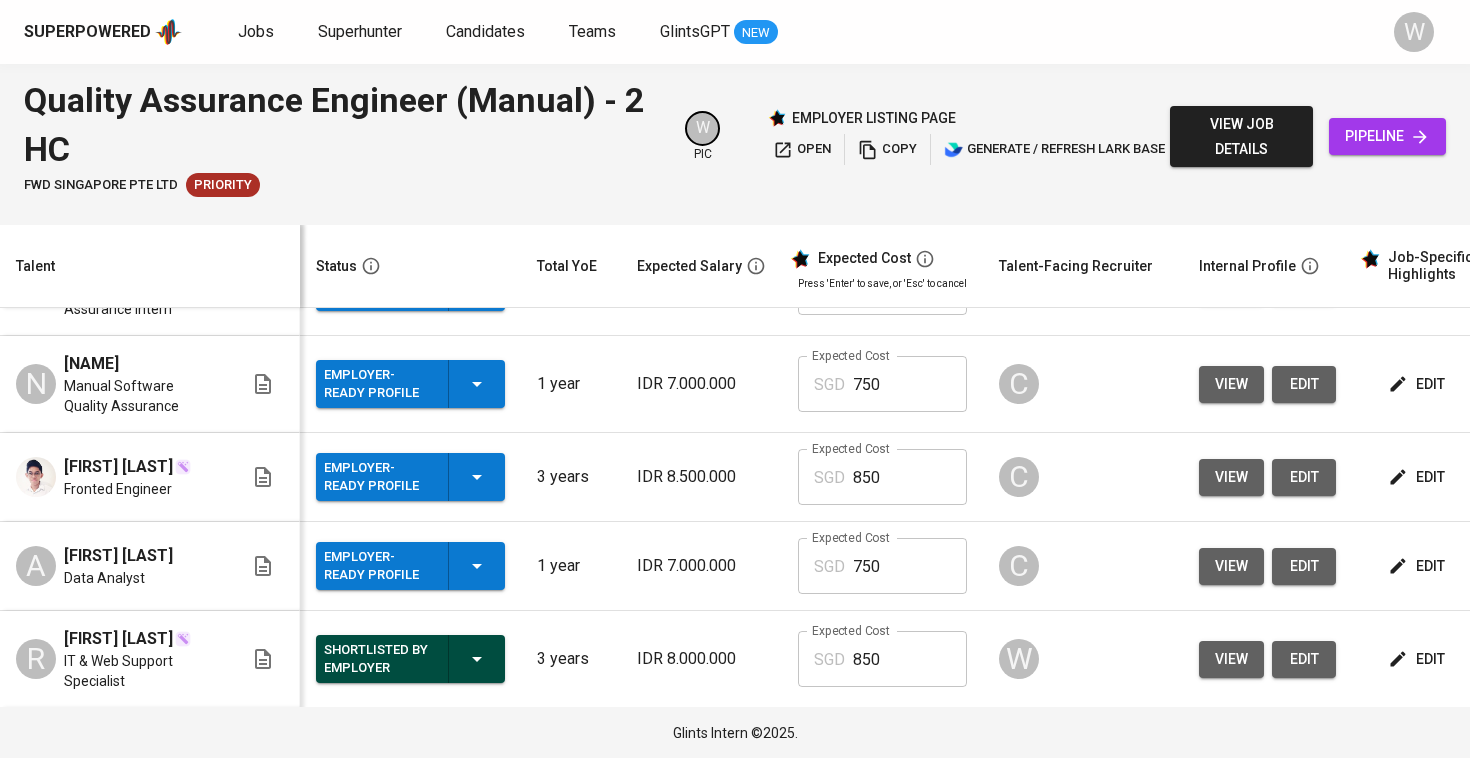 scroll, scrollTop: 201, scrollLeft: 1, axis: both 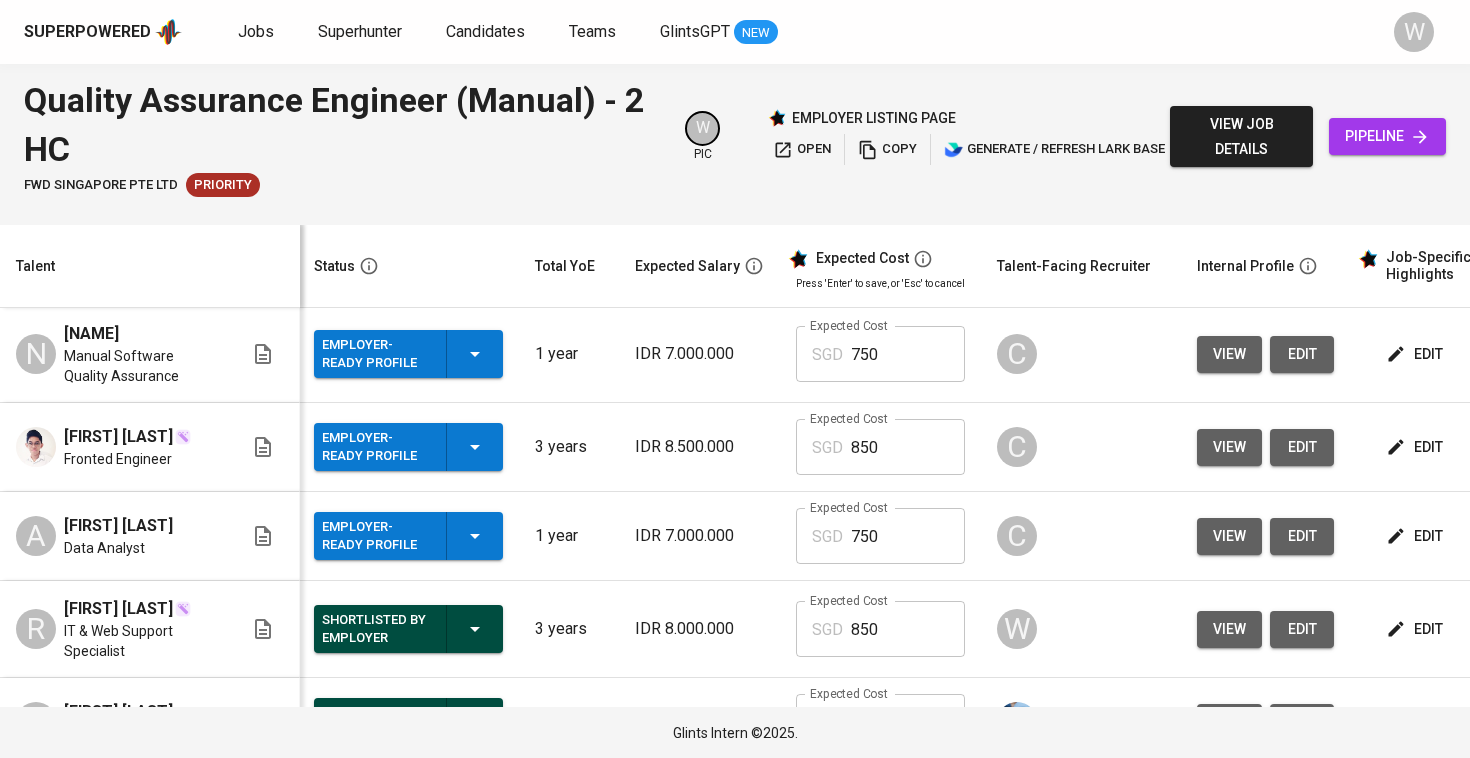 click on "Employer-Ready Profile" at bounding box center [408, 536] 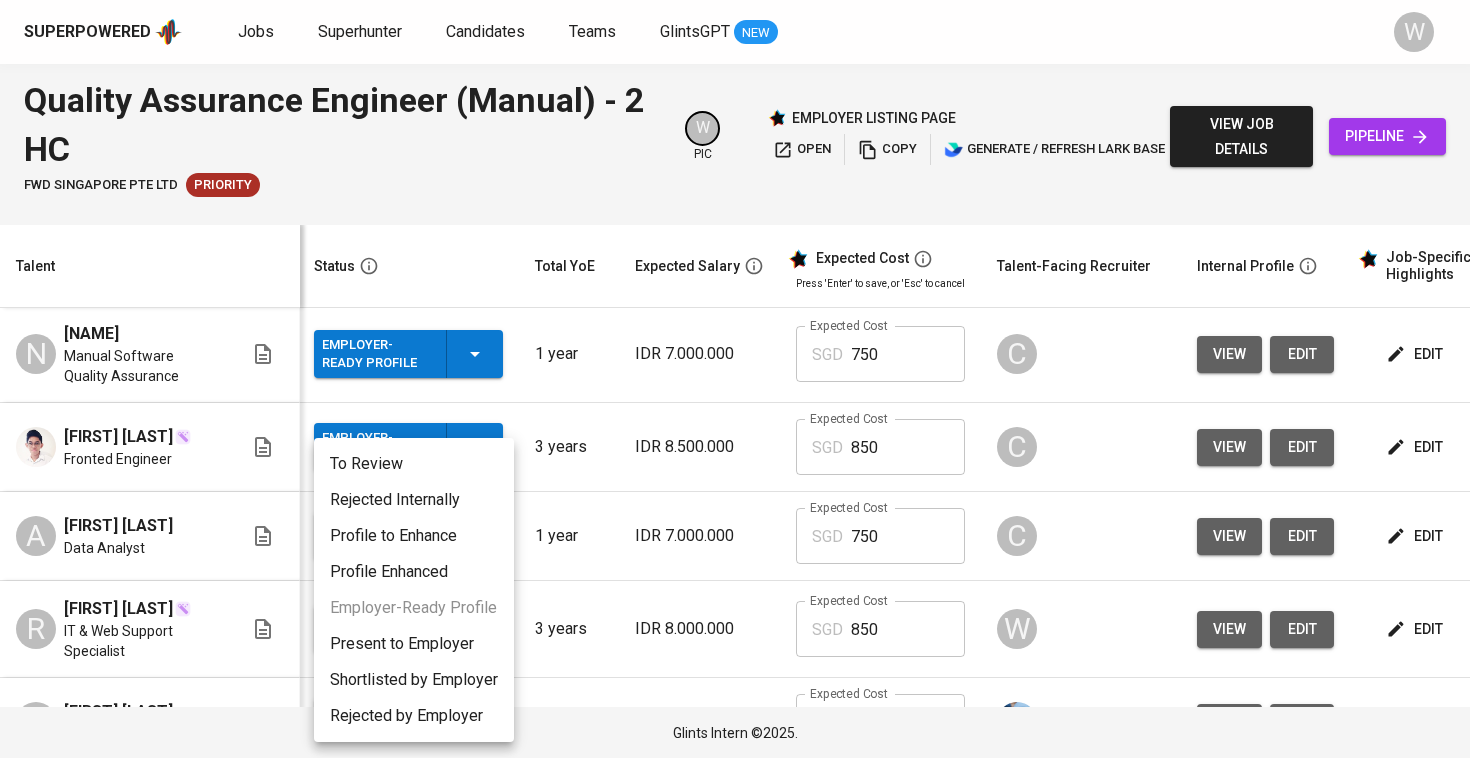 click on "Present to Employer" at bounding box center [414, 644] 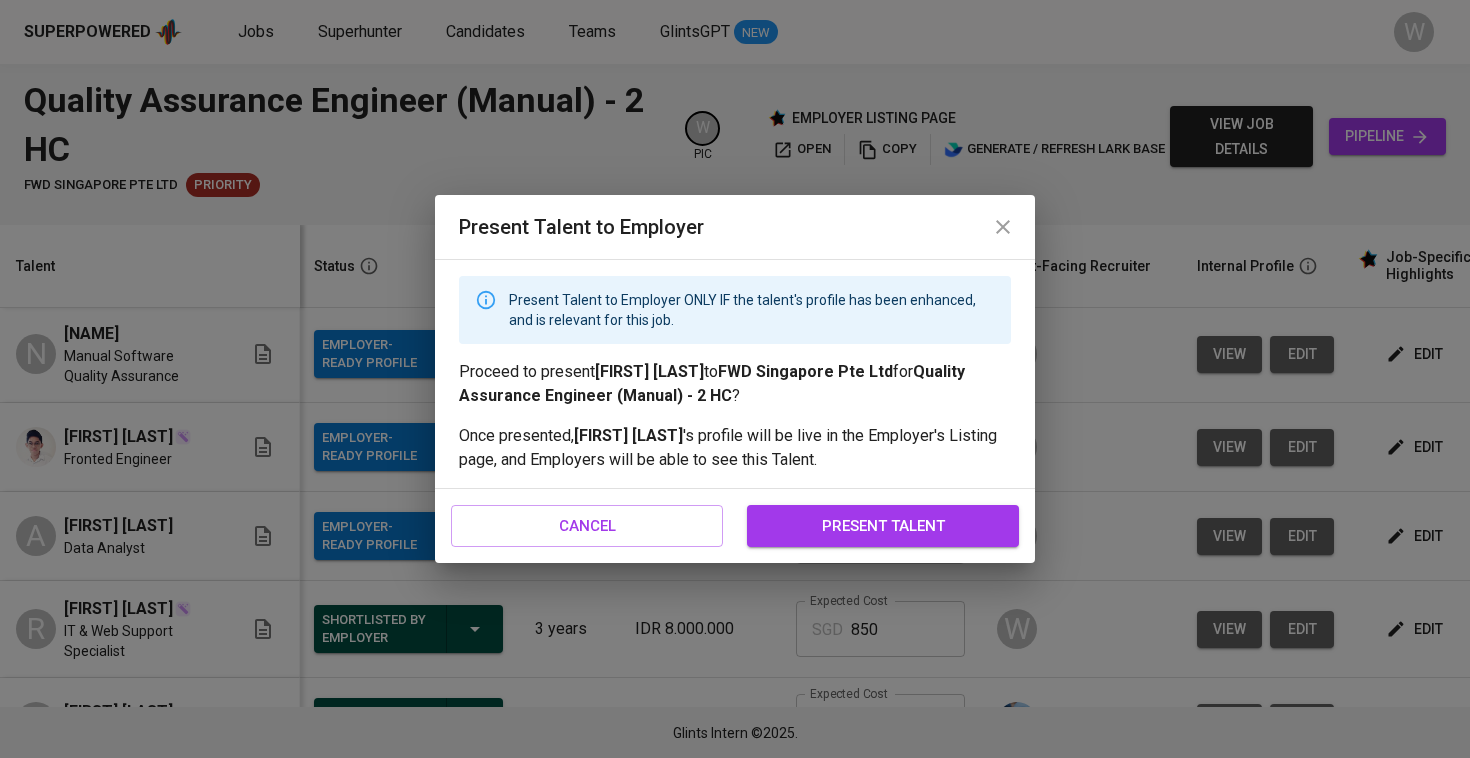 click on "present talent" at bounding box center (883, 526) 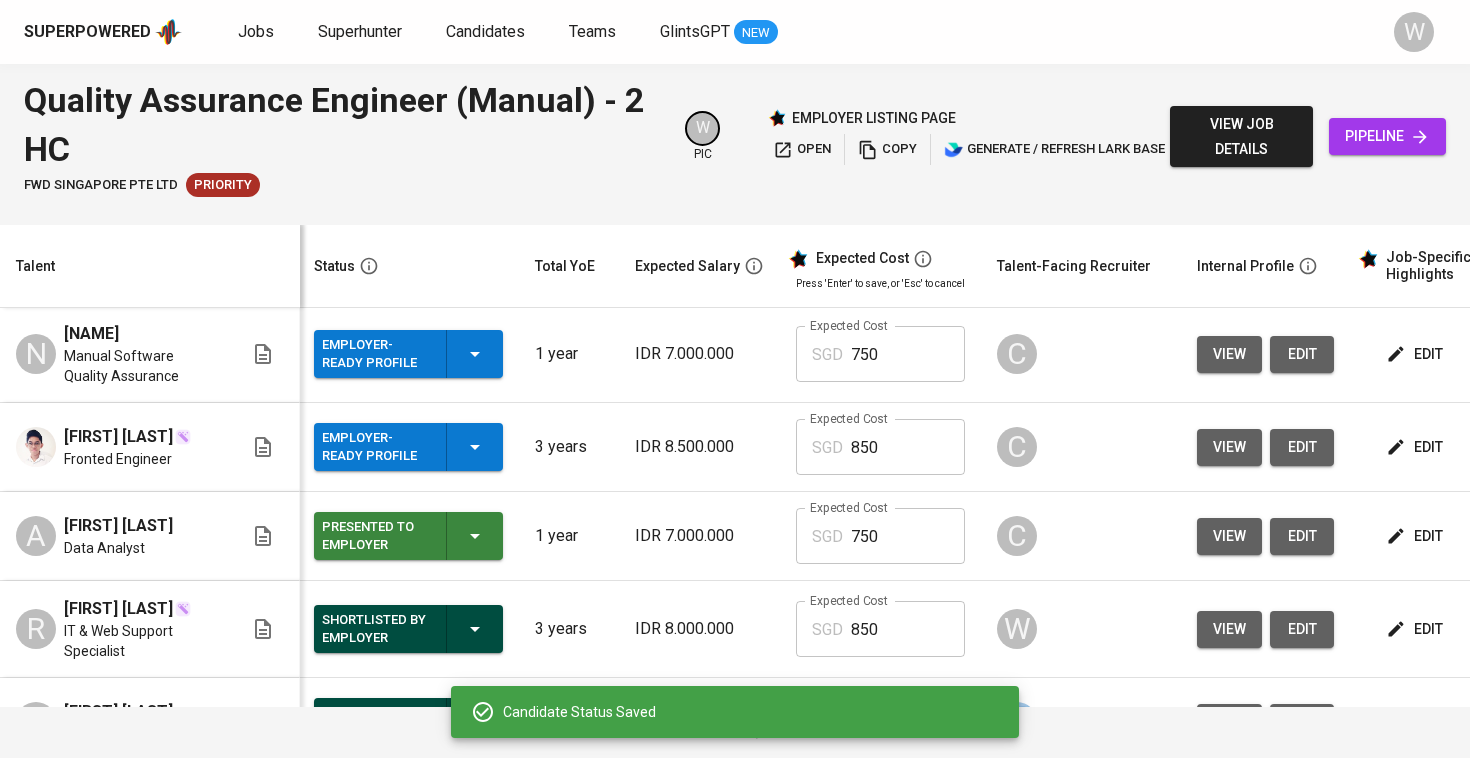 click on "Employer-Ready Profile" at bounding box center (408, 447) 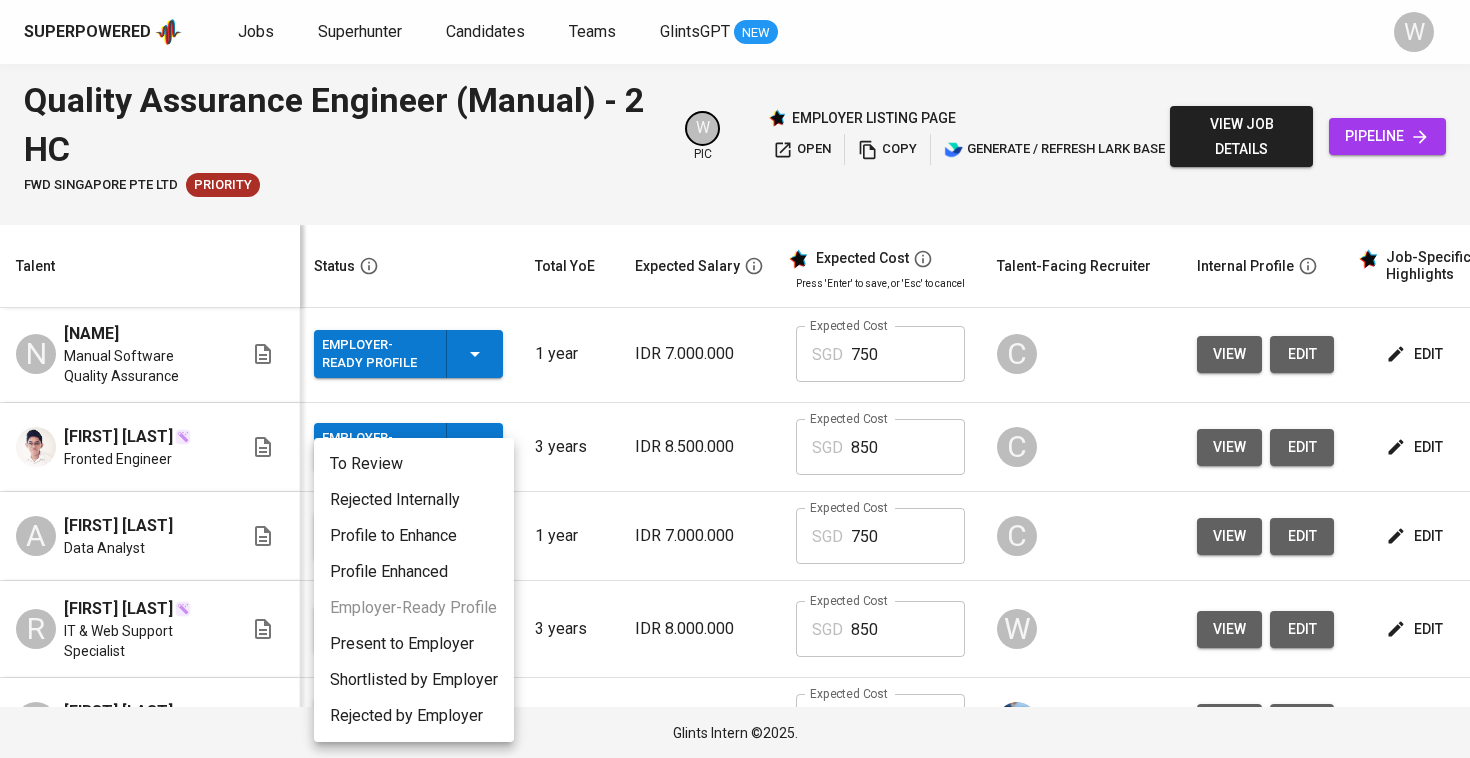 click on "Present to Employer" at bounding box center (414, 644) 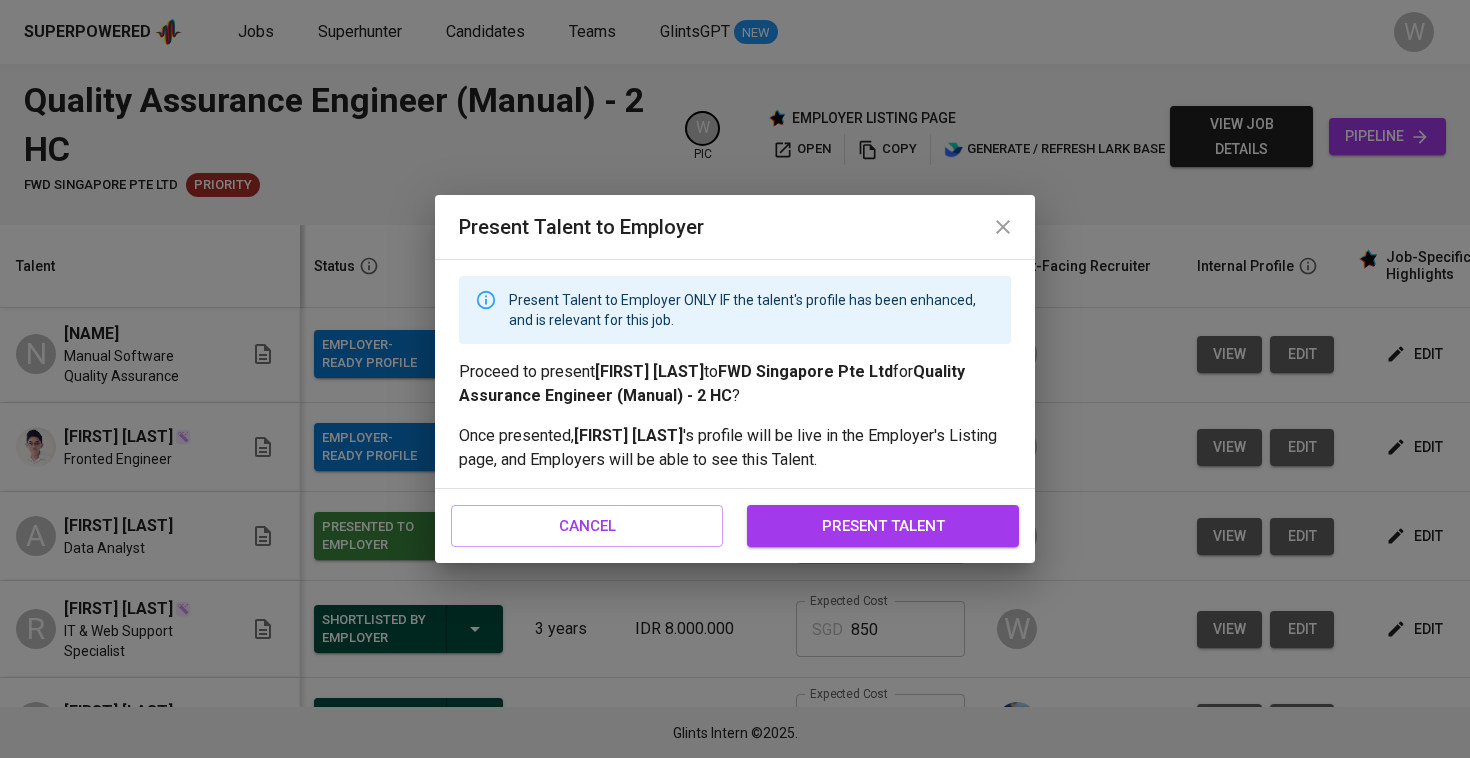 click on "present talent" at bounding box center [883, 526] 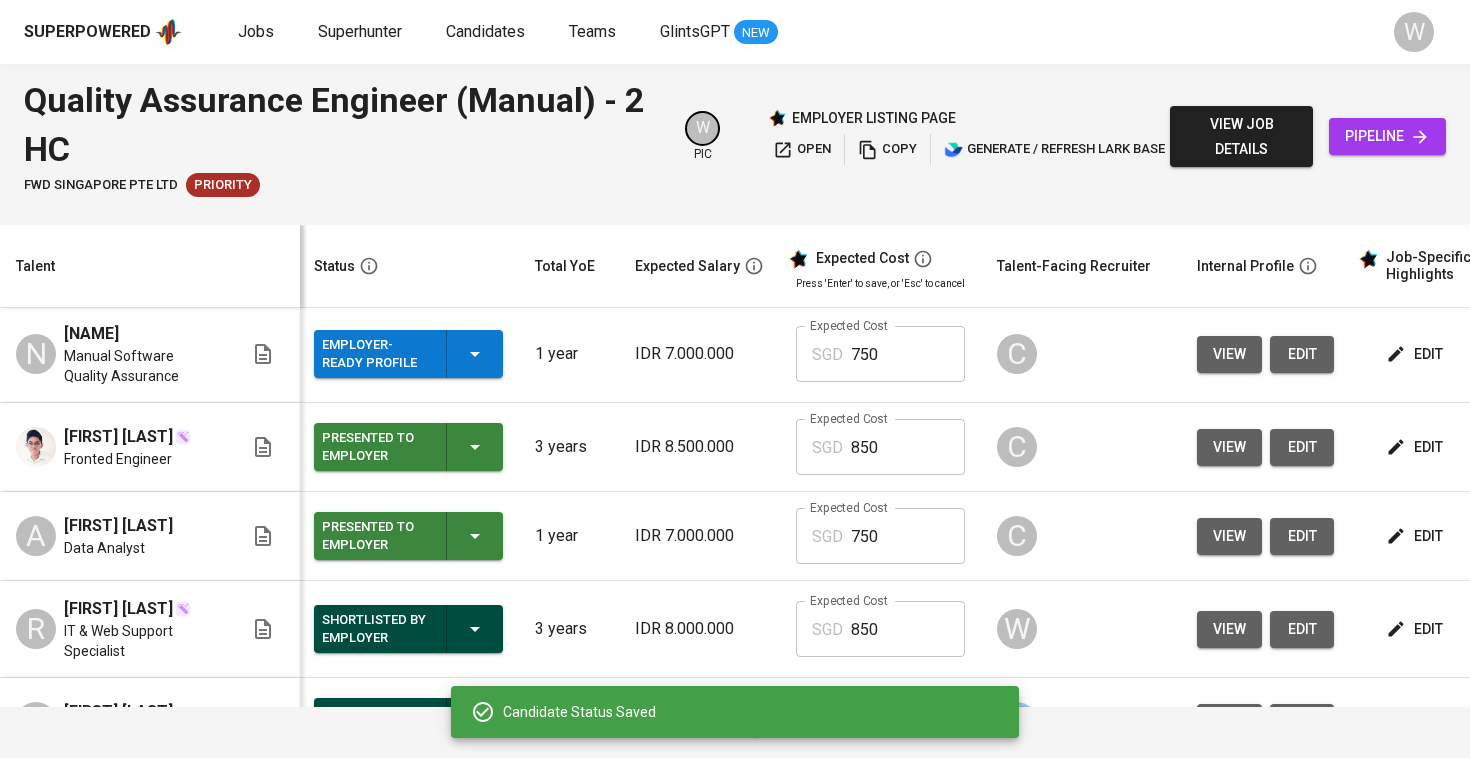 click on "Employer-Ready Profile" at bounding box center (408, 354) 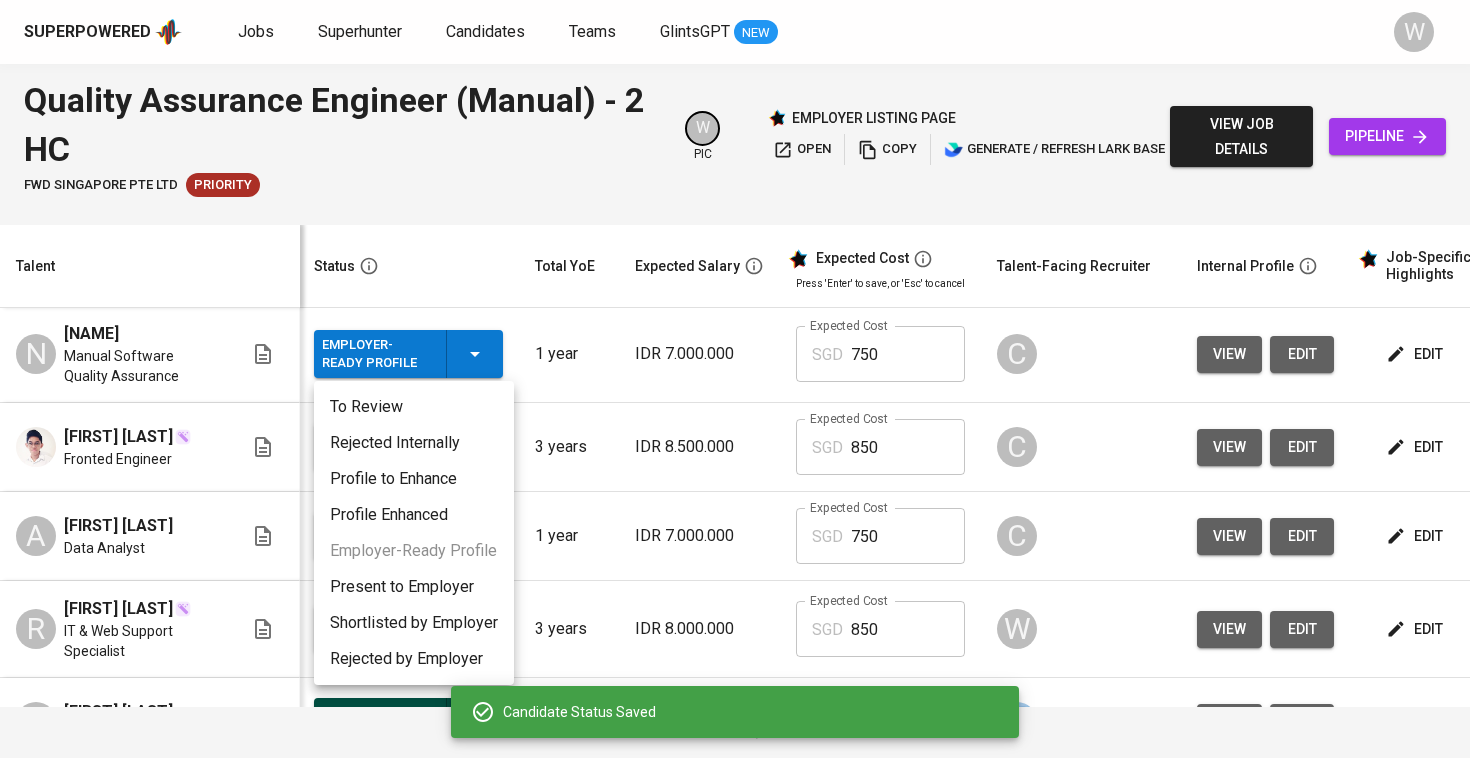 click on "Present to Employer" at bounding box center [414, 587] 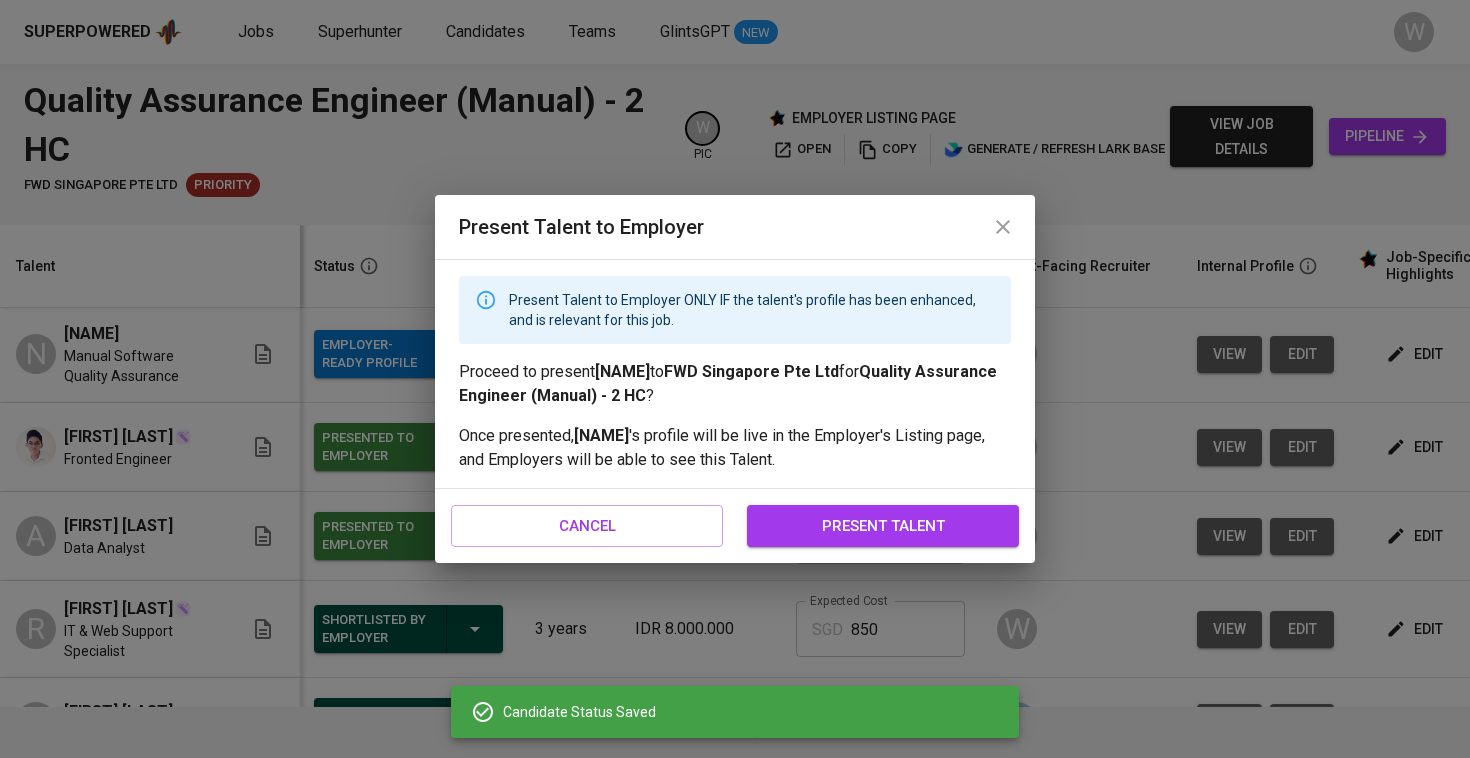click on "present talent" at bounding box center [883, 526] 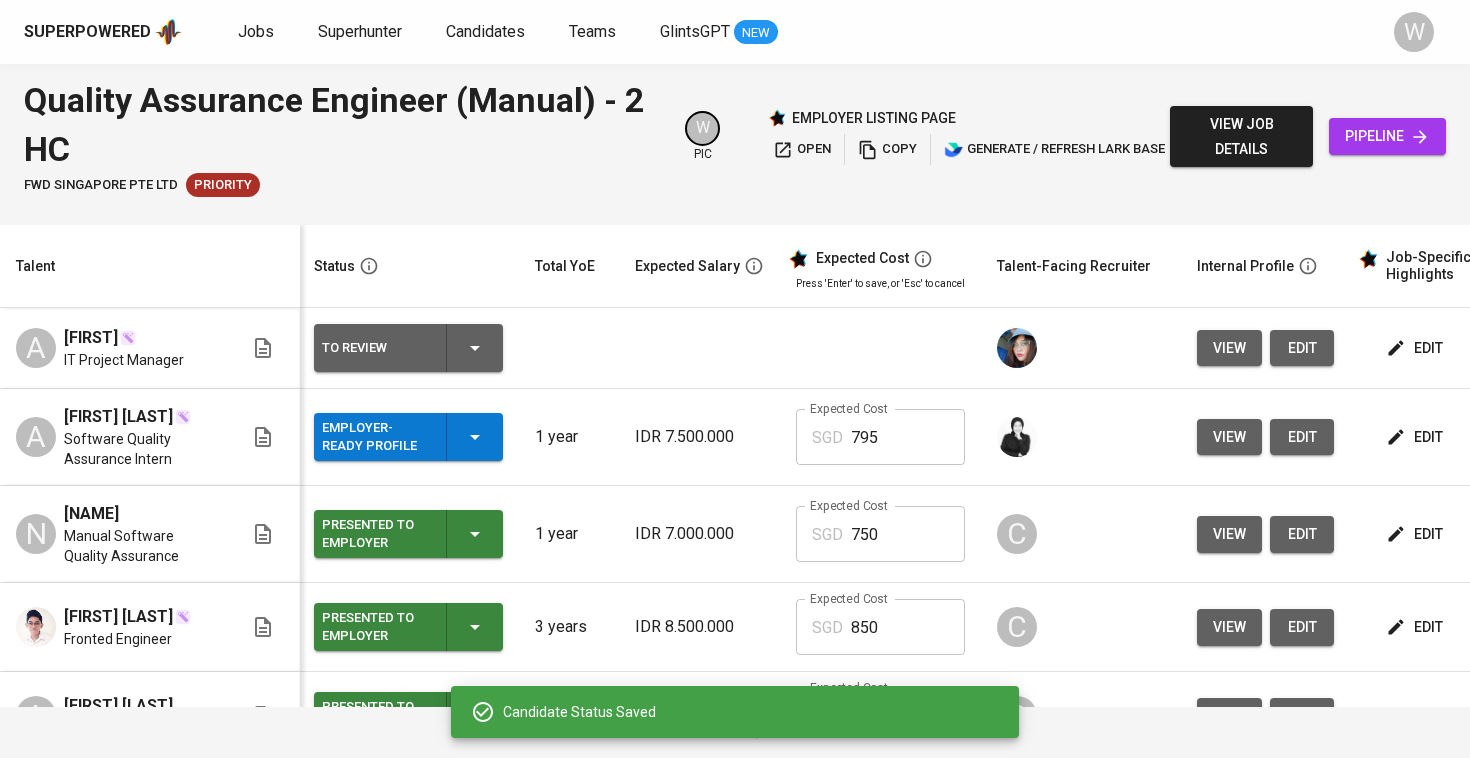 scroll, scrollTop: 0, scrollLeft: 2, axis: horizontal 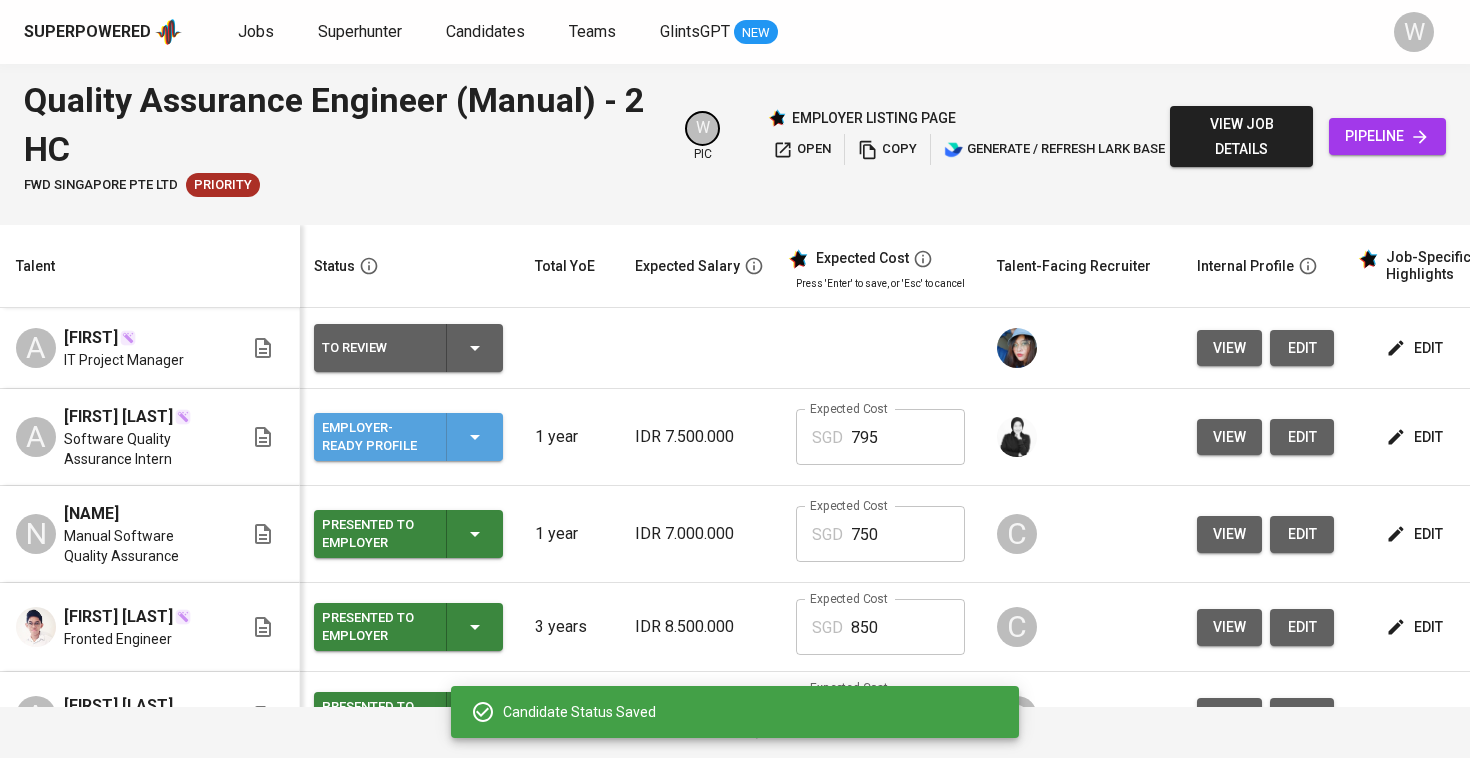 click on "Employer-Ready Profile" at bounding box center (408, 437) 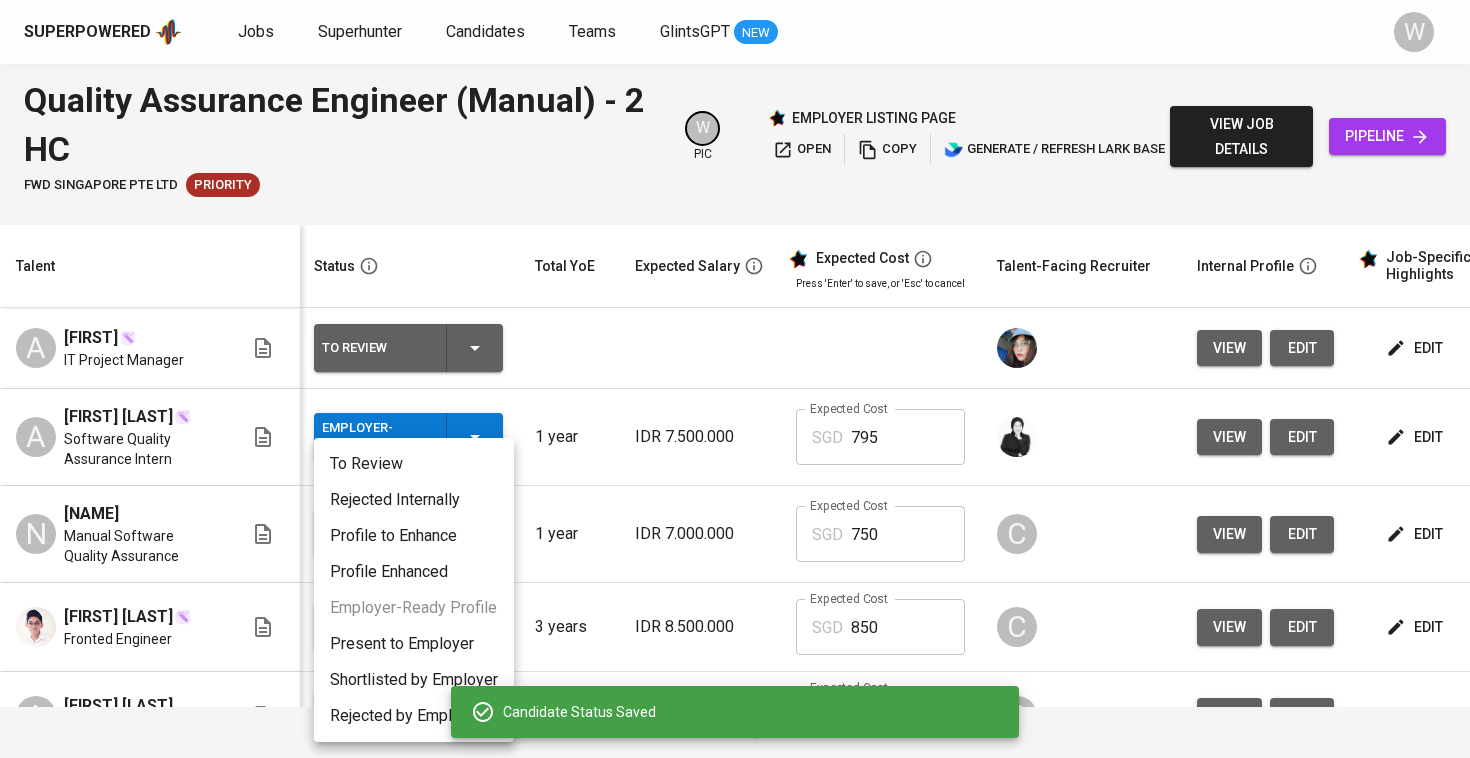 click on "Present to Employer" at bounding box center [414, 644] 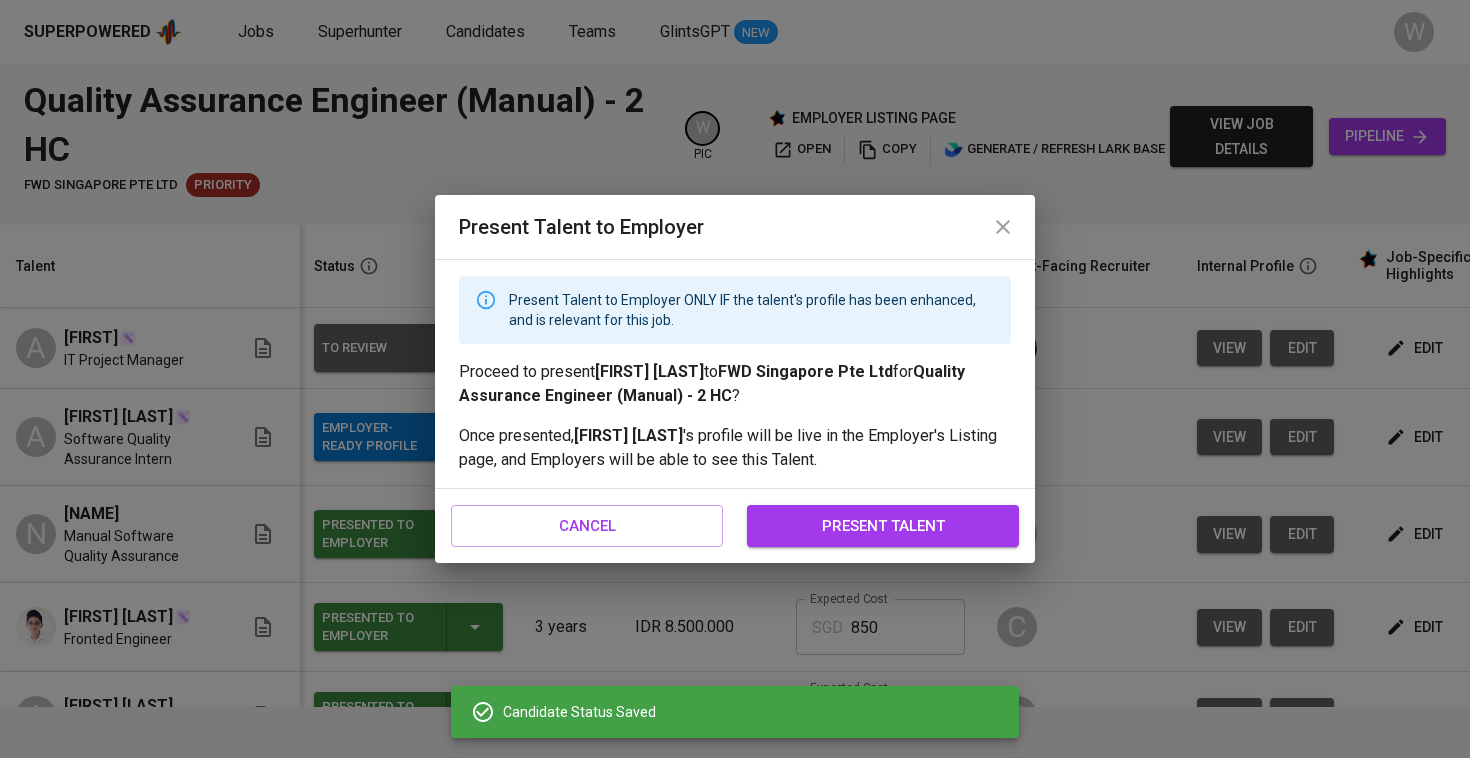 click on "present talent" at bounding box center [883, 526] 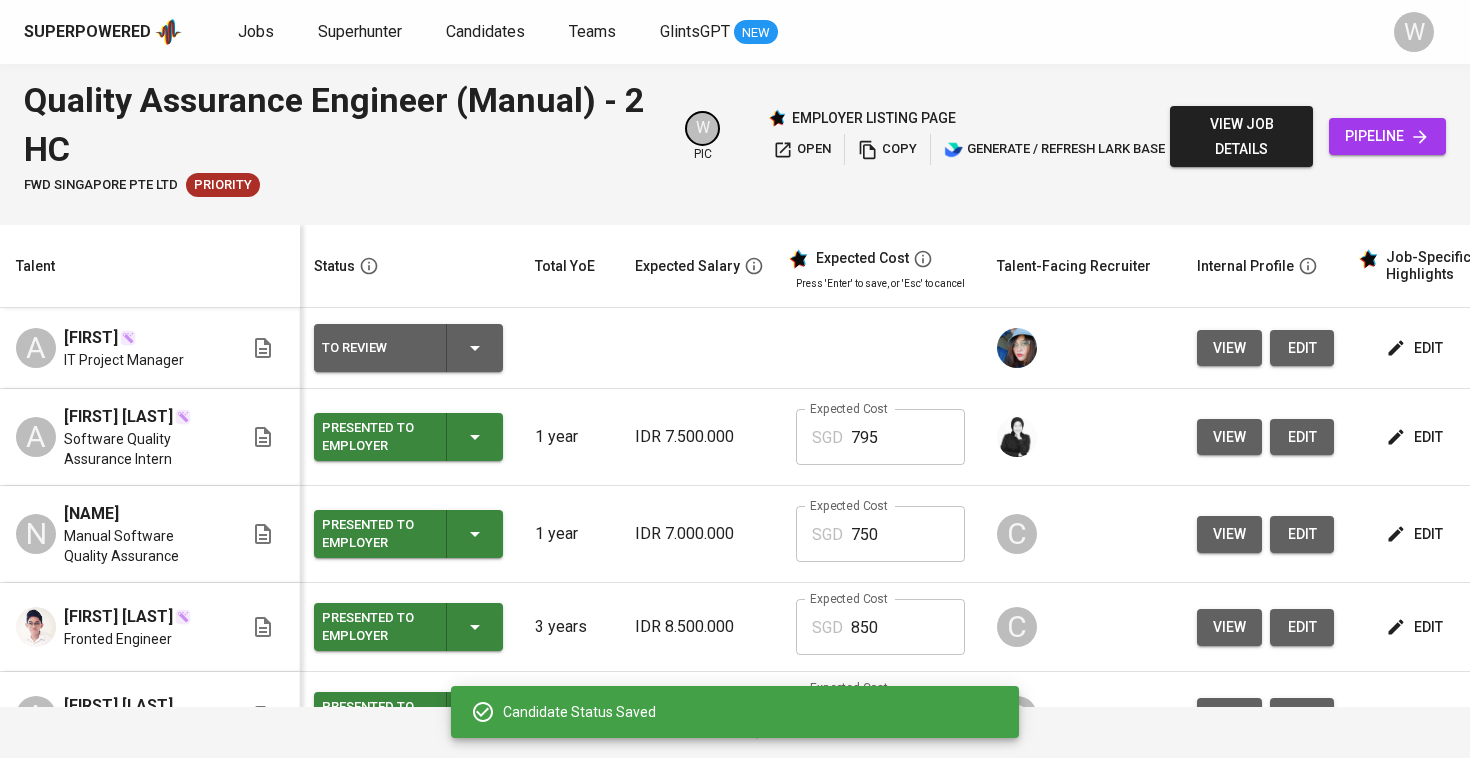 click on "open" at bounding box center [802, 149] 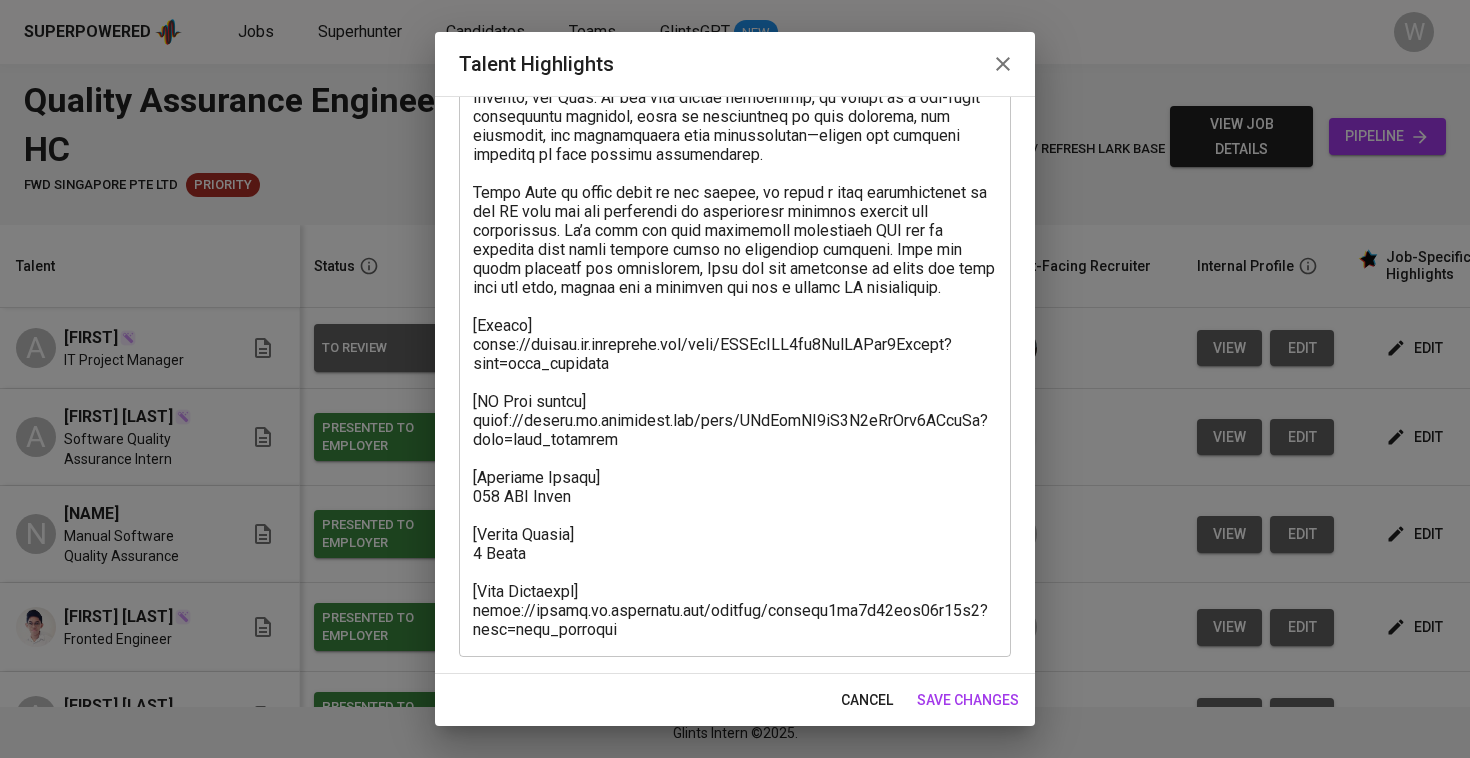 scroll, scrollTop: 235, scrollLeft: 0, axis: vertical 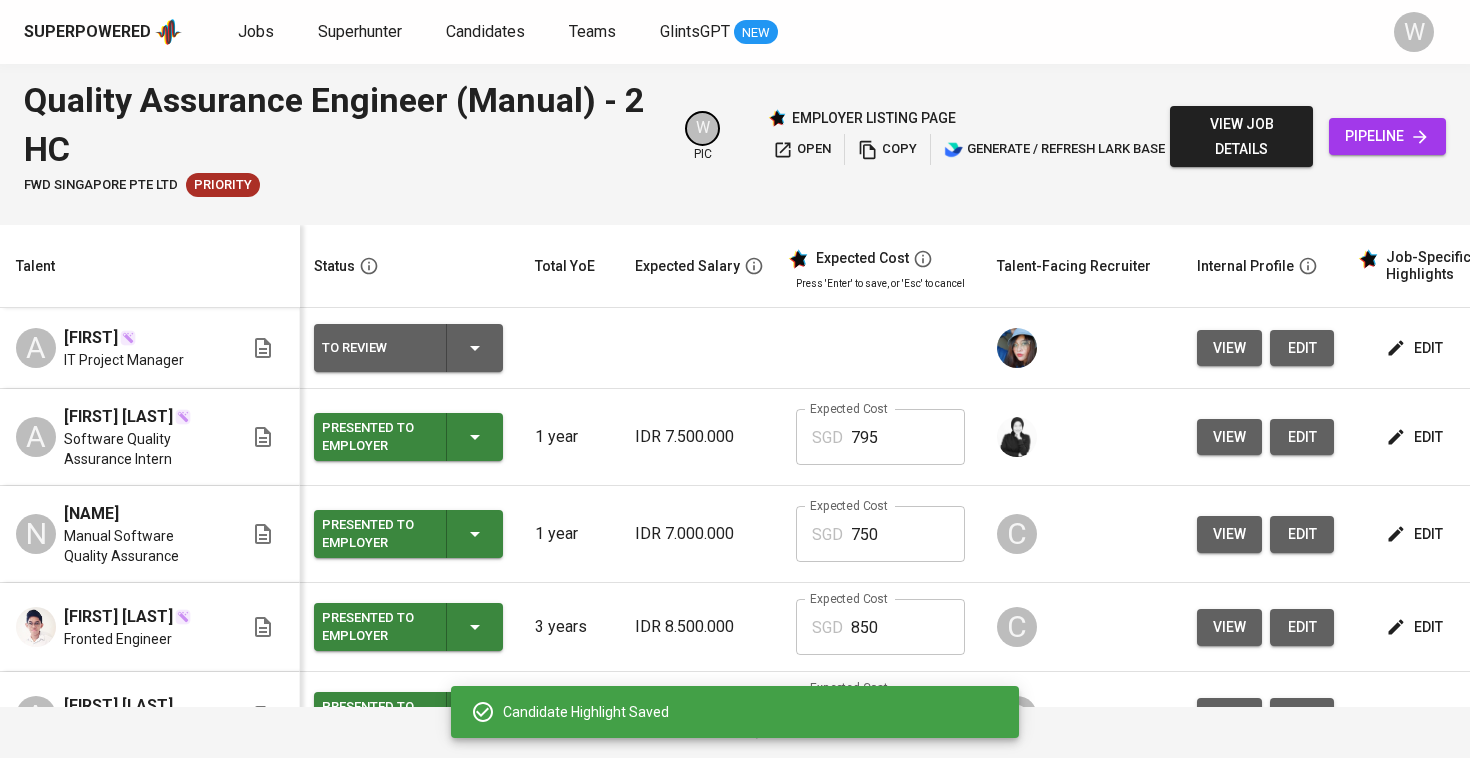 click on "edit" at bounding box center (1440, 534) 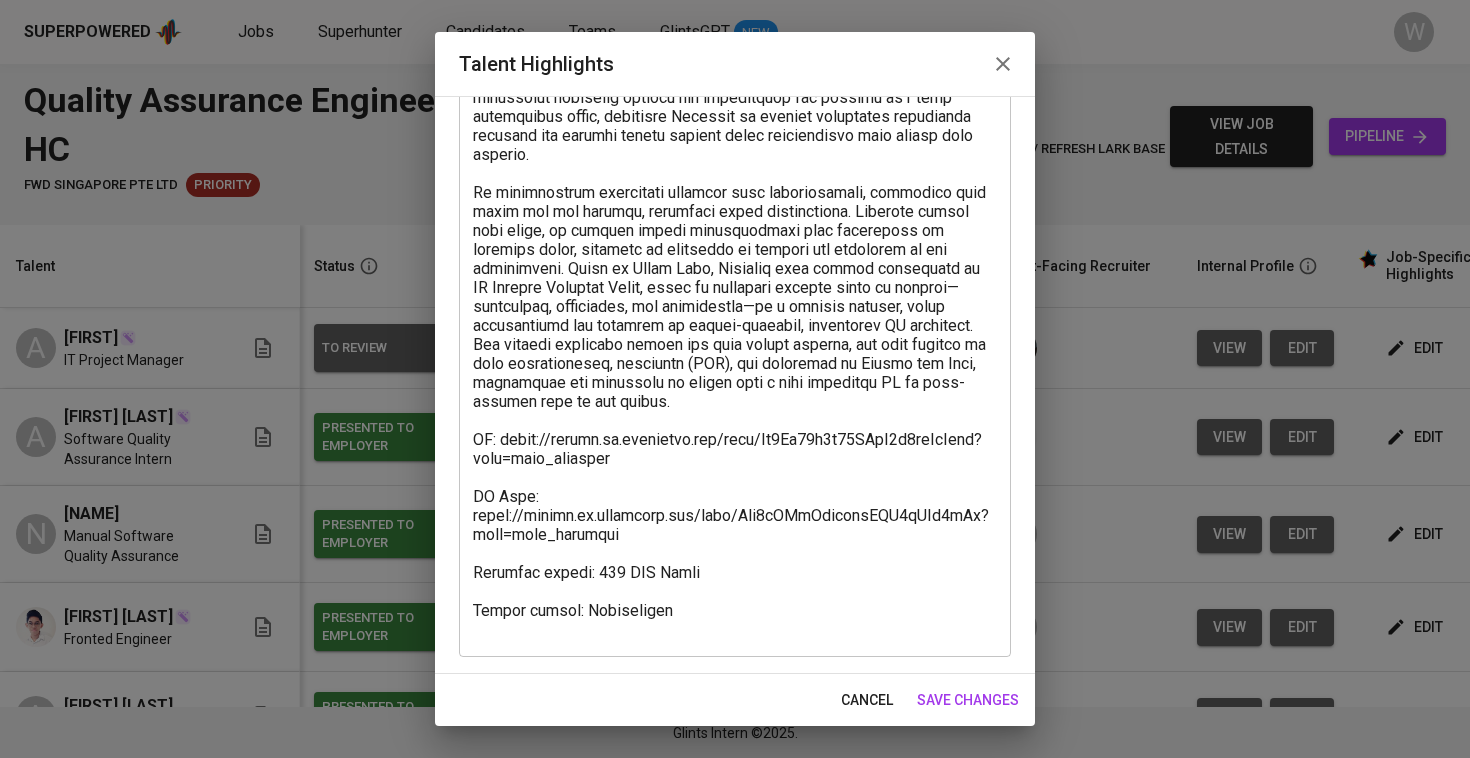 scroll, scrollTop: 292, scrollLeft: 0, axis: vertical 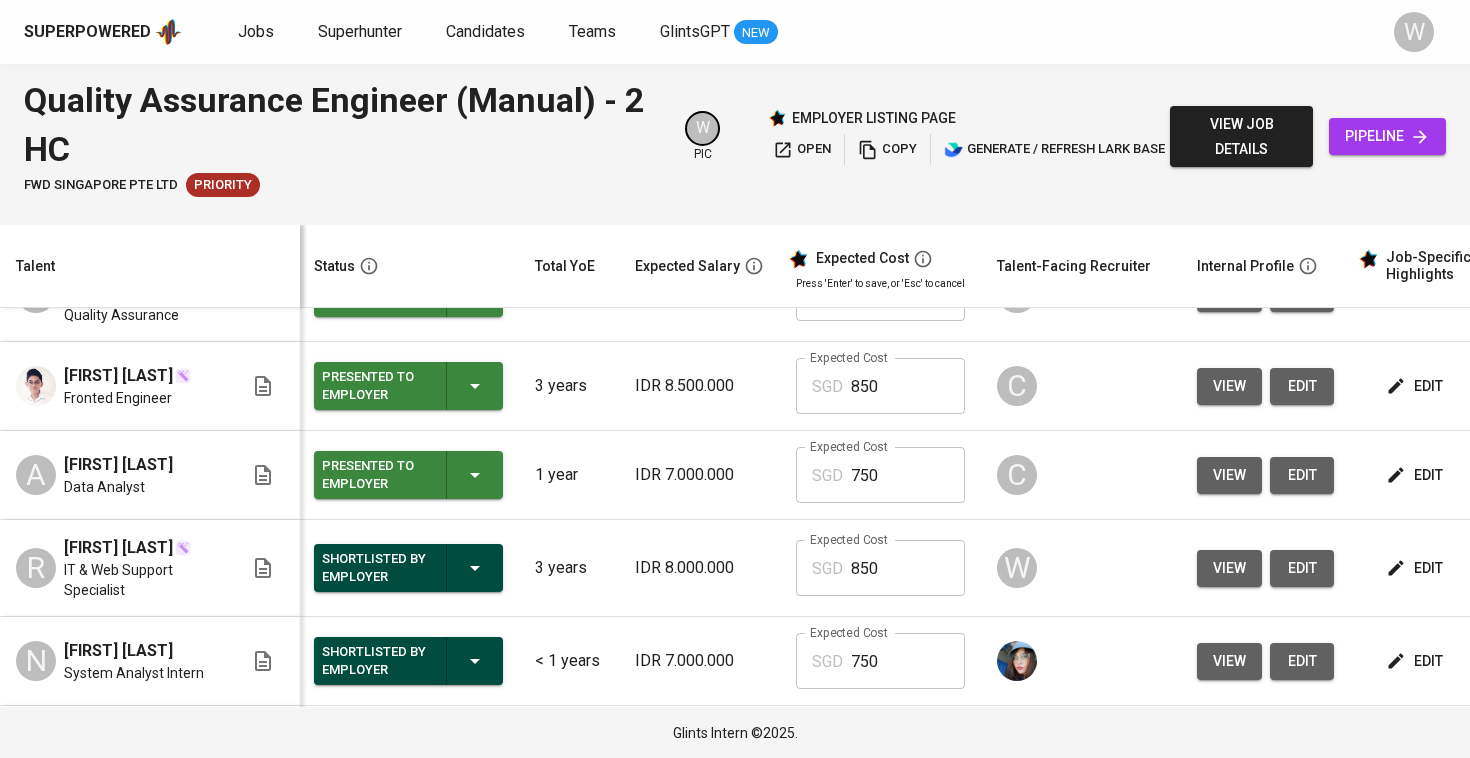 click 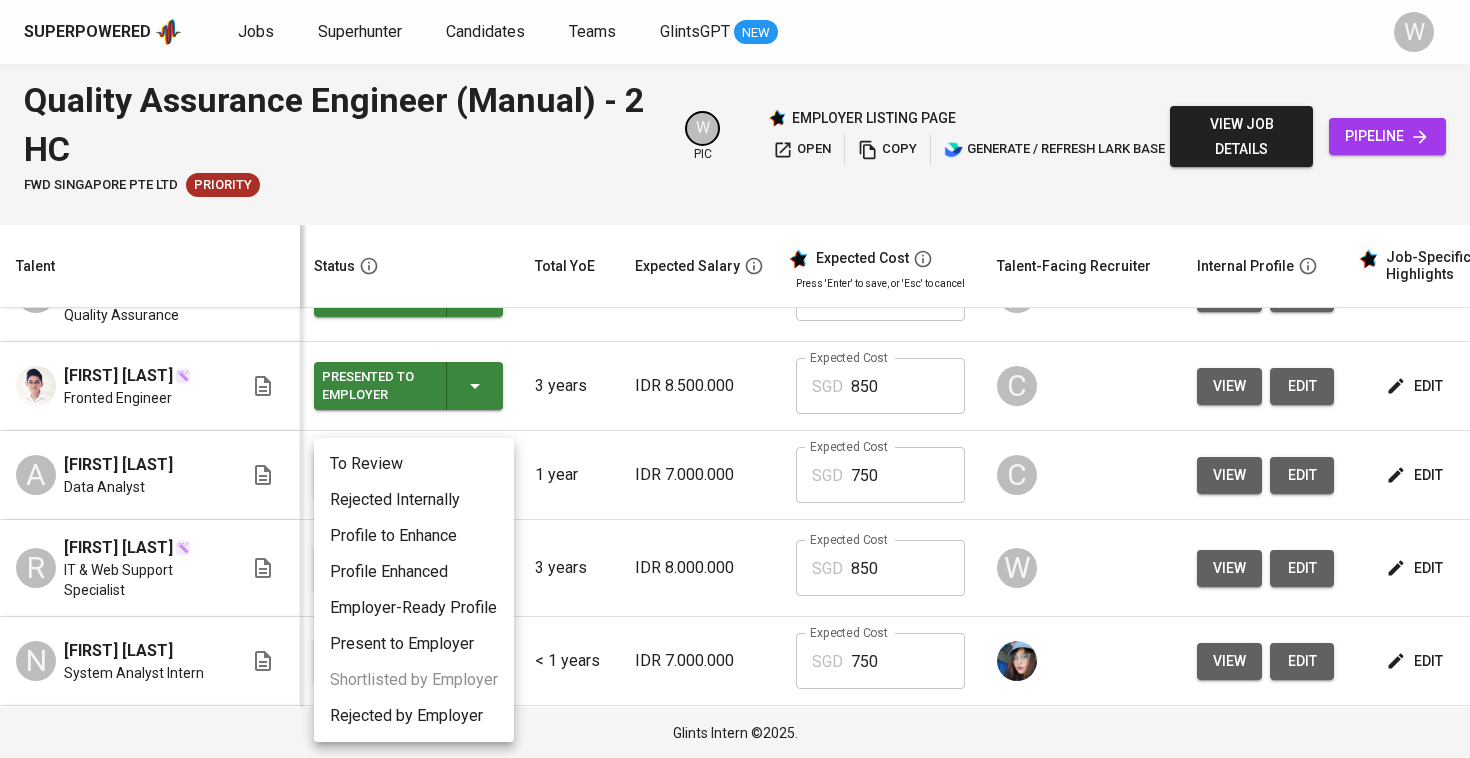 click on "Rejected by Employer" at bounding box center (414, 716) 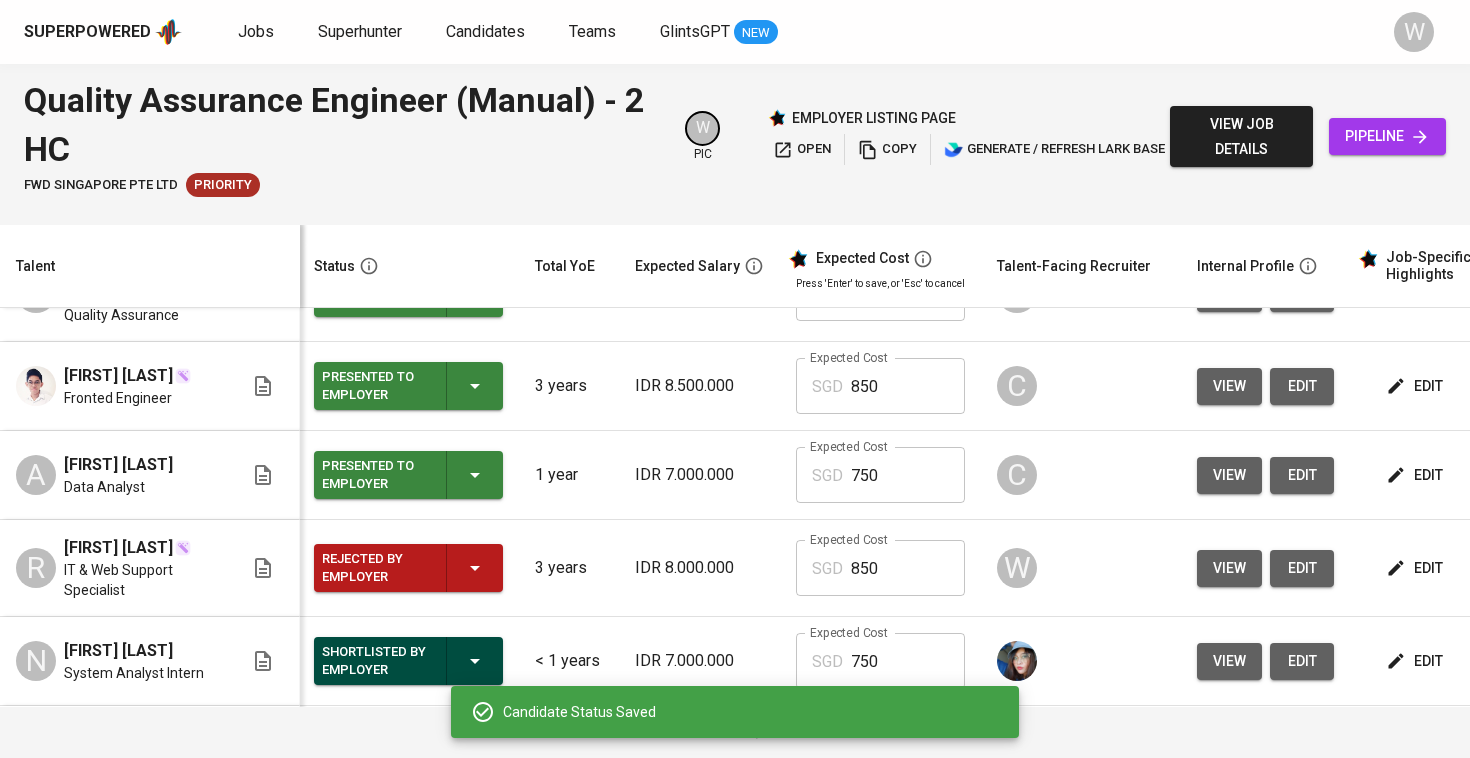 click 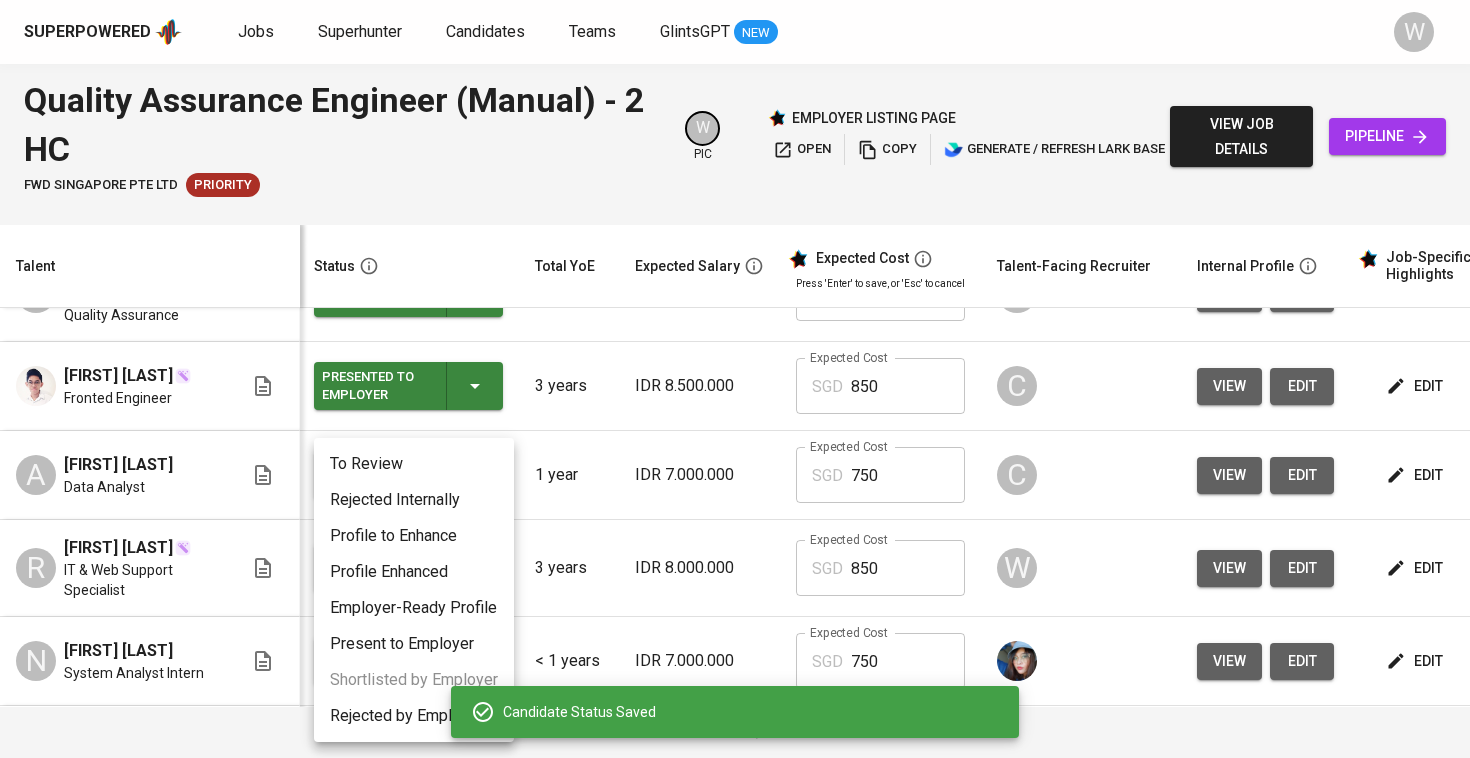 click on "To Review Rejected Internally Profile to Enhance Profile Enhanced Employer-Ready Profile Present to Employer Shortlisted by Employer Rejected by Employer" at bounding box center [414, 590] 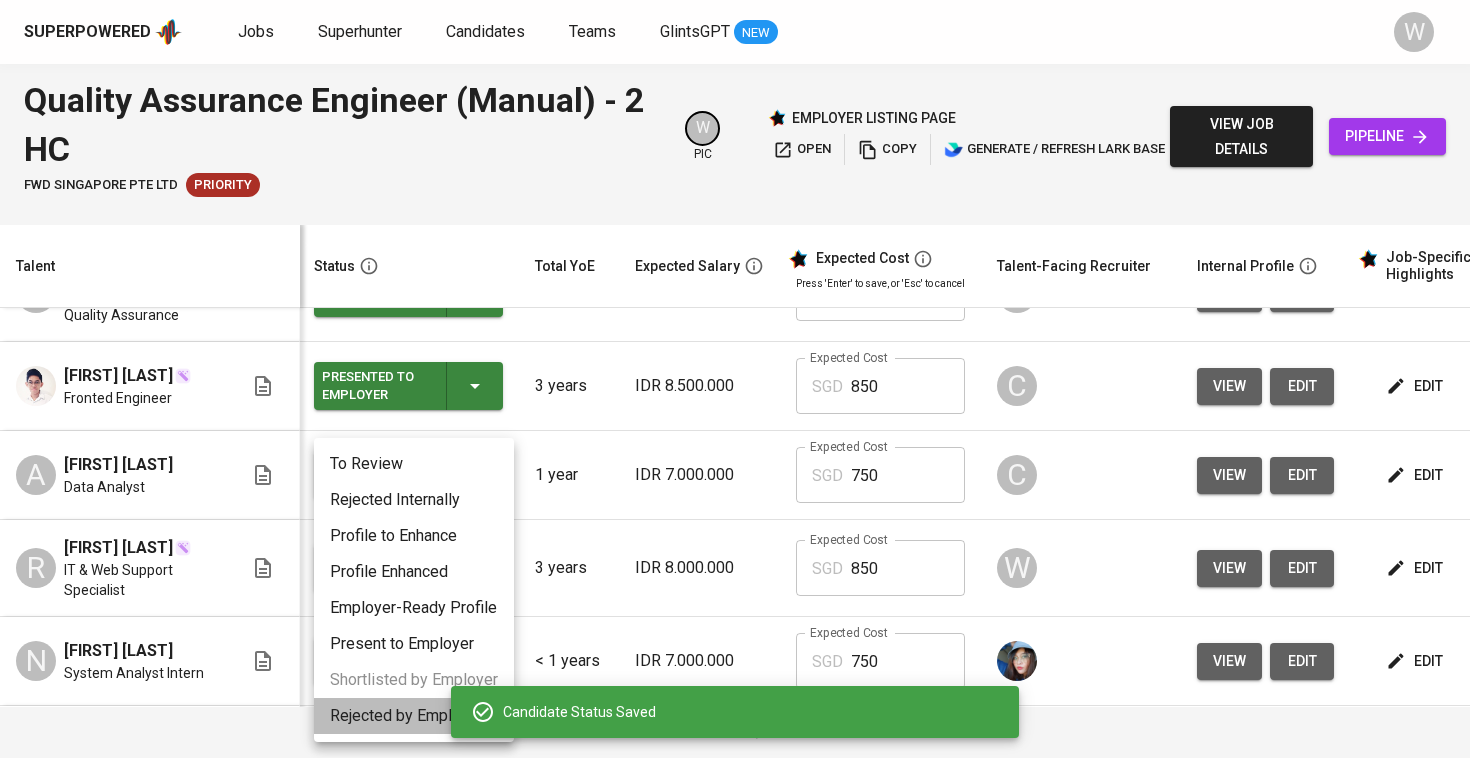 click on "Rejected by Employer" at bounding box center (414, 716) 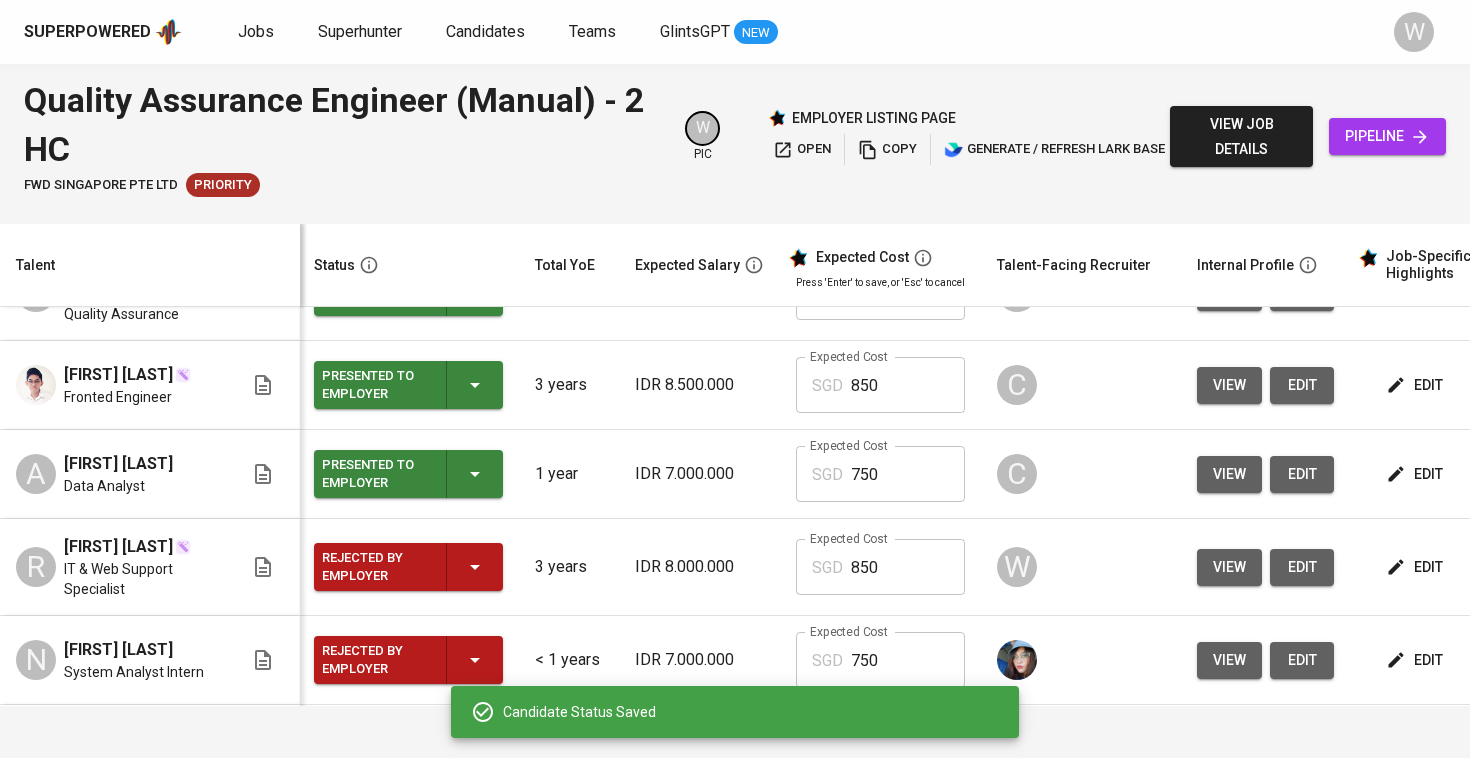scroll, scrollTop: 0, scrollLeft: 0, axis: both 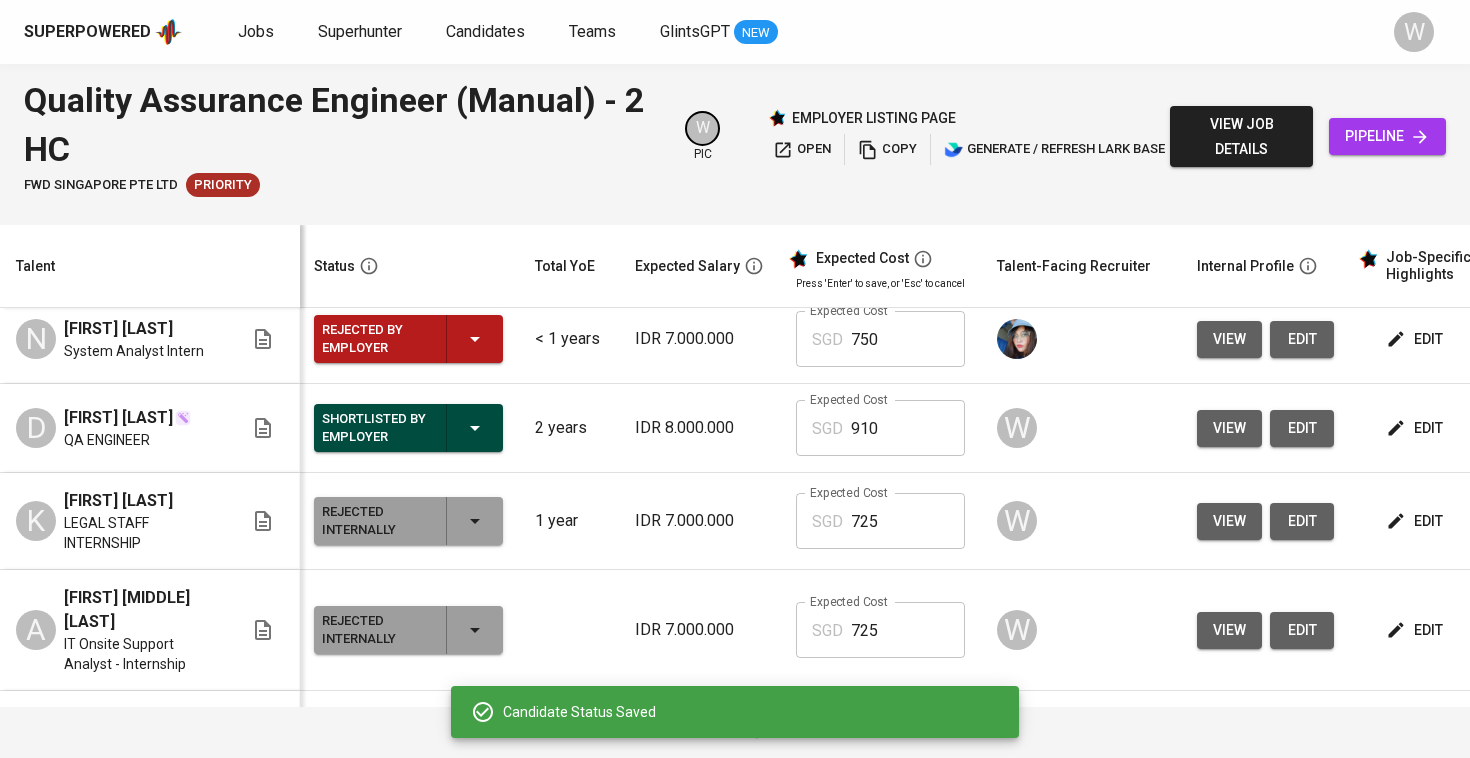 click on "Shortlisted by Employer" at bounding box center [408, 428] 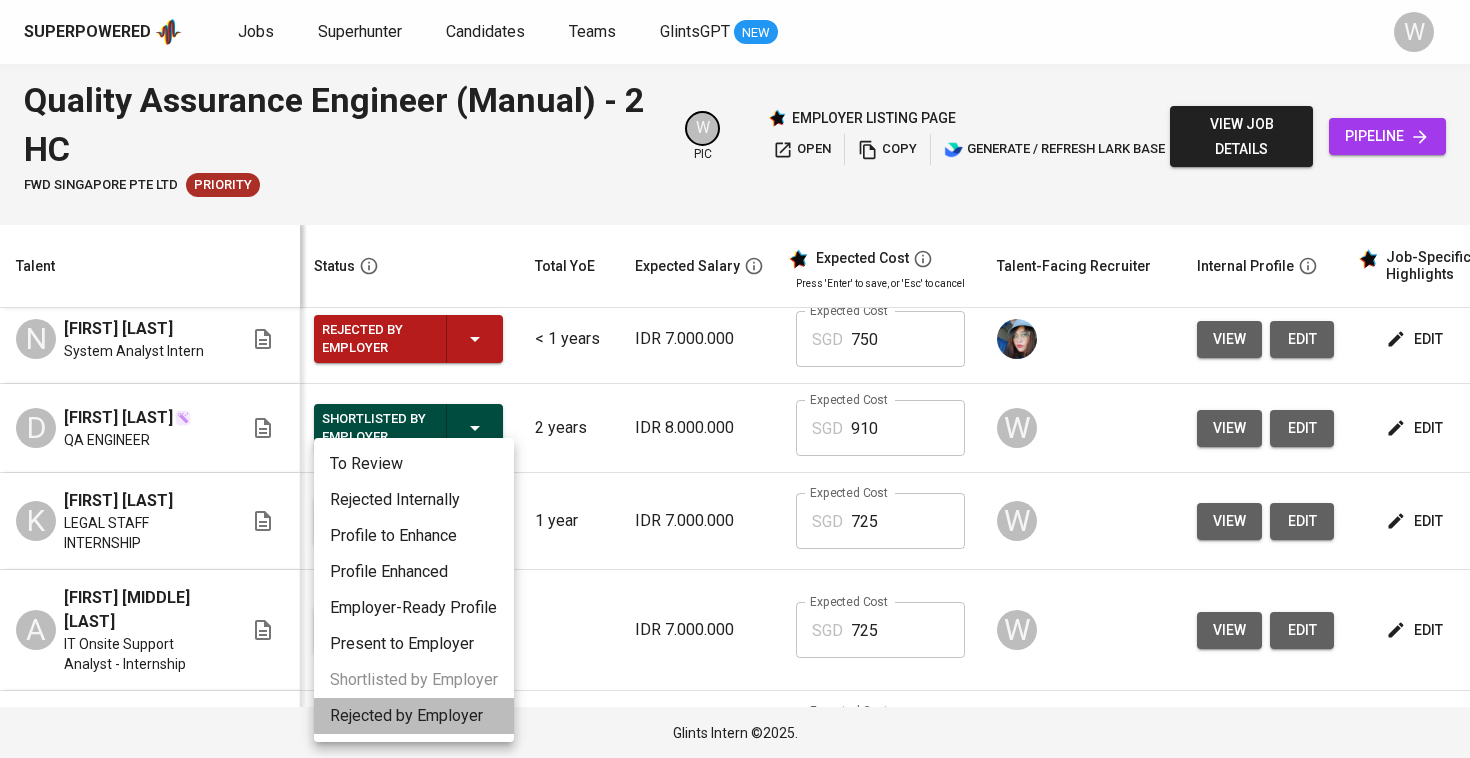 click on "Rejected by Employer" at bounding box center [414, 716] 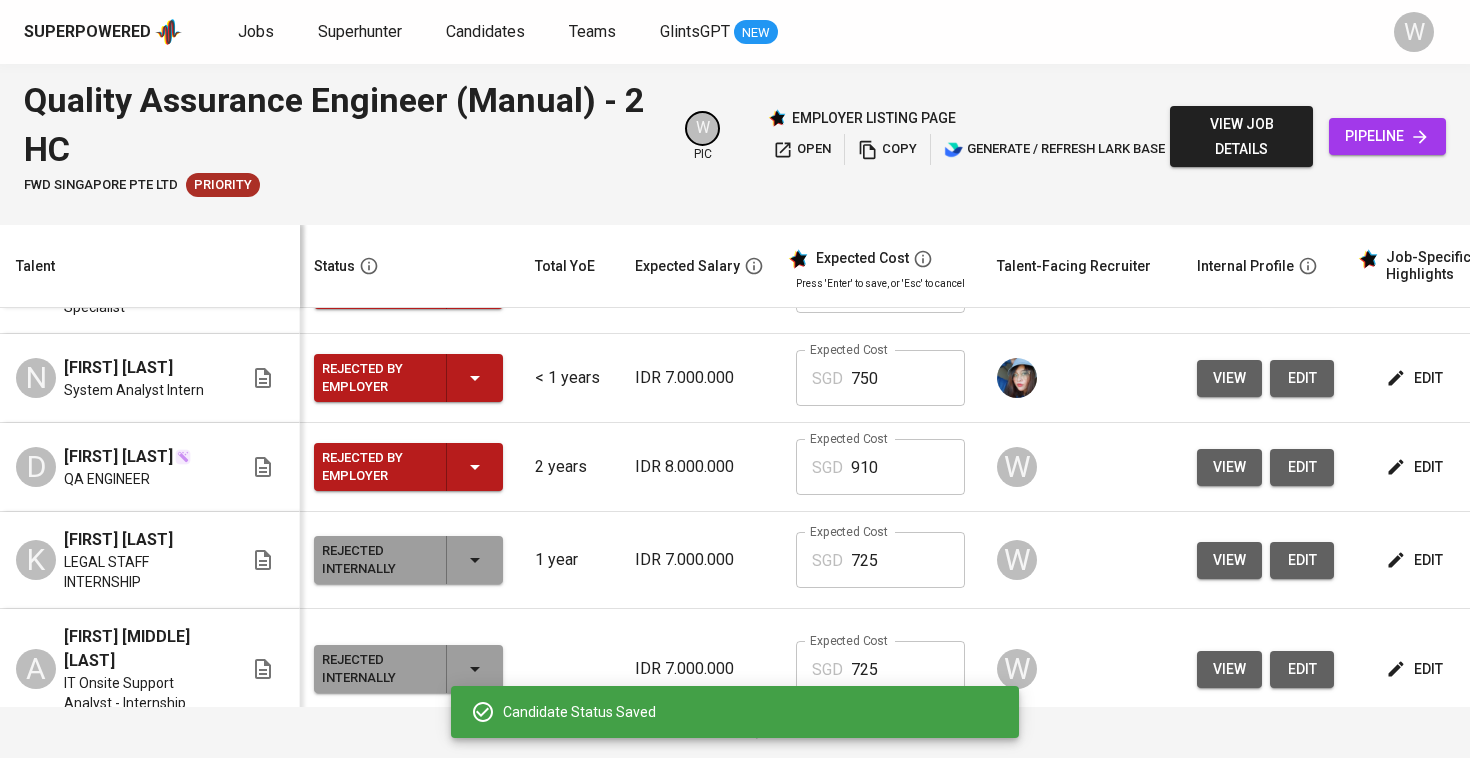 scroll, scrollTop: 512, scrollLeft: 2, axis: both 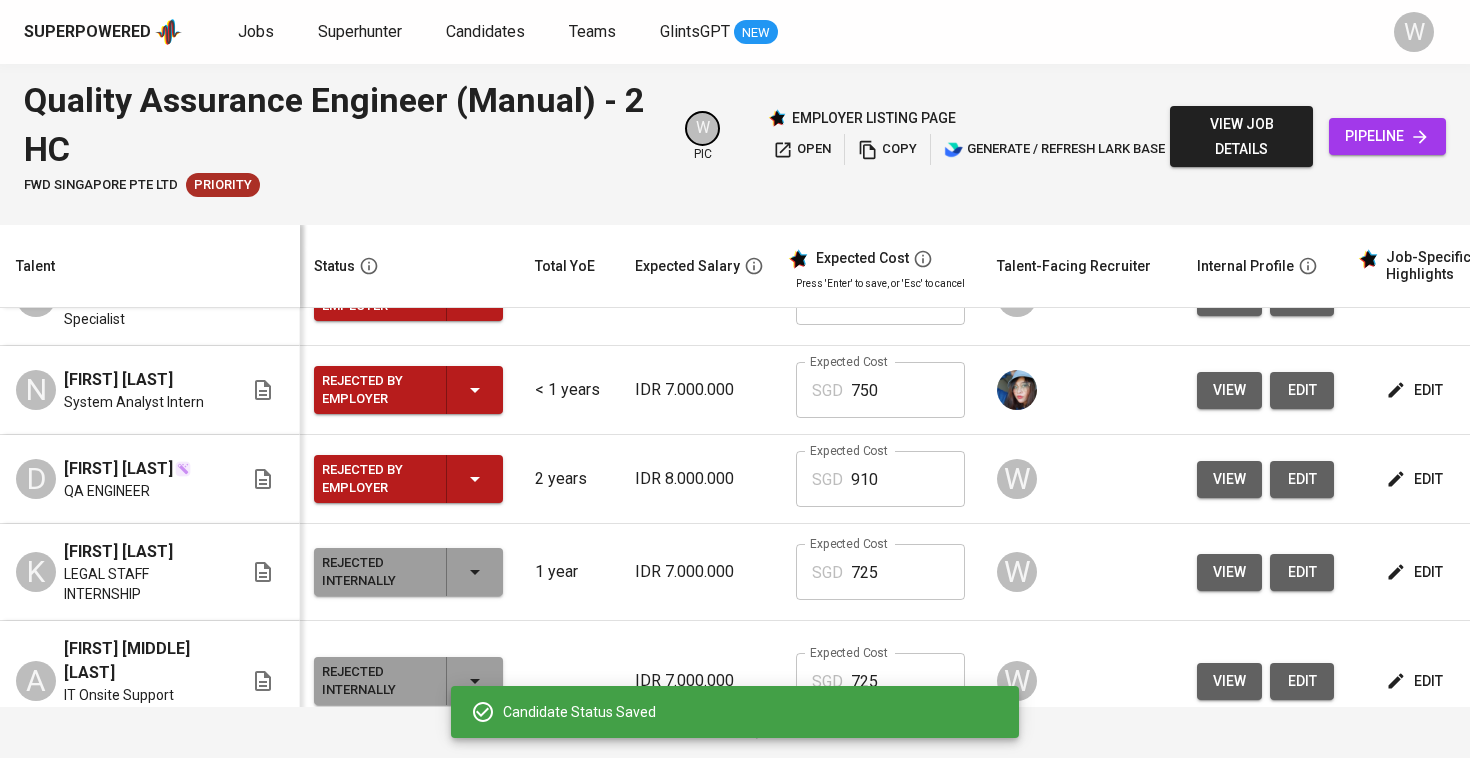 click on "Rejected by Employer" at bounding box center [408, 479] 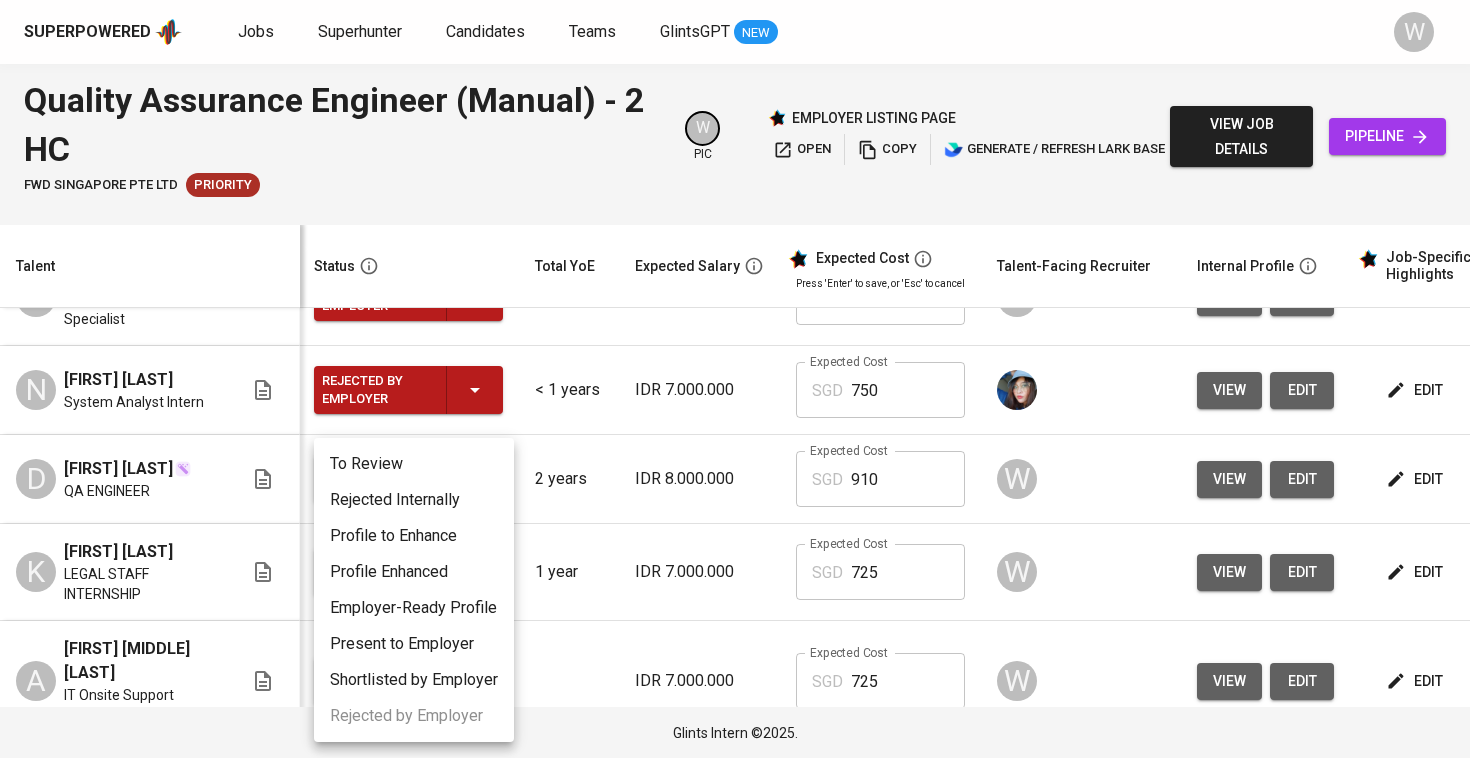 click on "Rejected Internally" at bounding box center (414, 500) 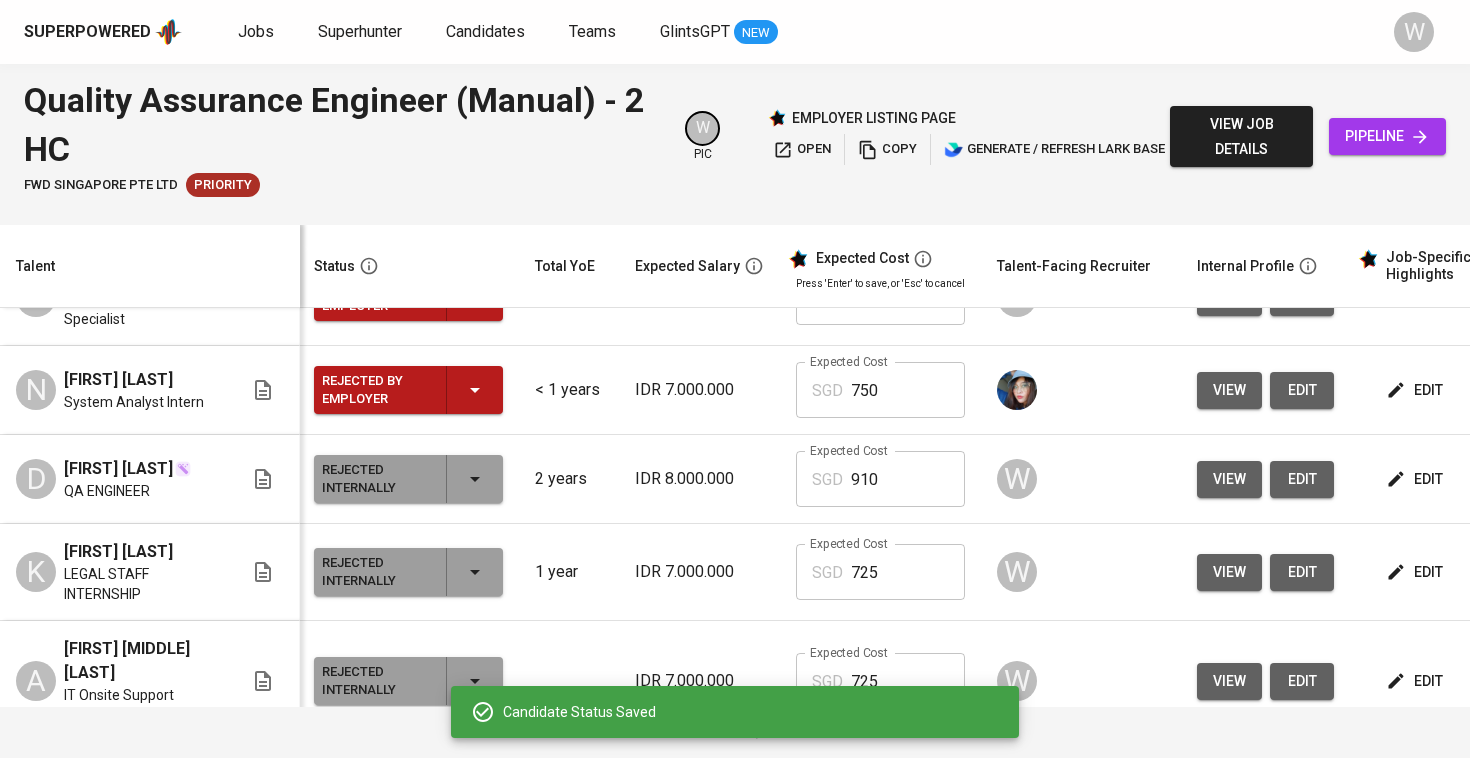 click on "Rejected by Employer" at bounding box center (408, 390) 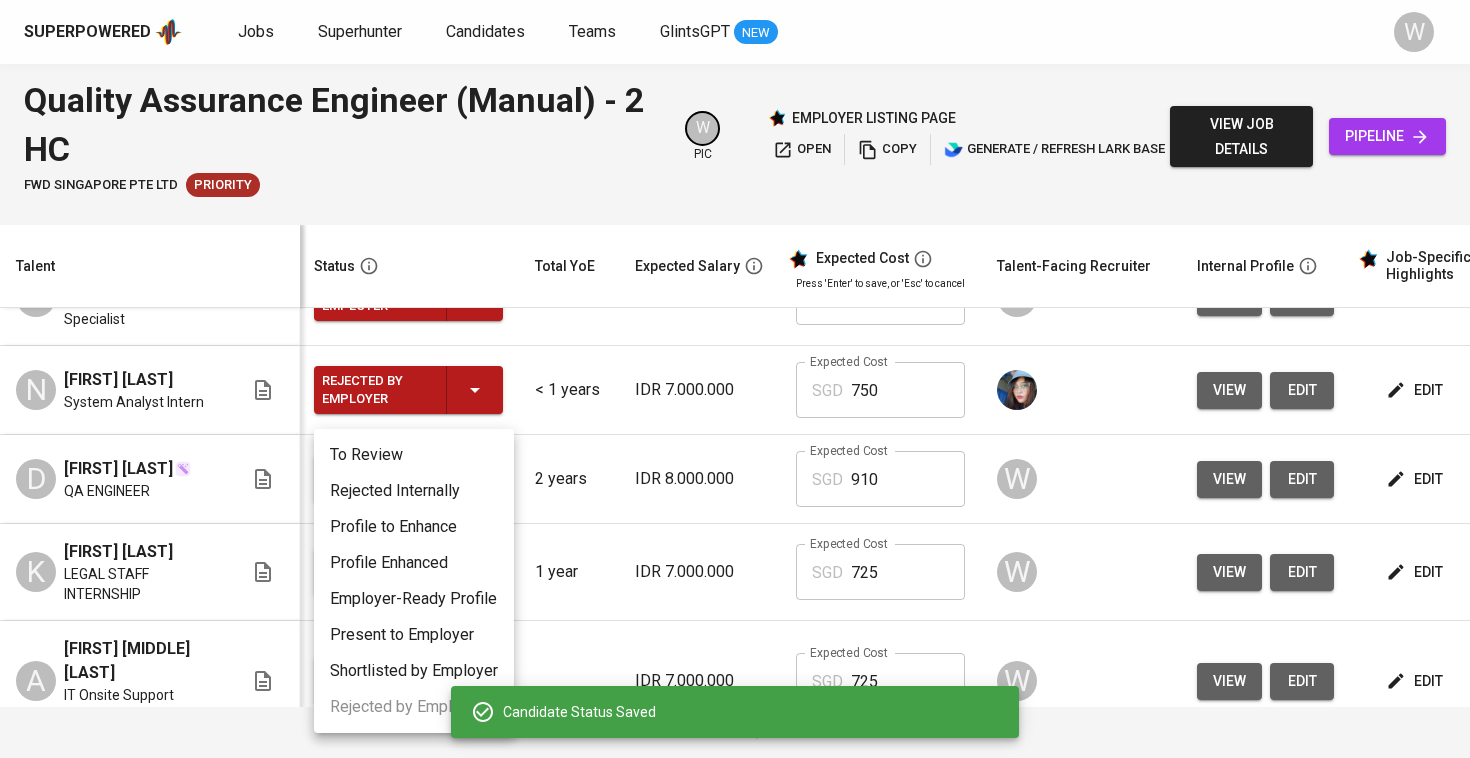 click on "Rejected Internally" at bounding box center [414, 491] 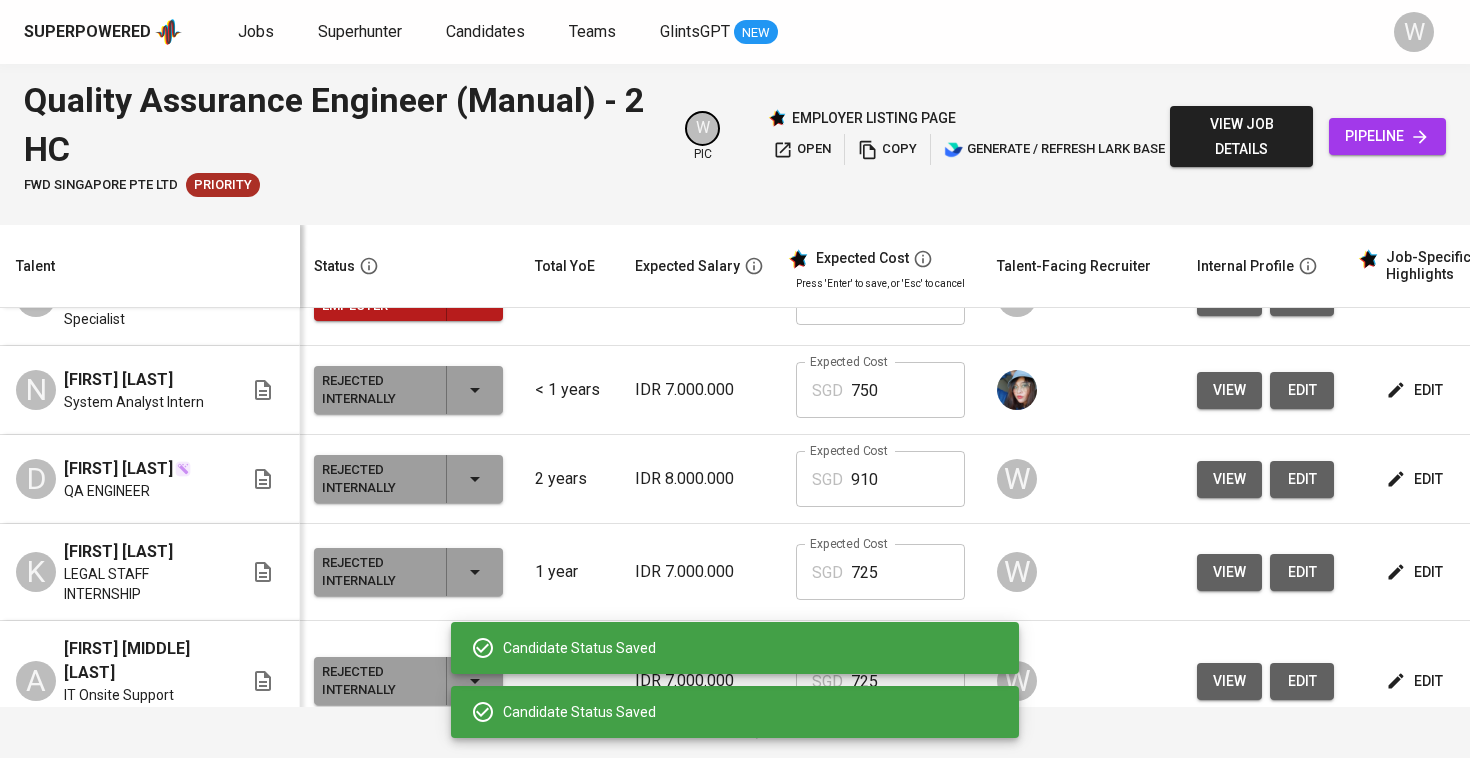 scroll, scrollTop: 349, scrollLeft: 2, axis: both 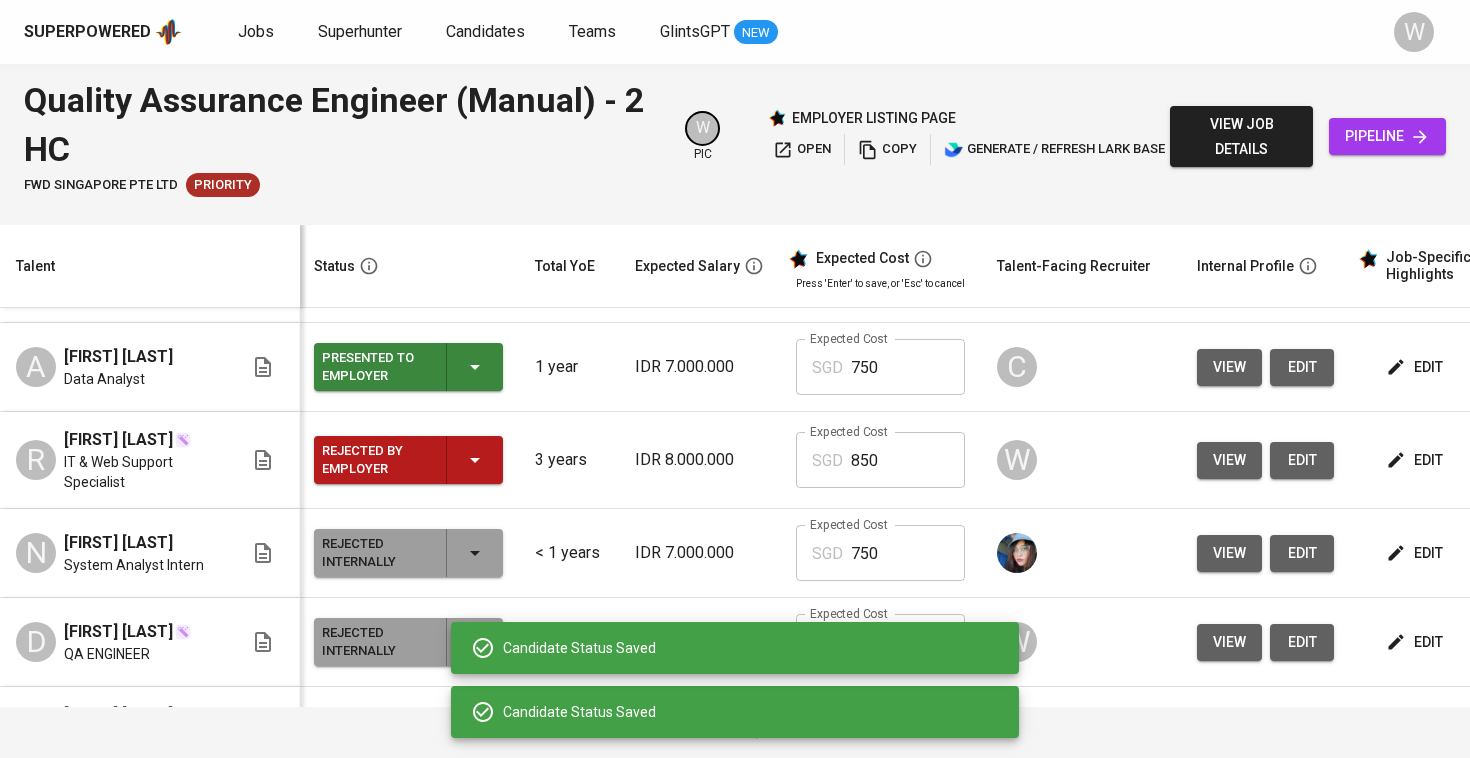 click on "Rejected by Employer" at bounding box center (408, 460) 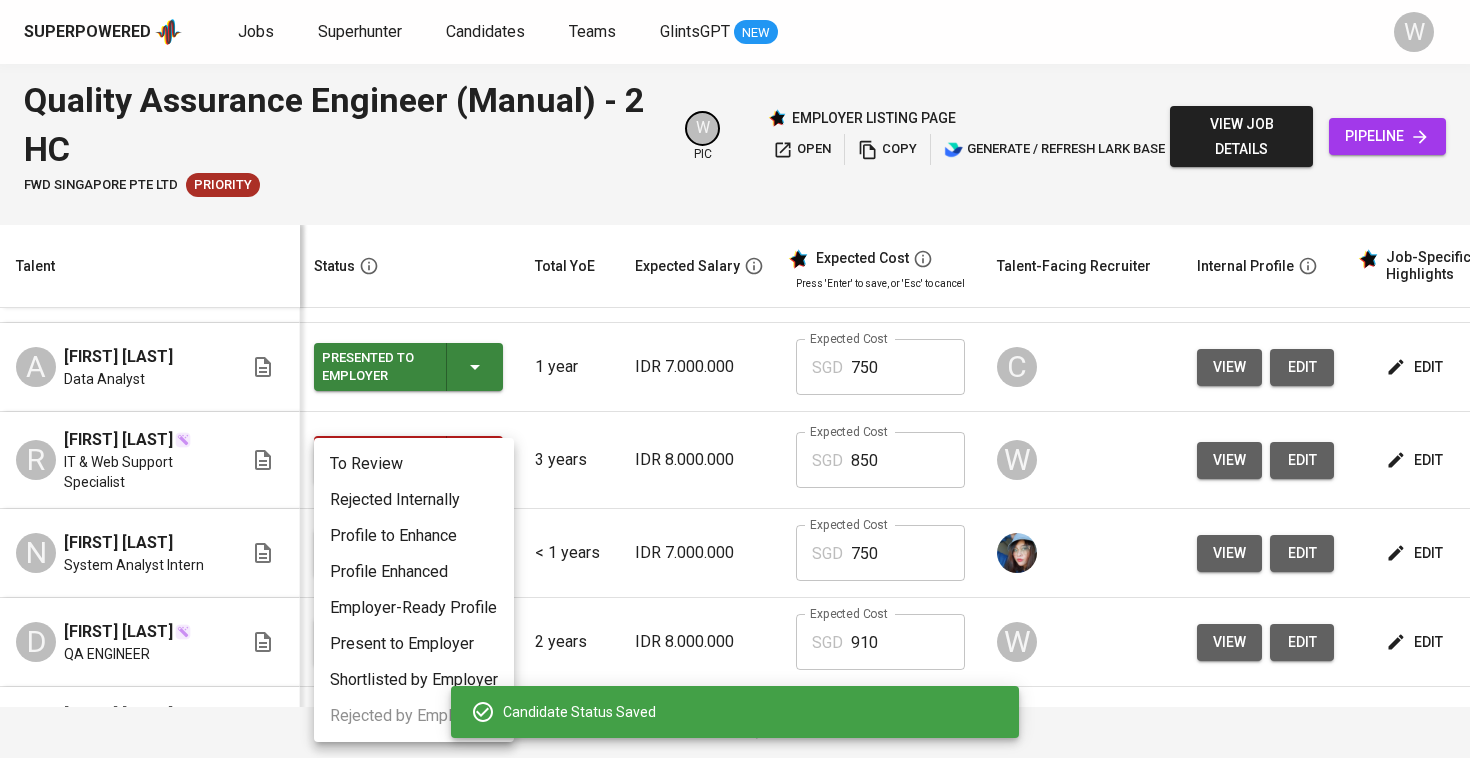 click on "Rejected Internally" at bounding box center (414, 500) 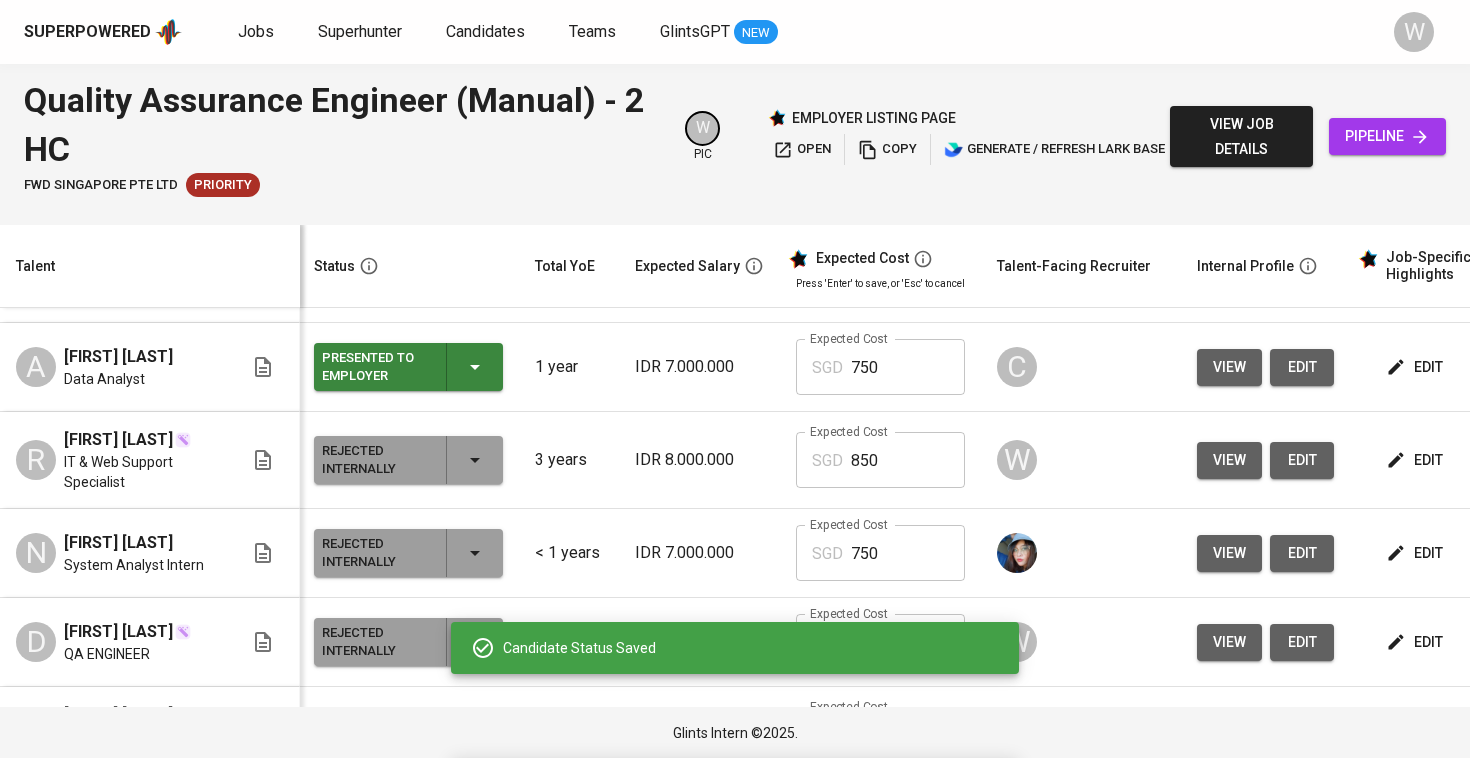 click 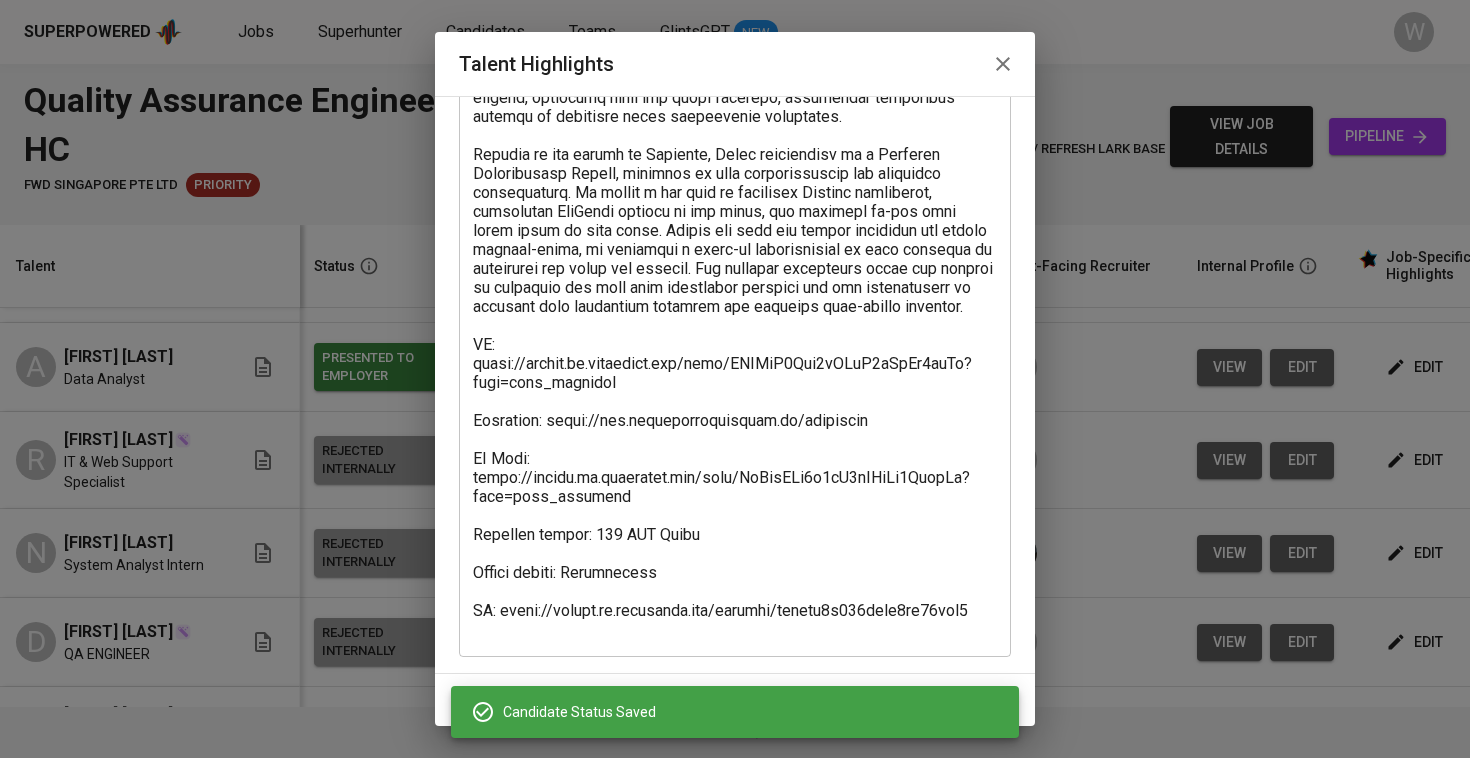 scroll, scrollTop: 292, scrollLeft: 0, axis: vertical 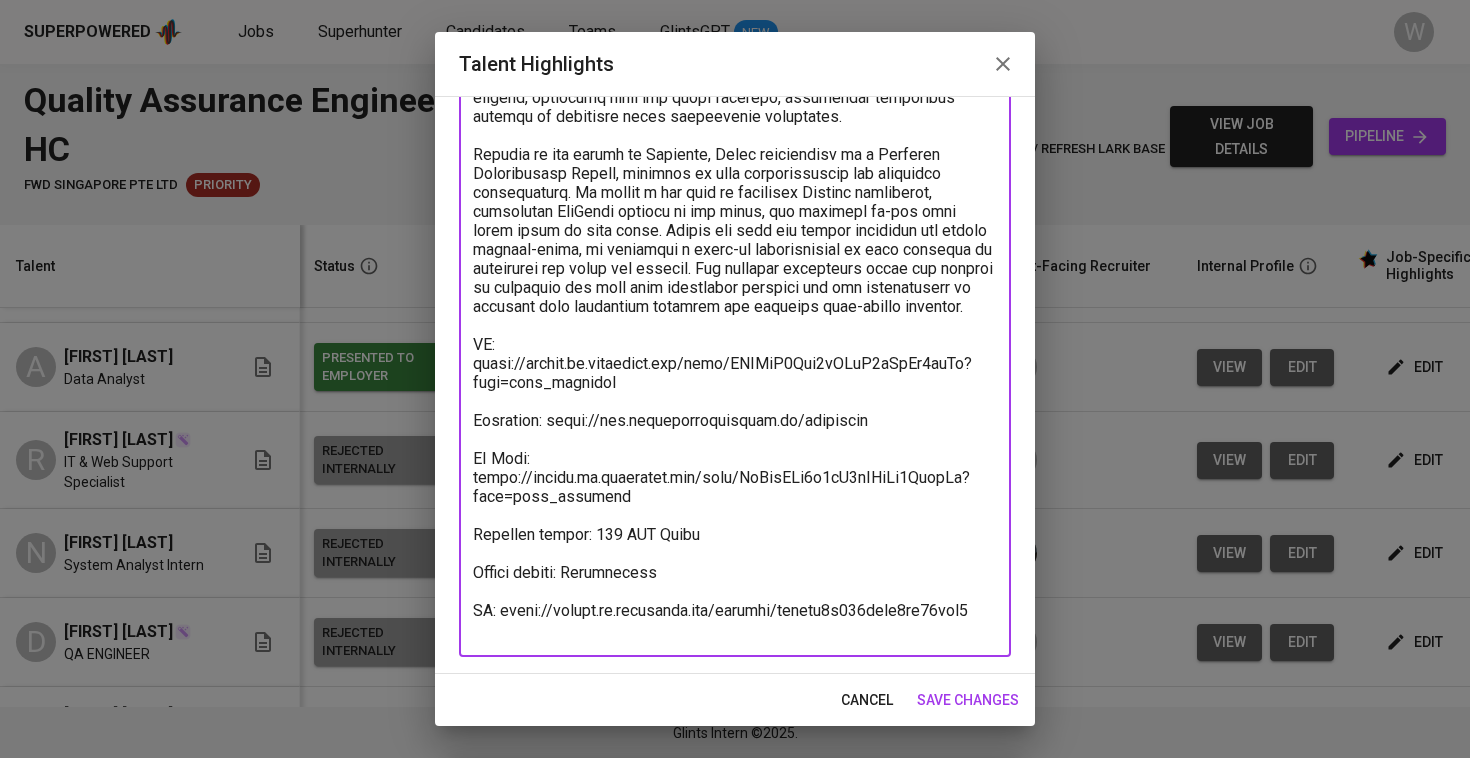 drag, startPoint x: 665, startPoint y: 378, endPoint x: 455, endPoint y: 358, distance: 210.95023 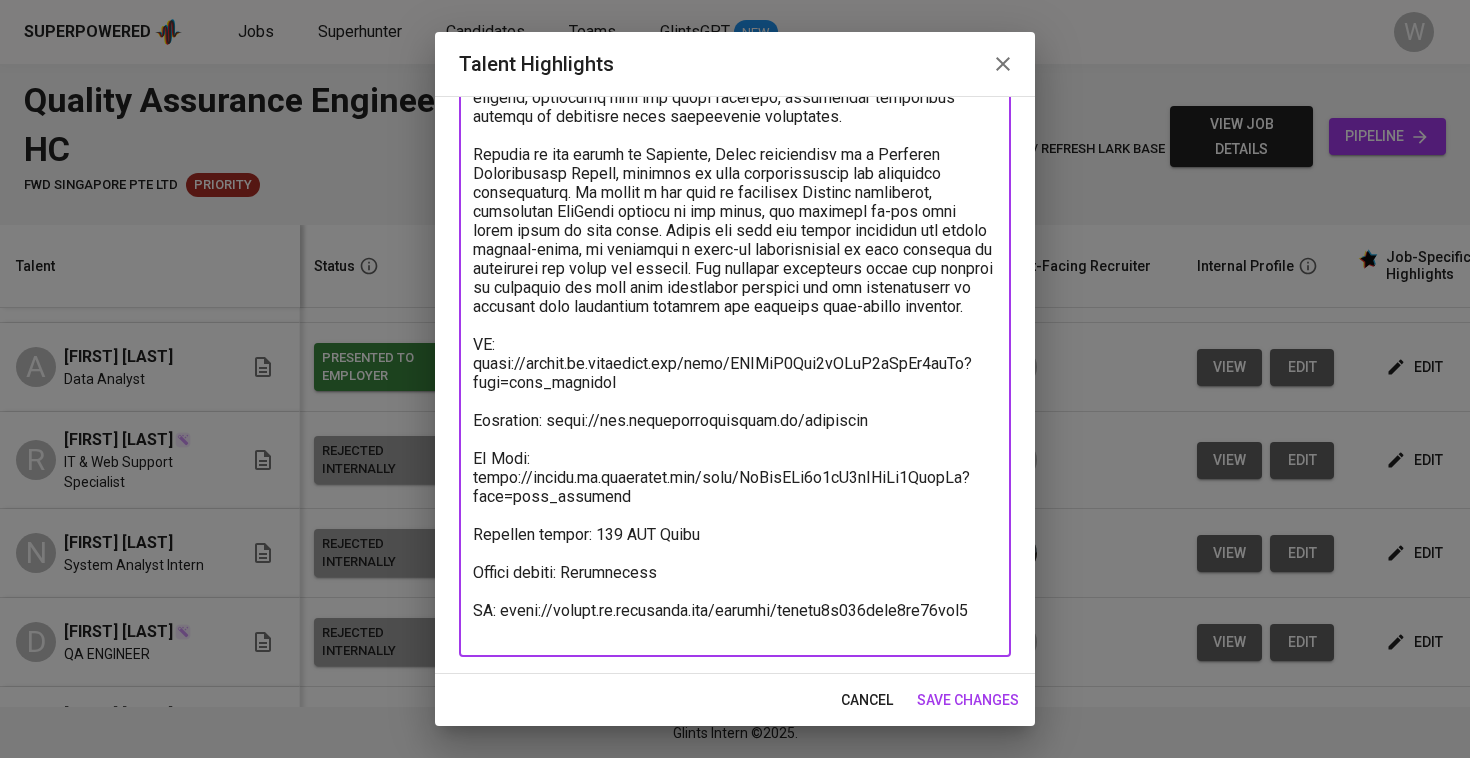 click on "save changes" at bounding box center [968, 700] 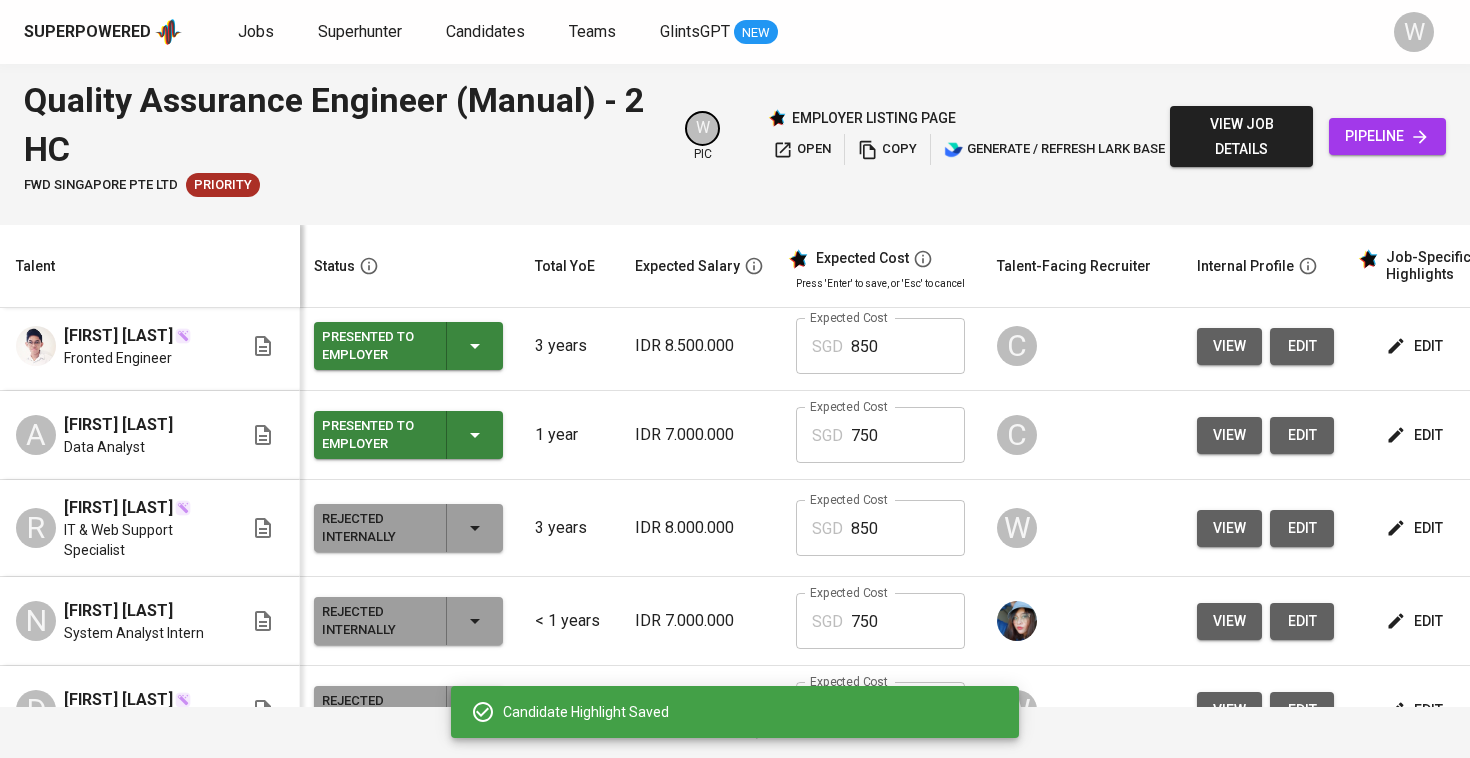 scroll, scrollTop: 226, scrollLeft: 2, axis: both 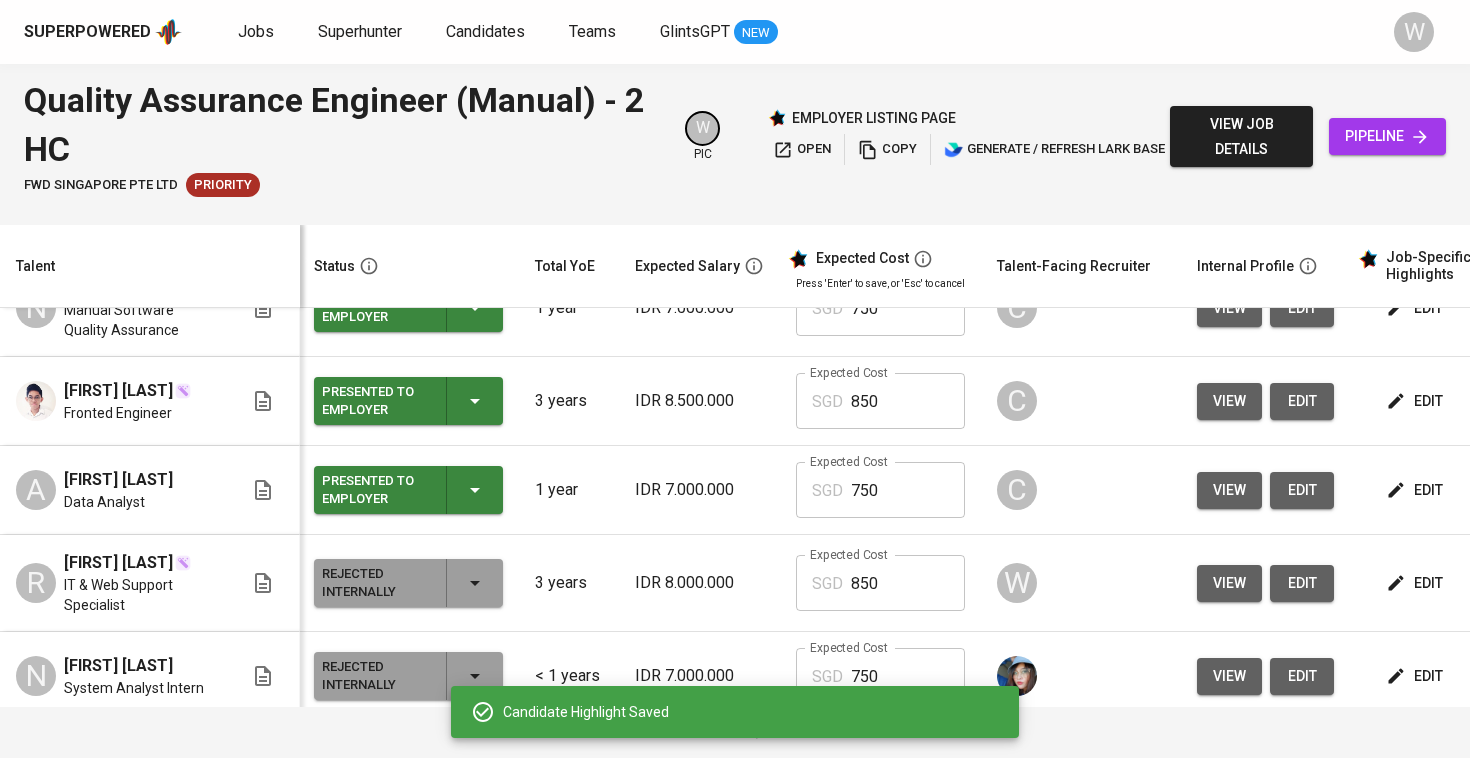 click on "Presented to Employer" at bounding box center [408, 401] 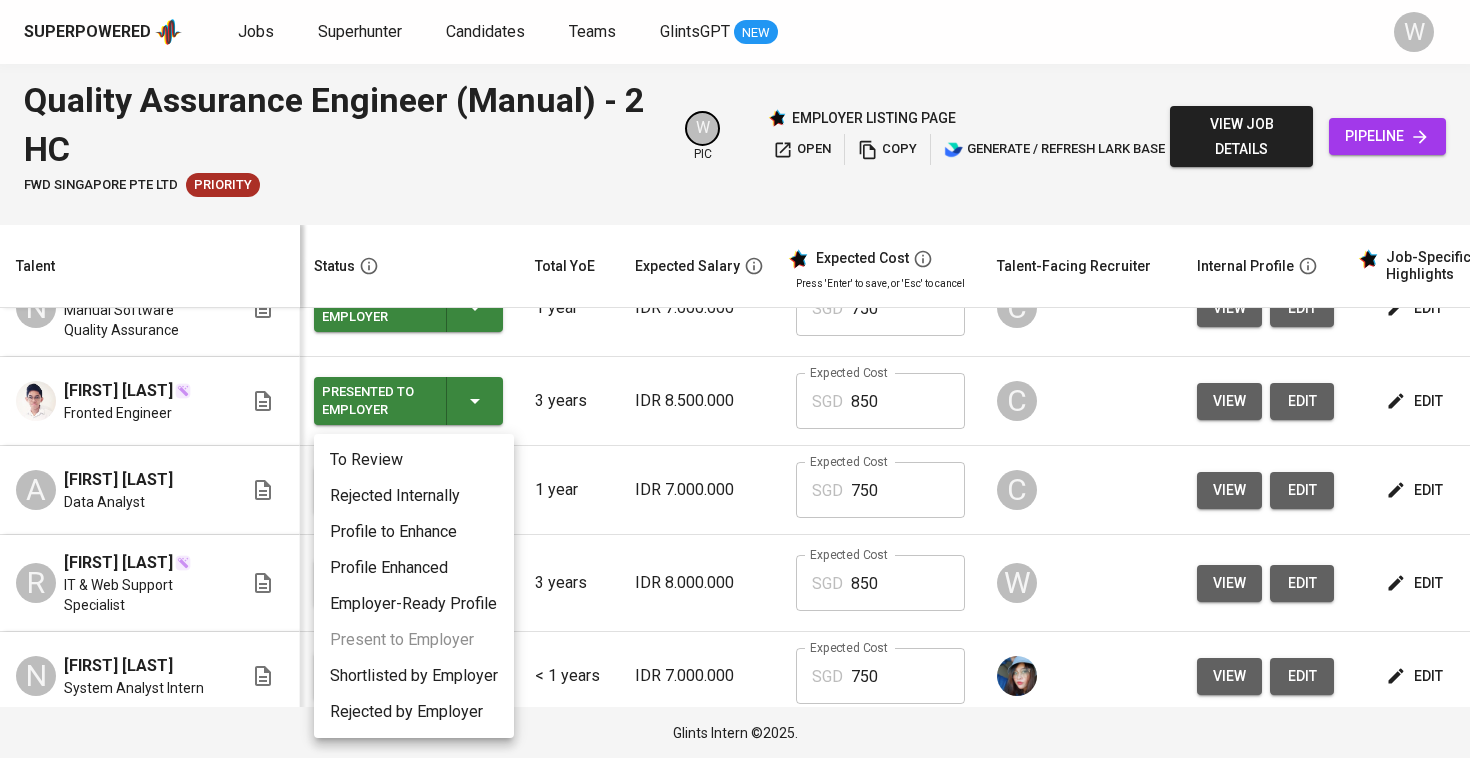 click at bounding box center (735, 379) 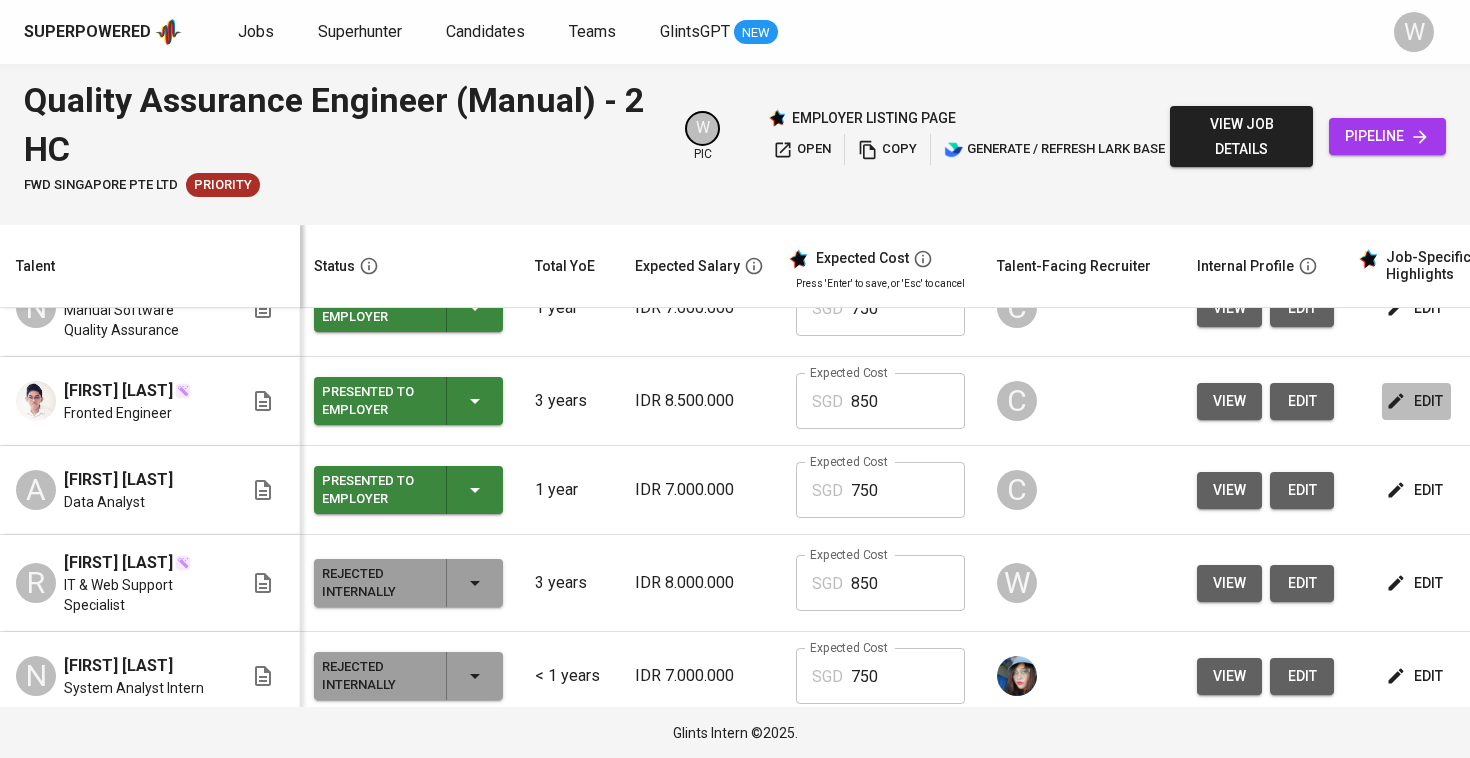 click on "edit" at bounding box center (1416, 401) 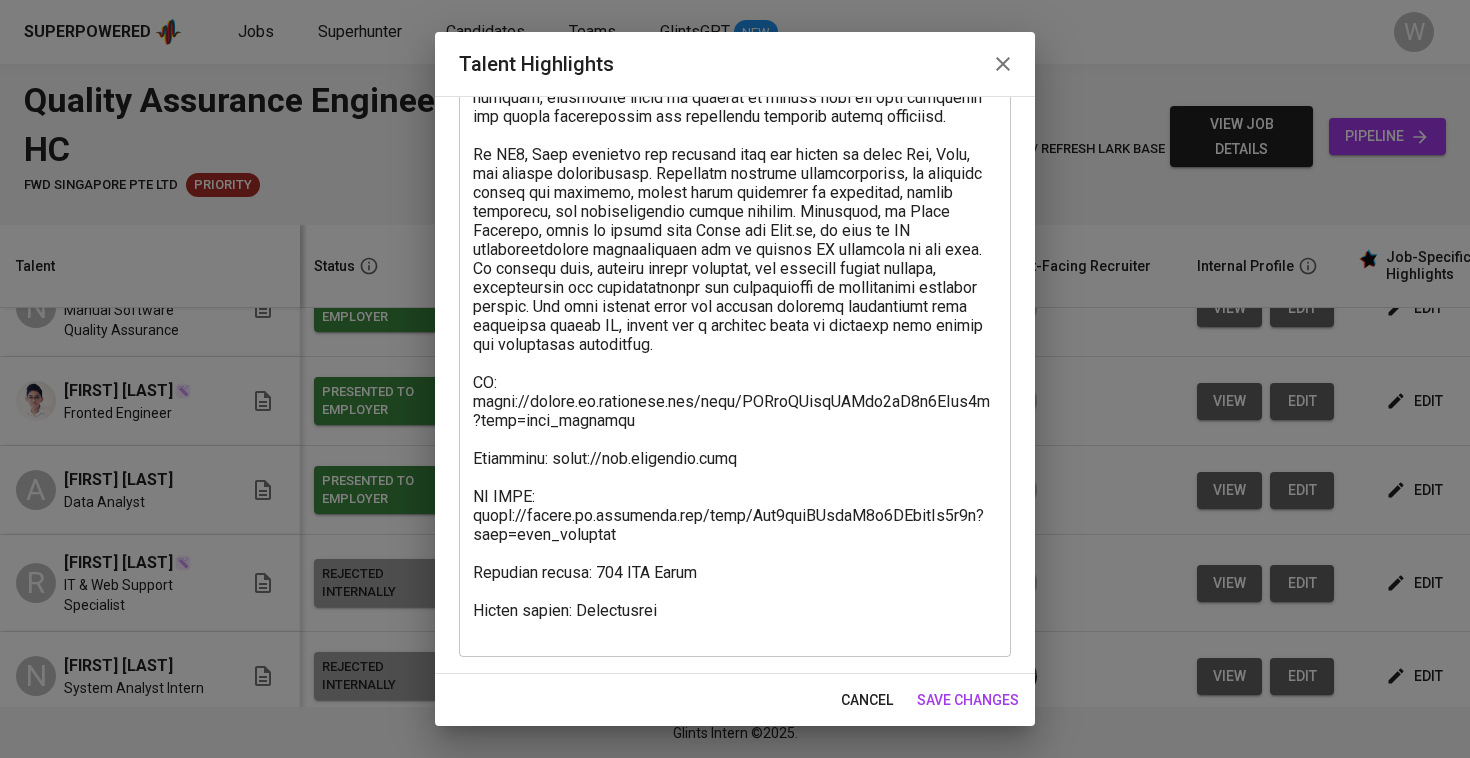 scroll, scrollTop: 273, scrollLeft: 0, axis: vertical 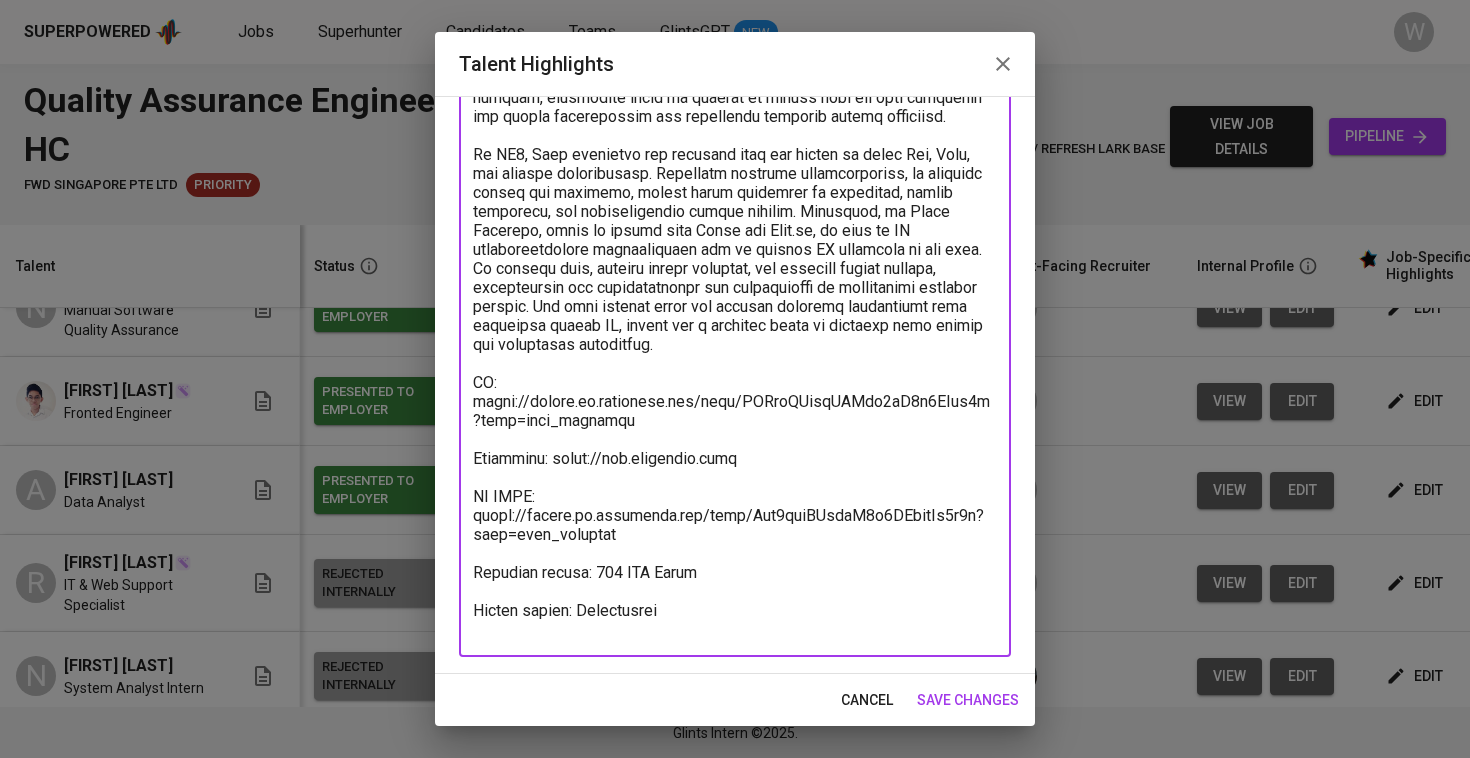 drag, startPoint x: 652, startPoint y: 395, endPoint x: 500, endPoint y: 379, distance: 152.83978 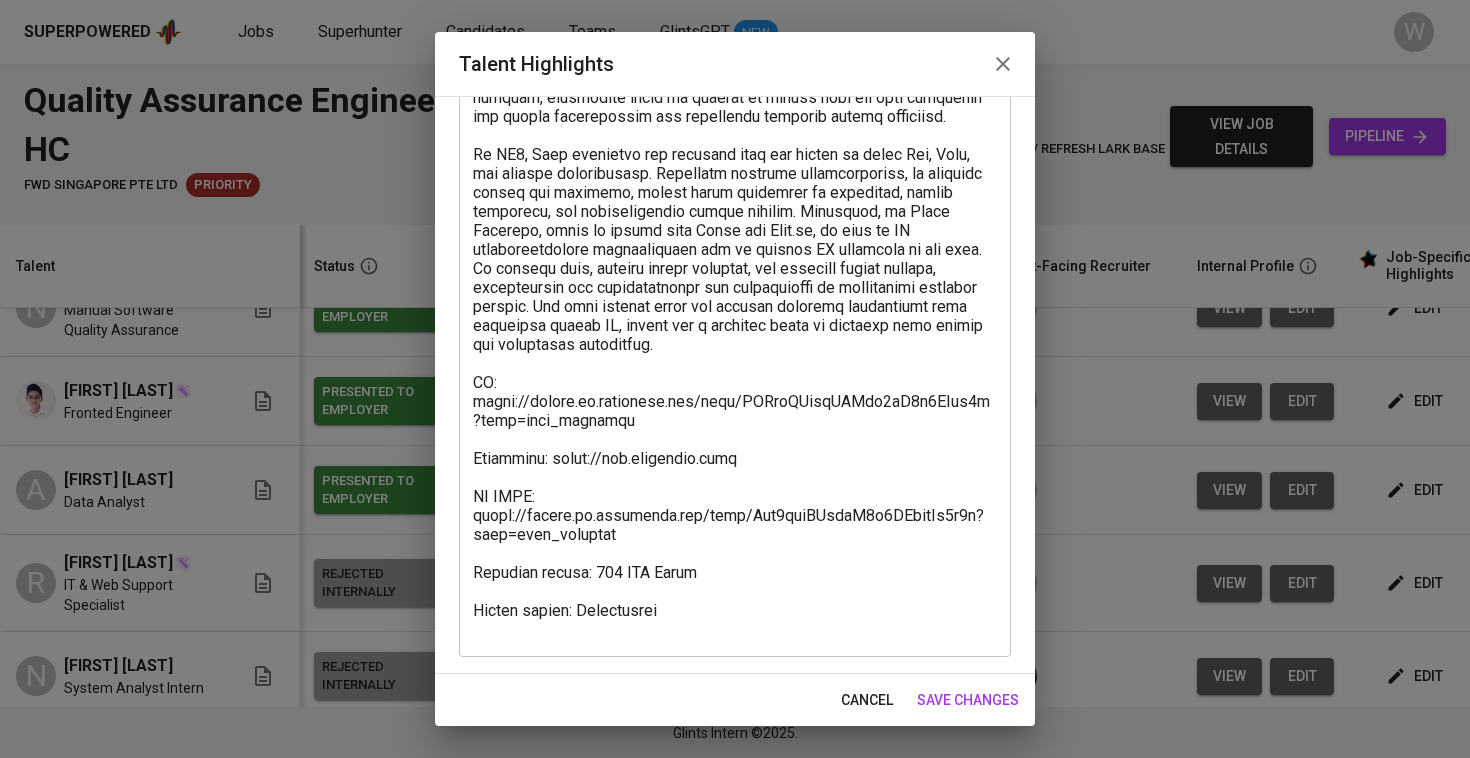 click on "save changes" at bounding box center [968, 700] 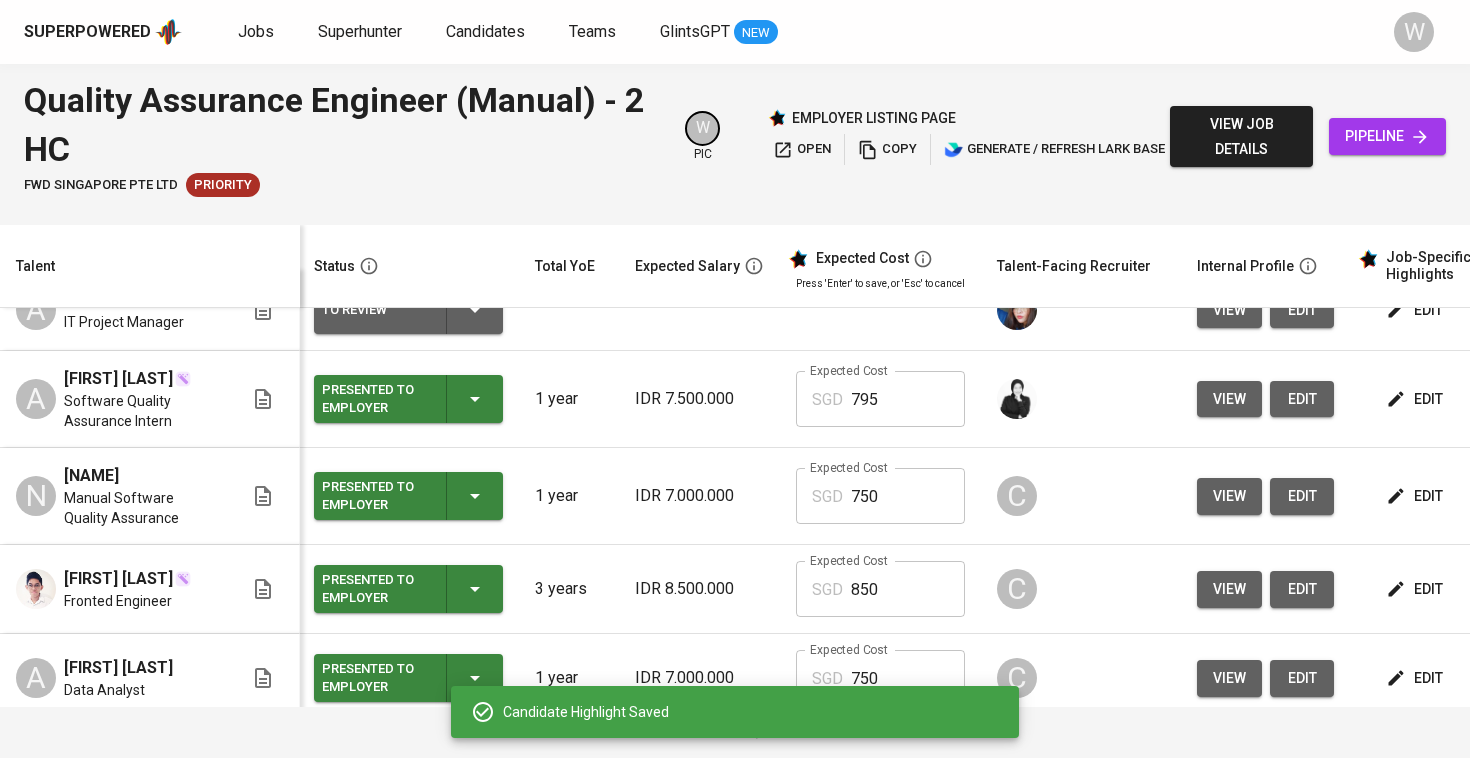 scroll, scrollTop: 33, scrollLeft: 2, axis: both 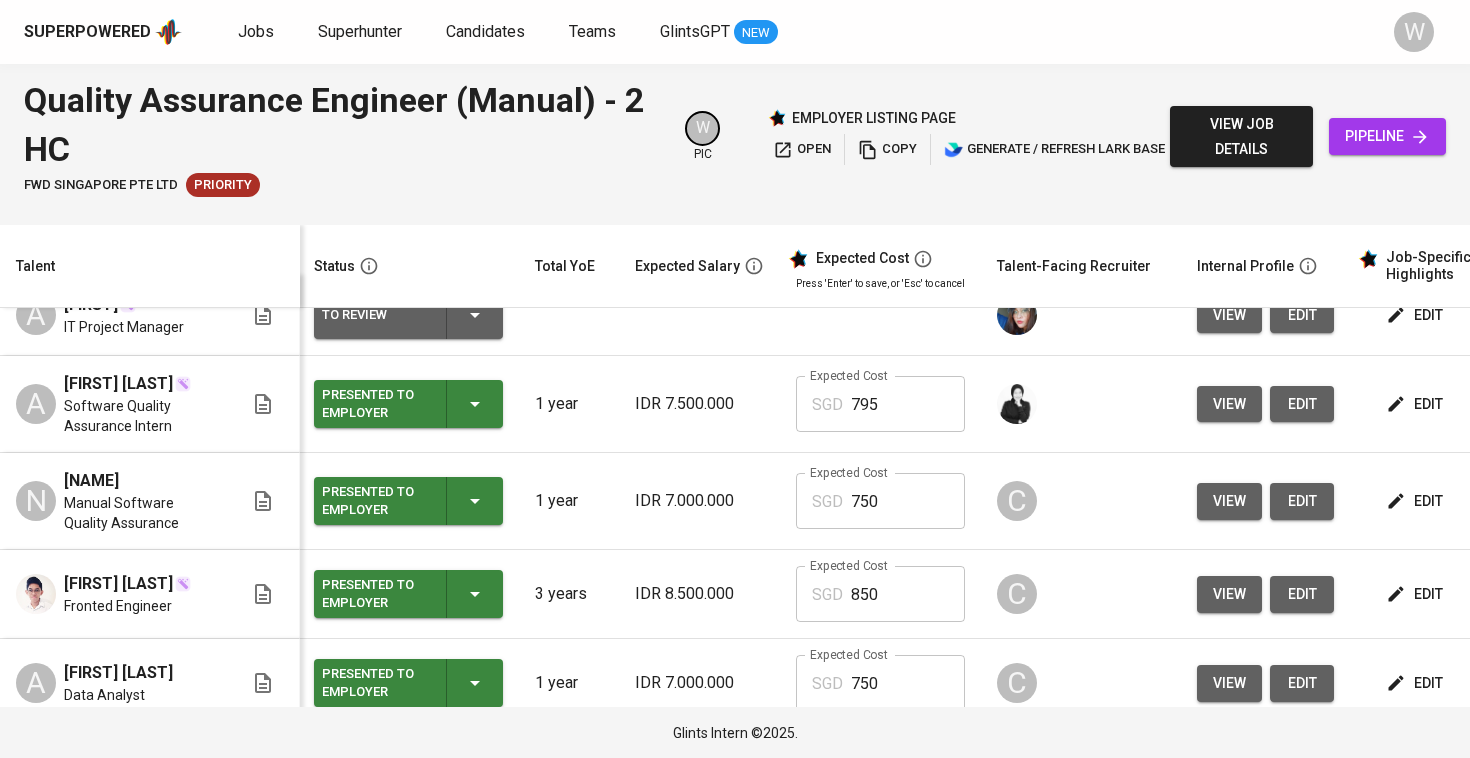 click on "edit" at bounding box center [1416, 501] 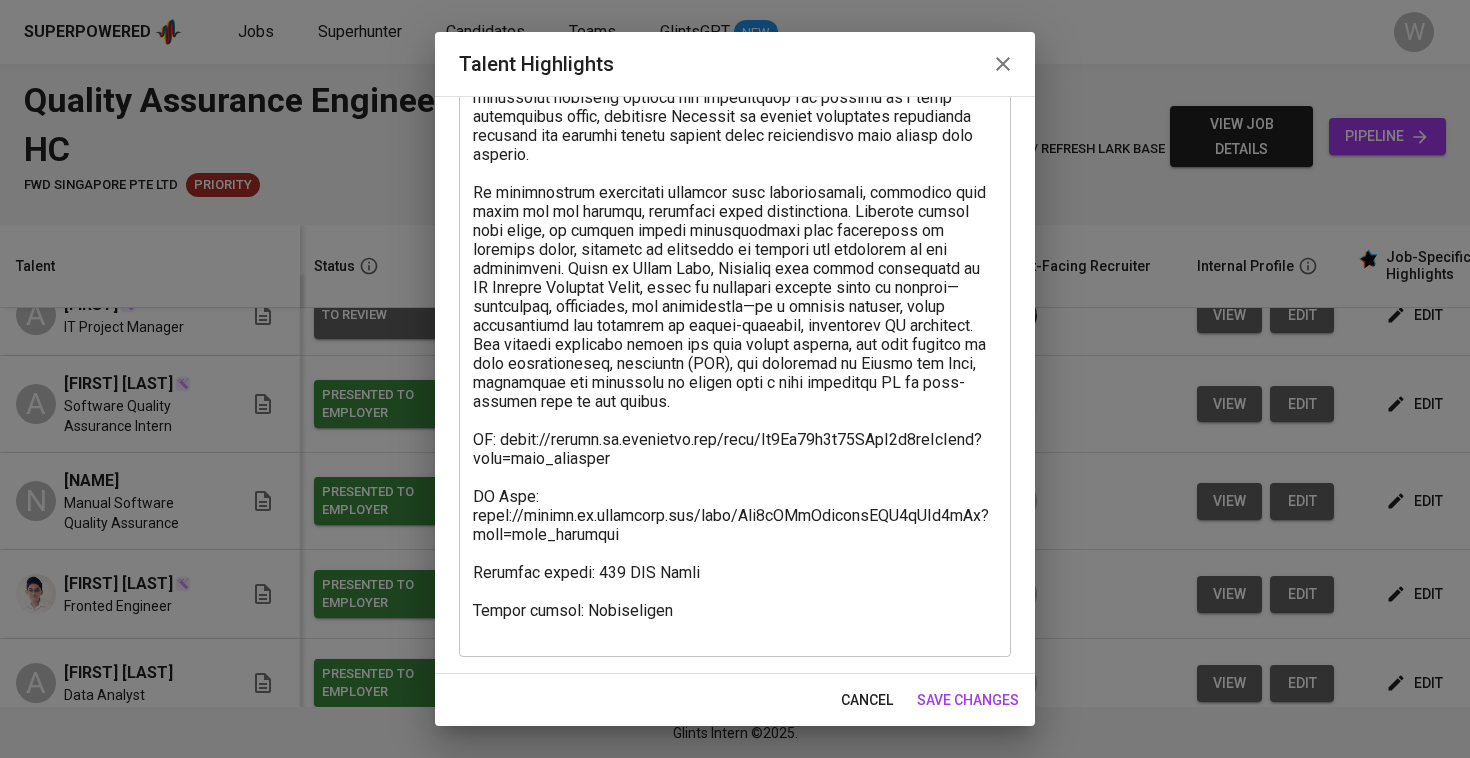 scroll, scrollTop: 292, scrollLeft: 0, axis: vertical 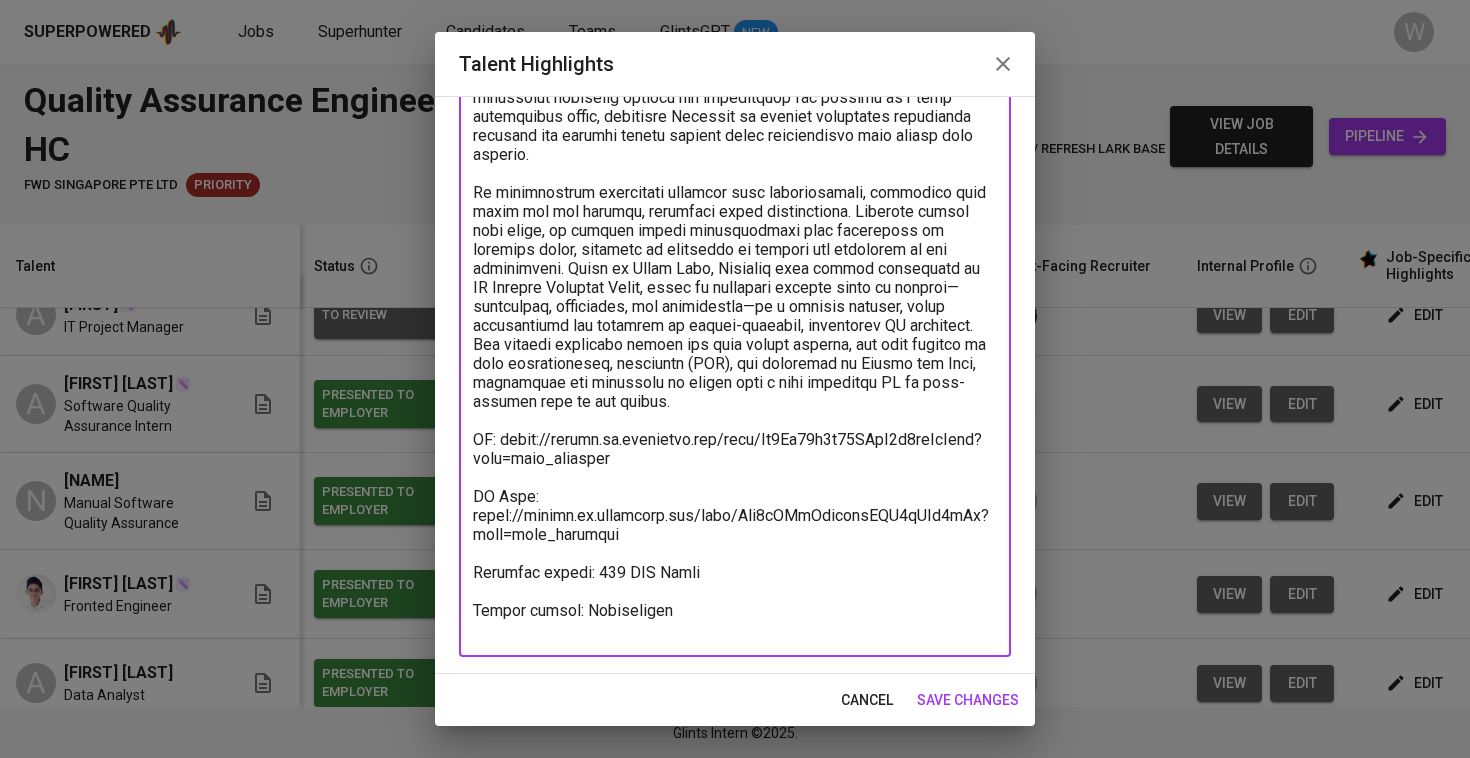 drag, startPoint x: 630, startPoint y: 452, endPoint x: 504, endPoint y: 426, distance: 128.65457 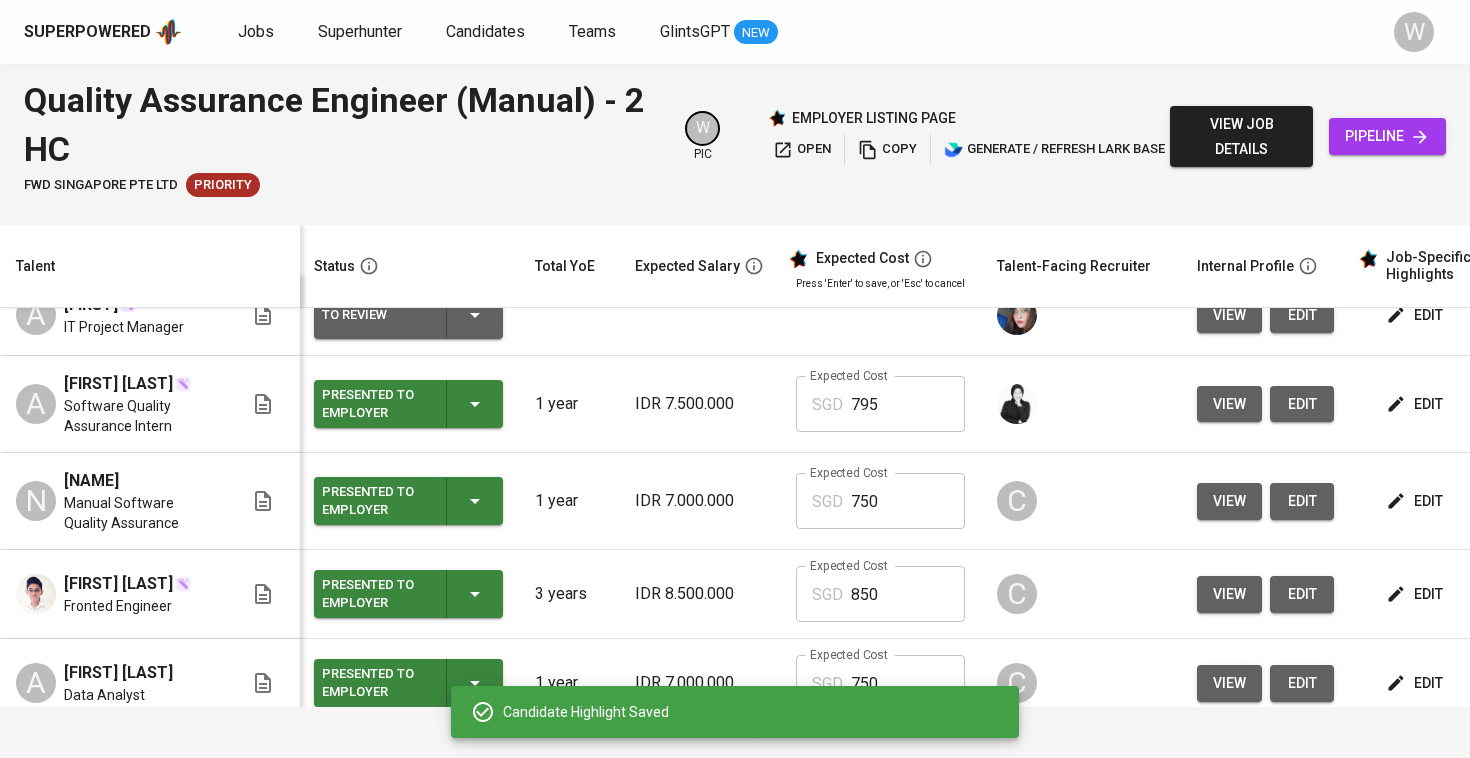 click on "edit" at bounding box center (1416, 404) 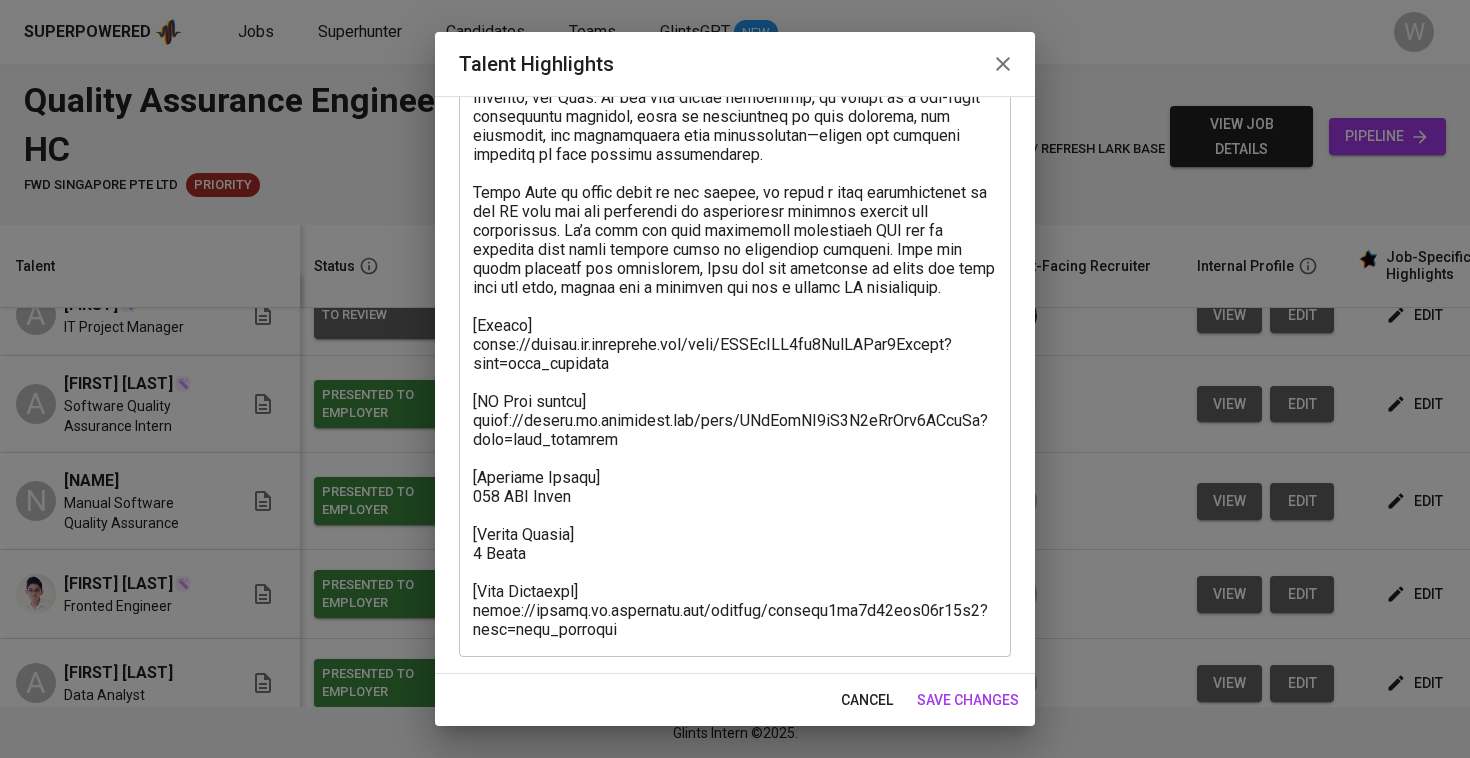 scroll, scrollTop: 235, scrollLeft: 0, axis: vertical 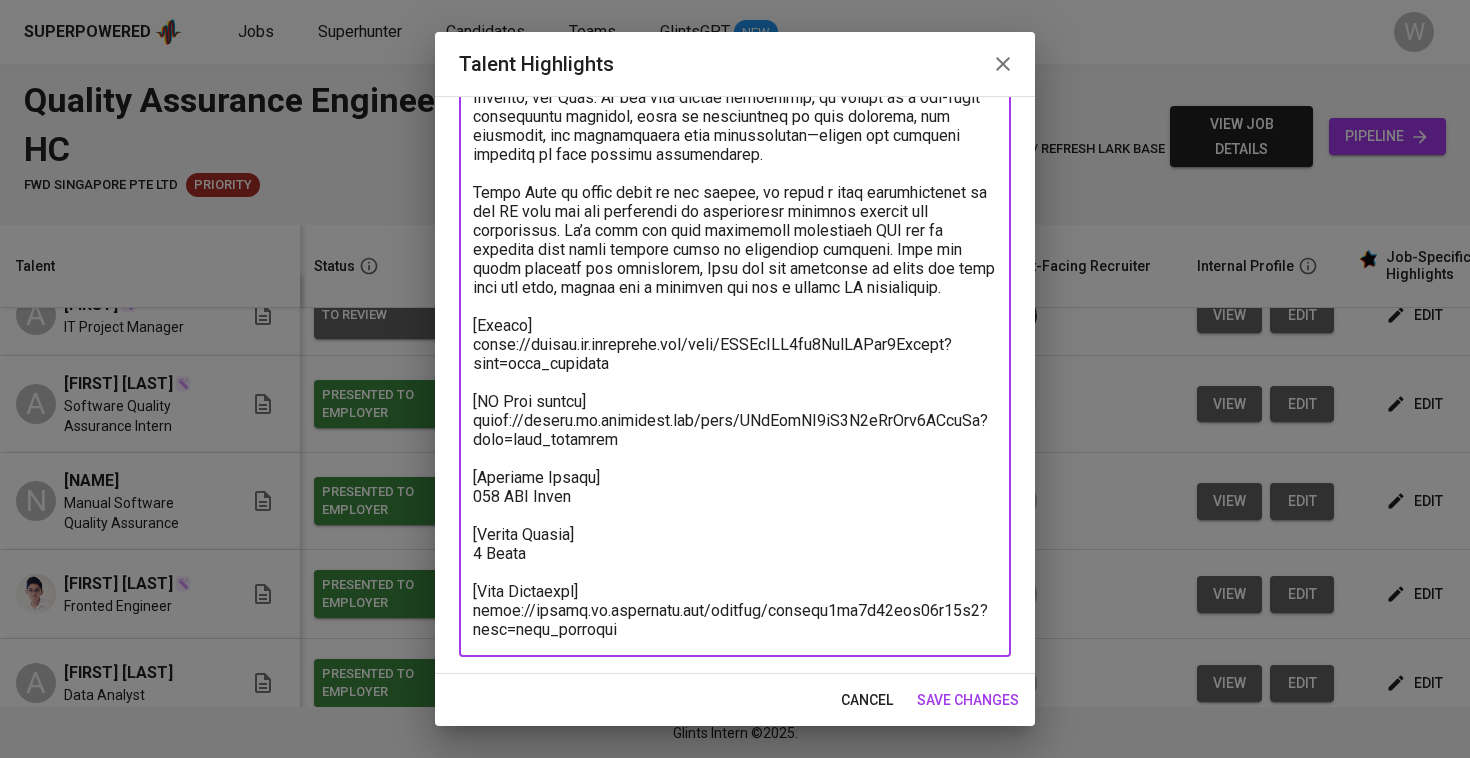 drag, startPoint x: 624, startPoint y: 376, endPoint x: 450, endPoint y: 345, distance: 176.73993 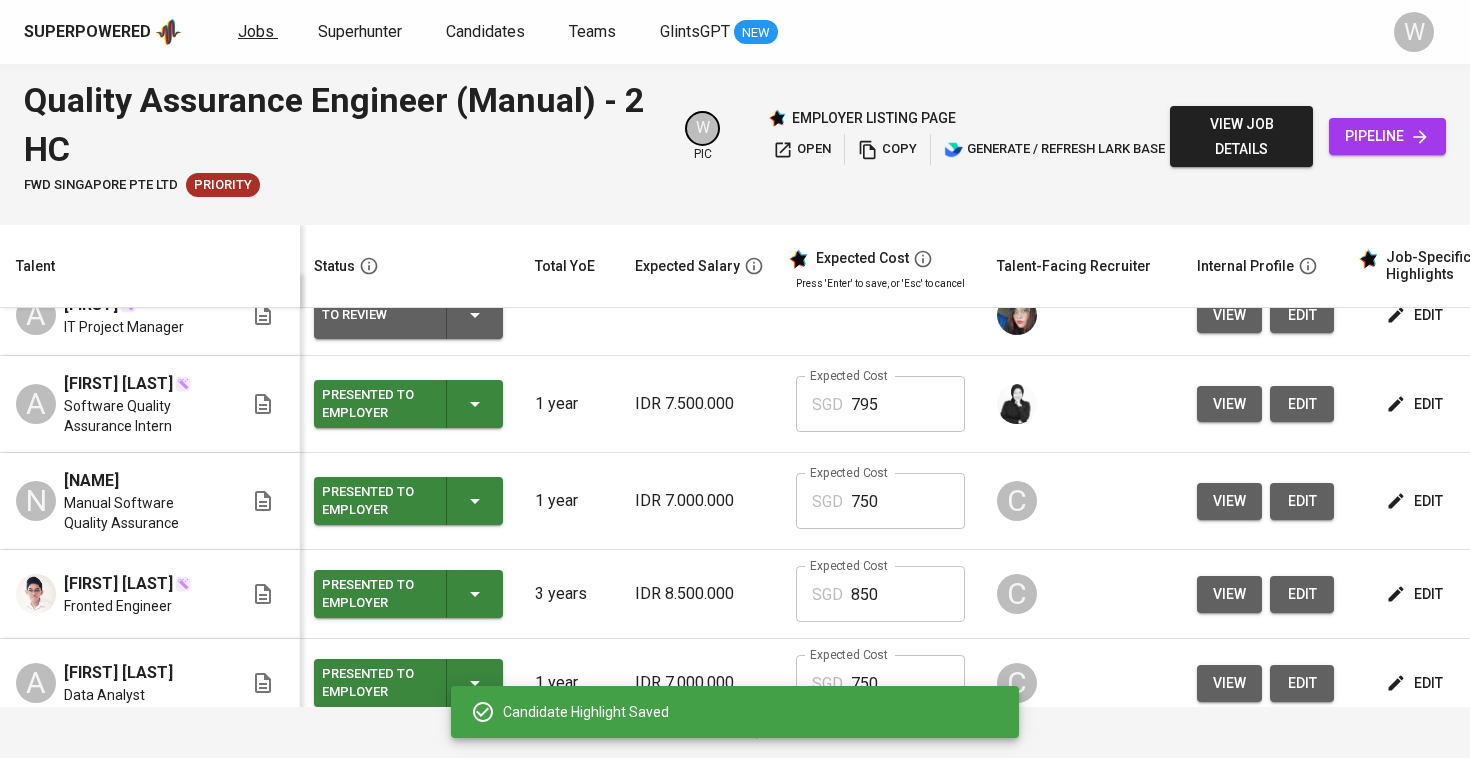 click on "Jobs" at bounding box center (256, 31) 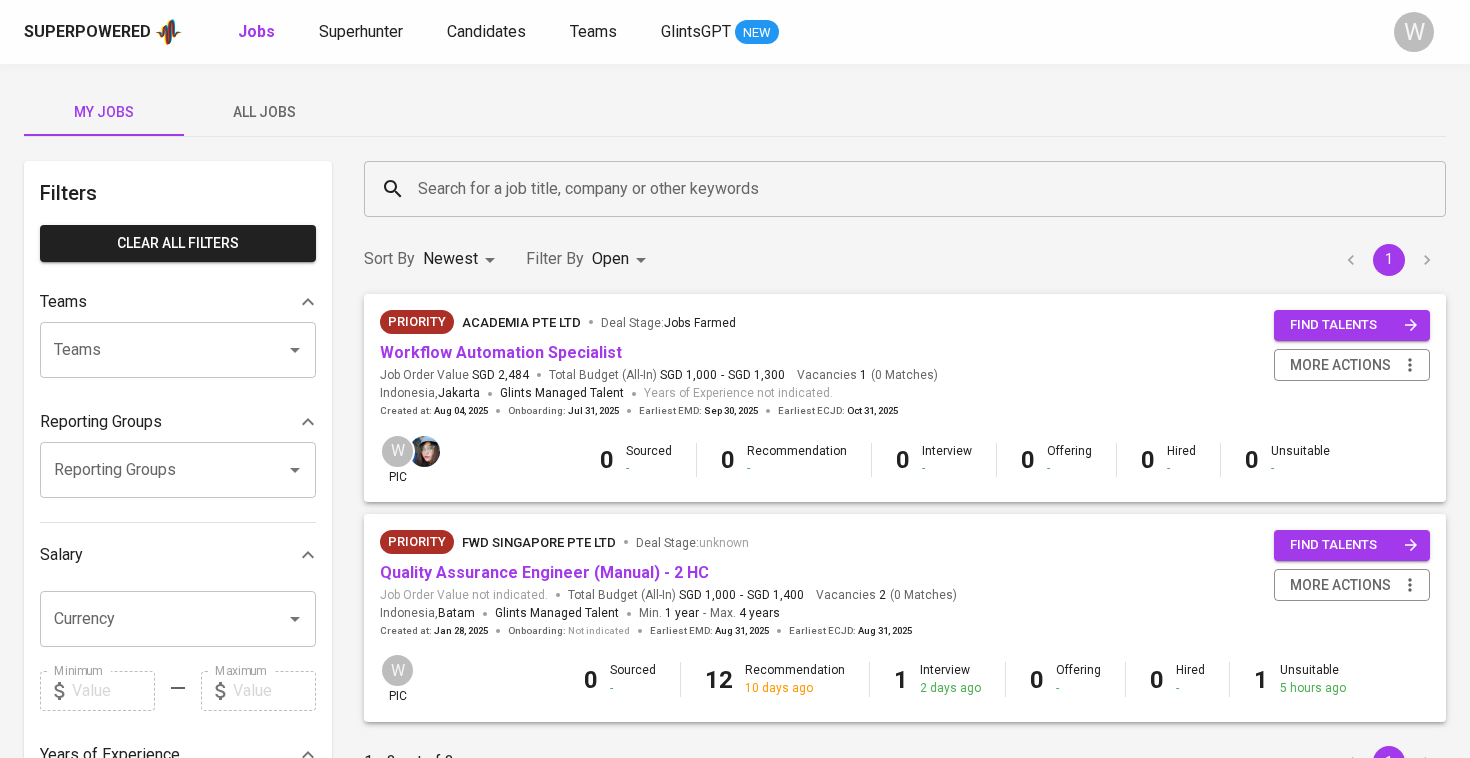 click on "Superpowered Jobs   Superhunter   Candidates   Teams   GlintsGPT   NEW W" at bounding box center (735, 32) 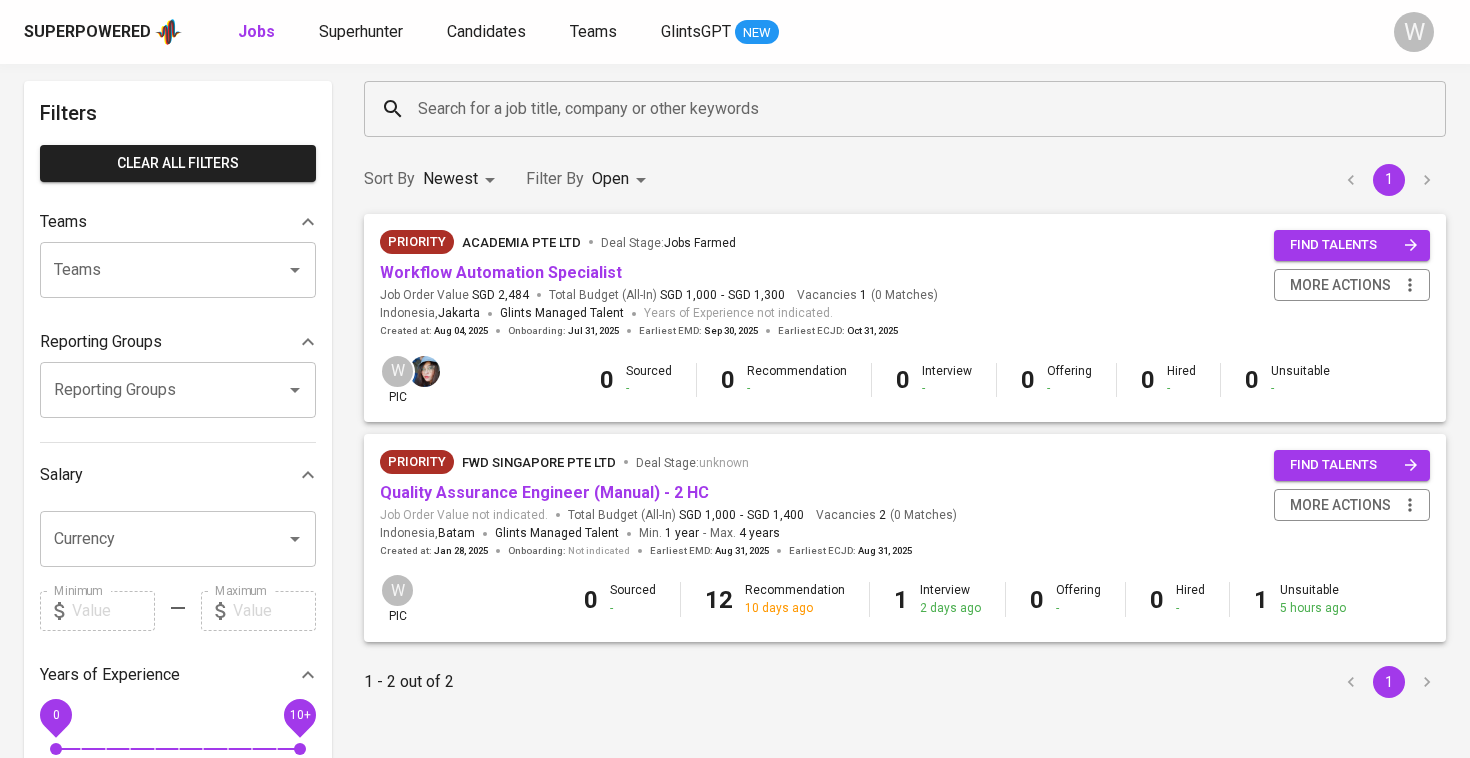 scroll, scrollTop: 80, scrollLeft: 0, axis: vertical 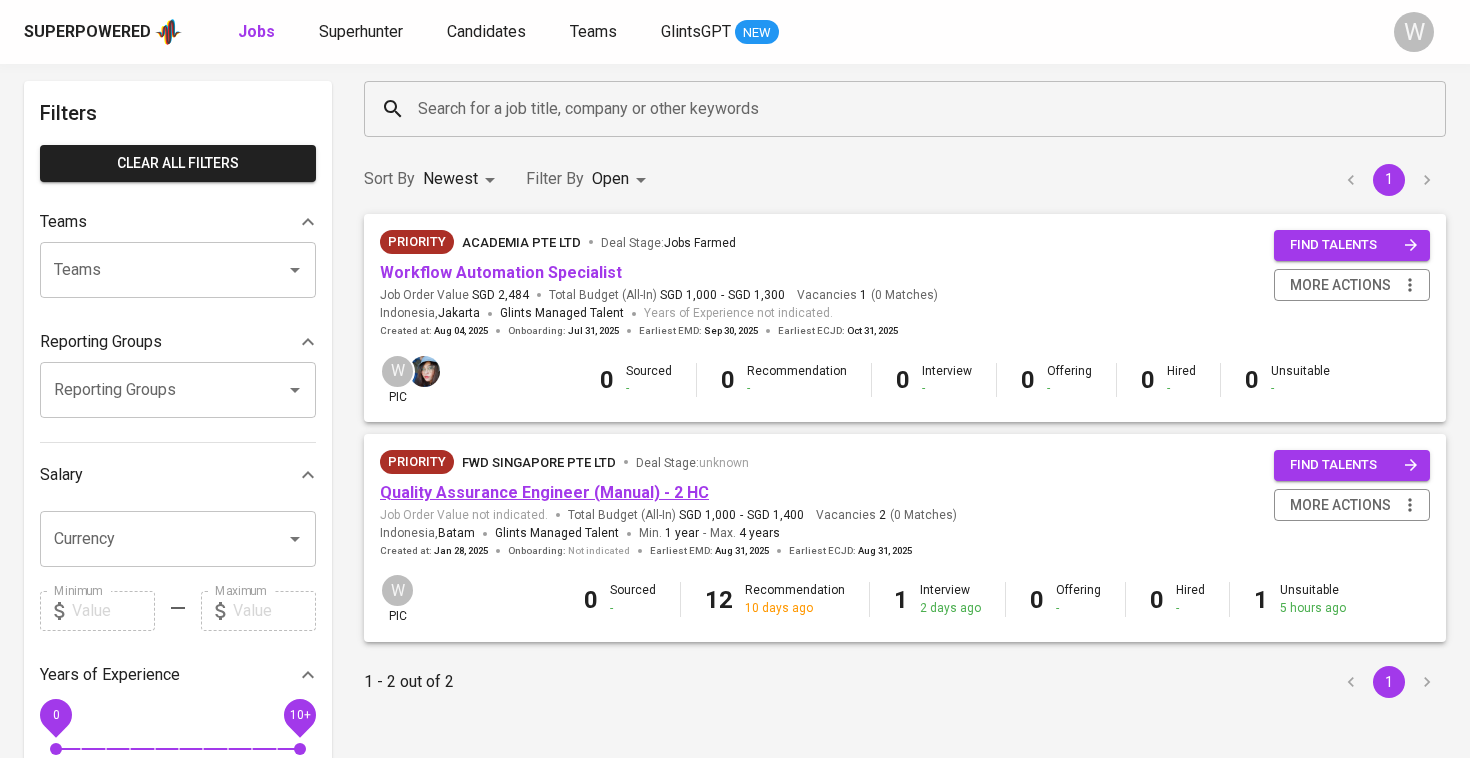 click on "Quality Assurance Engineer (Manual) - 2 HC" at bounding box center (544, 492) 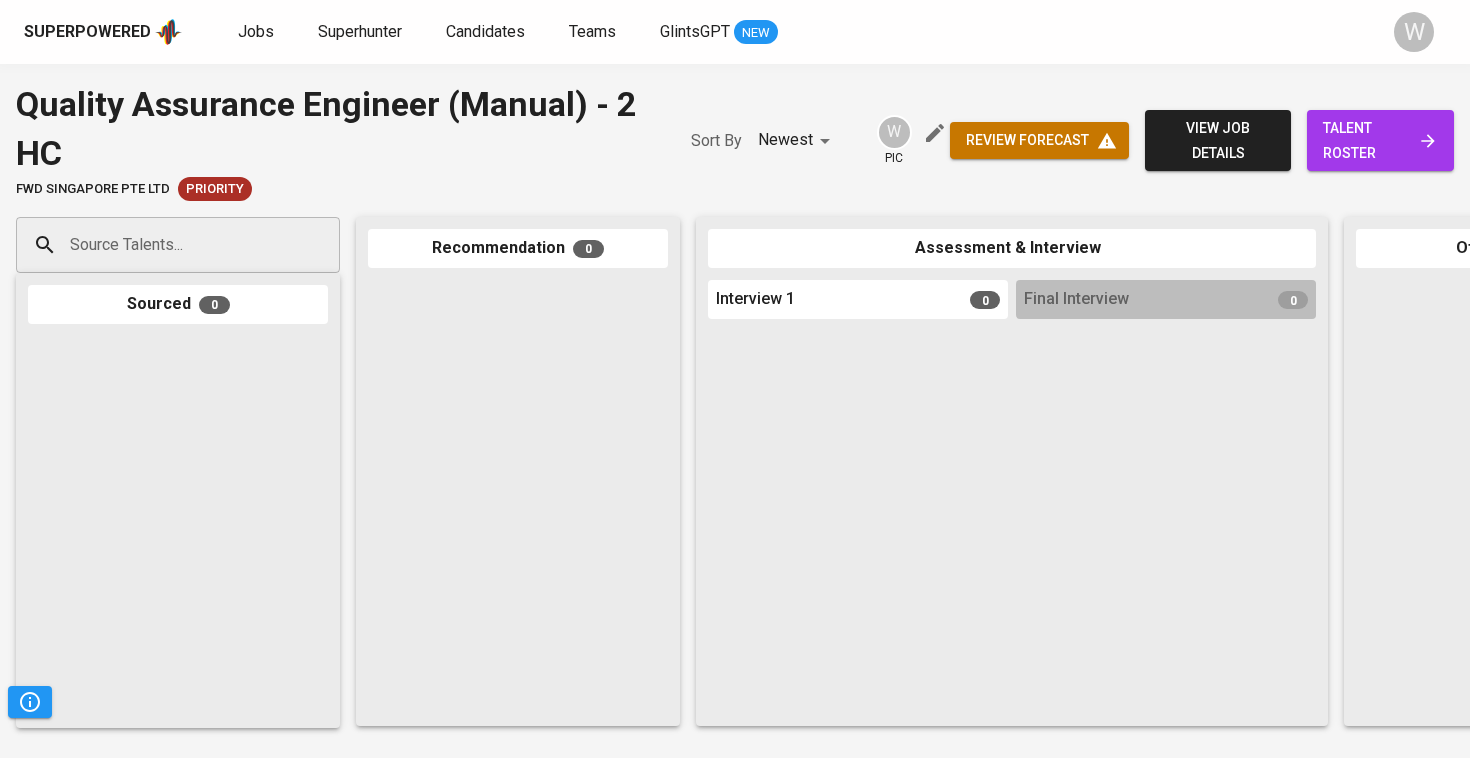 scroll, scrollTop: 0, scrollLeft: 0, axis: both 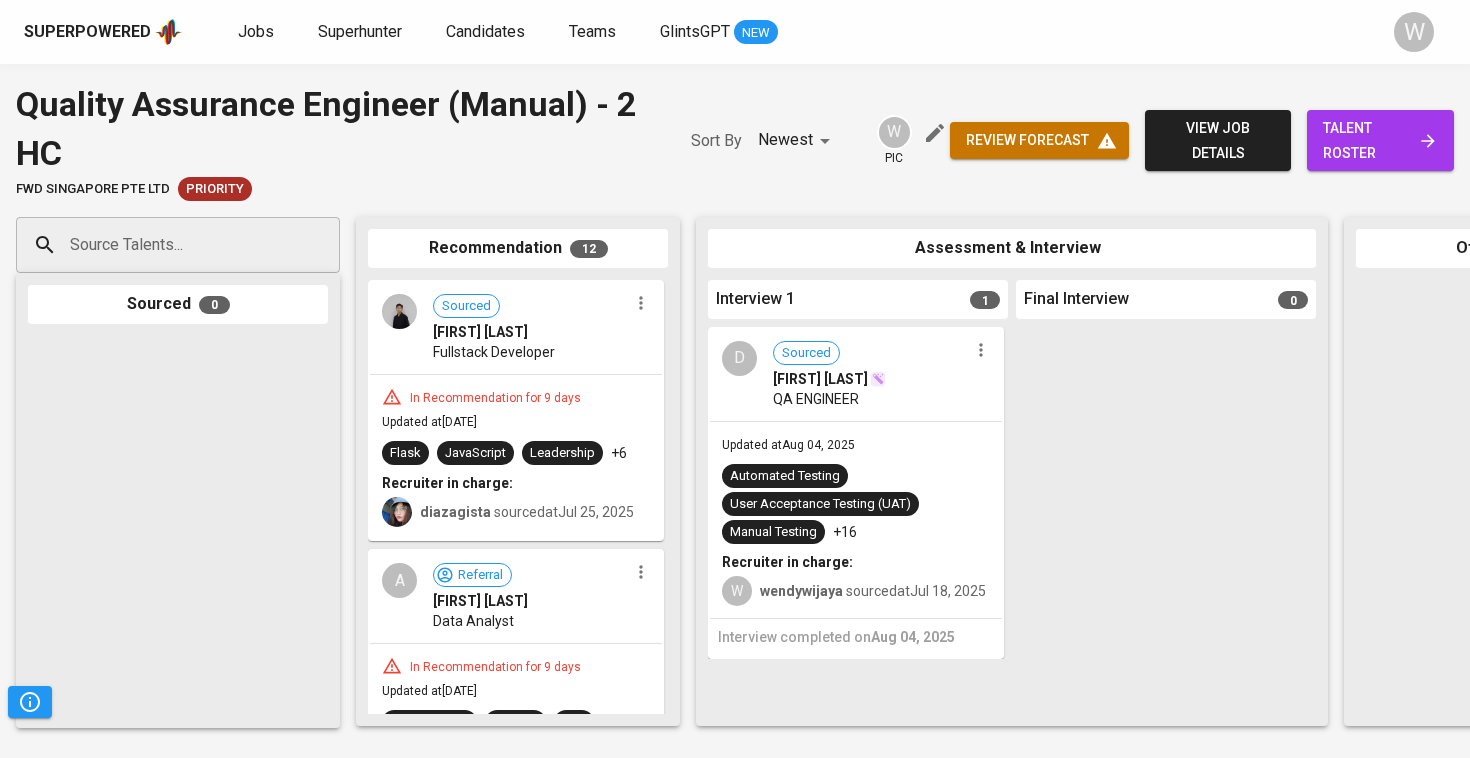 click at bounding box center [981, 350] 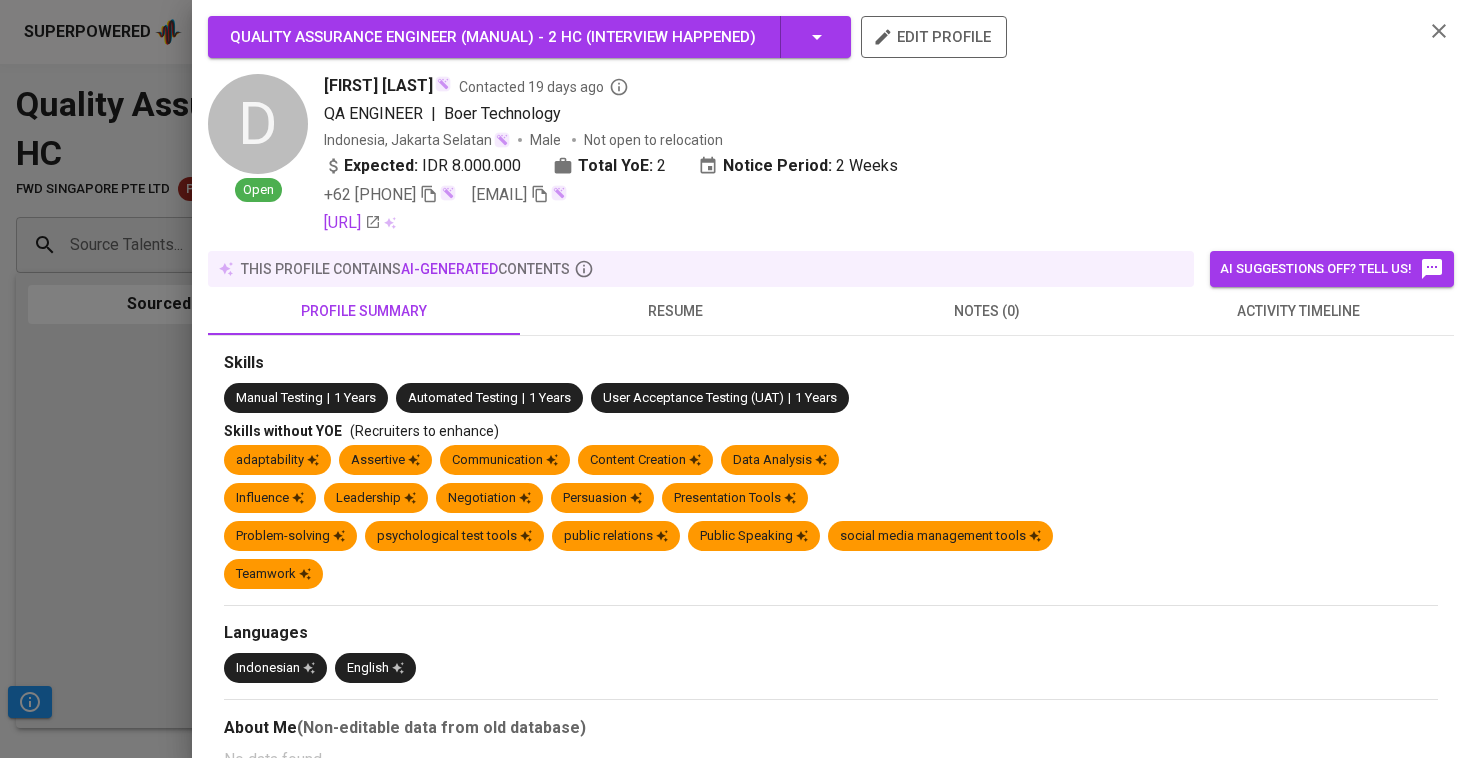 click at bounding box center [735, 379] 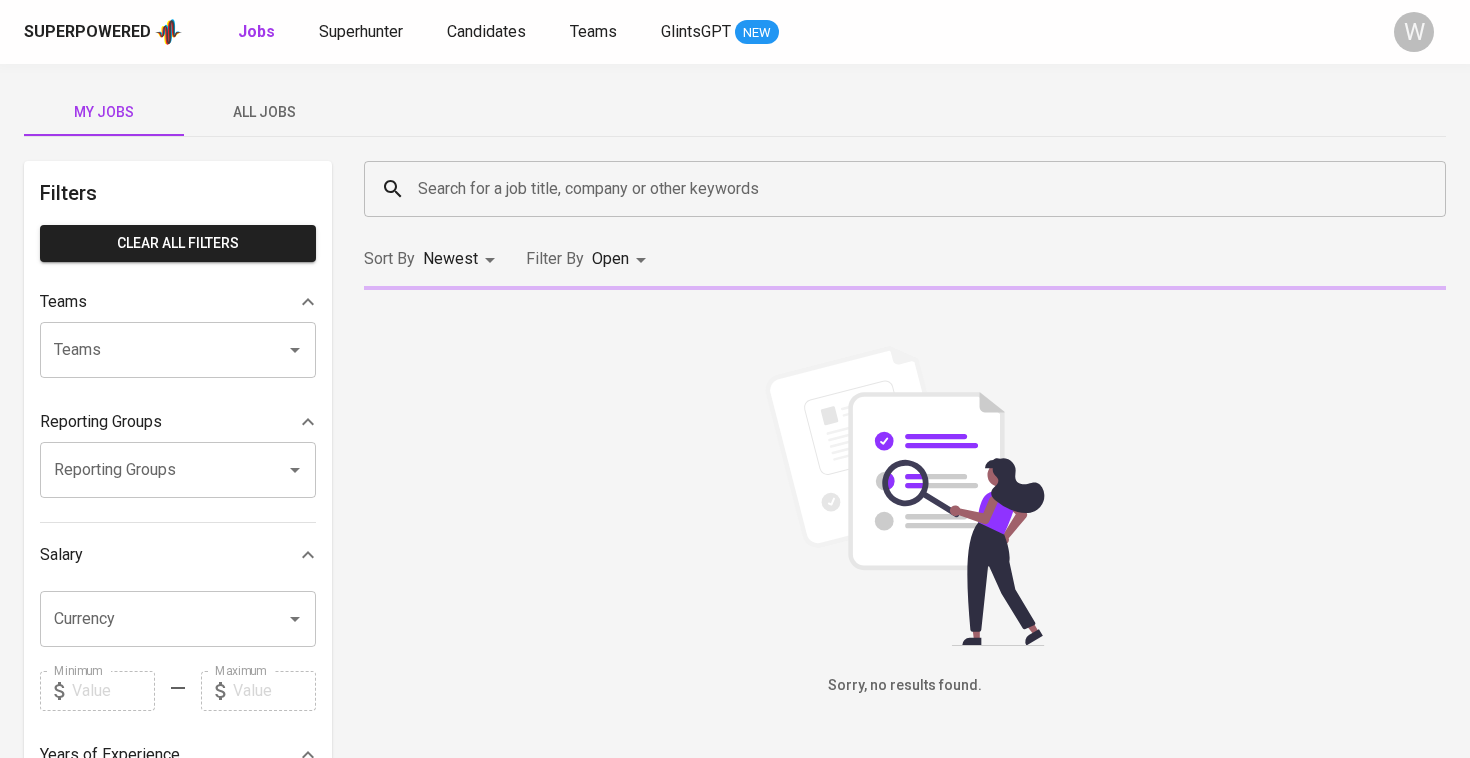 scroll, scrollTop: 0, scrollLeft: 0, axis: both 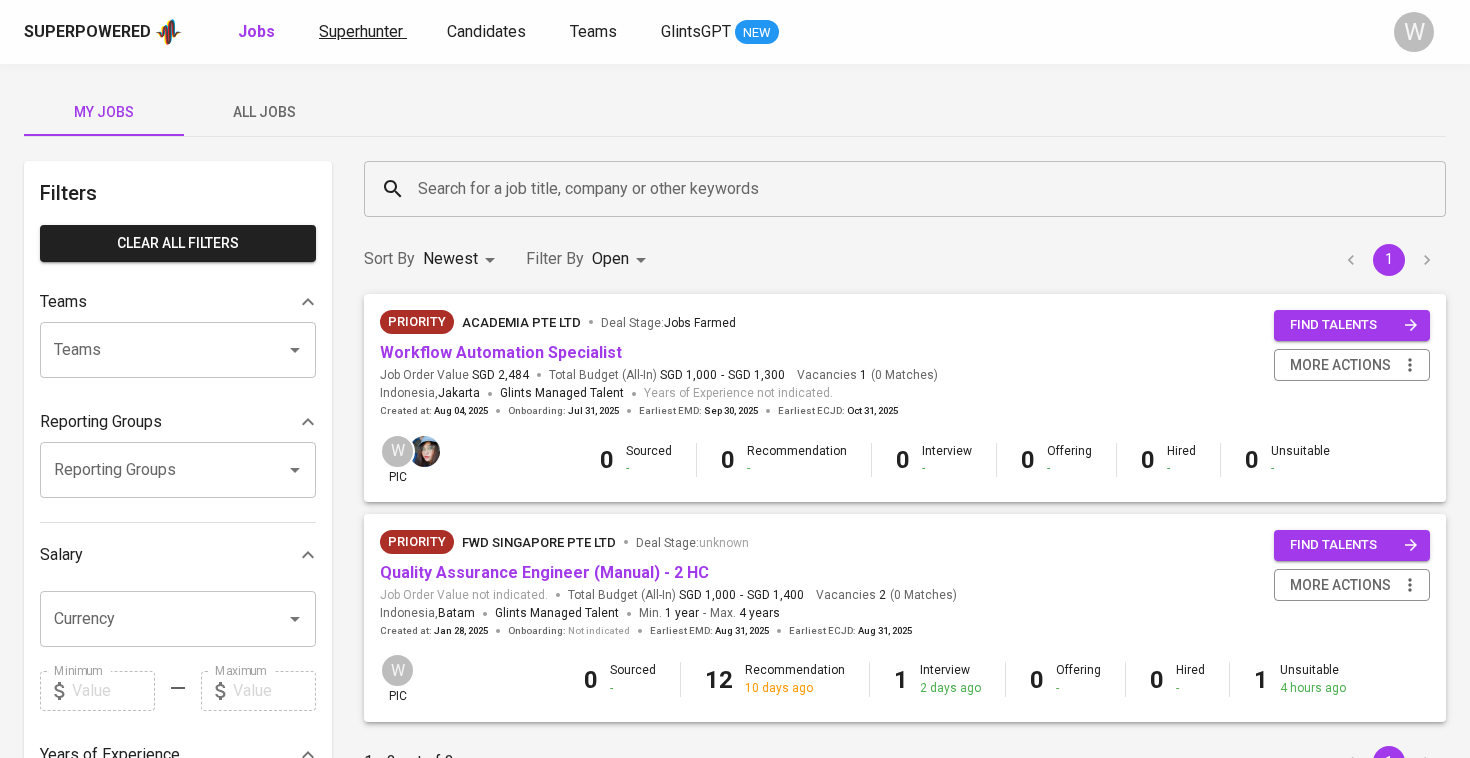 click on "Superhunter" at bounding box center [361, 31] 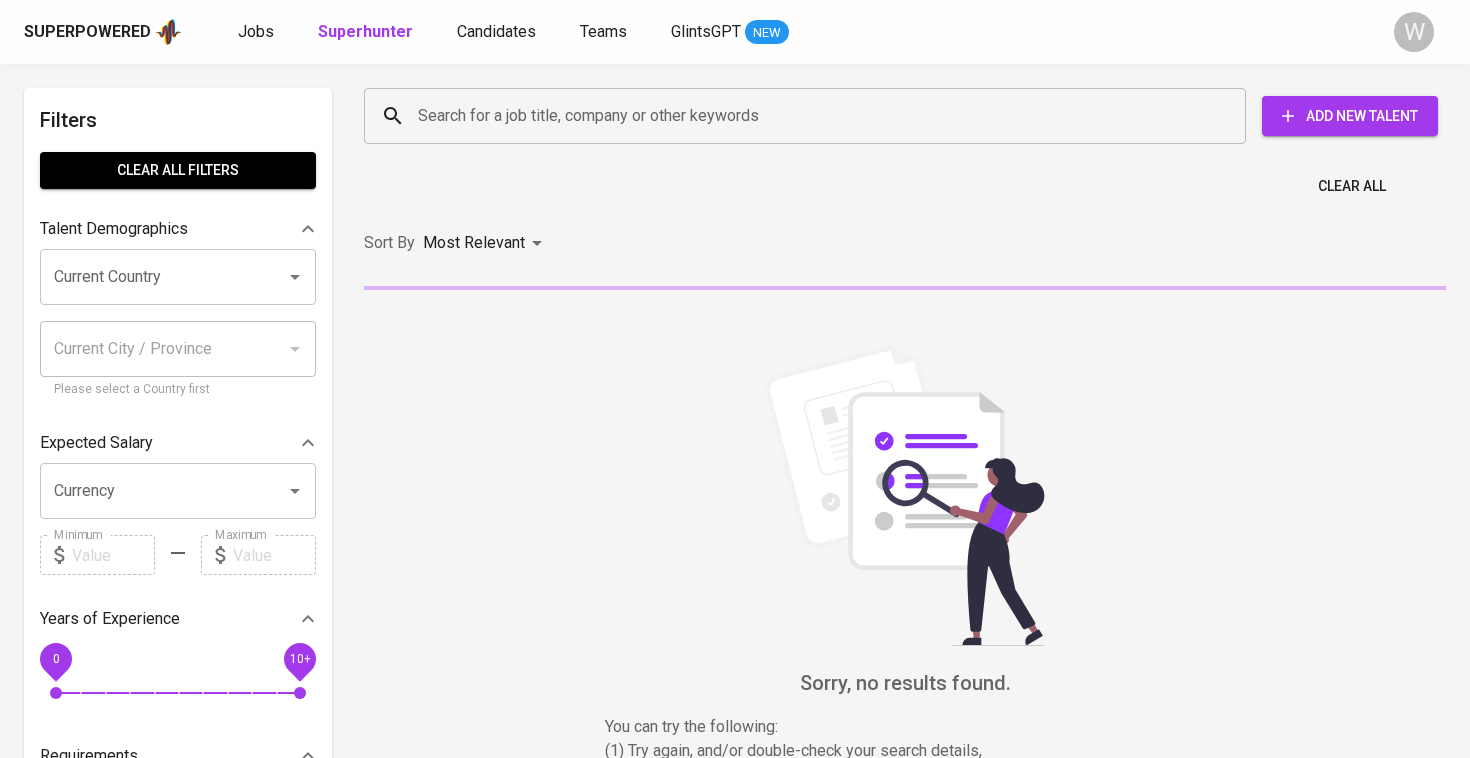 click on "Search for a job title, company or other keywords" at bounding box center (810, 116) 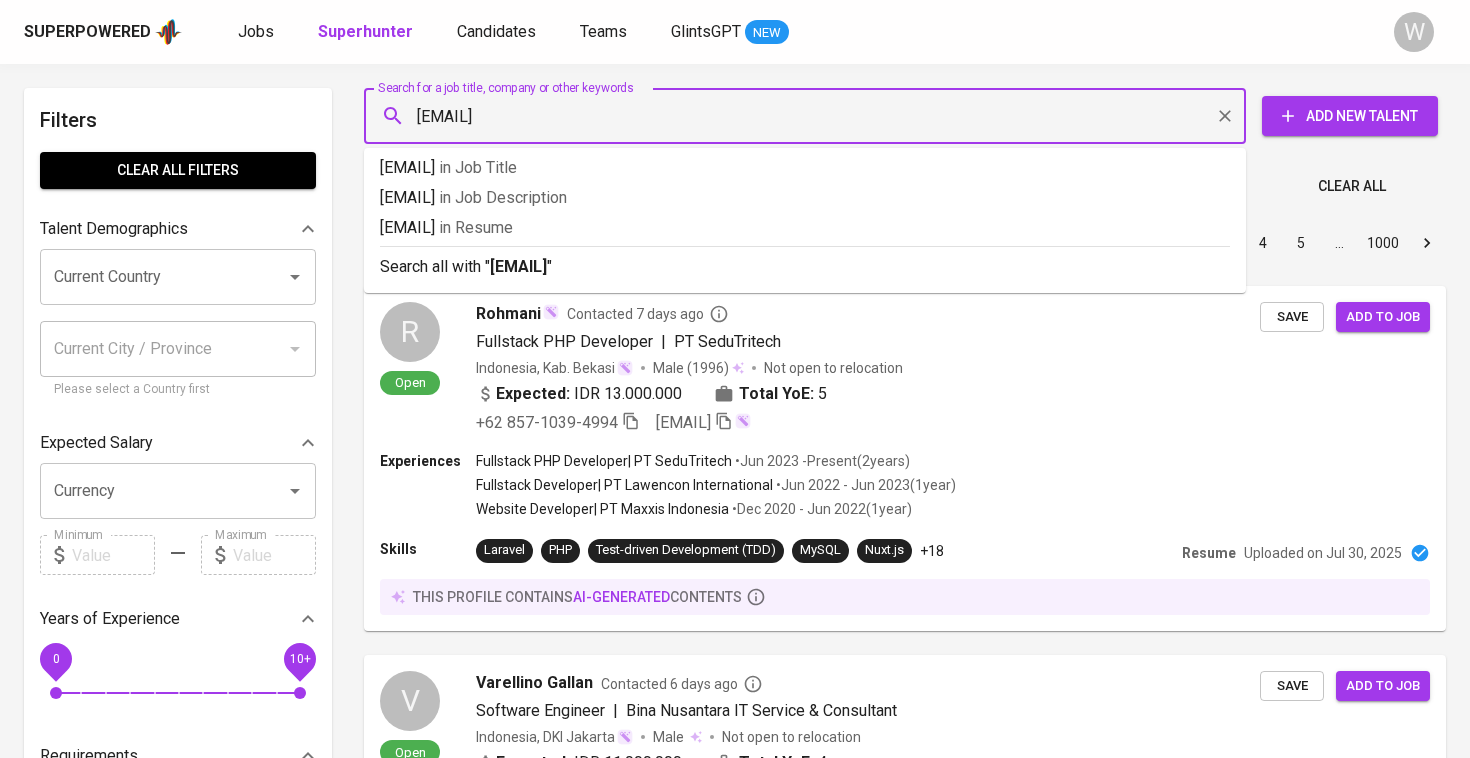 type on "[EMAIL]" 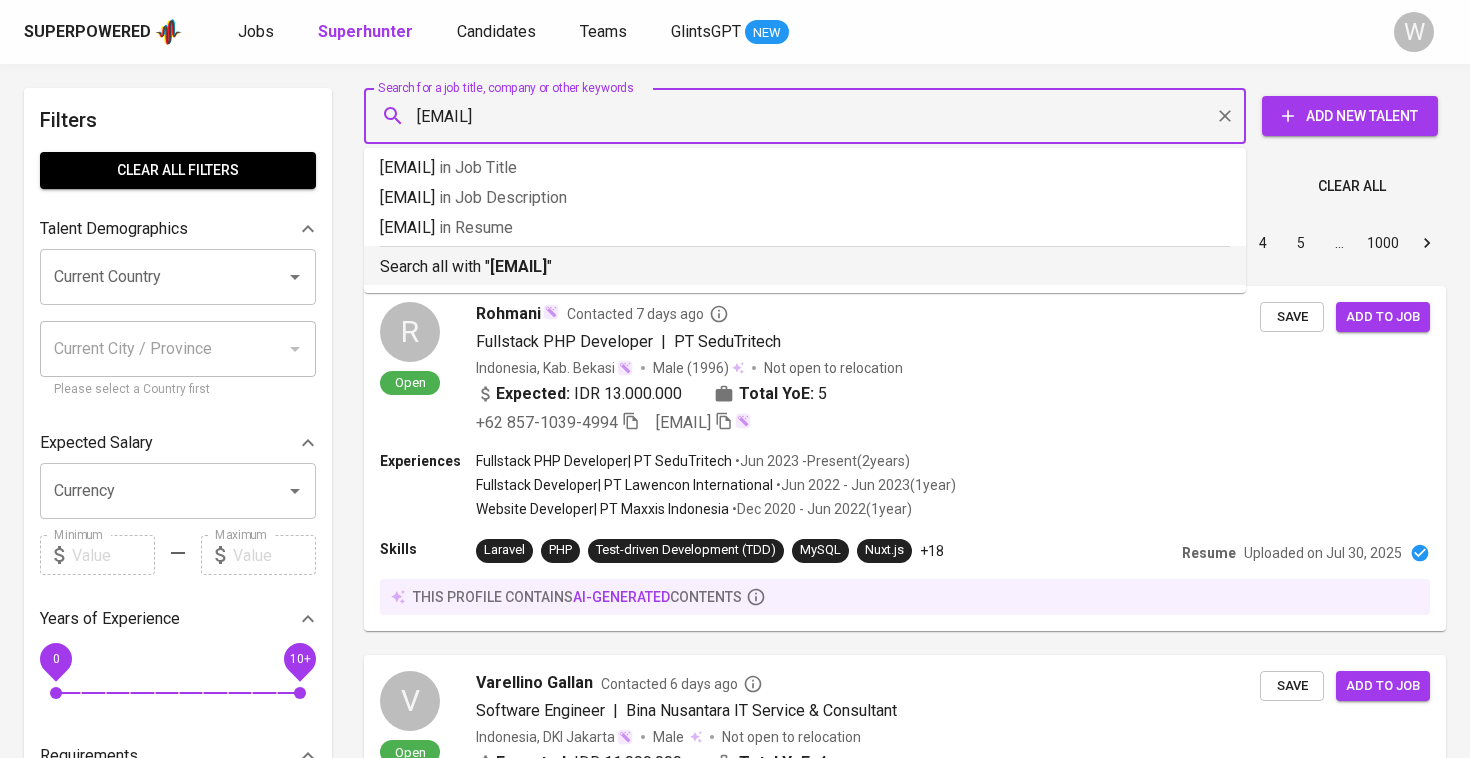 click on "[EMAIL]" at bounding box center [518, 266] 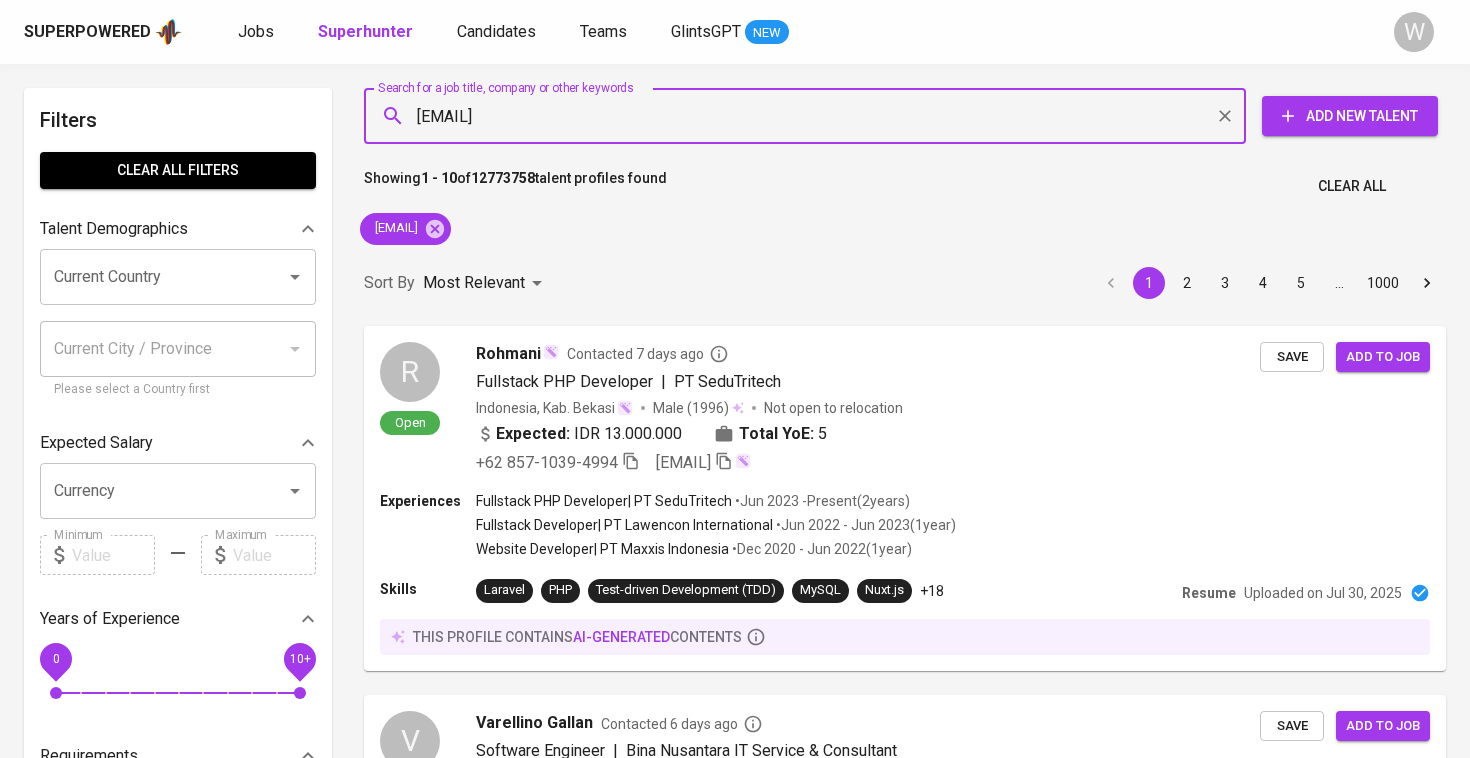 click on "Sort By Most Relevant MOST_RELEVANT 1 2 3 4 5 … 1000" at bounding box center [905, 283] 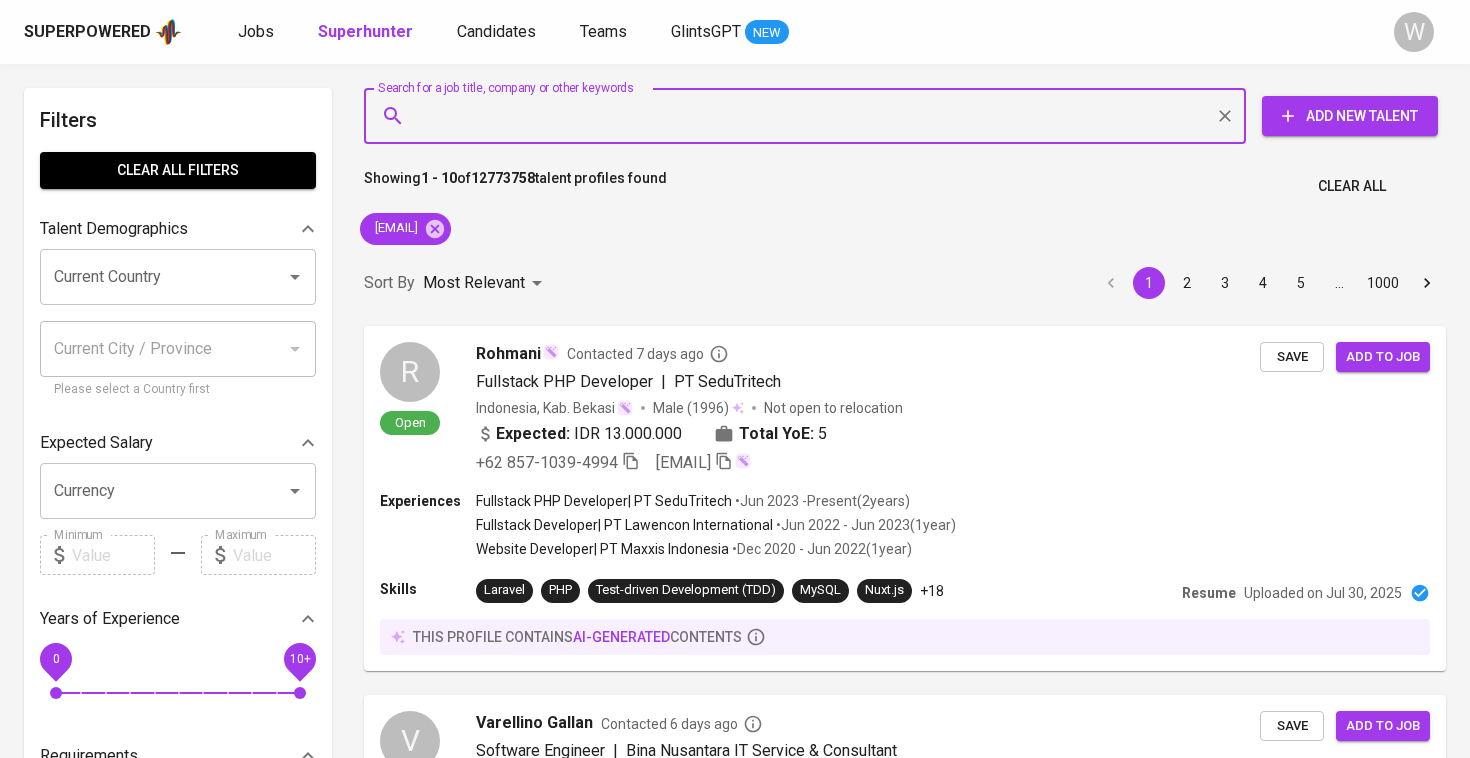 click on "Sort By Most Relevant MOST_RELEVANT 1 2 3 4 5 … 1000" at bounding box center [905, 283] 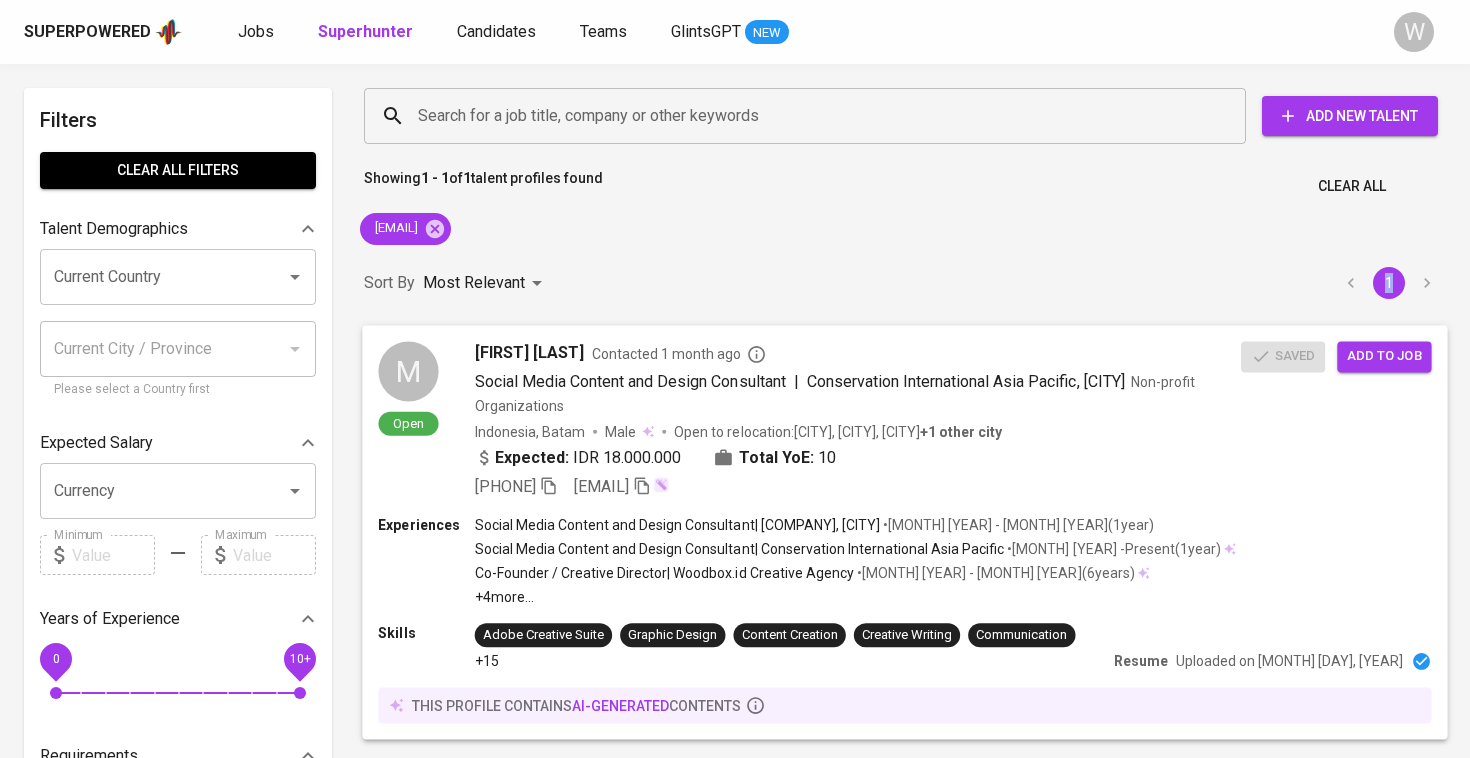 click on "Social Media Content and Design Consultant | [COMPANY], [CITY] Non-profit Organizations" at bounding box center [858, 393] 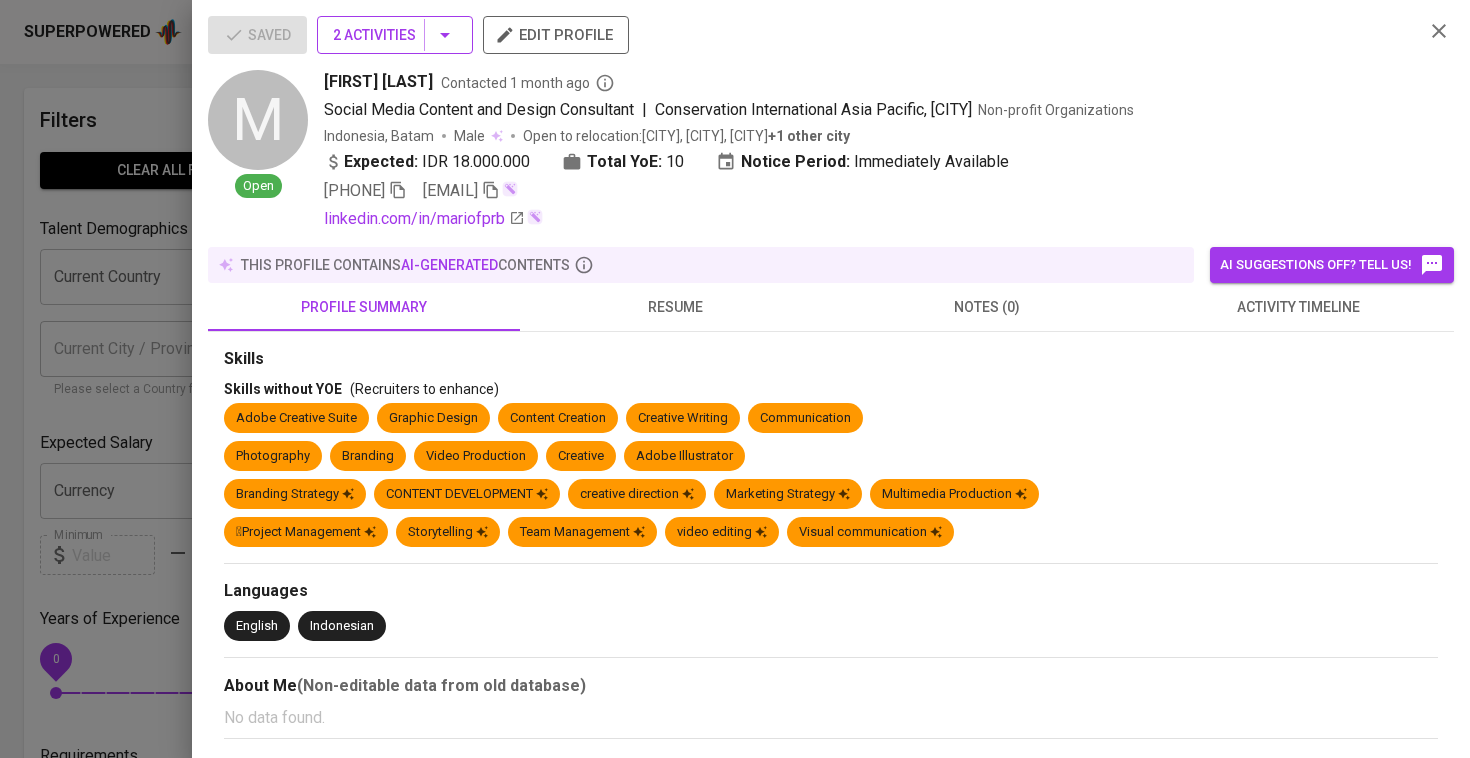 click on "2 Activities" at bounding box center (395, 35) 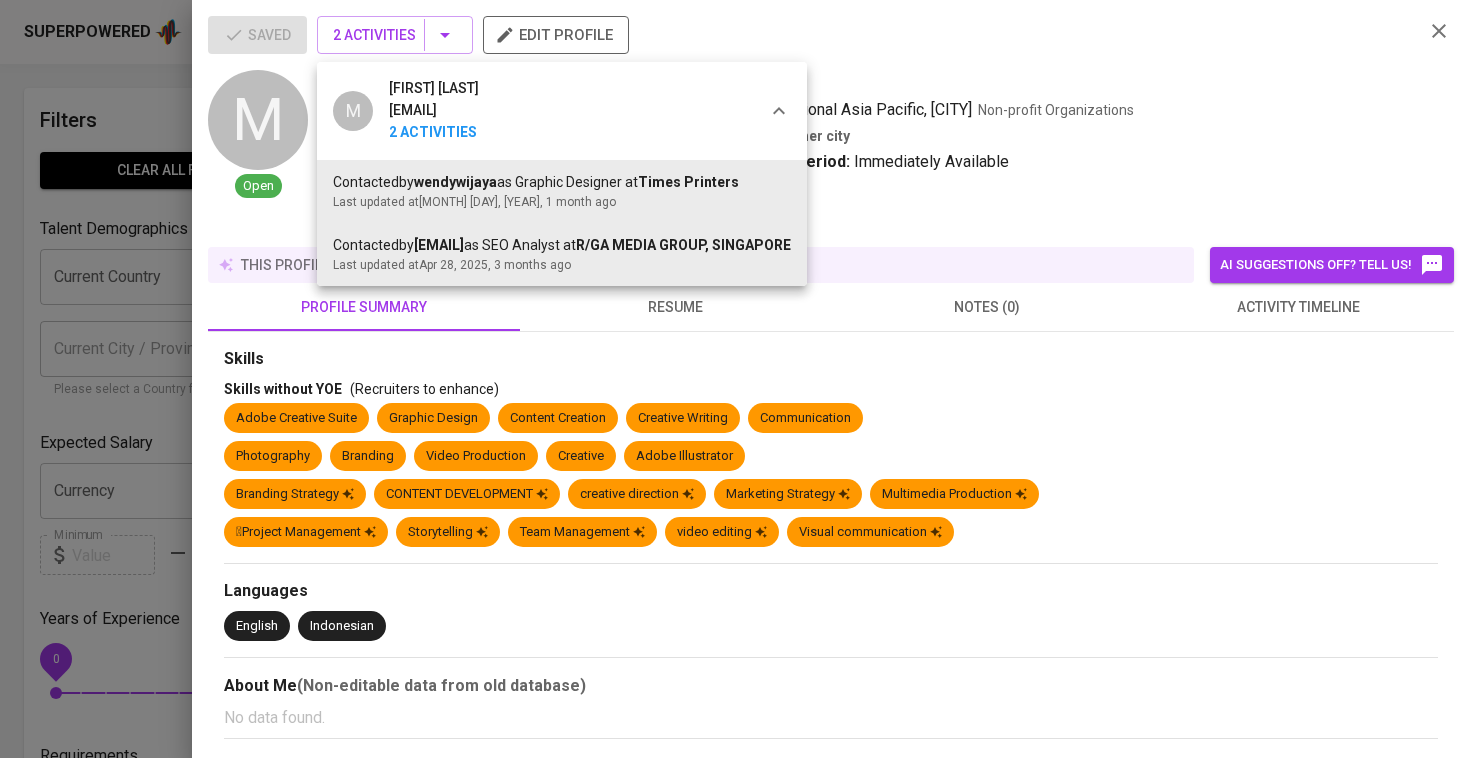 click at bounding box center [735, 379] 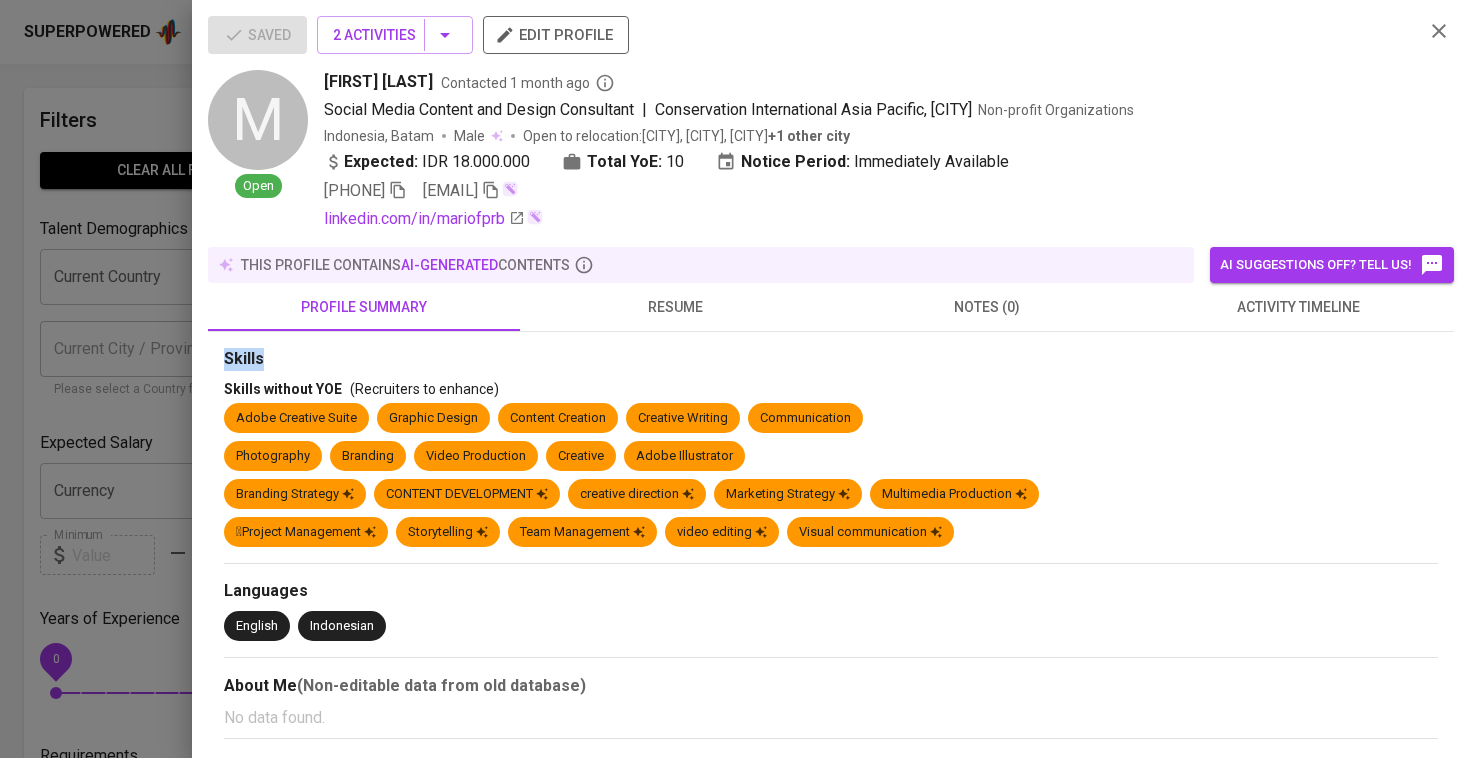 click on "Social Media Content and Design Consultant (Graphic & Brand Designer) [MONTH] [YEAR] - Present [COMPANY] 1 year Inferred Skill(s) CONTENT DEVELOPMENT Storytelling video editing 6 years" at bounding box center (831, 1230) 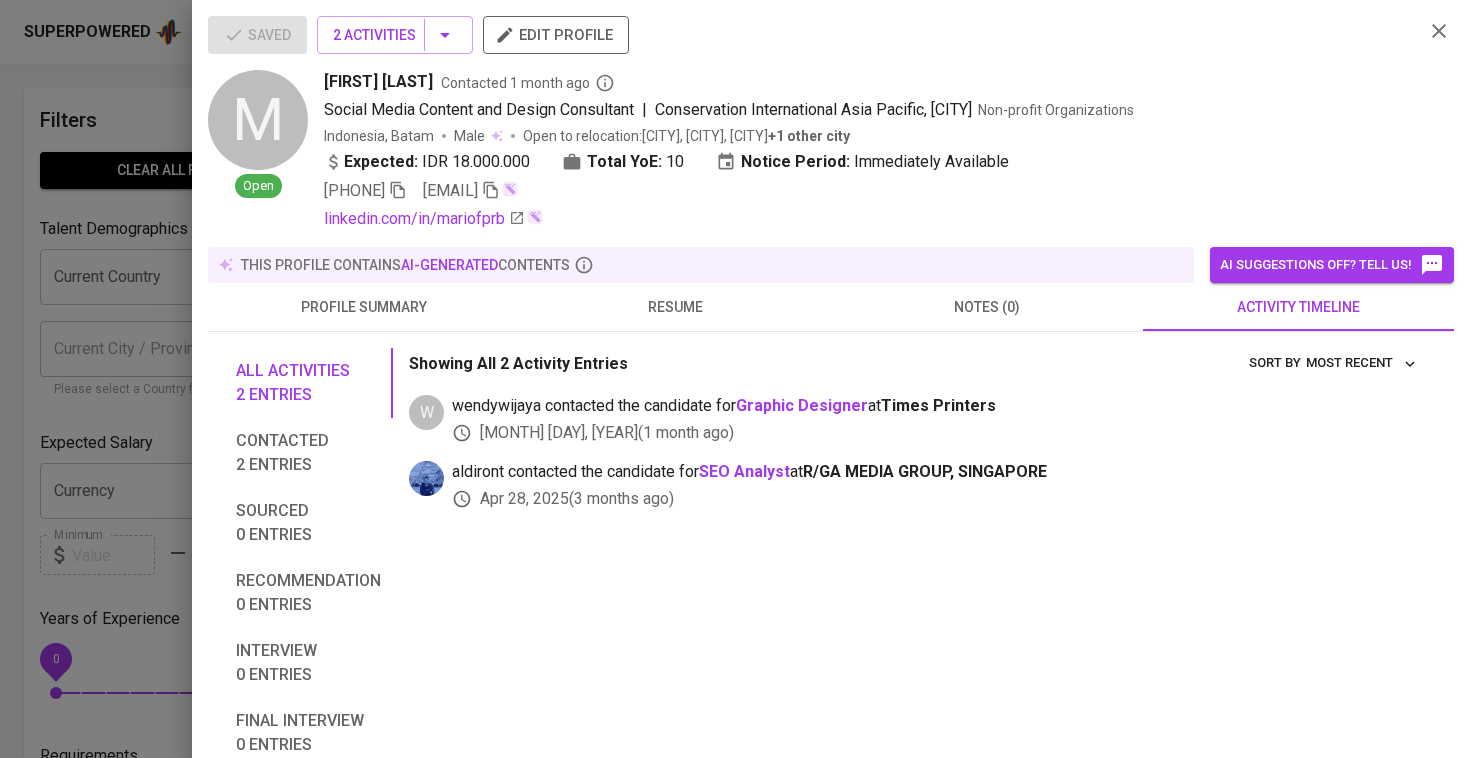 click at bounding box center (735, 379) 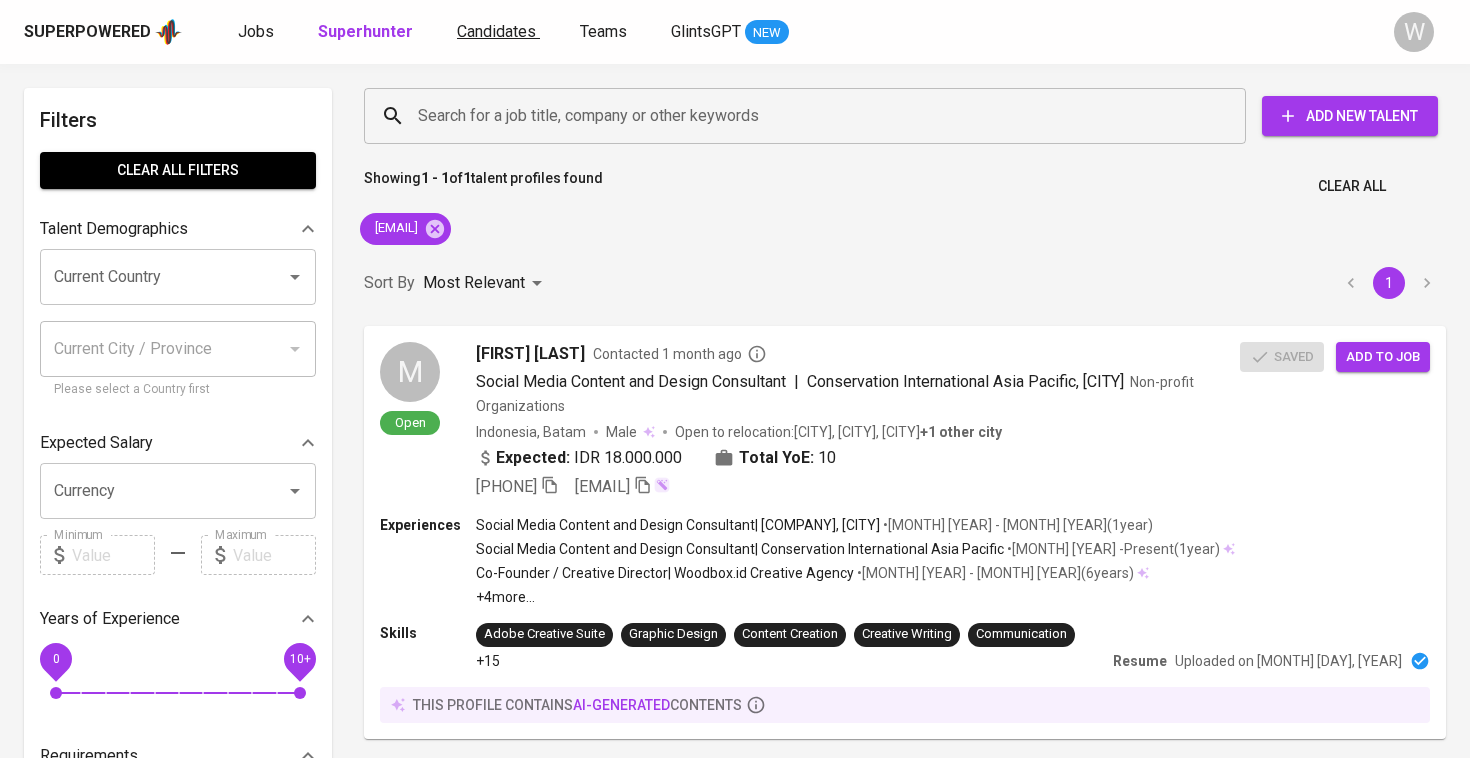 click on "Candidates" at bounding box center [498, 32] 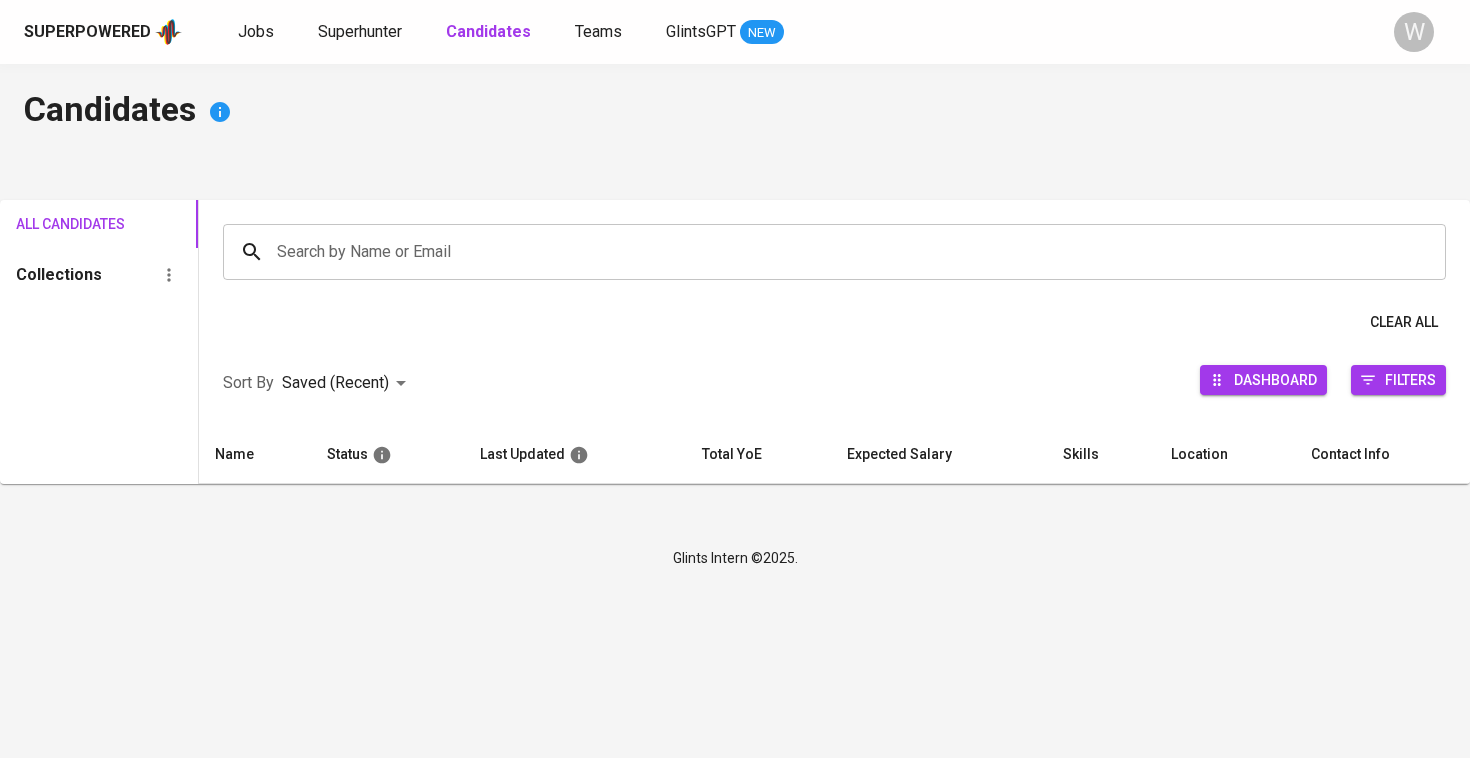 click on "Search by Name or Email" at bounding box center [839, 252] 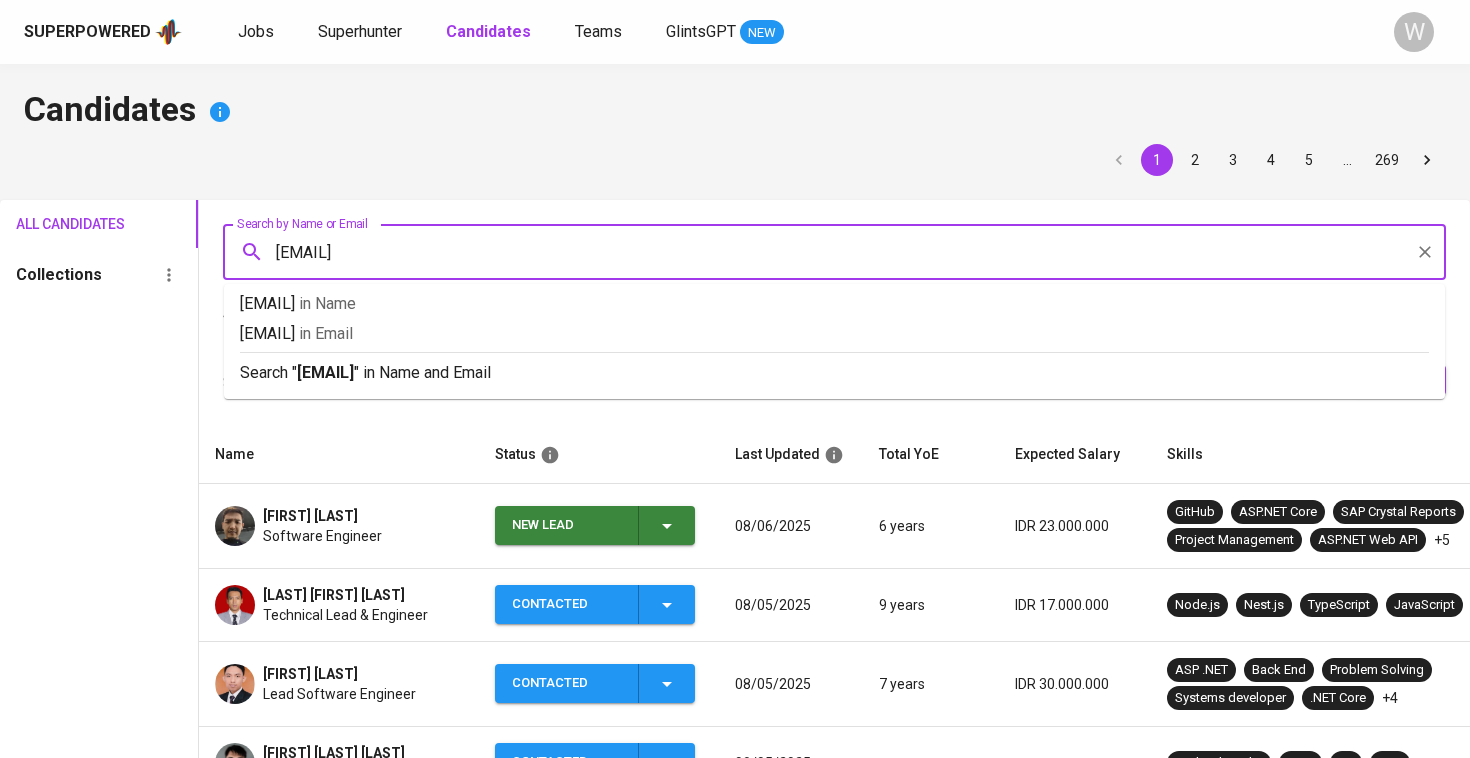 type on "[EMAIL]" 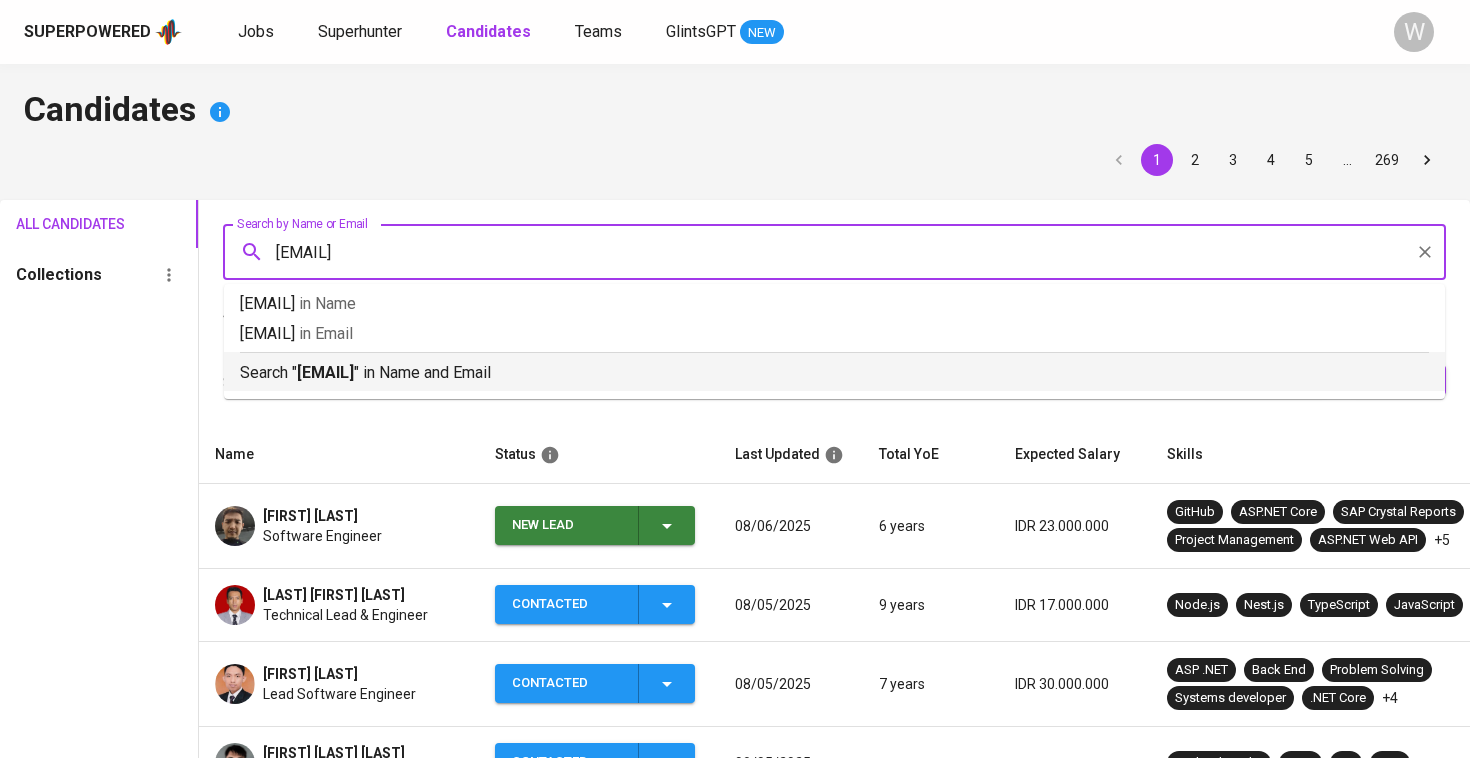 click on "Search " [EMAIL] " in Name and Email" at bounding box center (834, 373) 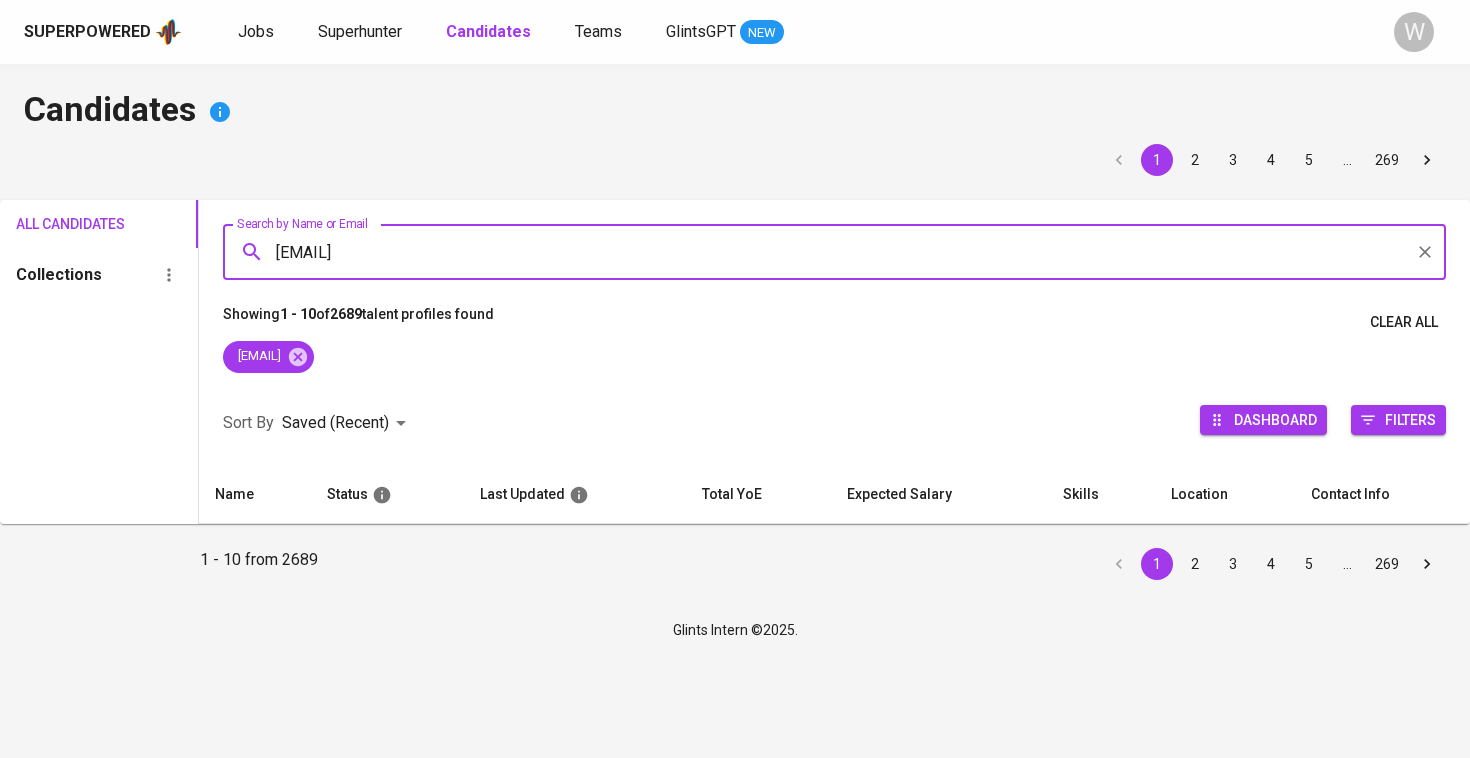 type 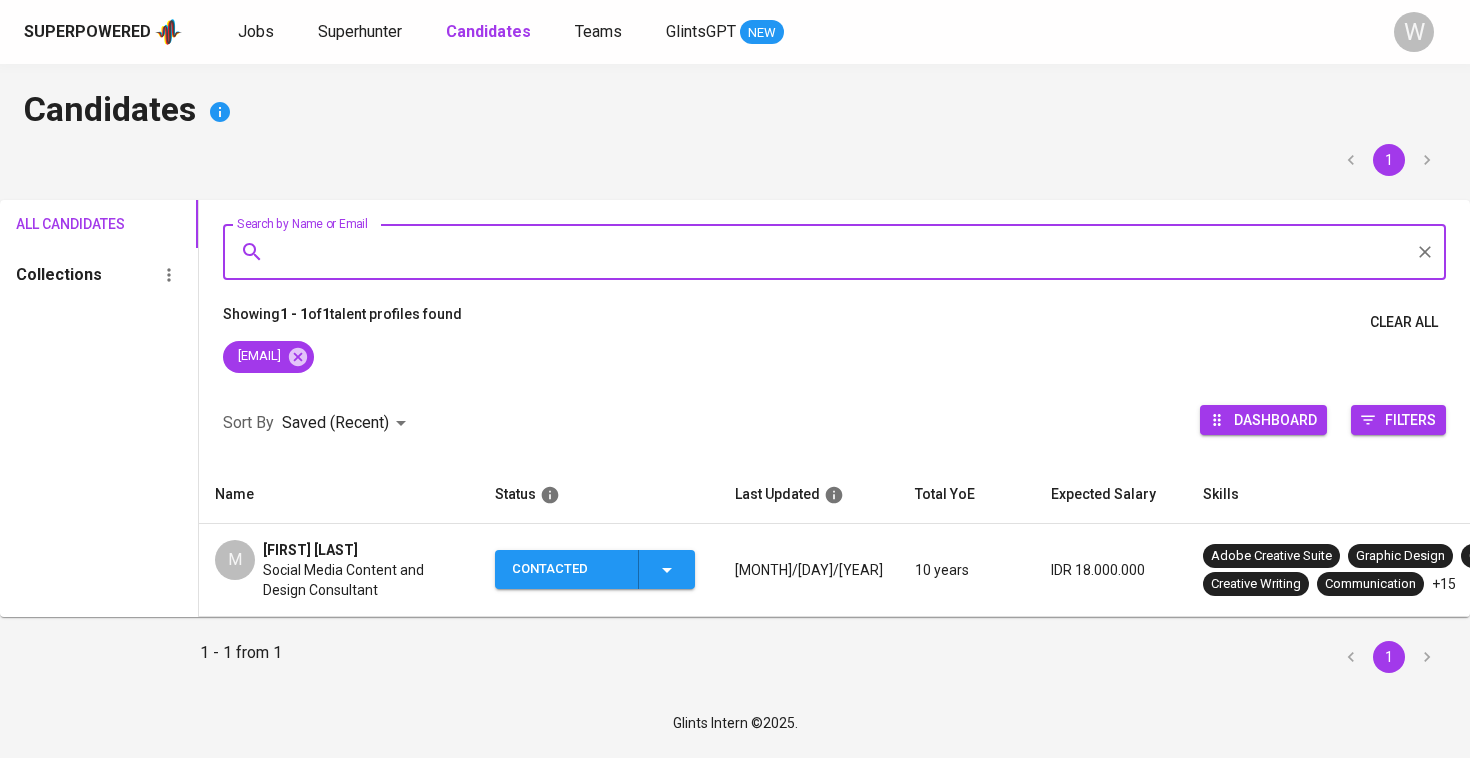 click on "Contacted" at bounding box center [595, 569] 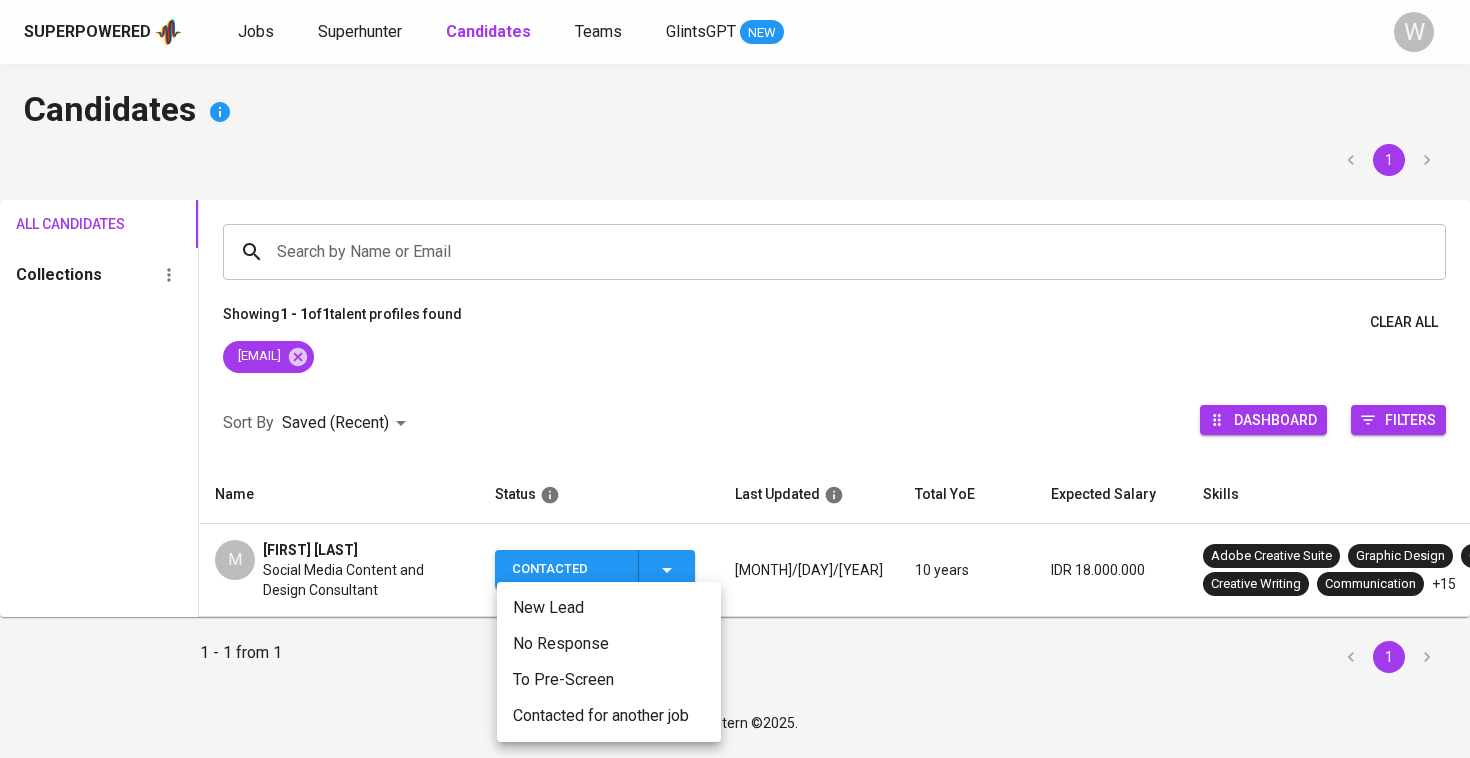 click on "Contacted for another job" at bounding box center [609, 716] 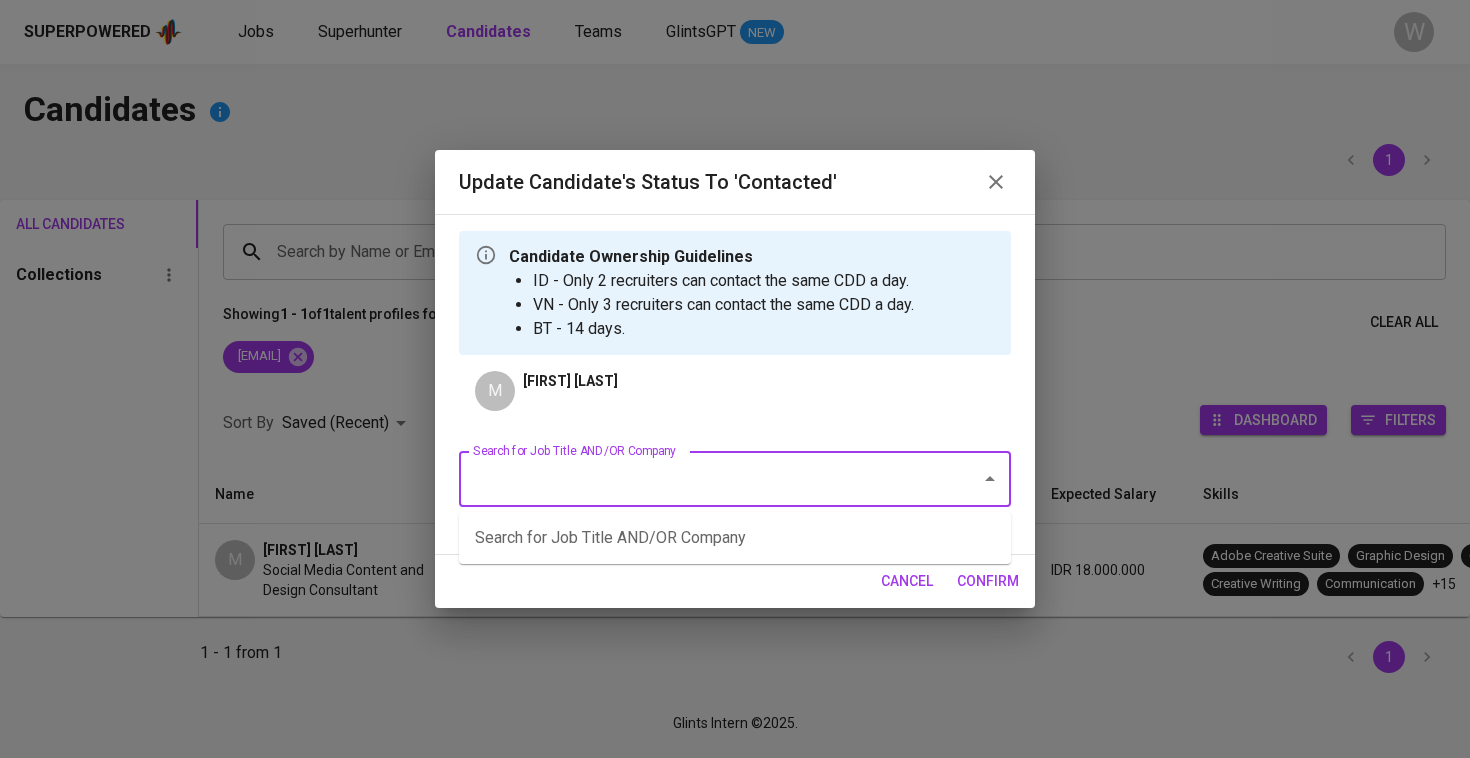 click on "Search for Job Title AND/OR Company" at bounding box center [707, 479] 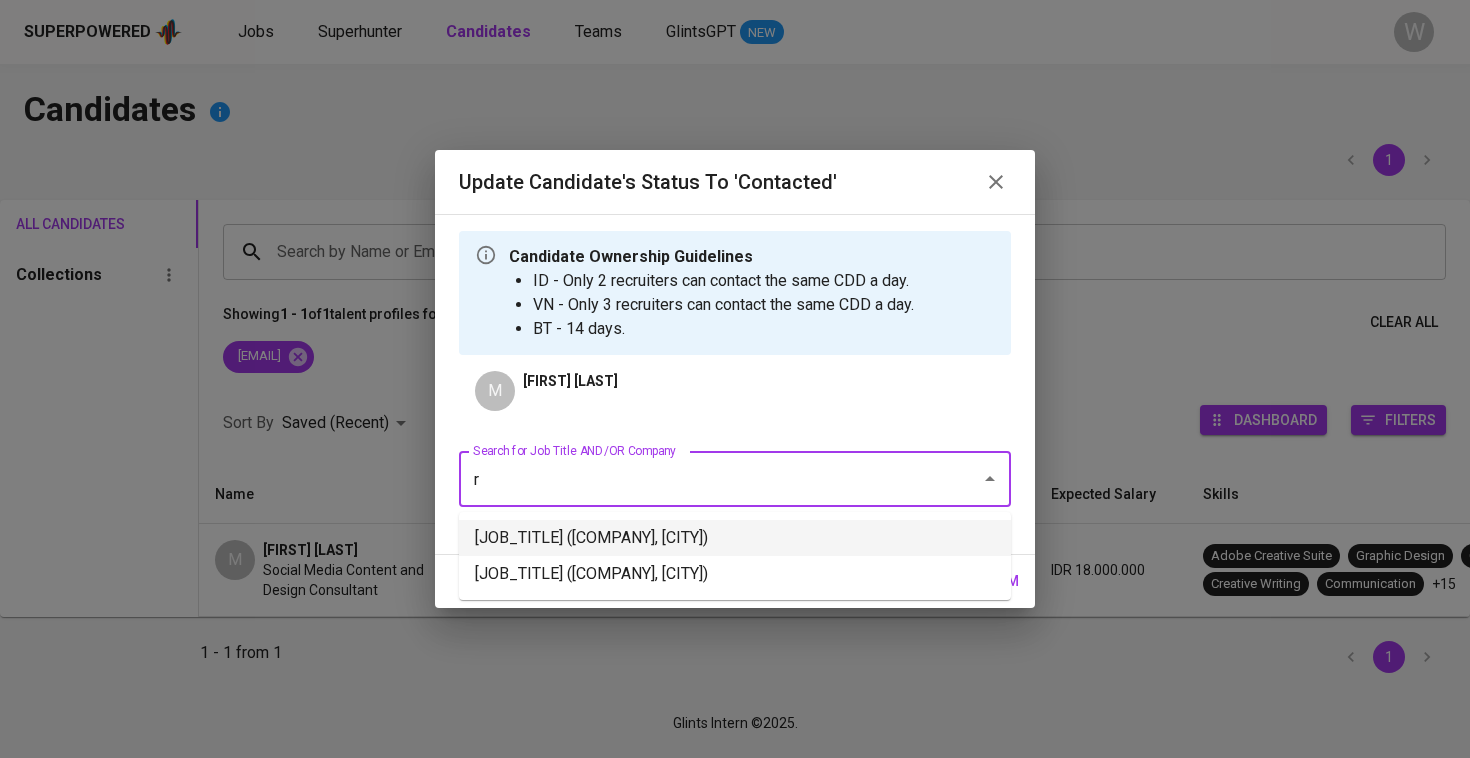 click on "[JOB_TITLE] ([COMPANY], [CITY])" at bounding box center [735, 538] 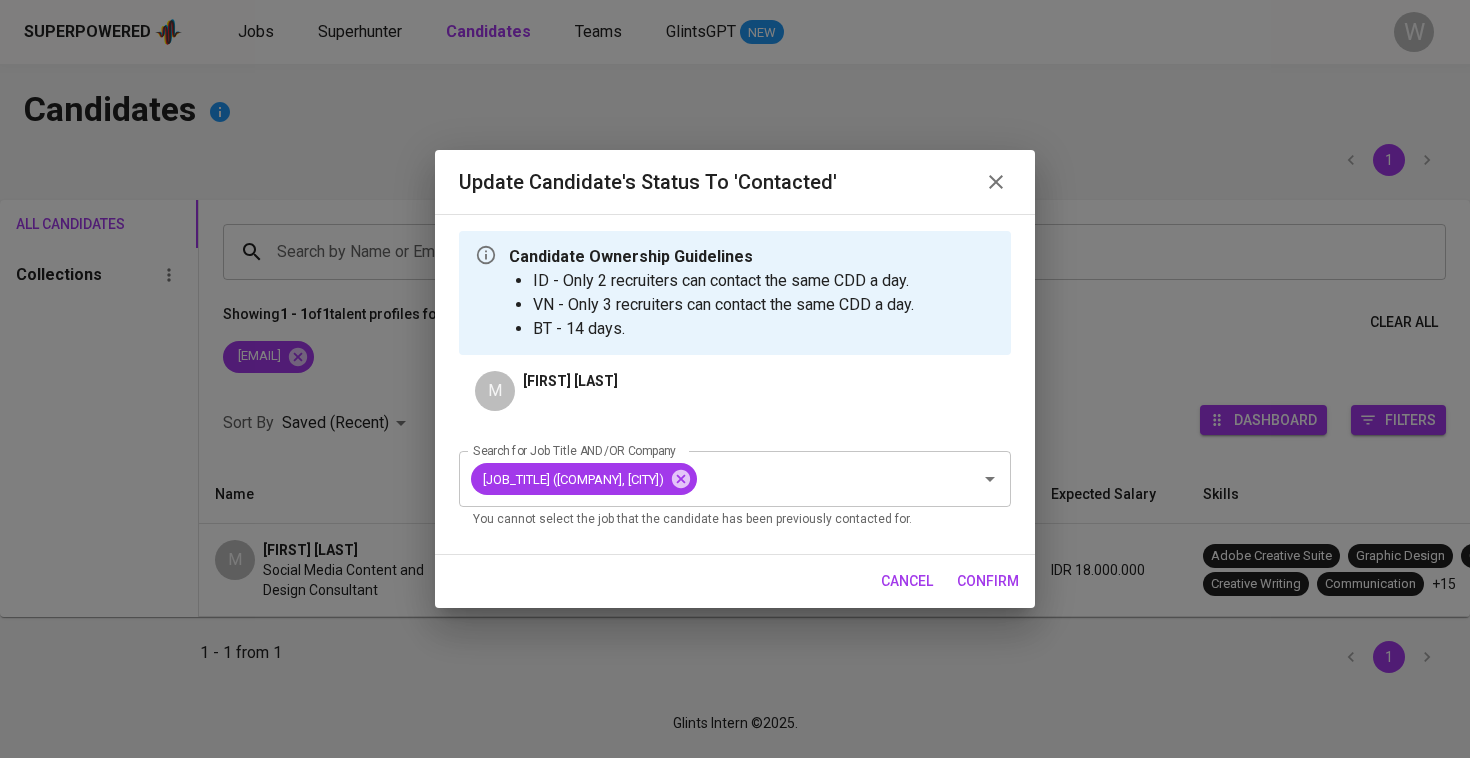 click on "confirm" at bounding box center (988, 581) 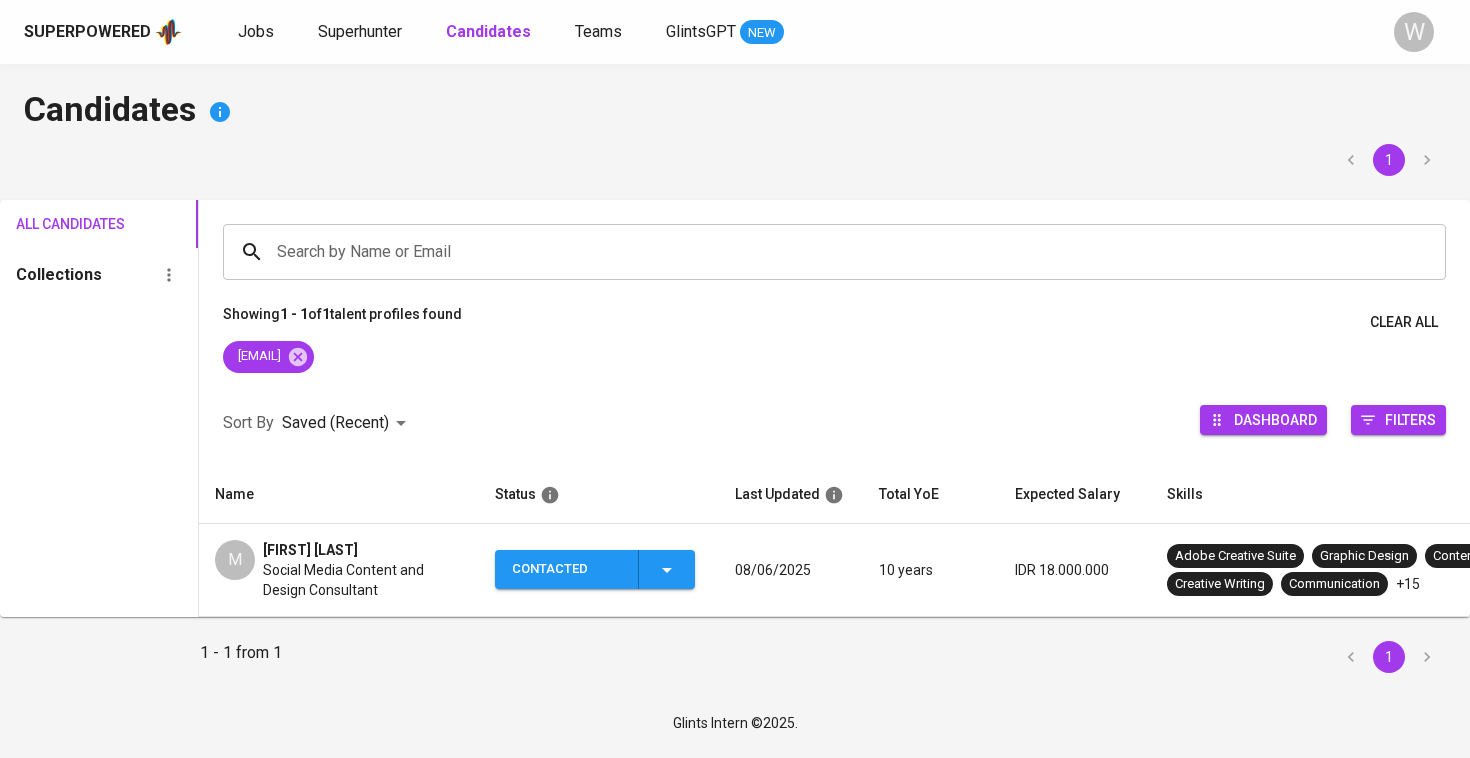 click on "Social Media Content and Design Consultant" at bounding box center (363, 580) 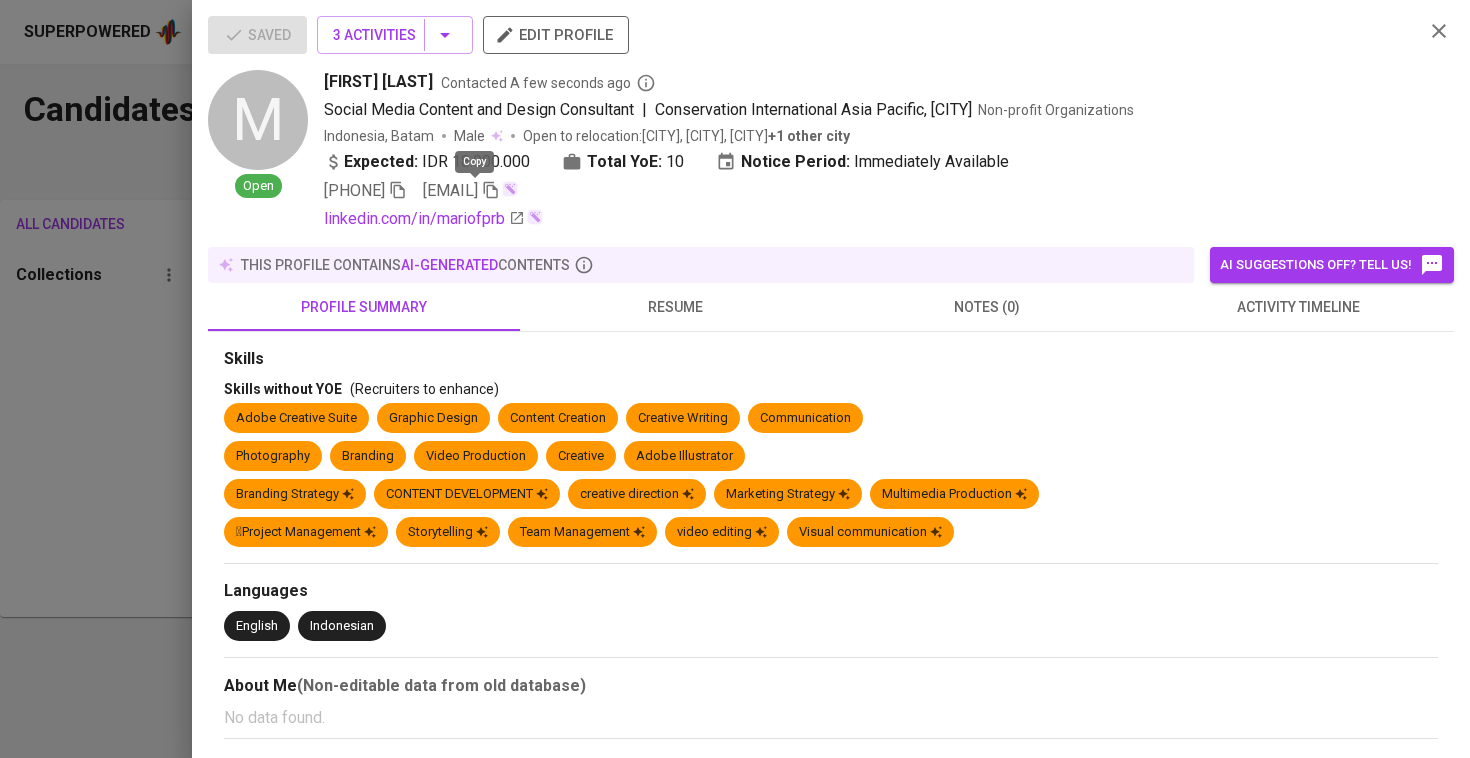 click 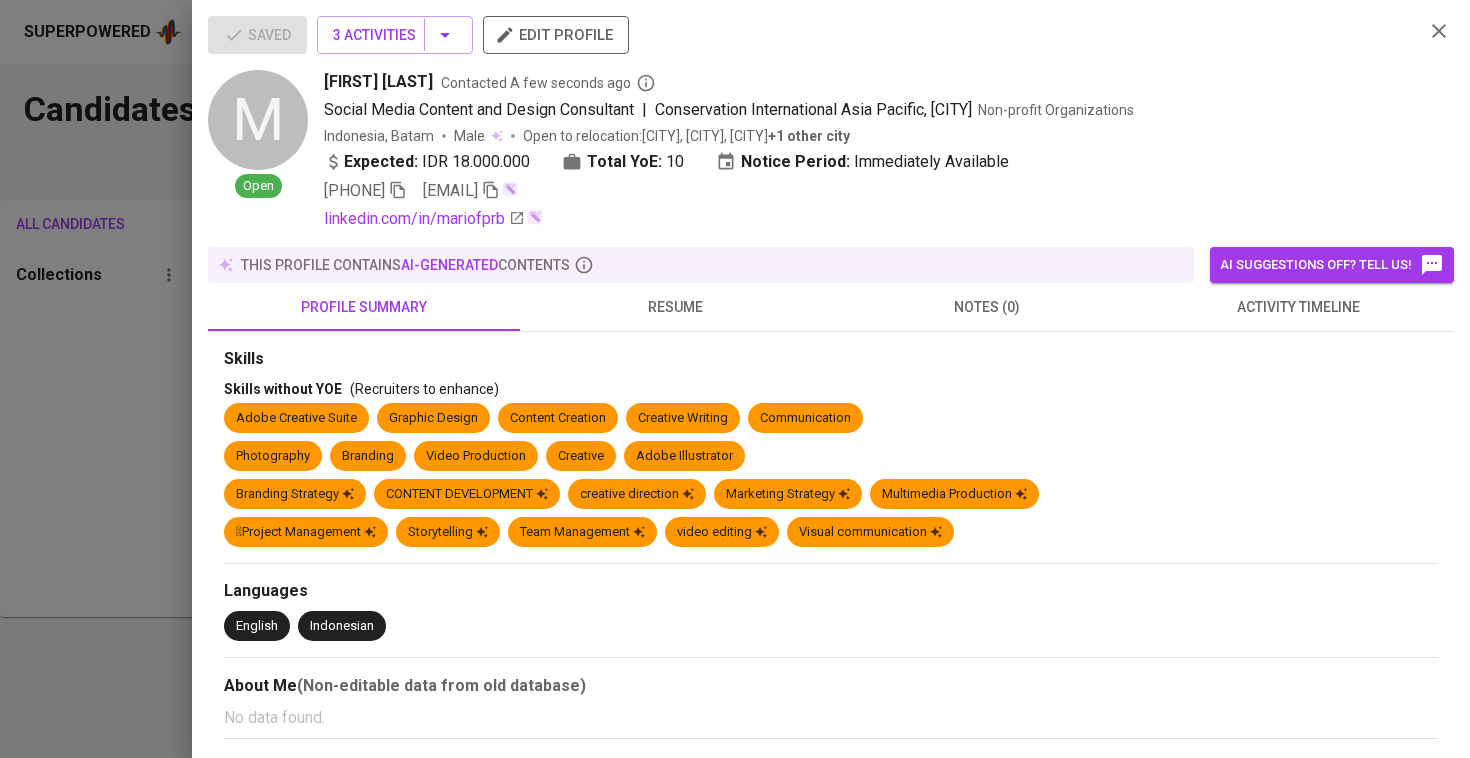 click at bounding box center (735, 379) 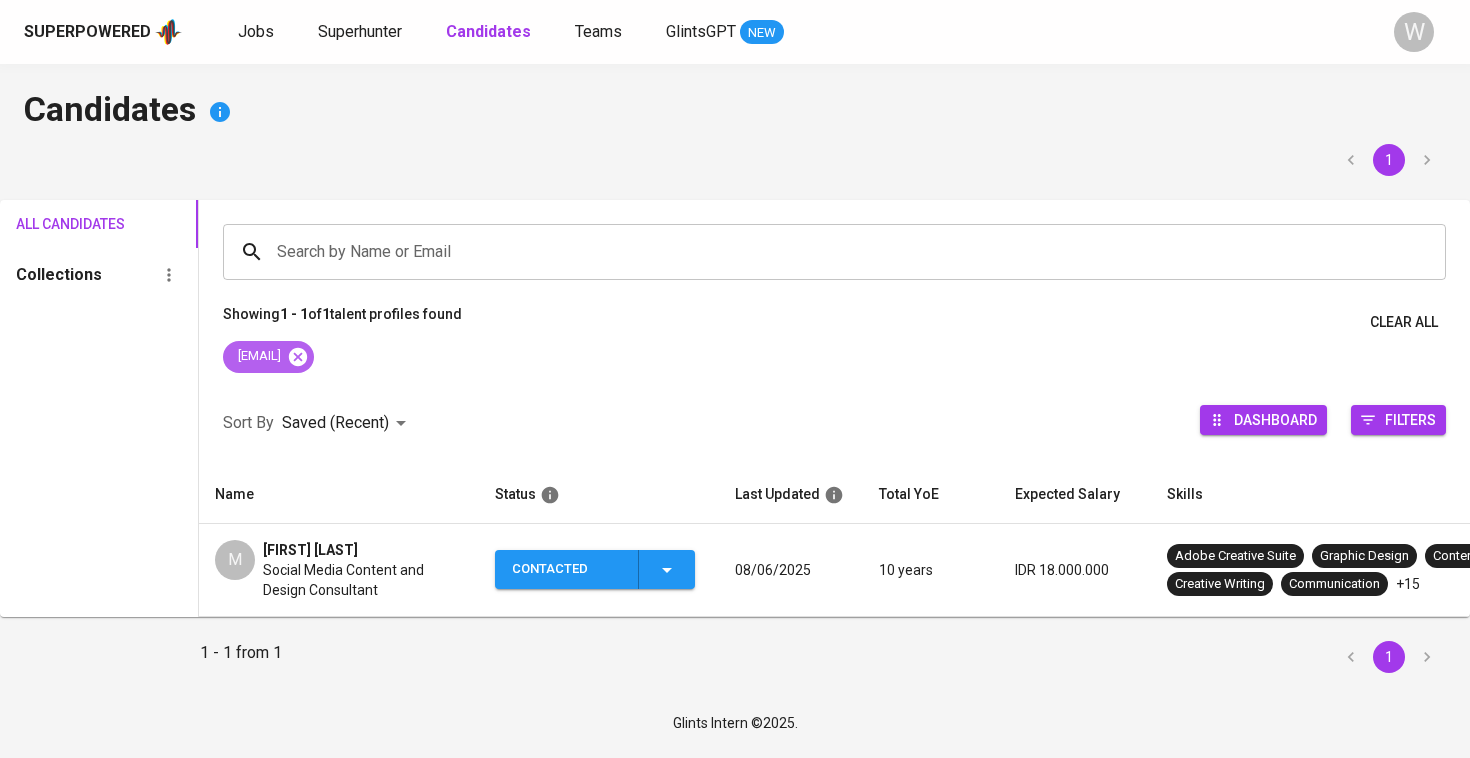 click 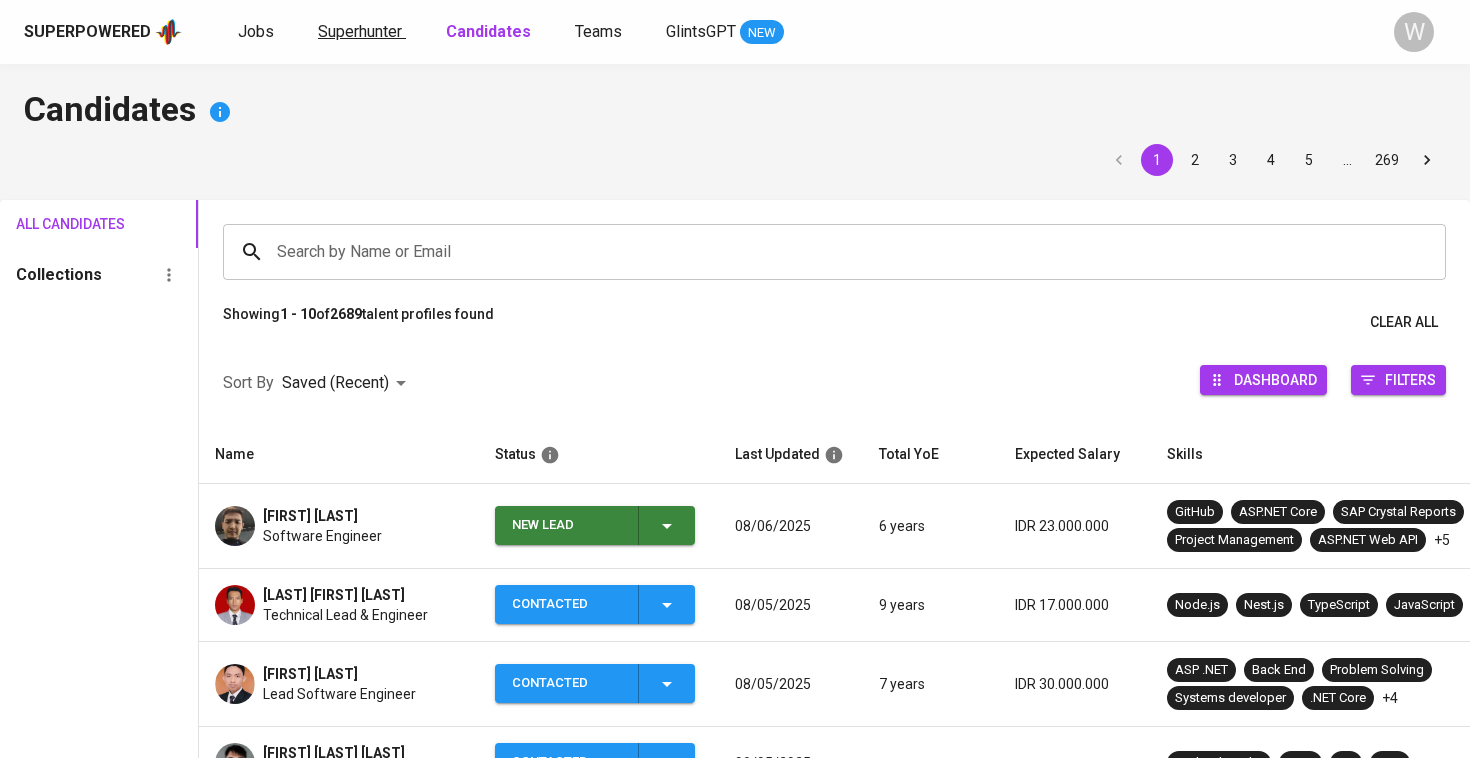 click on "Superhunter" at bounding box center [360, 31] 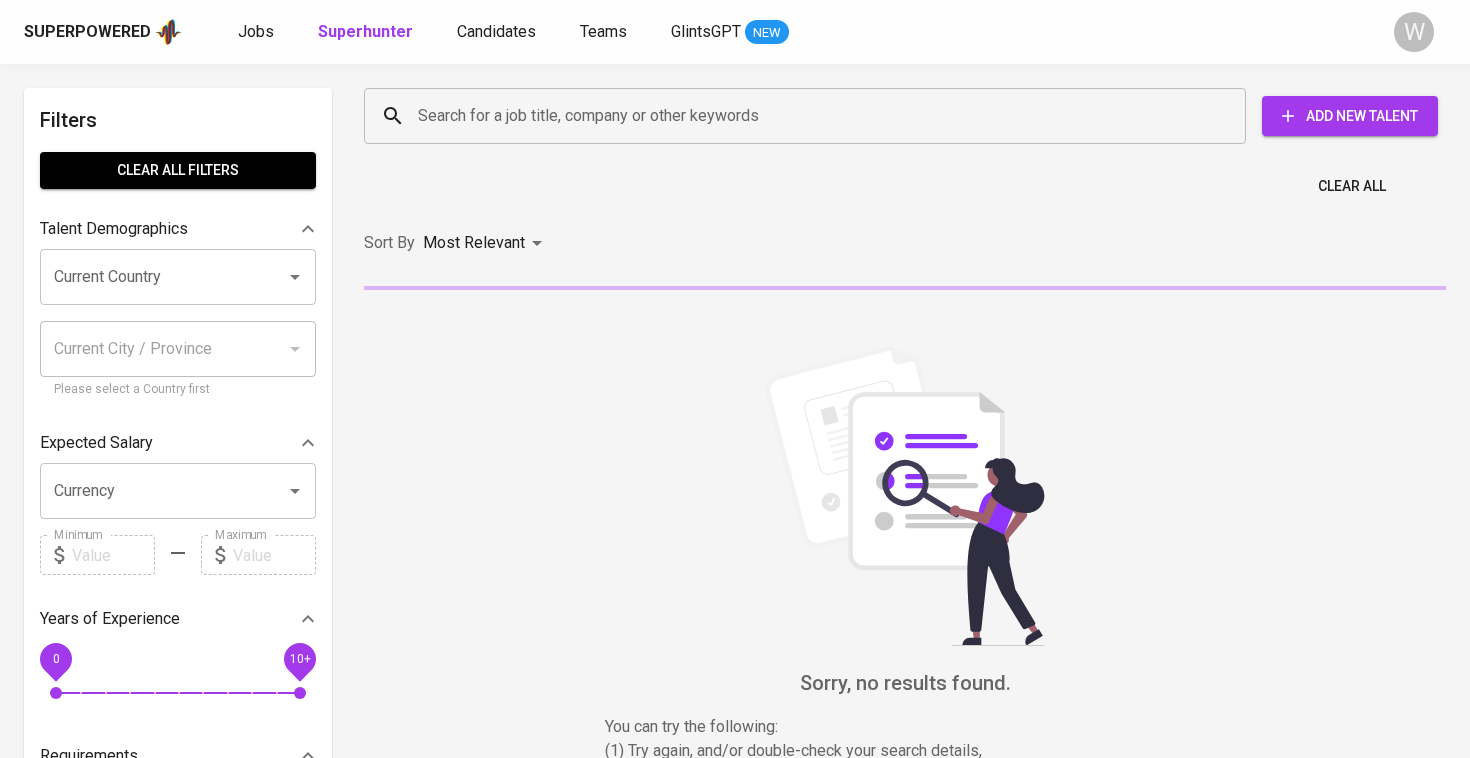 click on "Search for a job title, company or other keywords" at bounding box center [805, 116] 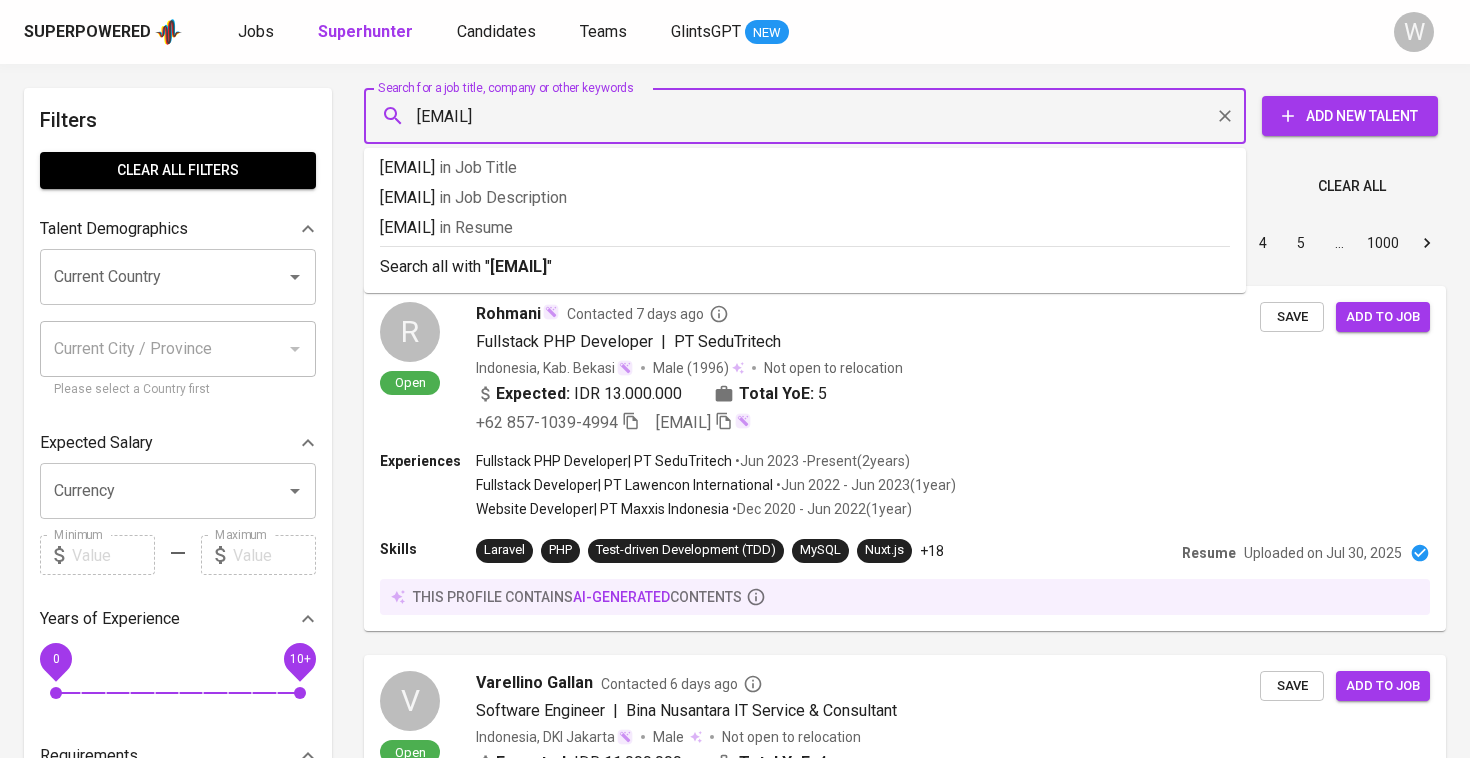 type on "[EMAIL]" 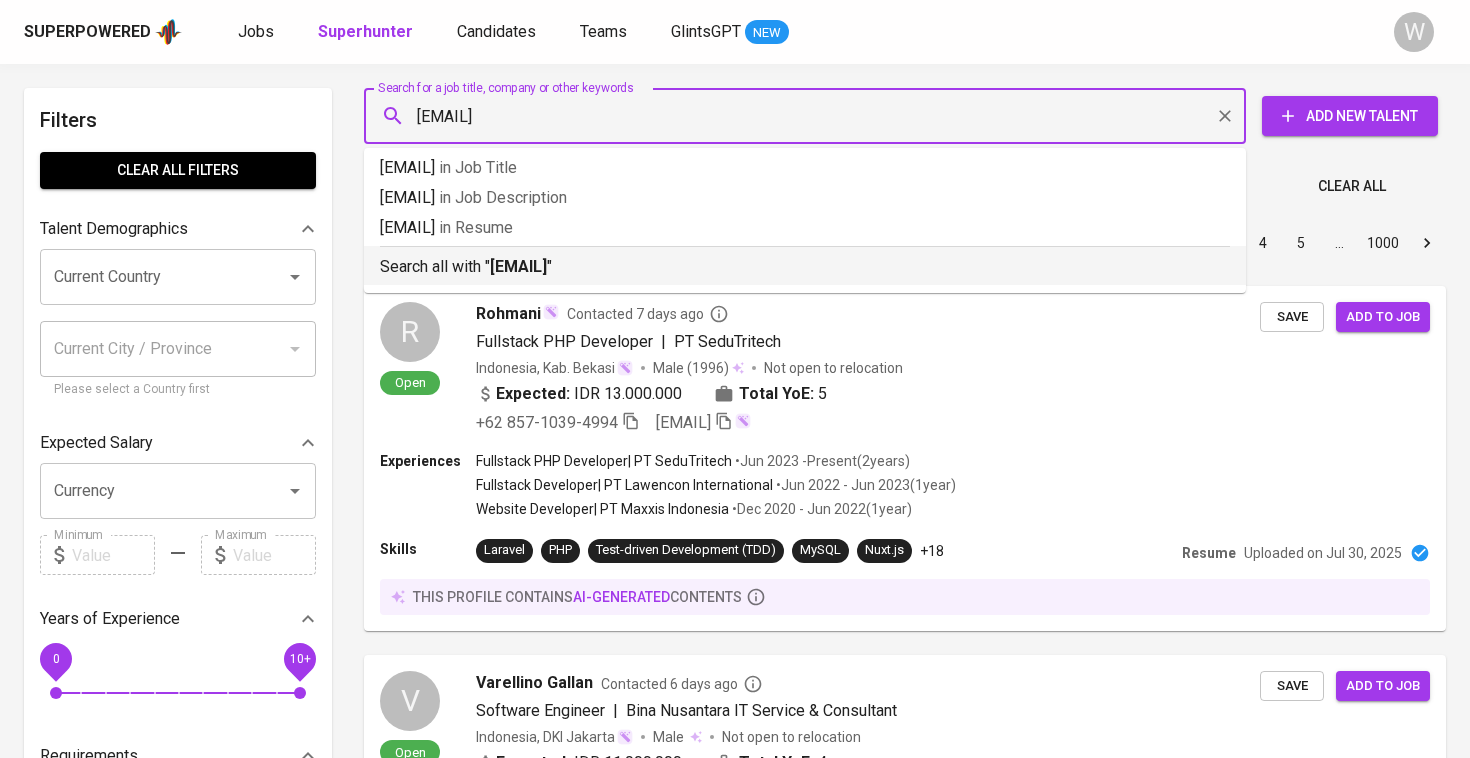 click on "[EMAIL]" at bounding box center (518, 266) 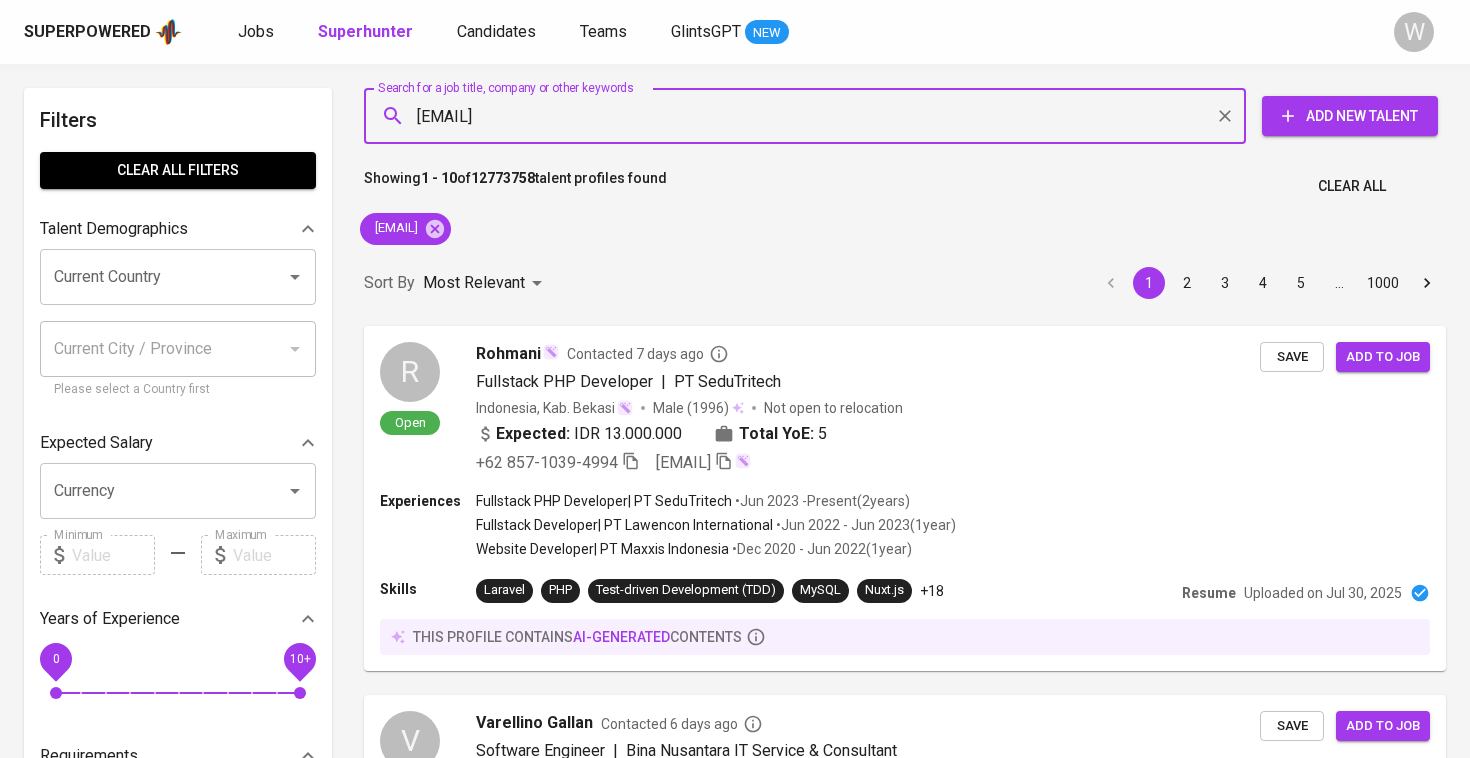 type 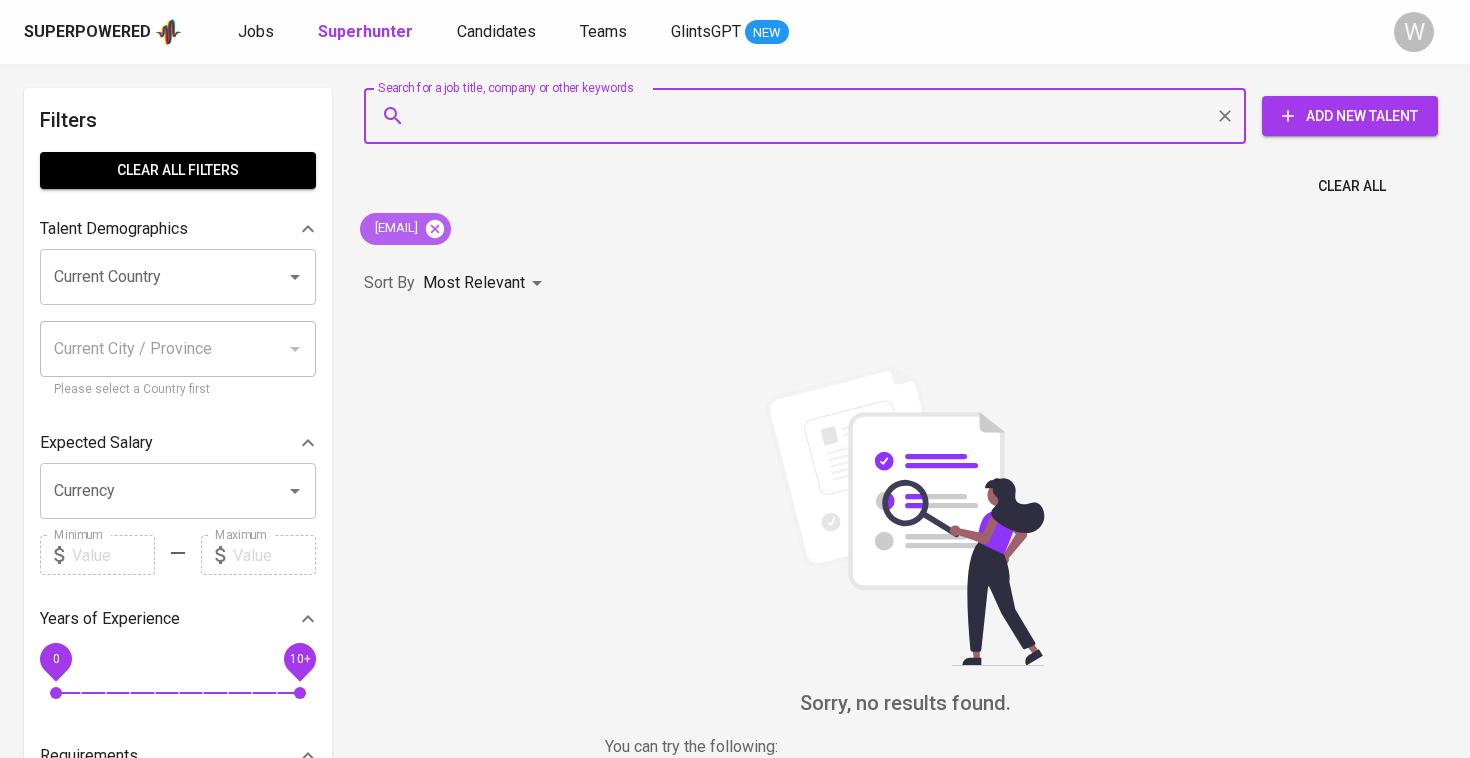 click 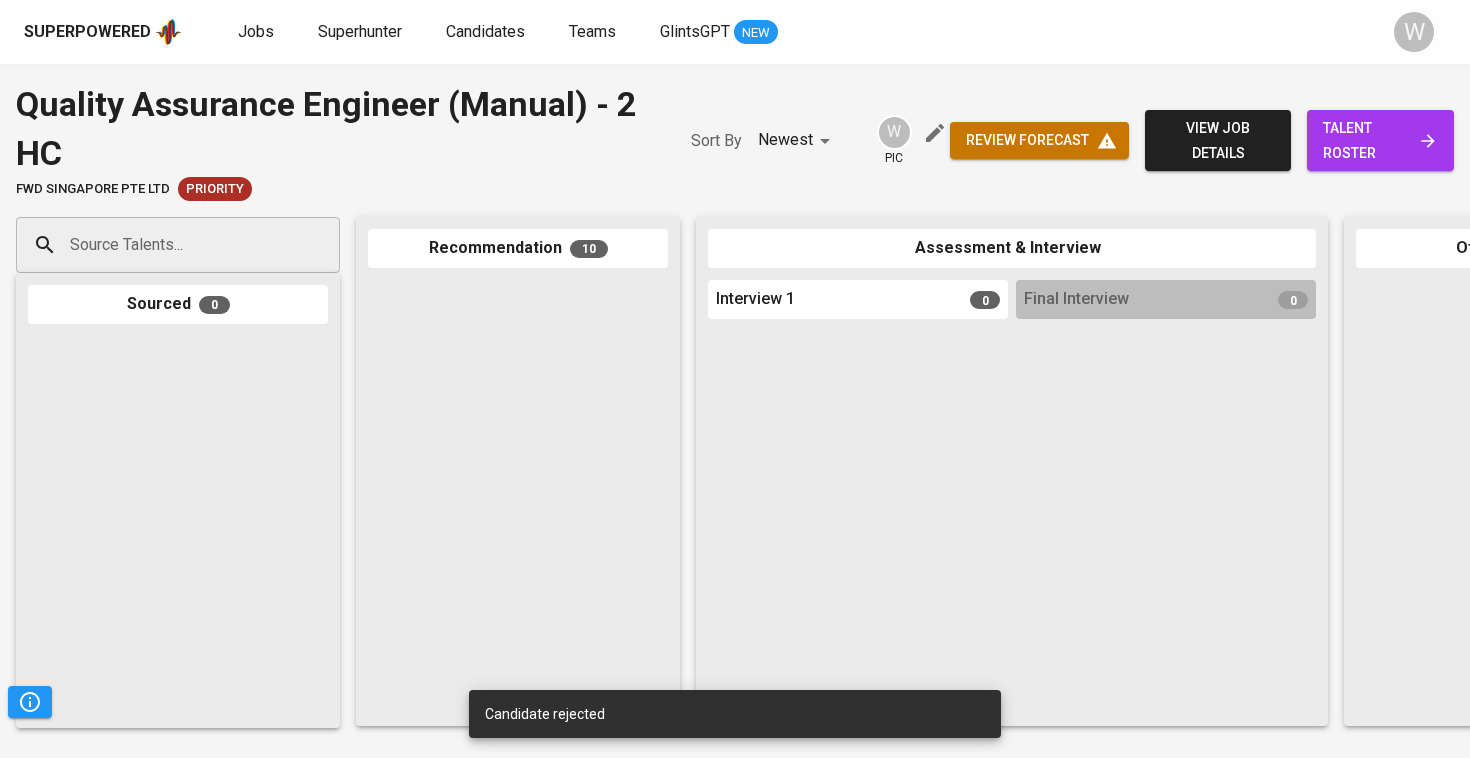 scroll, scrollTop: 0, scrollLeft: 0, axis: both 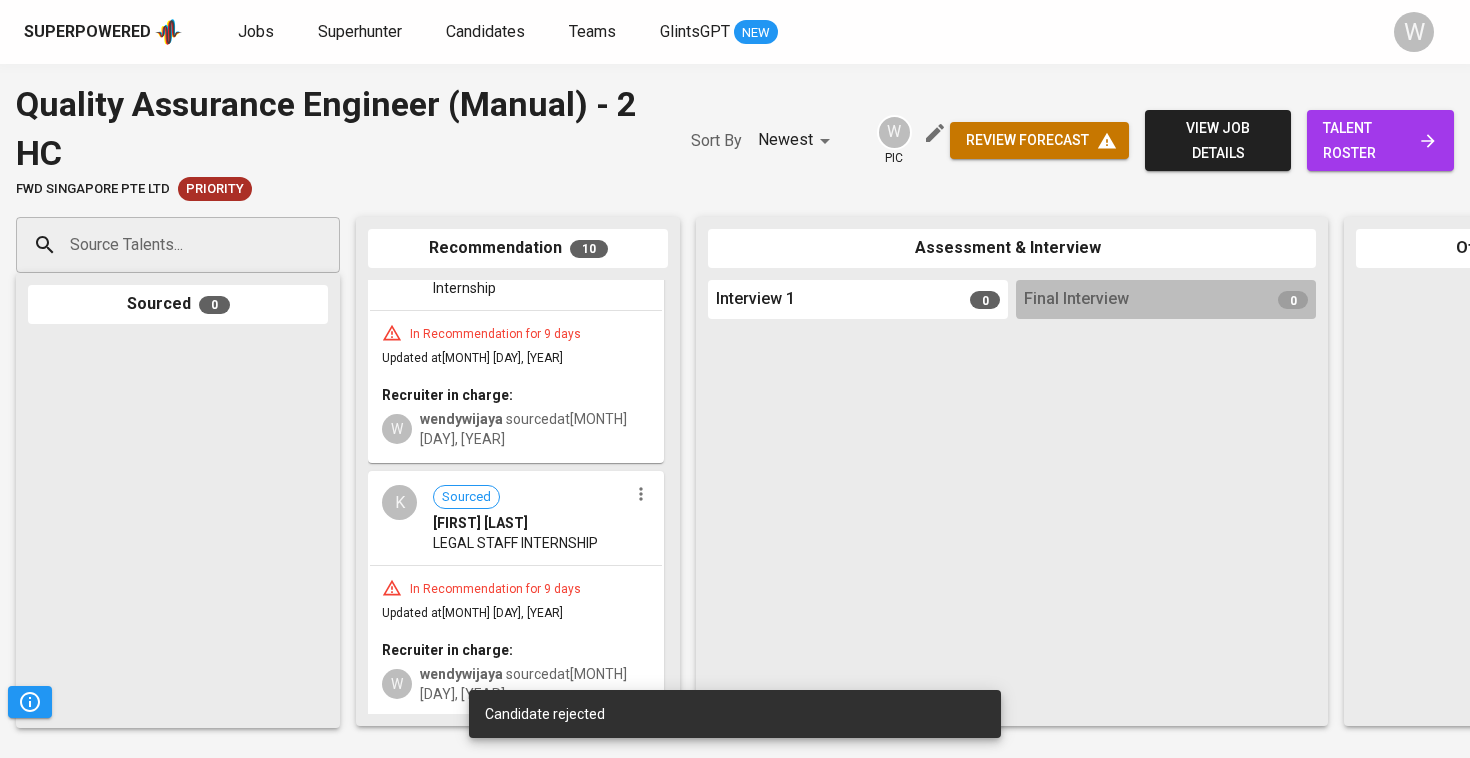 click 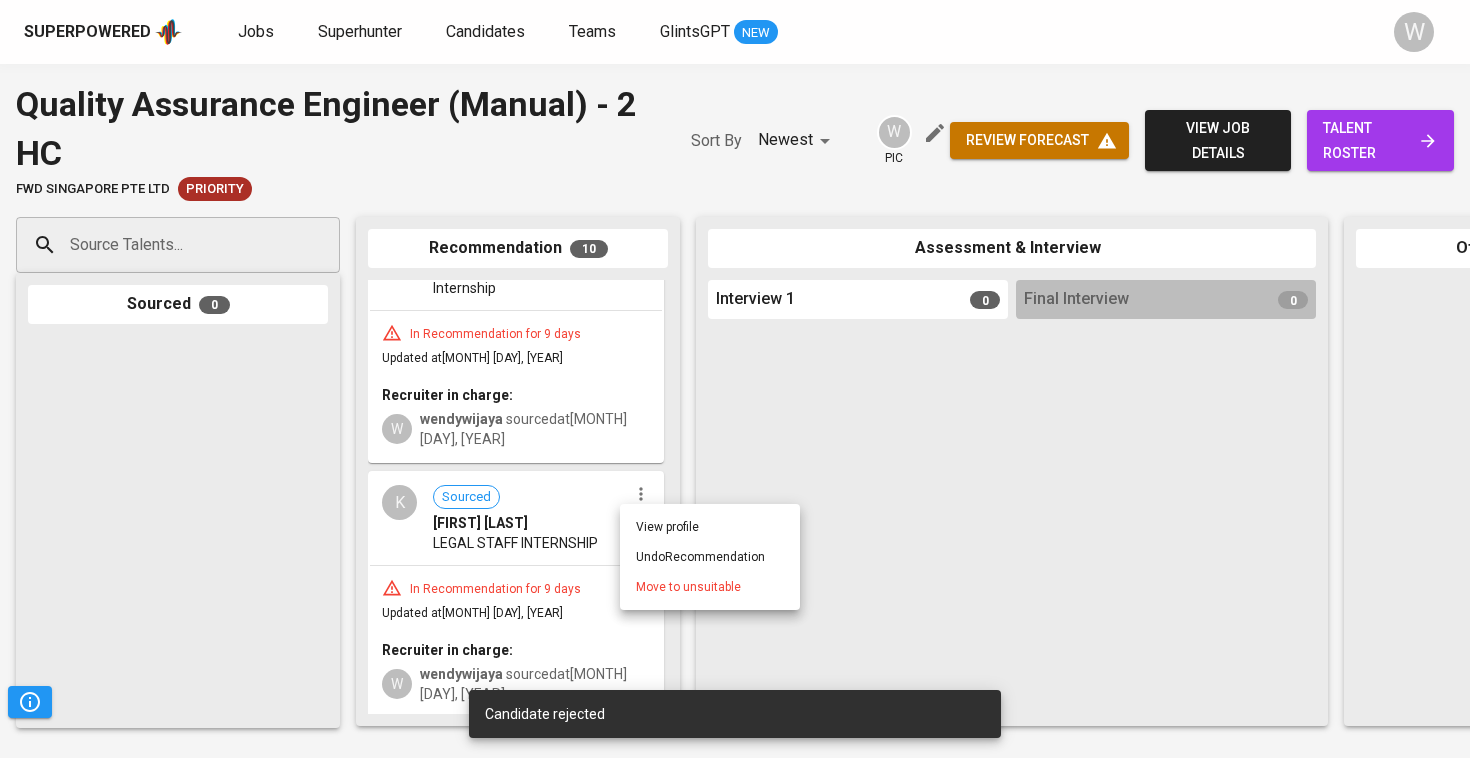 click on "Move to unsuitable" at bounding box center [688, 587] 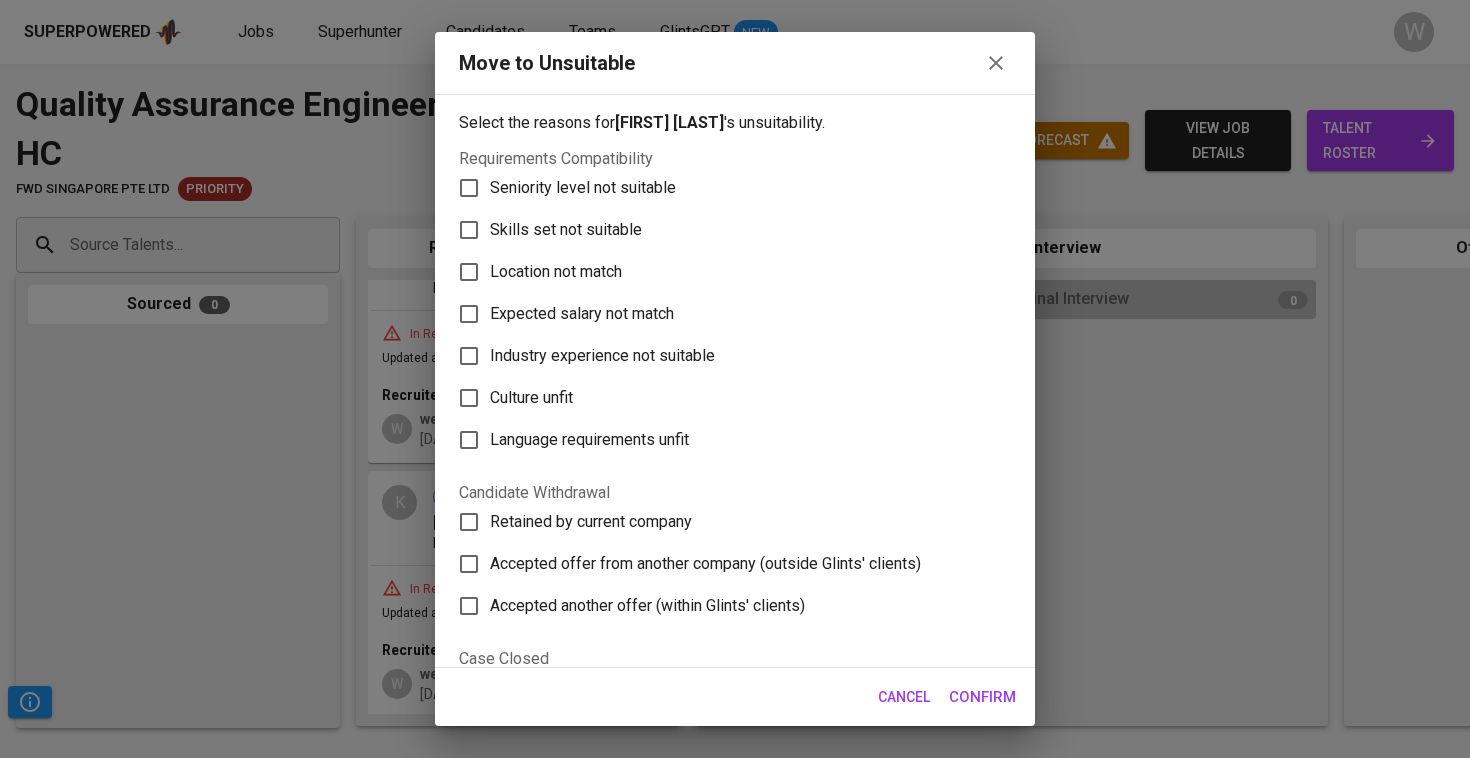 click on "Skills set not suitable" at bounding box center [566, 230] 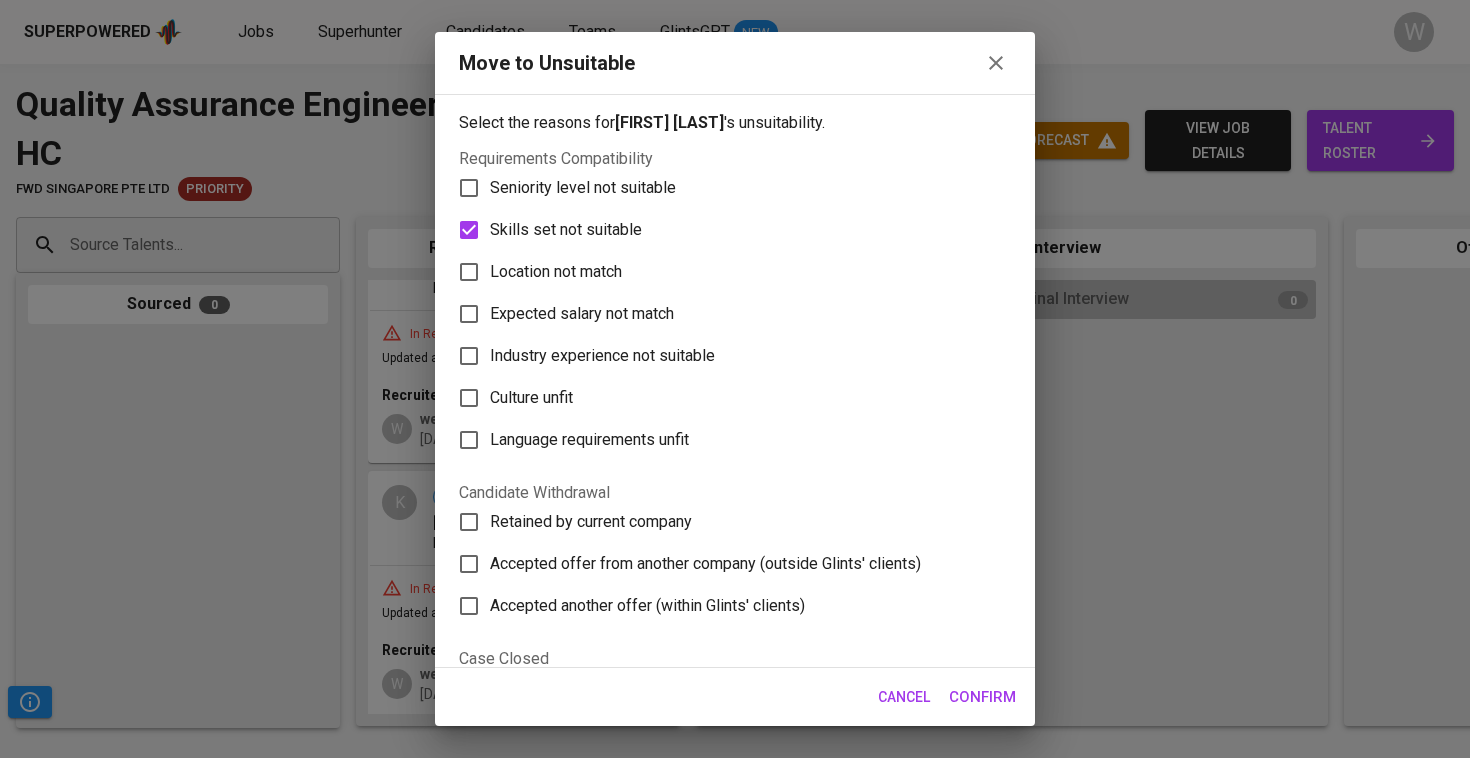 click on "Confirm" at bounding box center [982, 697] 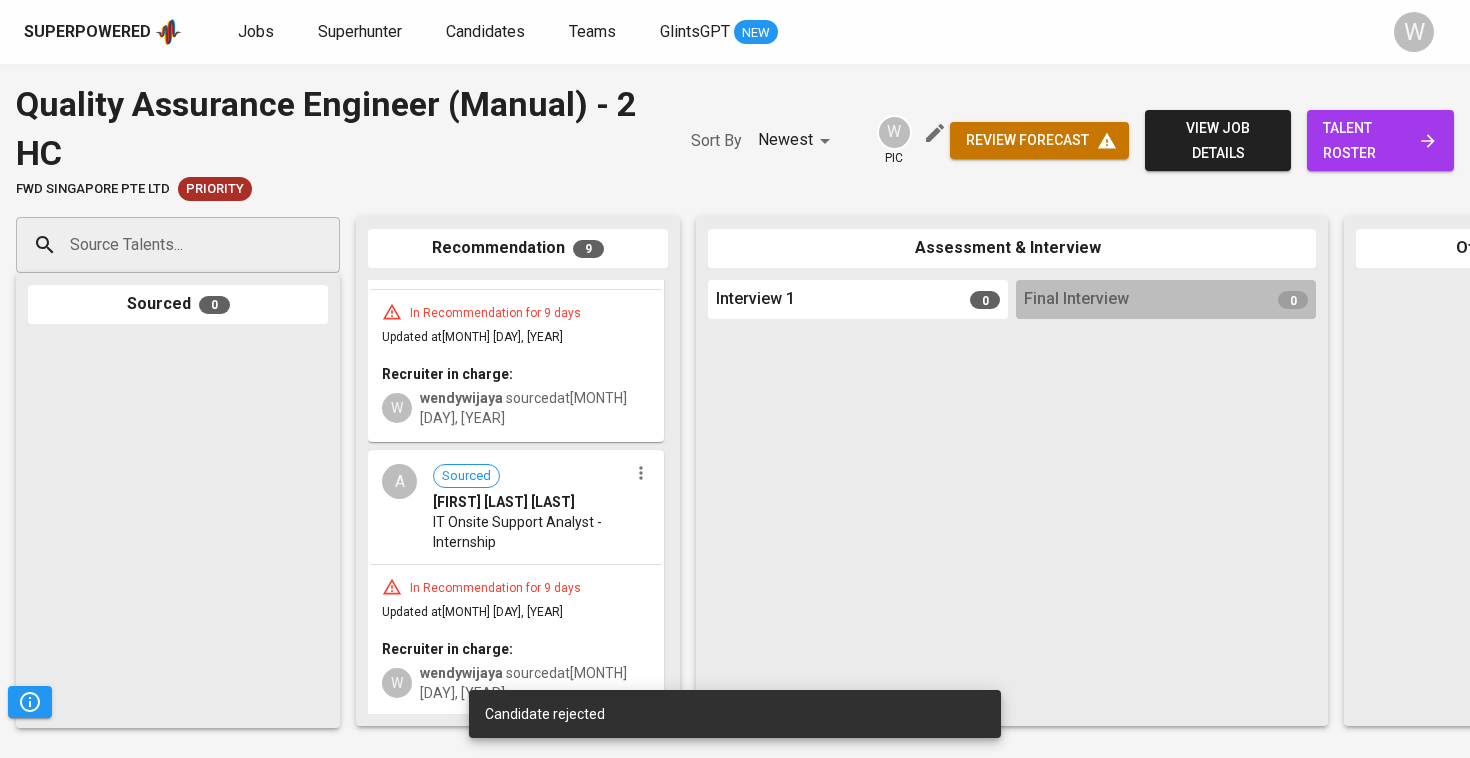 scroll, scrollTop: 2086, scrollLeft: 0, axis: vertical 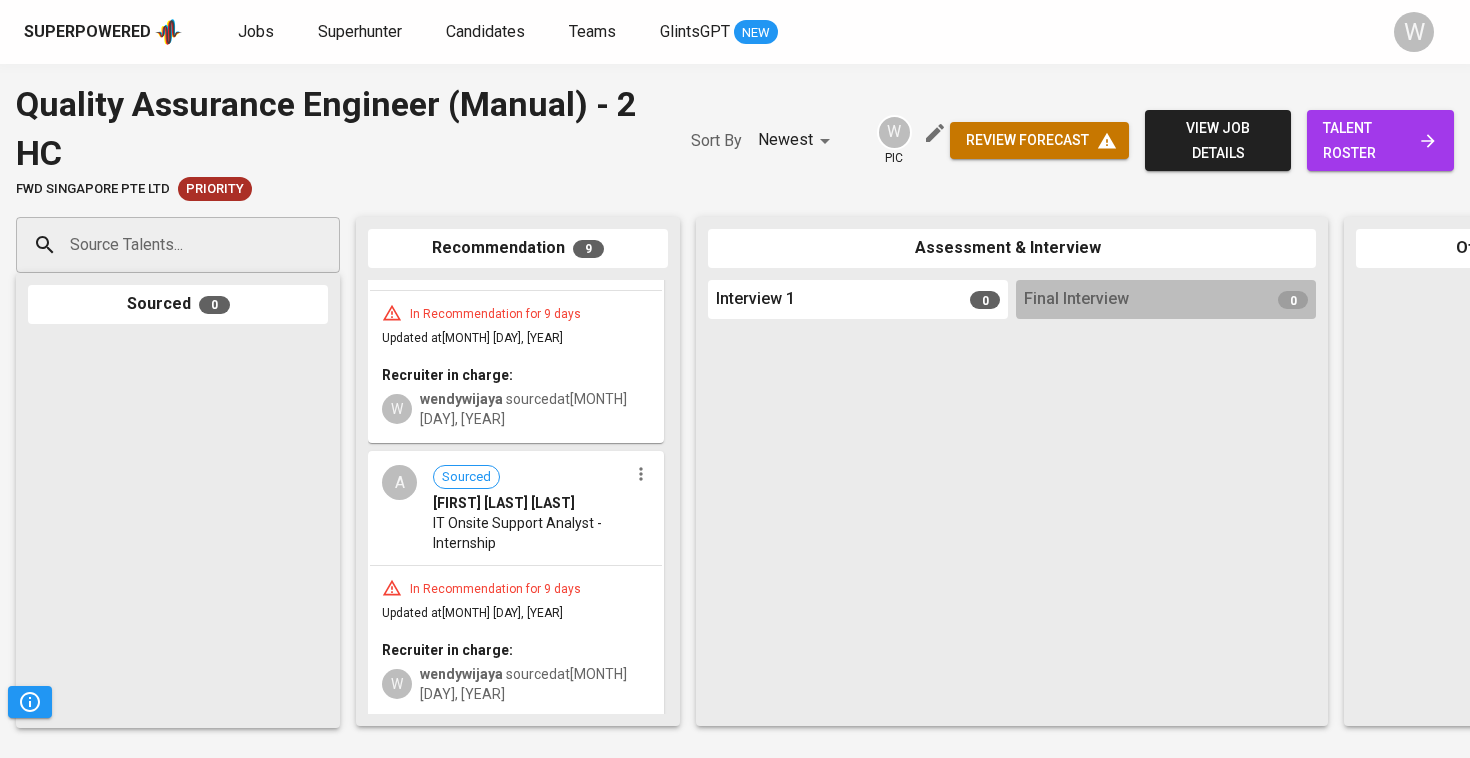 click on "[NAME] Sourced [NAME] IT Onsite Support Analyst - Internship" at bounding box center (516, 509) 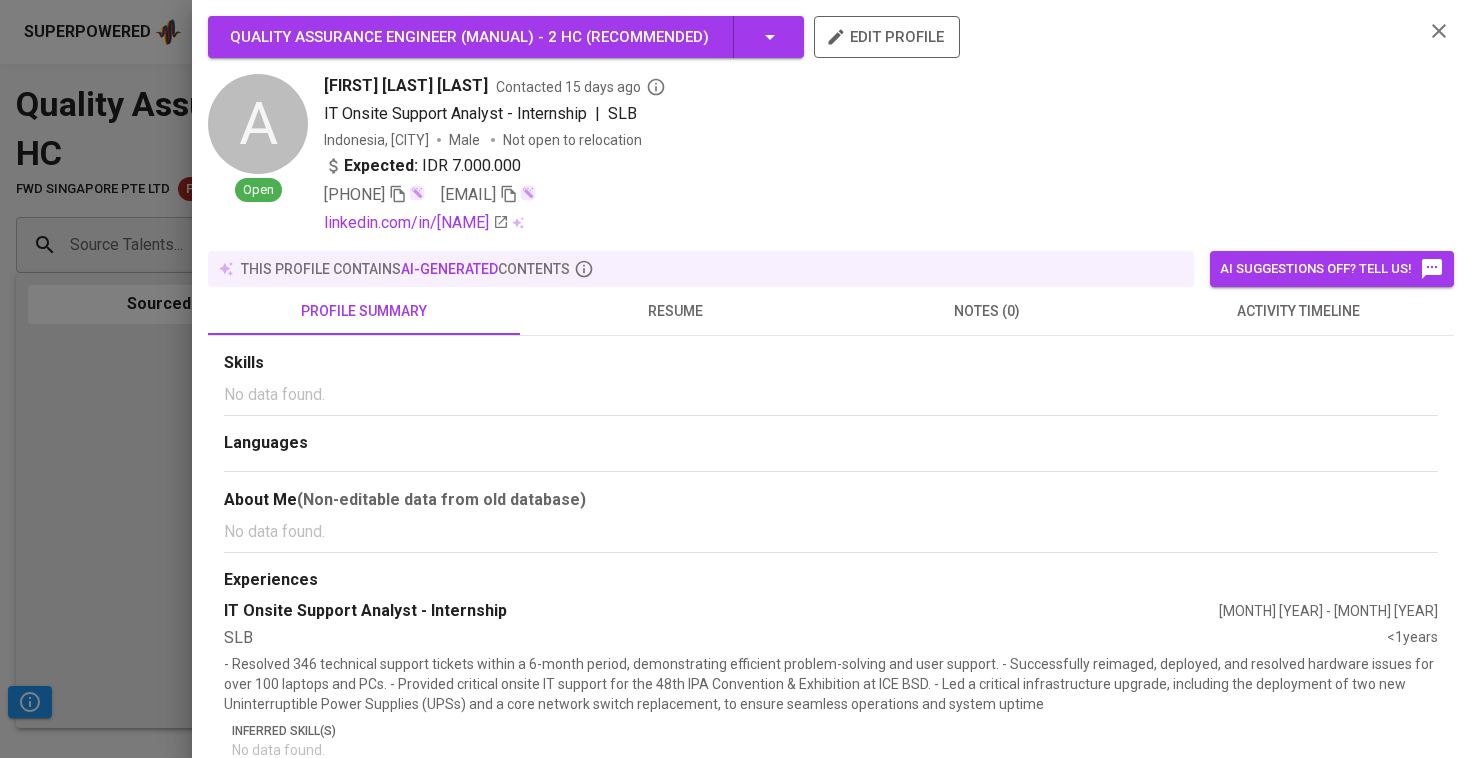 click at bounding box center [735, 379] 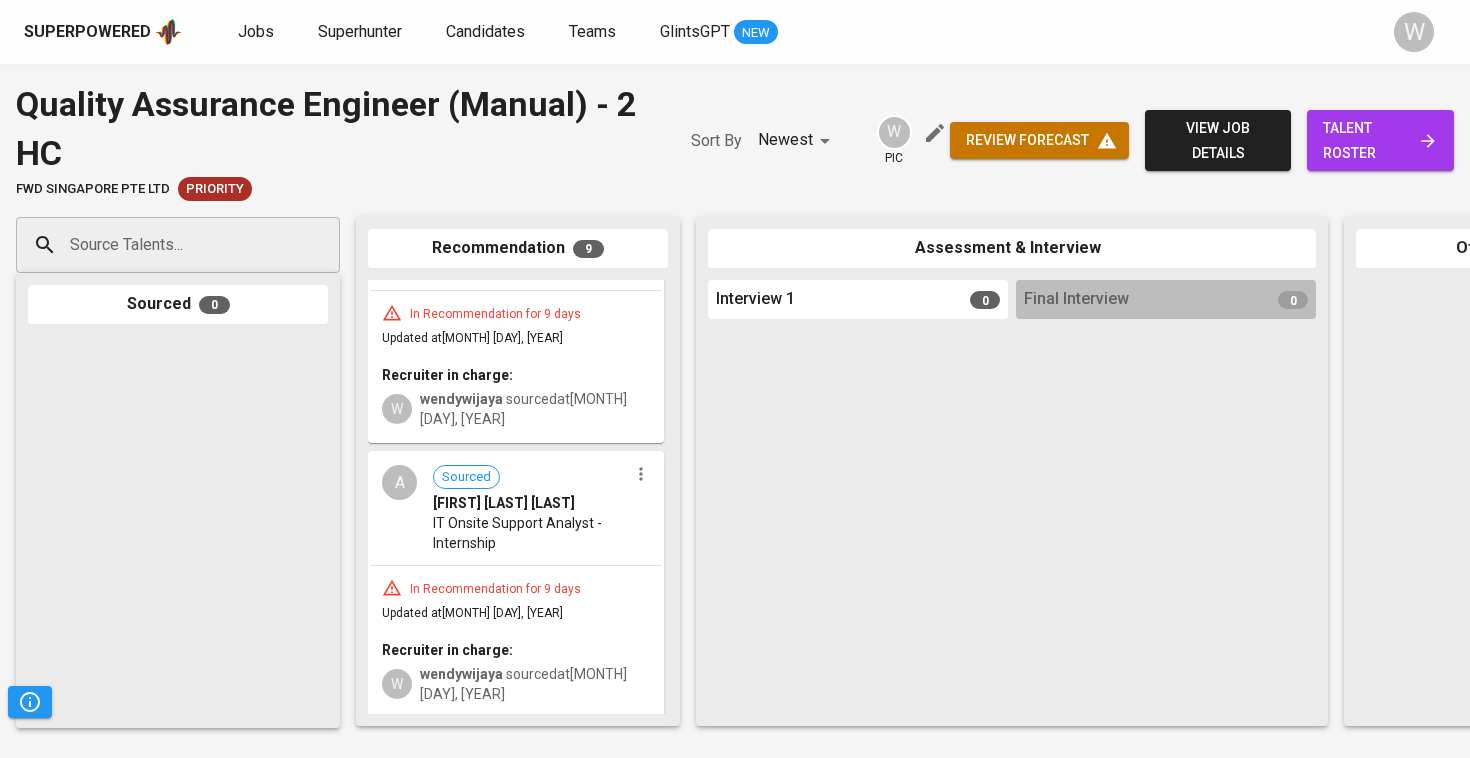 click 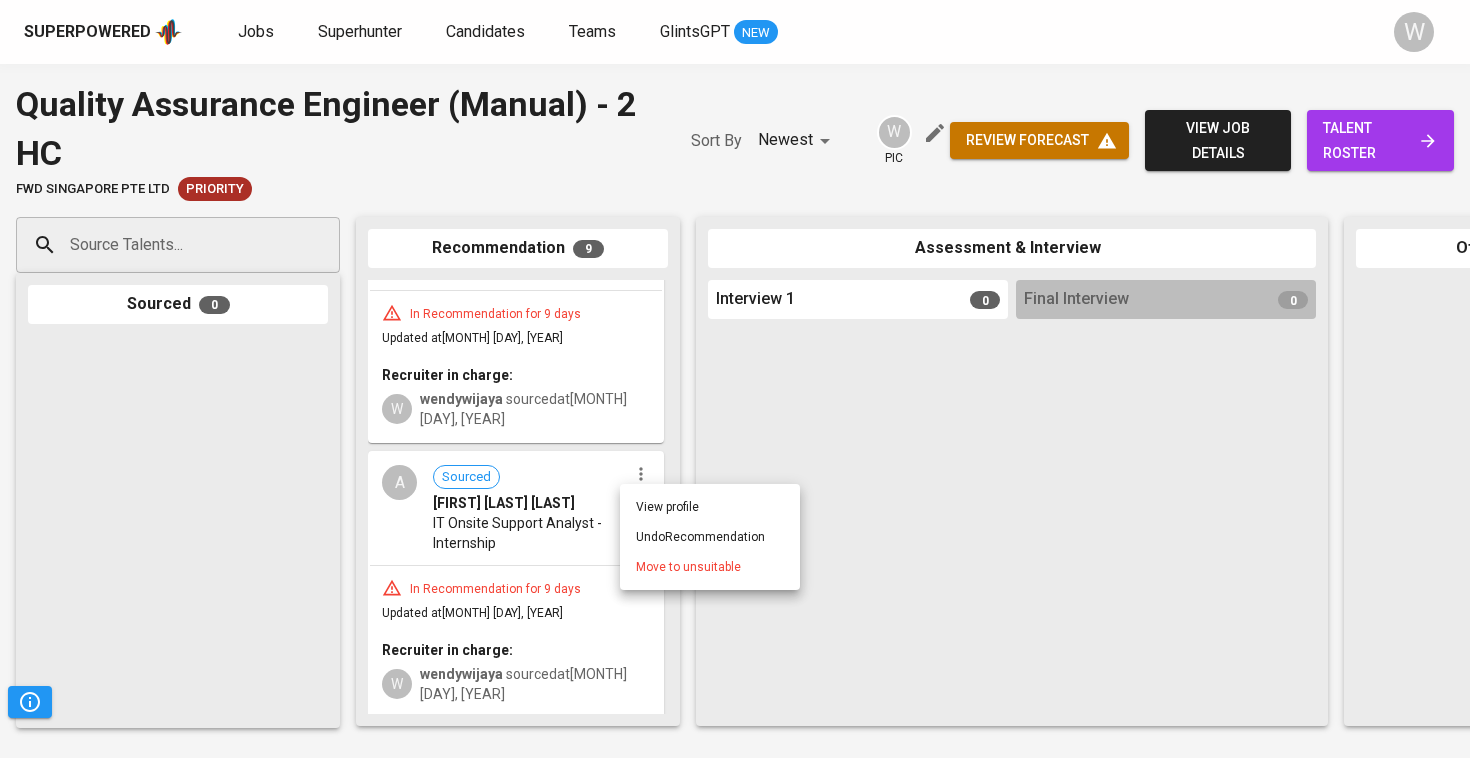 click on "Move to unsuitable" at bounding box center (688, 567) 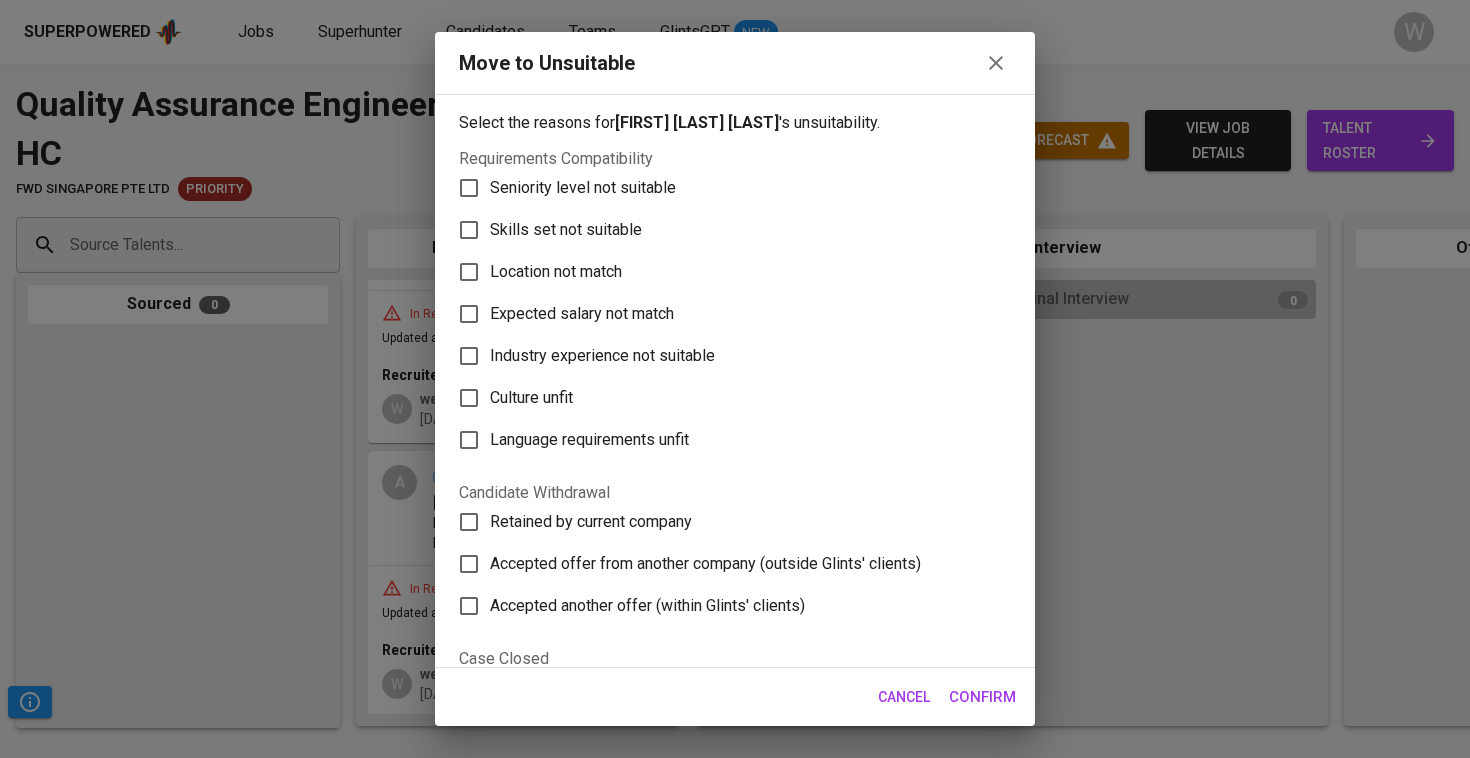 click on "Skills set not suitable" at bounding box center [566, 230] 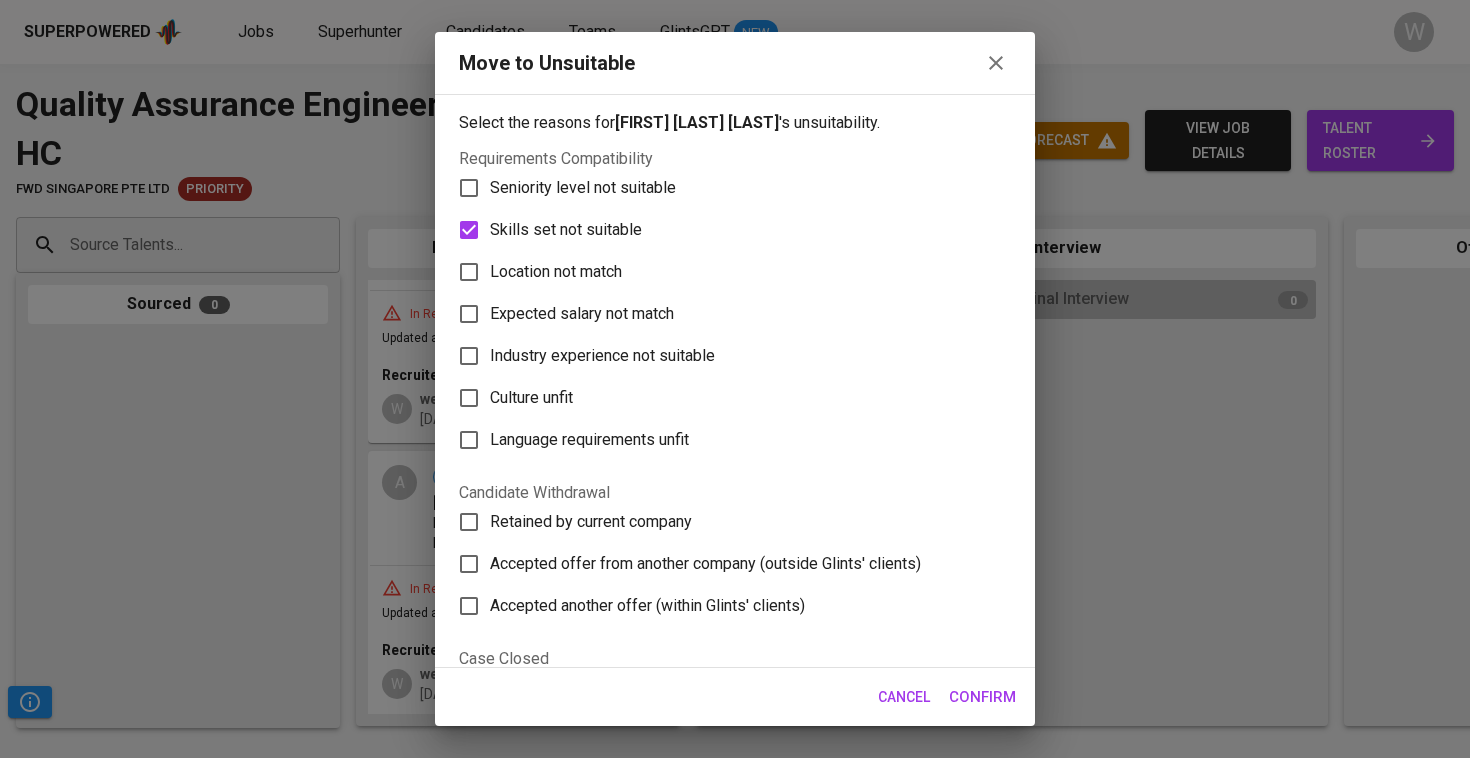 click on "Confirm" at bounding box center [982, 697] 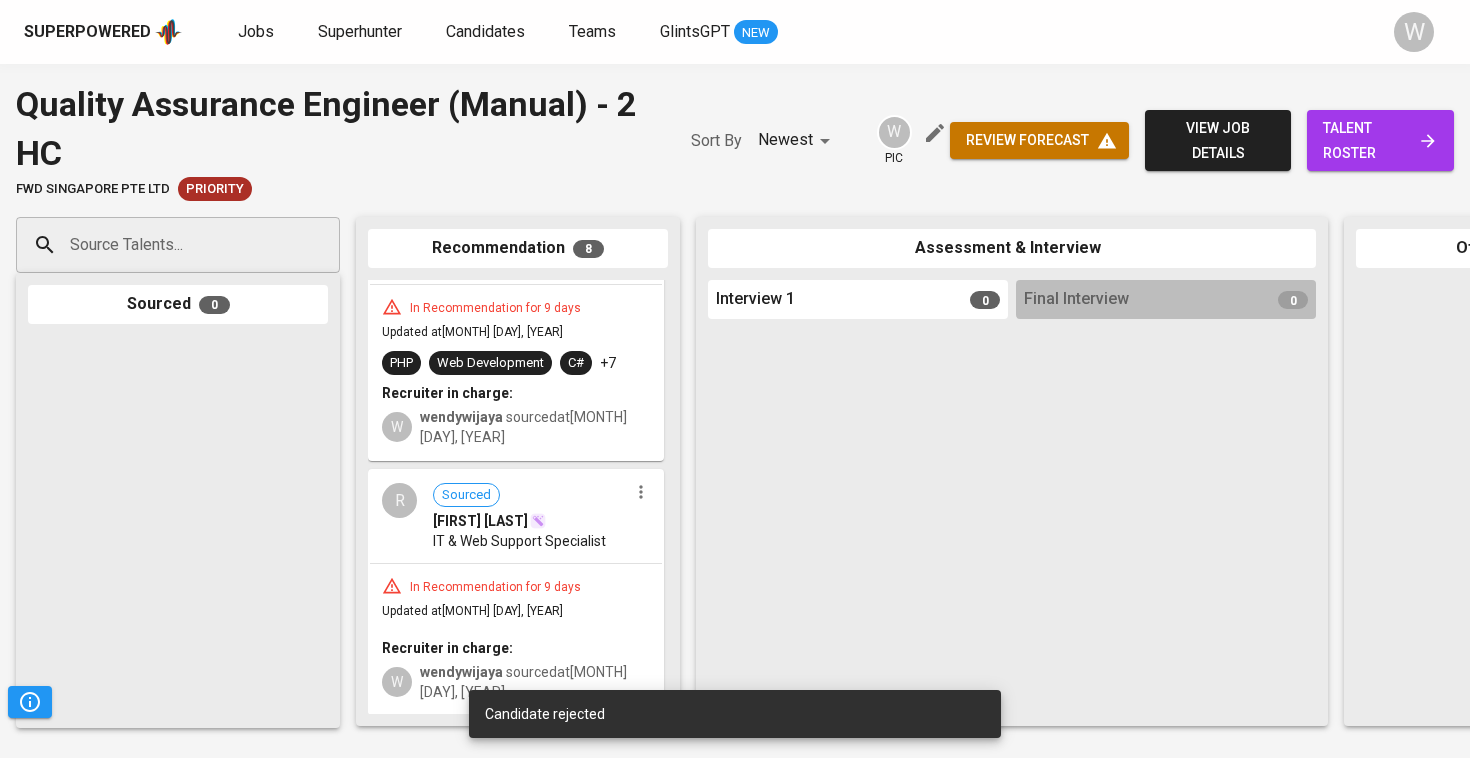 scroll, scrollTop: 1821, scrollLeft: 0, axis: vertical 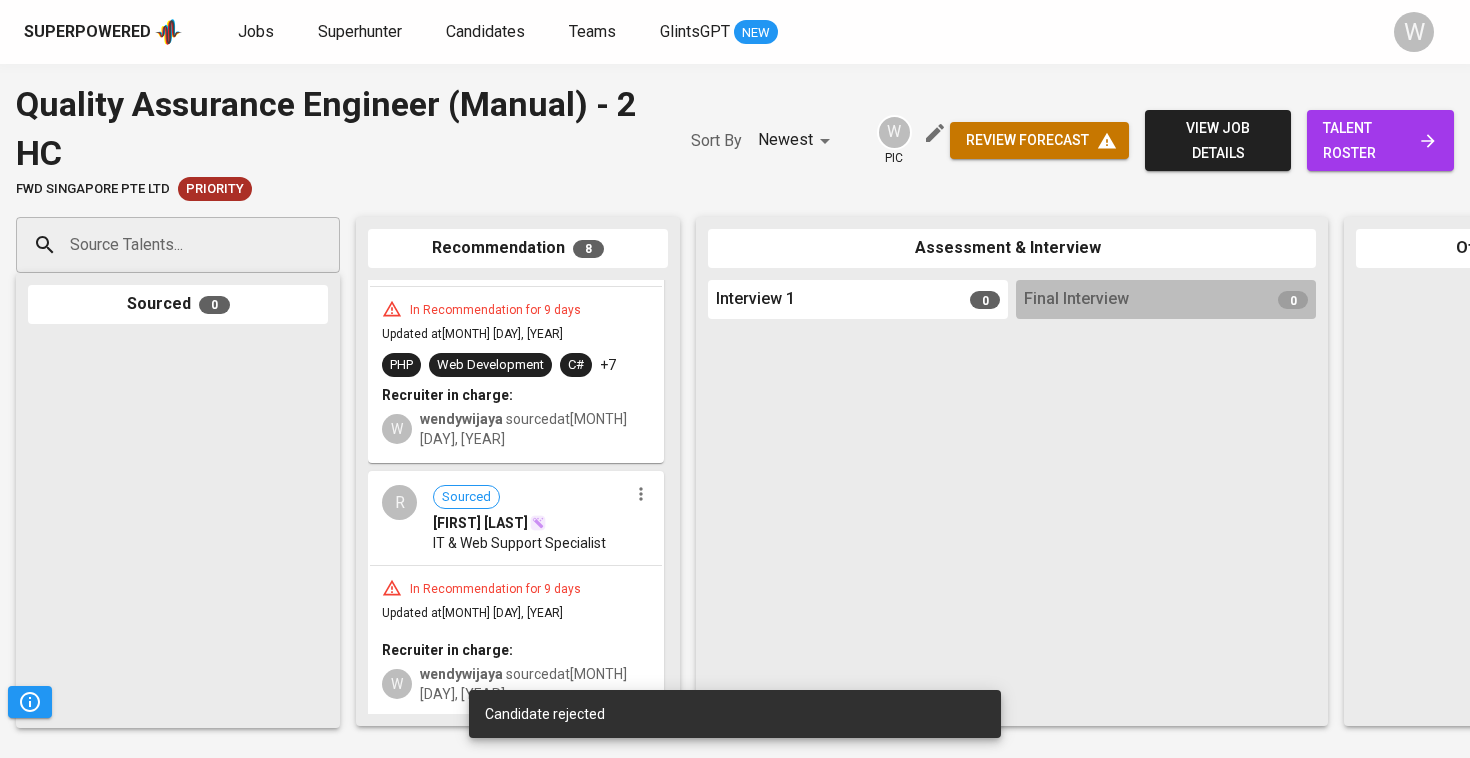 click 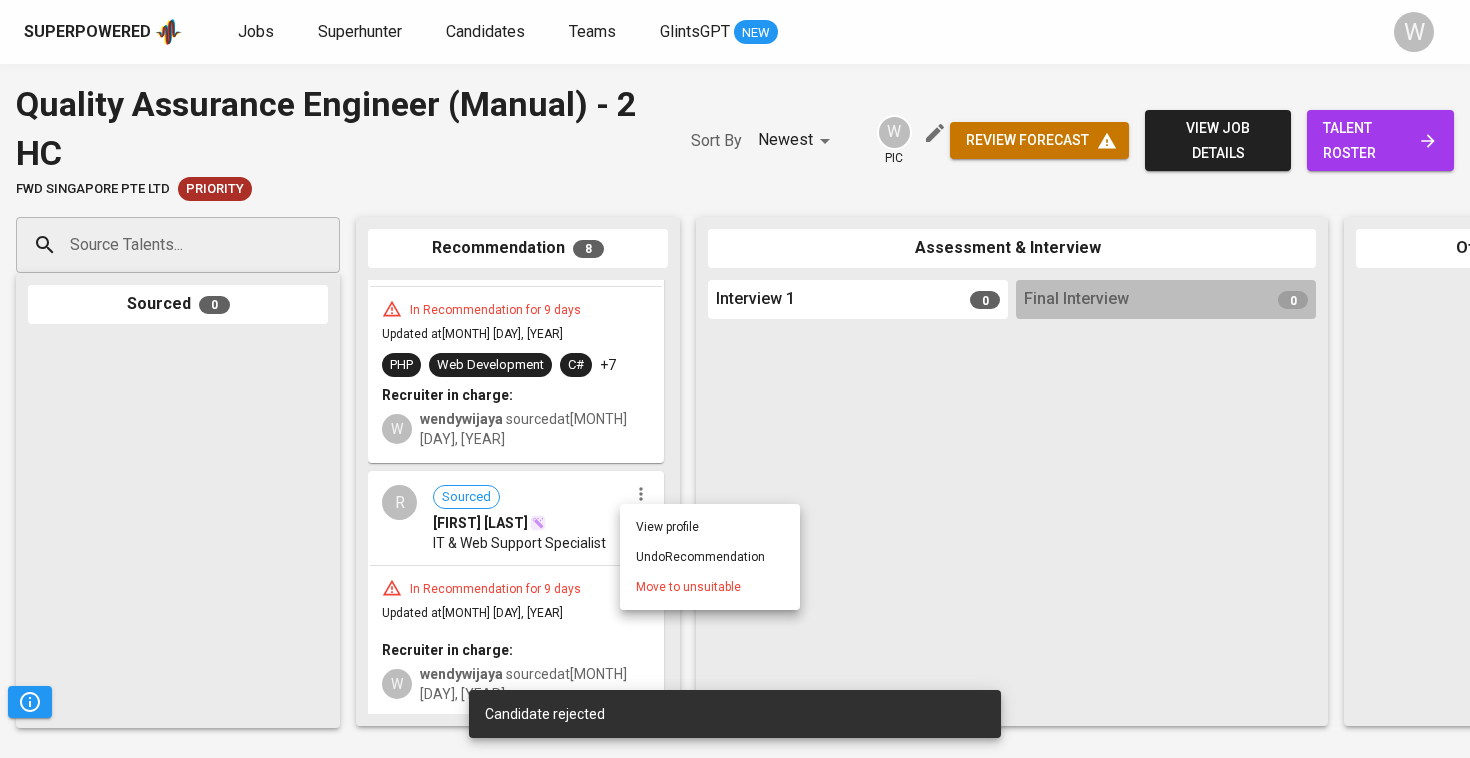 click on "View profile Undo  Recommendation Move to unsuitable" at bounding box center [710, 557] 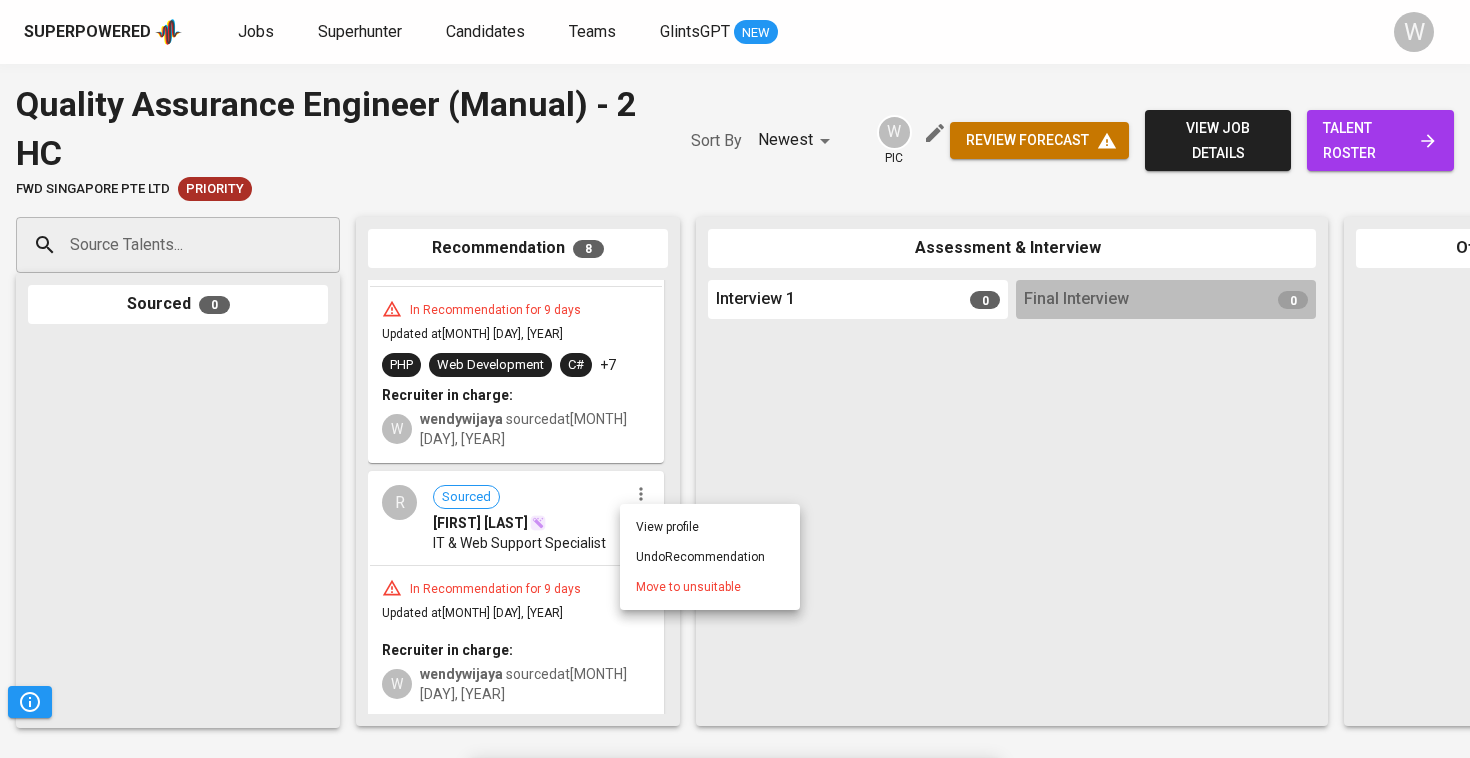click on "Move to unsuitable" at bounding box center (688, 587) 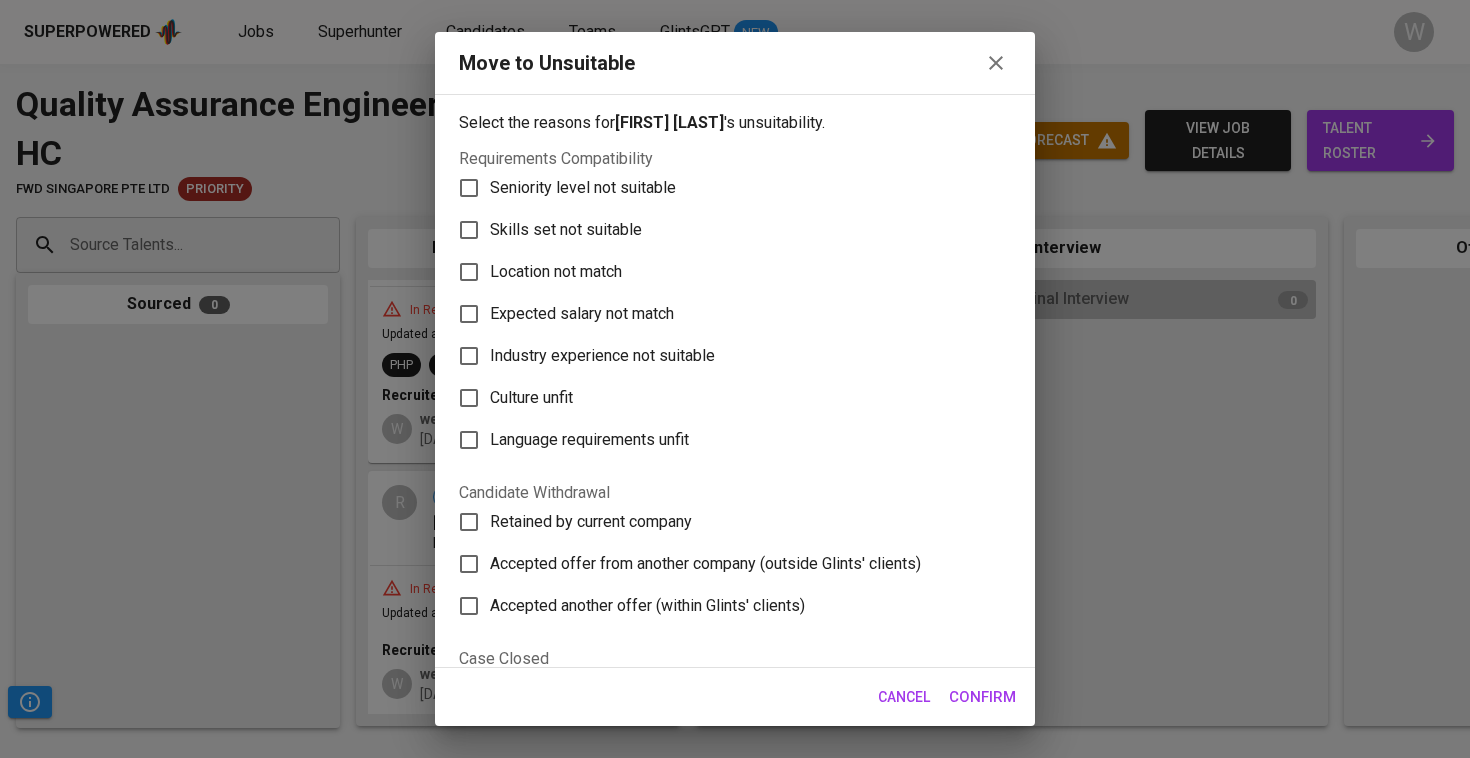 click on "Skills set not suitable" at bounding box center (566, 230) 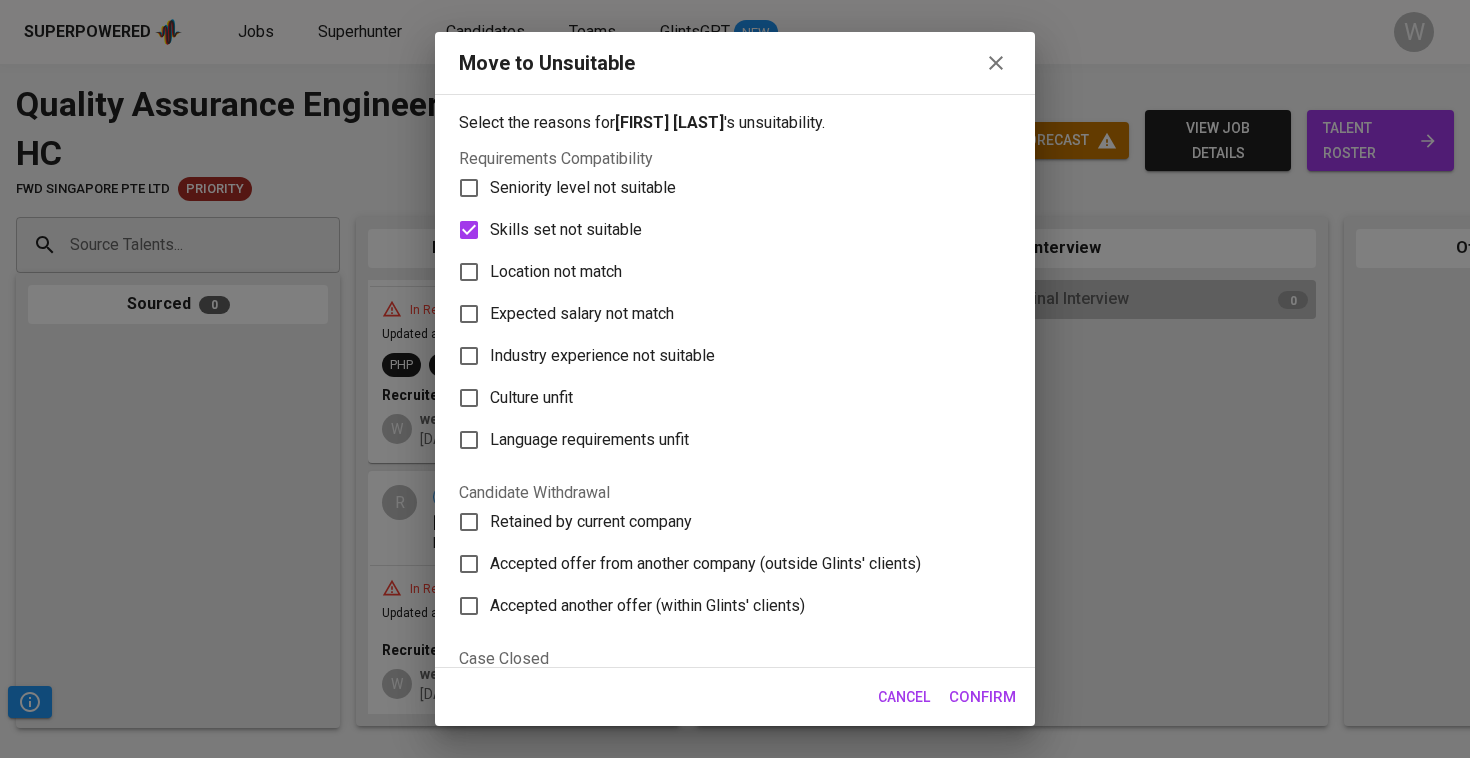 click on "Confirm" at bounding box center [982, 697] 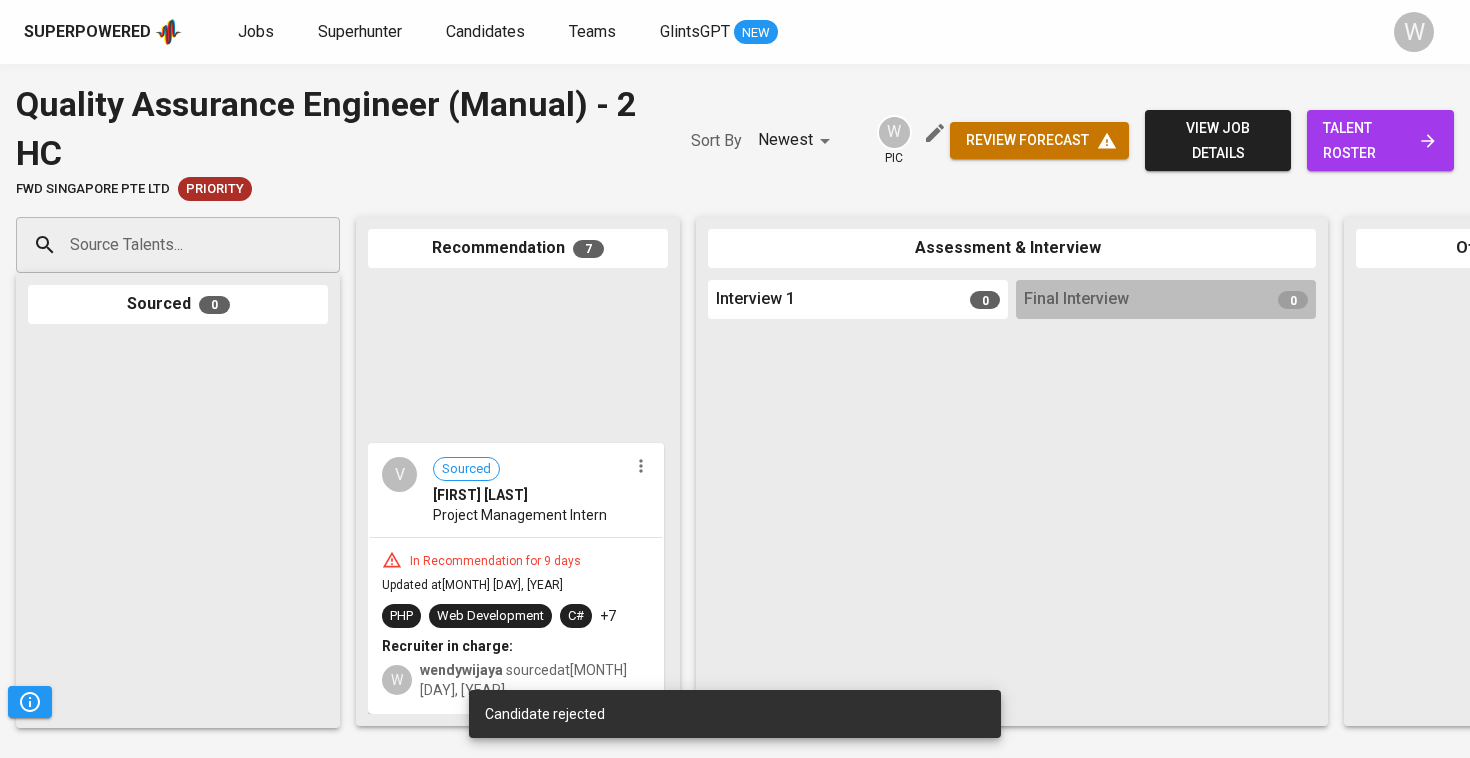 scroll, scrollTop: 1566, scrollLeft: 0, axis: vertical 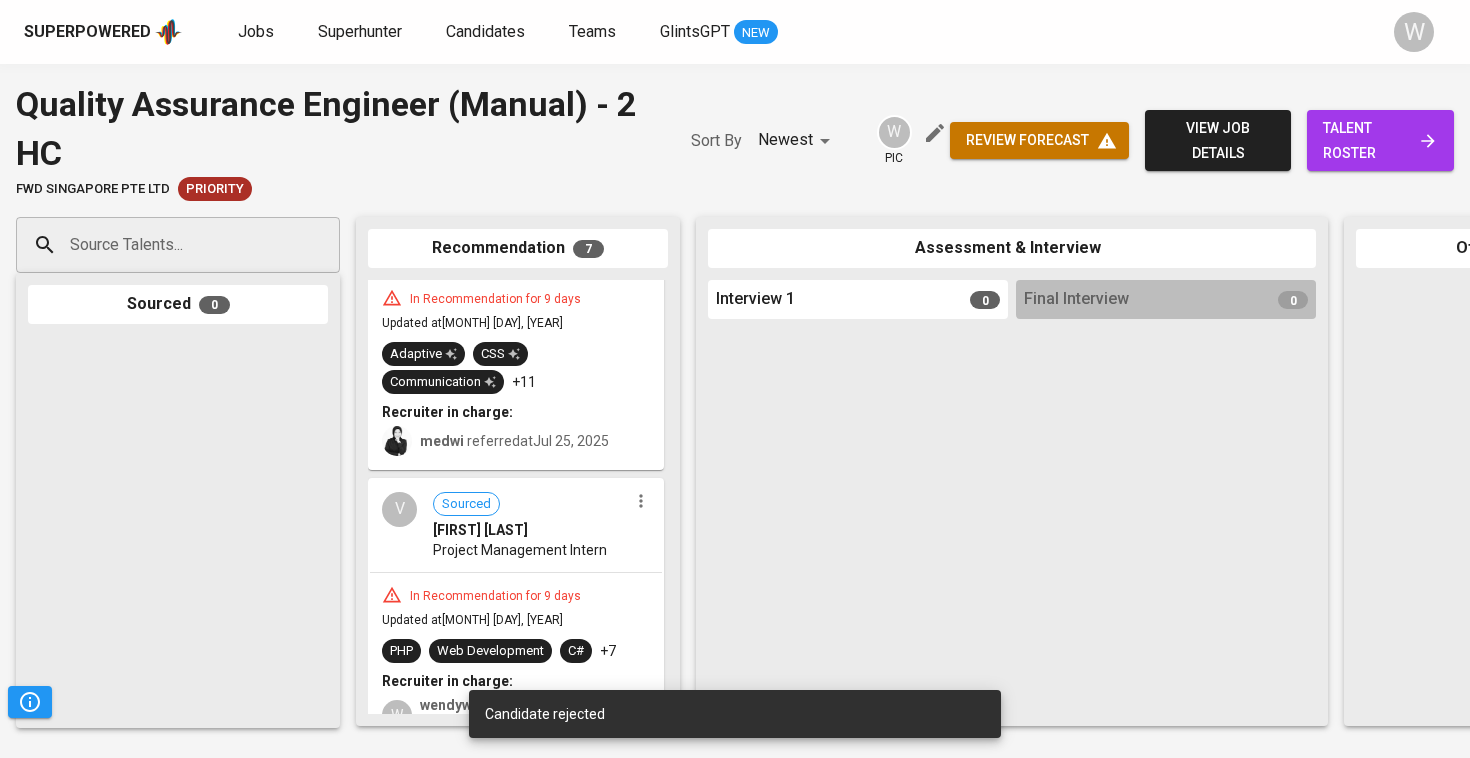 click 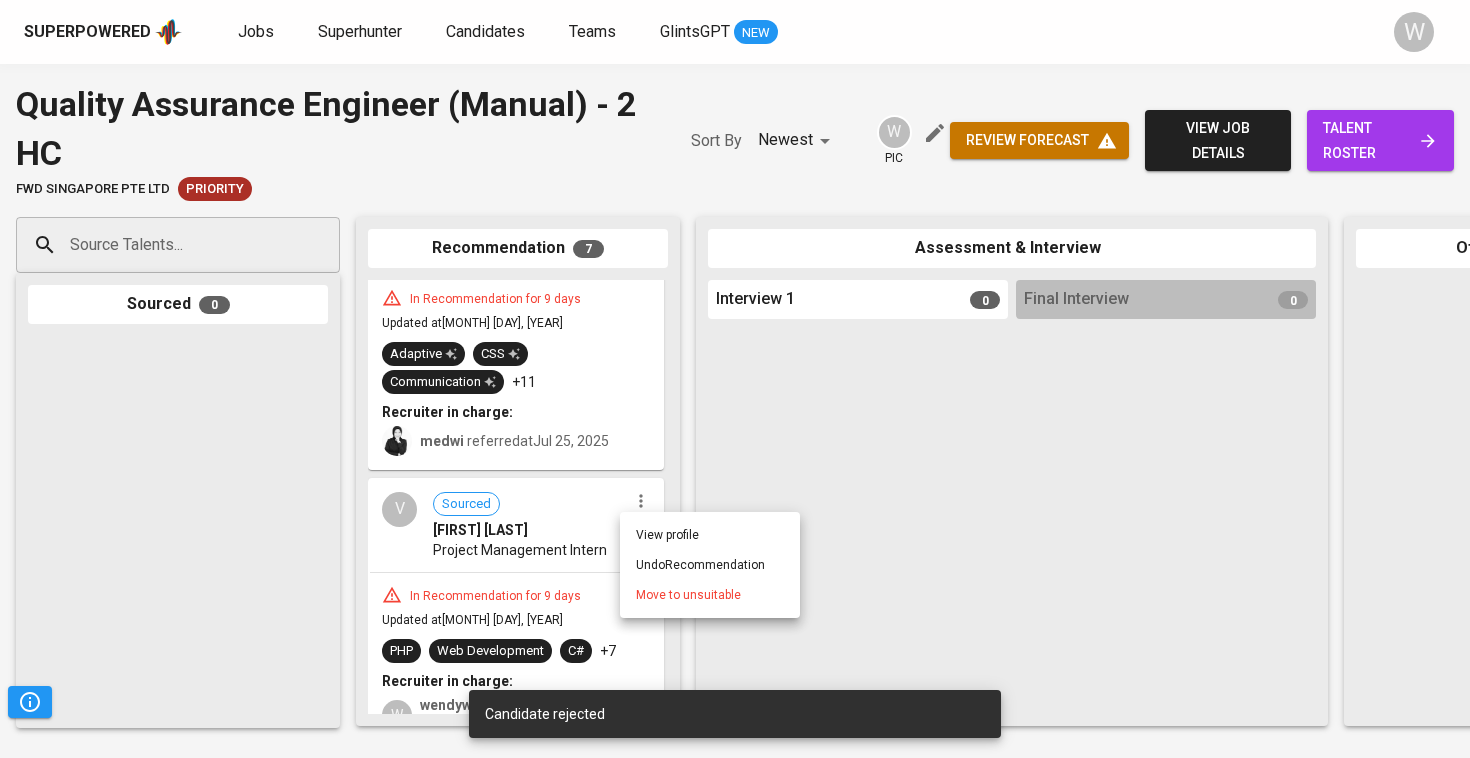 click on "Move to unsuitable" at bounding box center (688, 595) 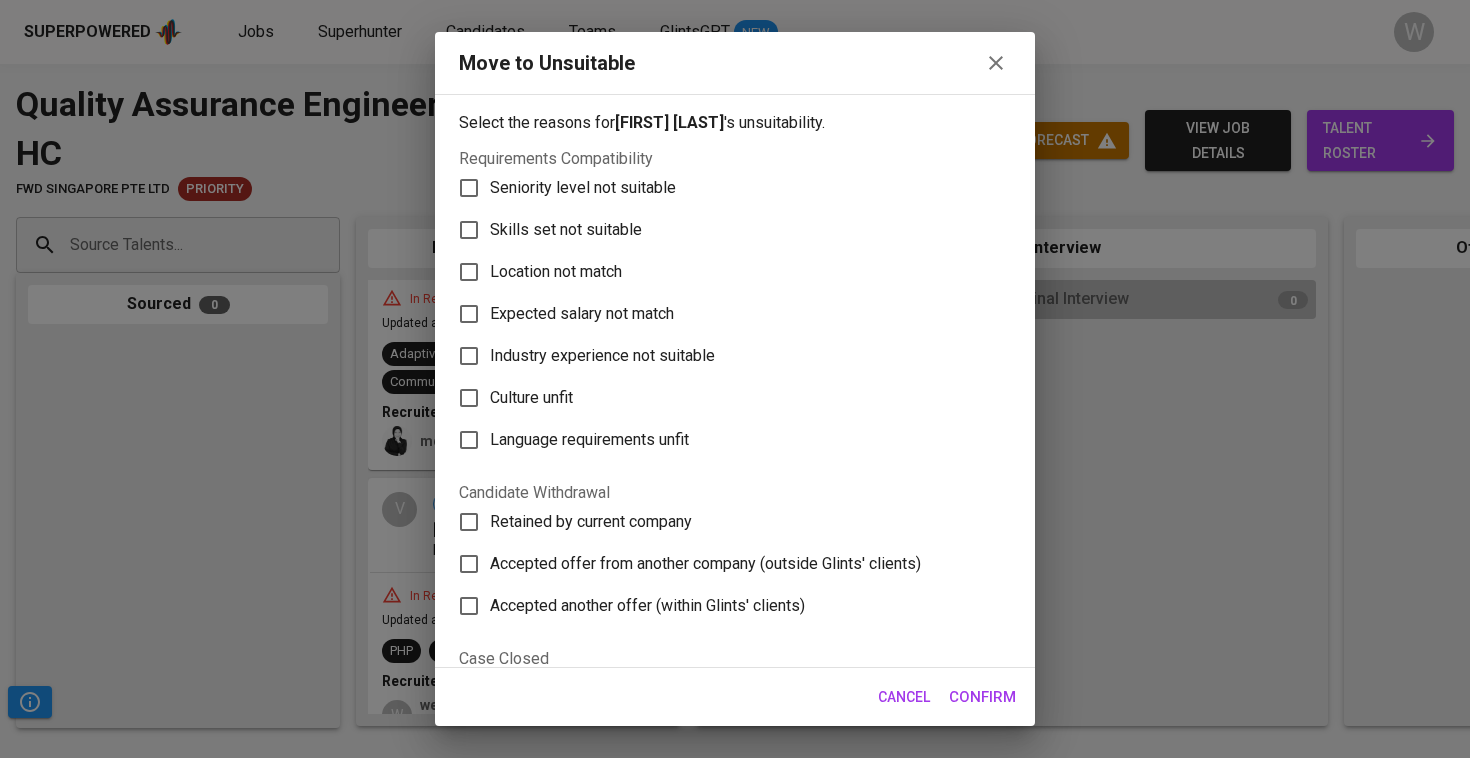 click on "Skills set not suitable" at bounding box center [566, 230] 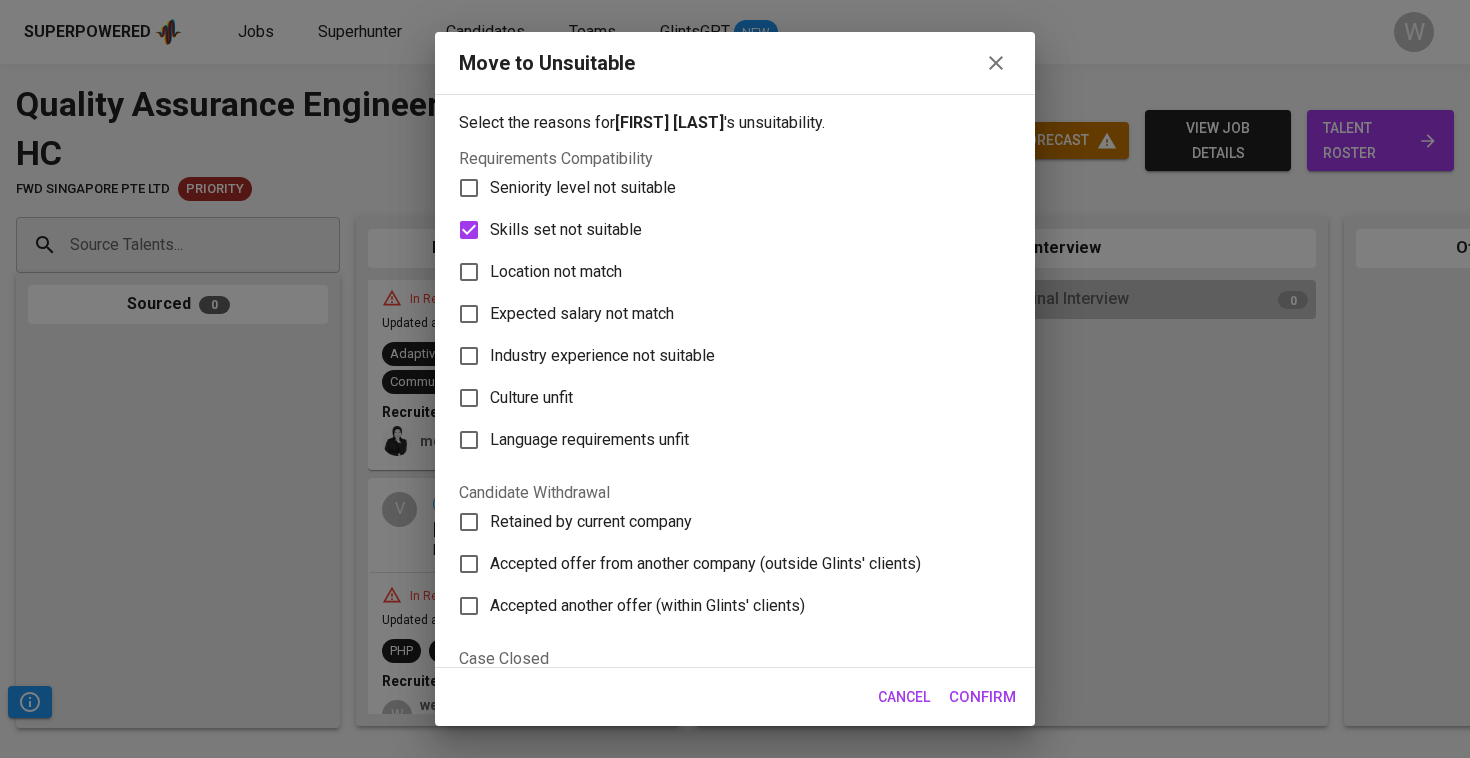 click on "Confirm" at bounding box center [982, 697] 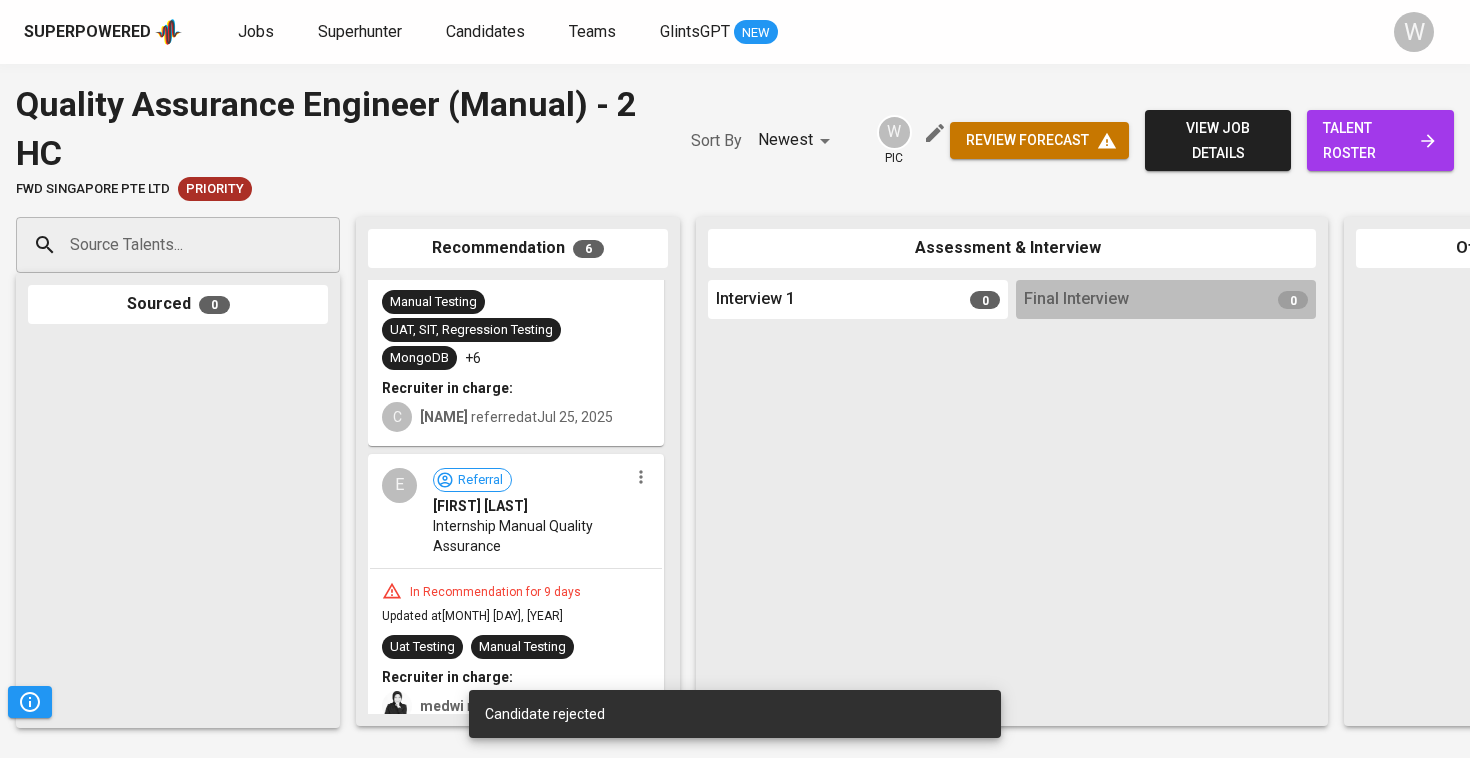scroll, scrollTop: 979, scrollLeft: 0, axis: vertical 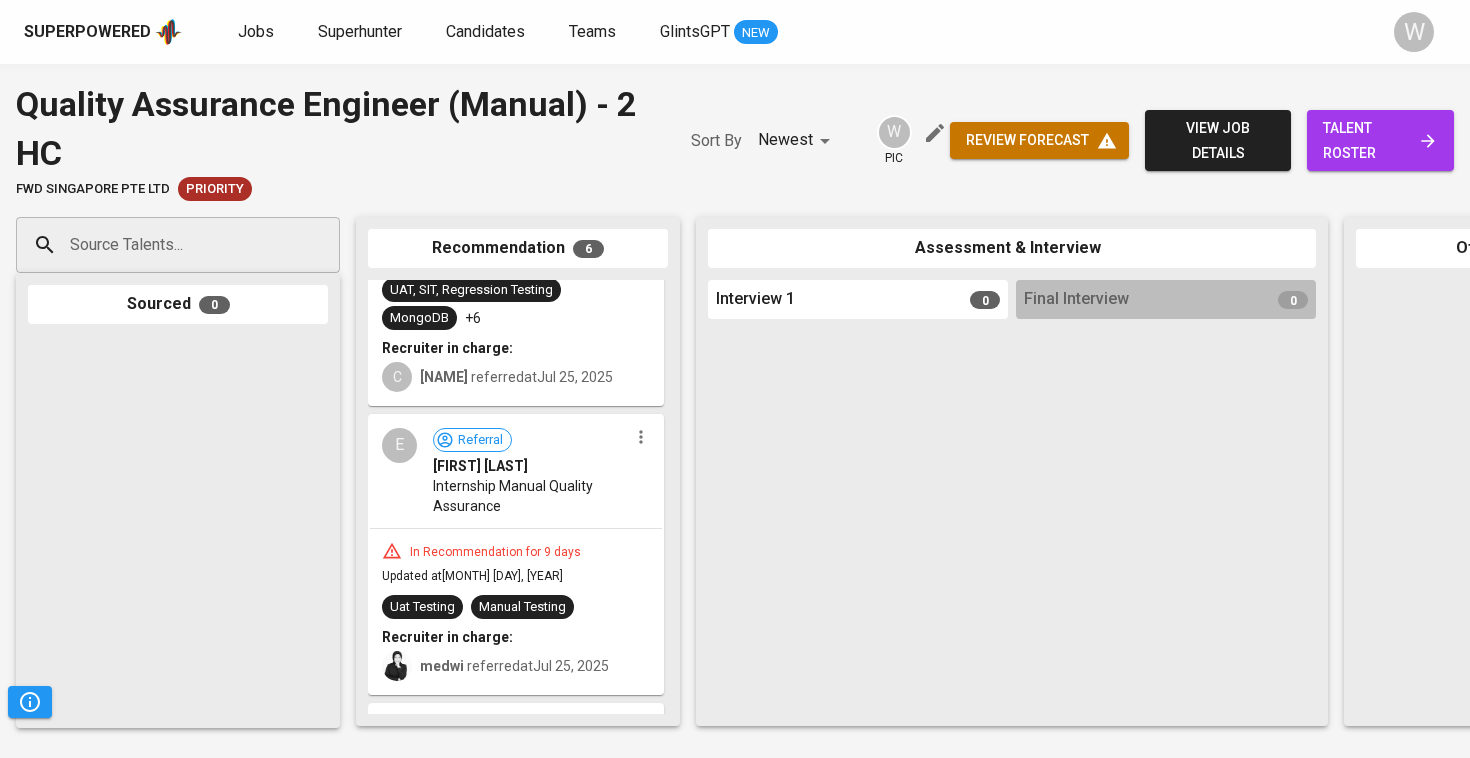 click 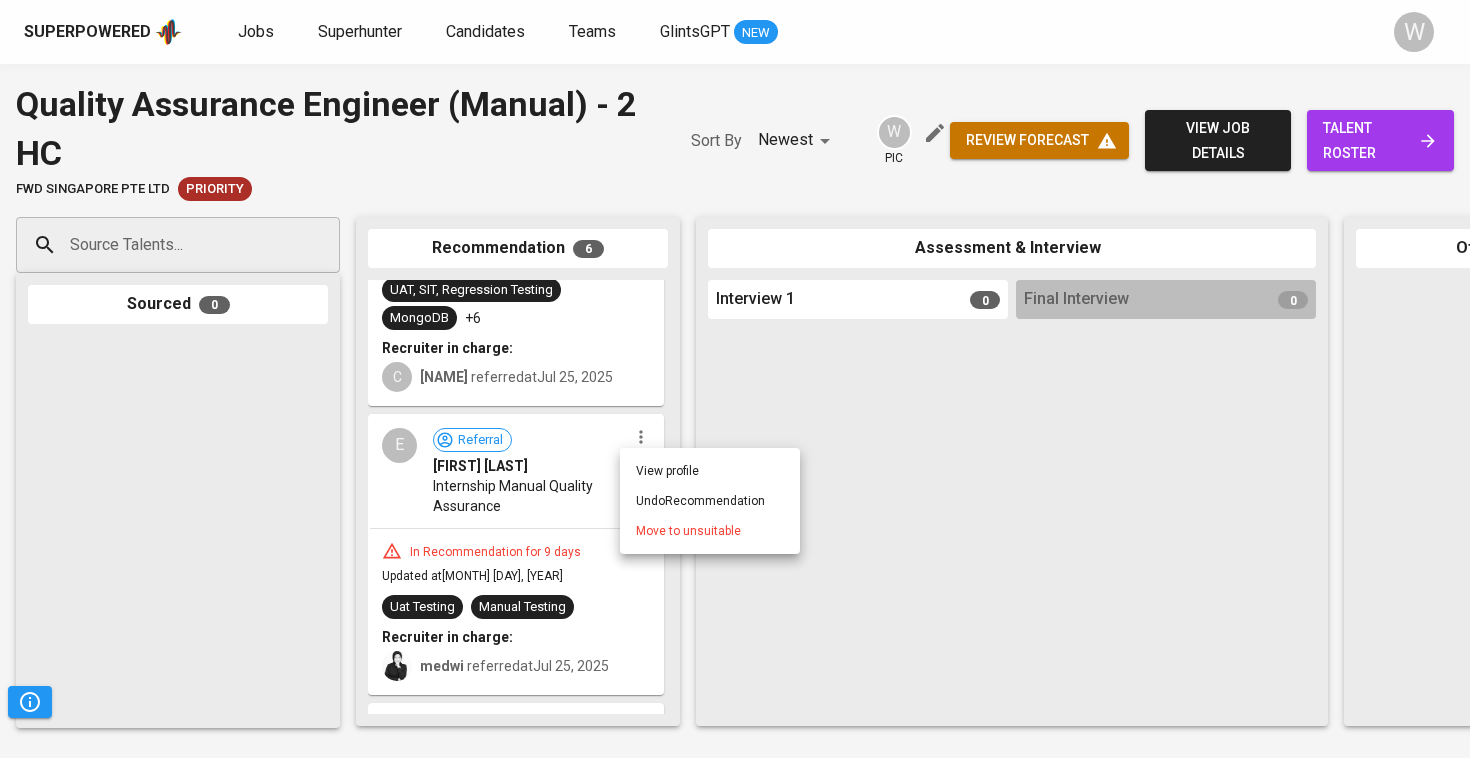click on "Move to unsuitable" at bounding box center [710, 531] 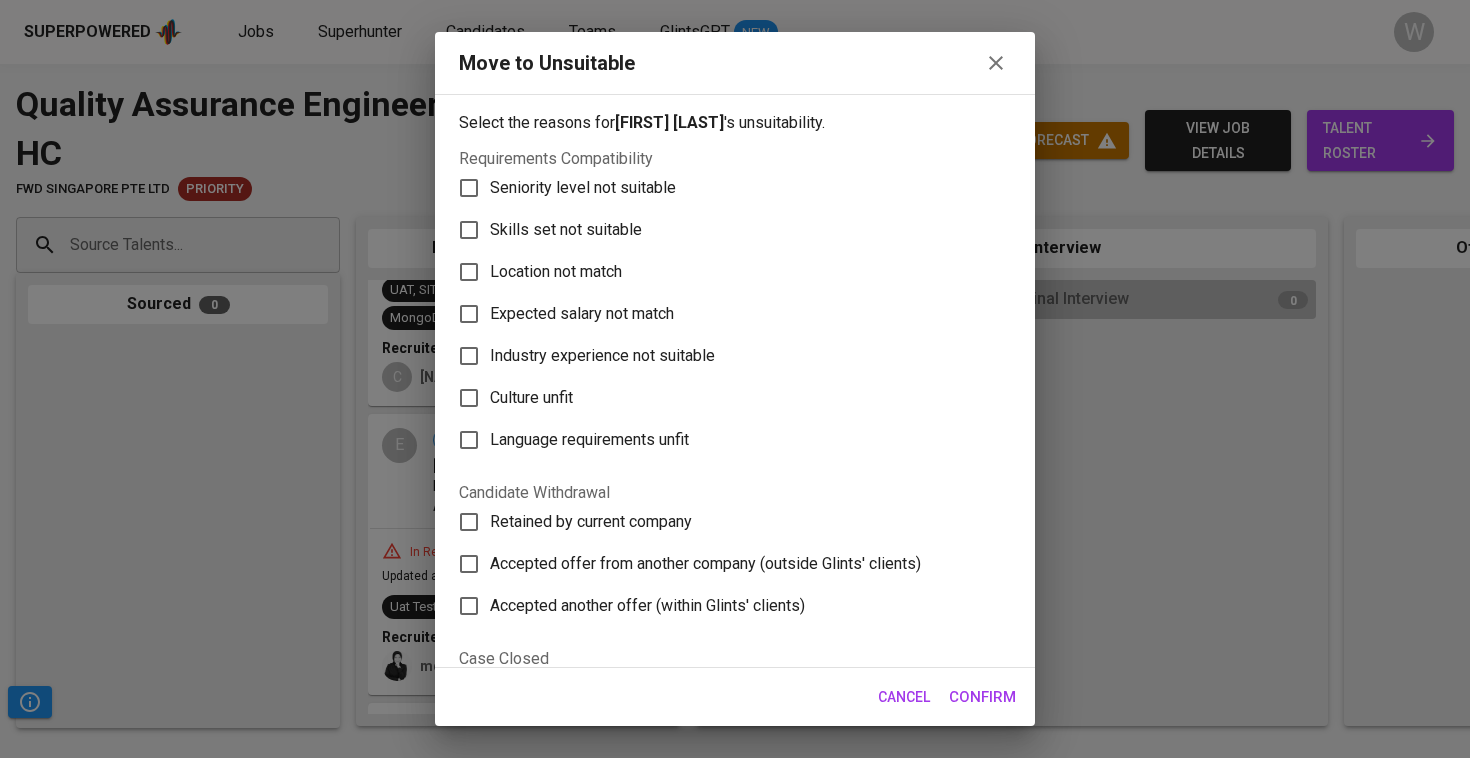 click on "Skills set not suitable" at bounding box center (566, 230) 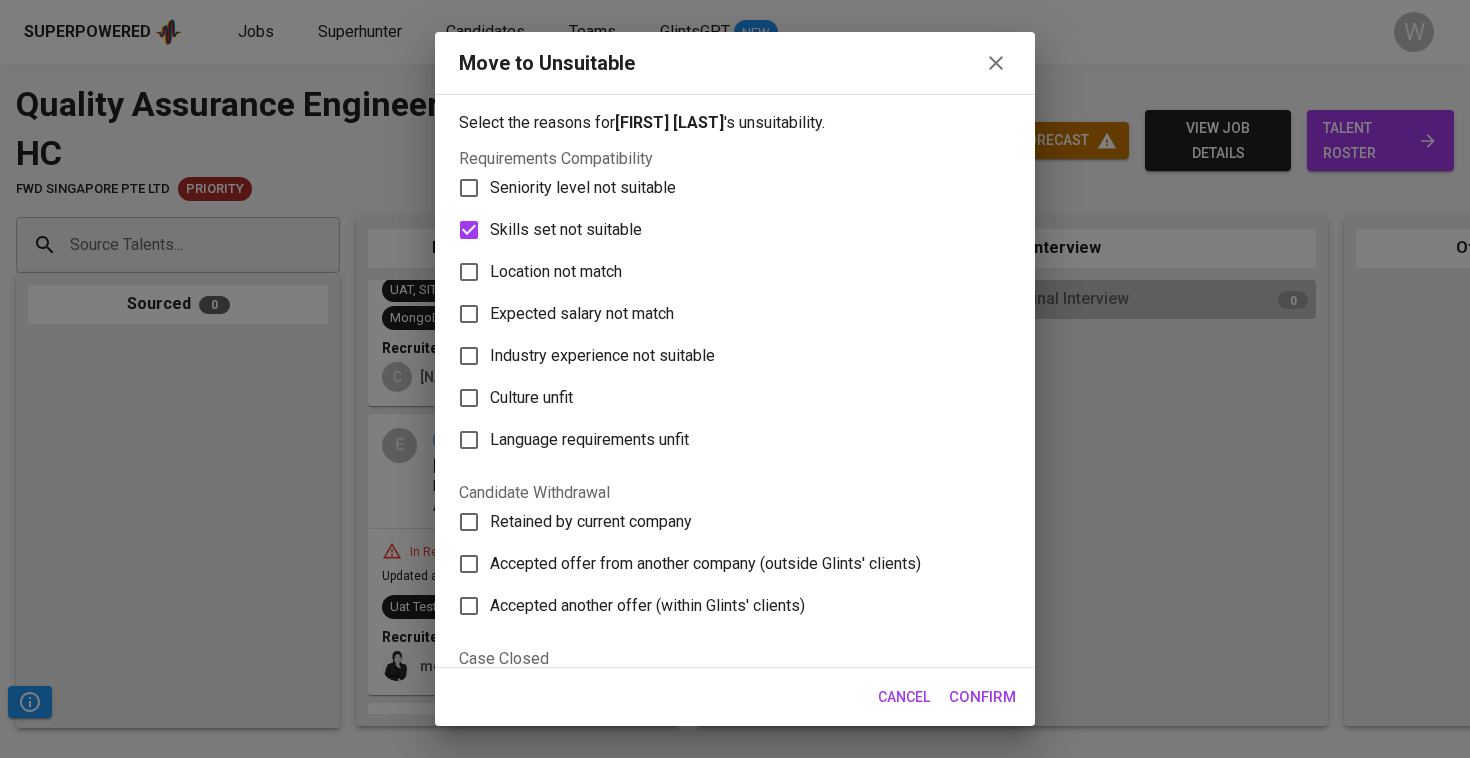 click on "Confirm" at bounding box center (982, 697) 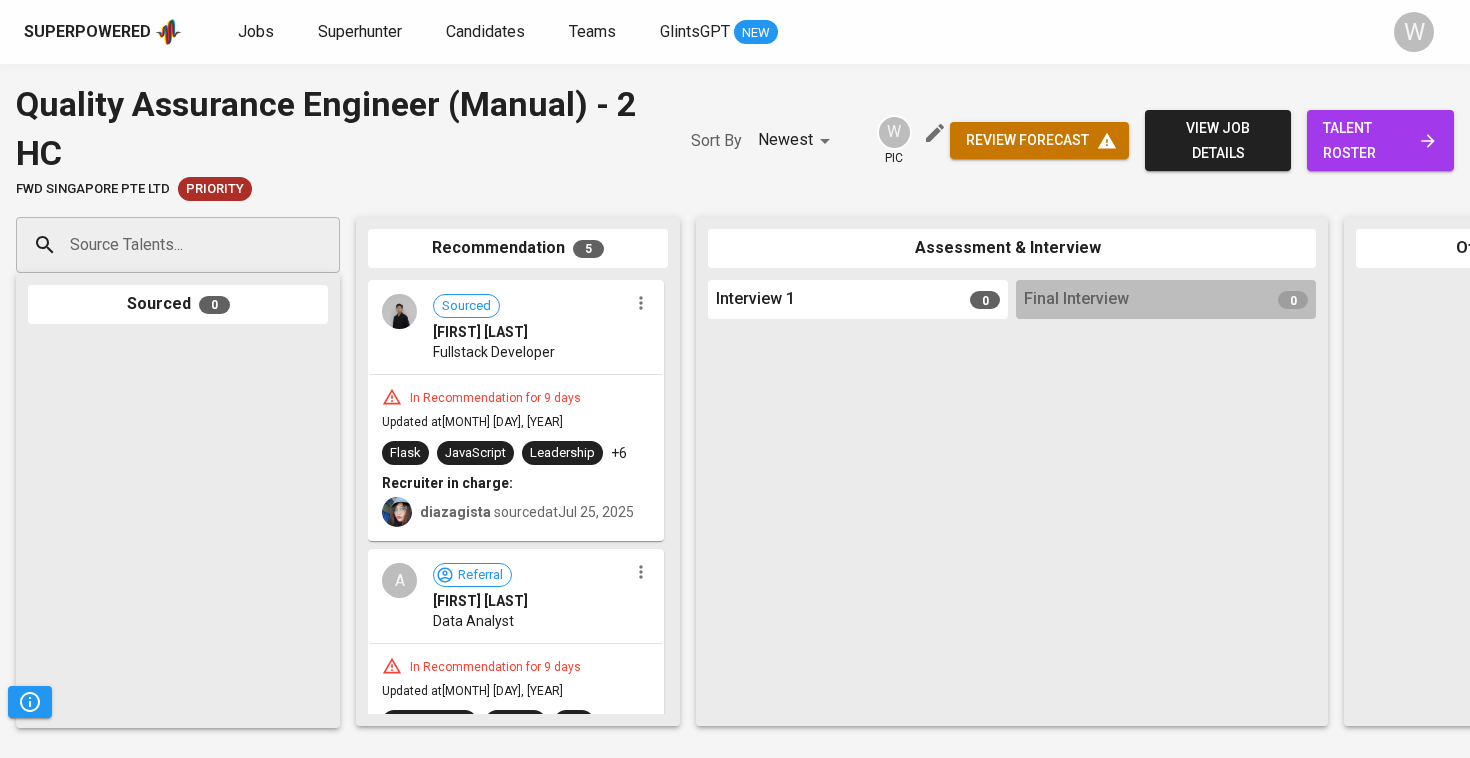 scroll, scrollTop: 0, scrollLeft: 0, axis: both 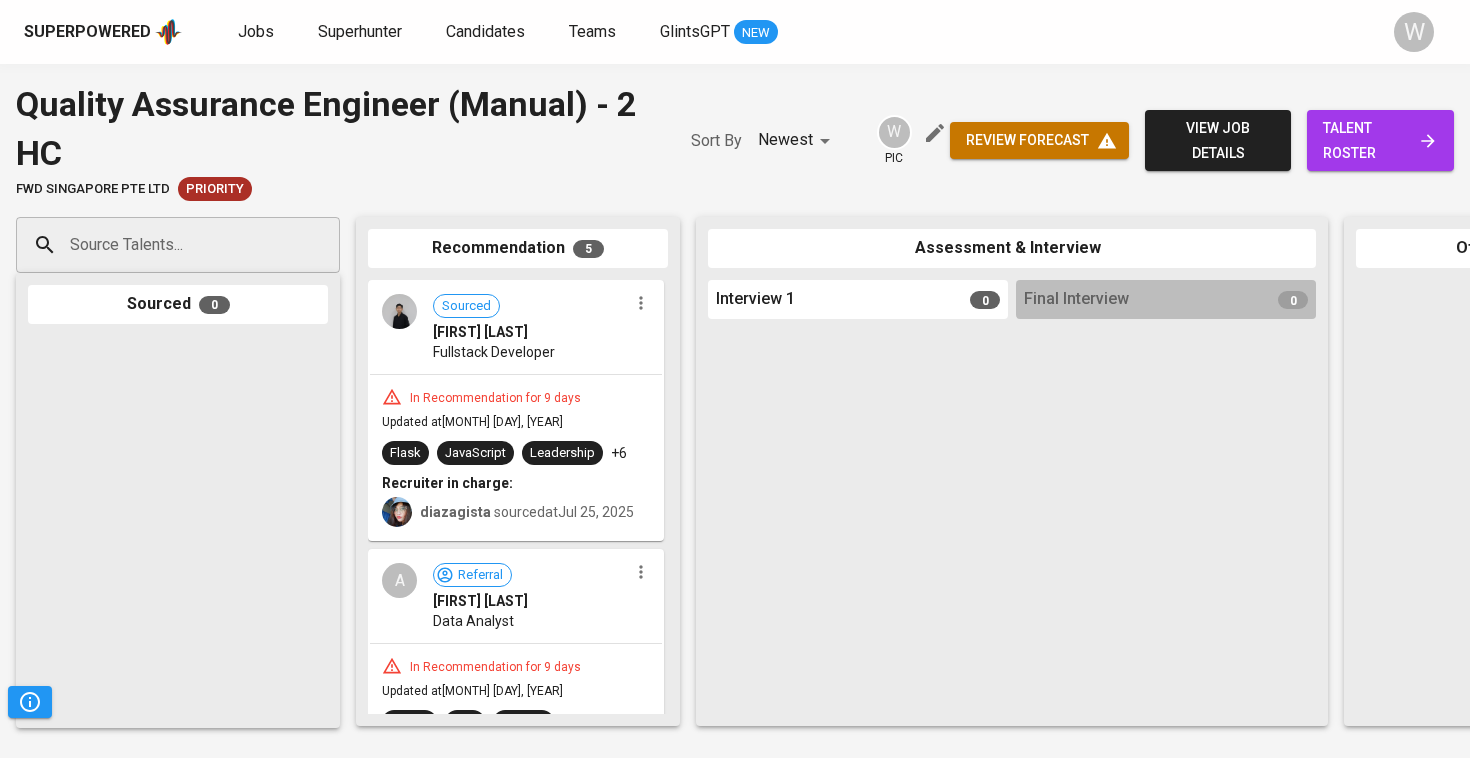 click at bounding box center (641, 303) 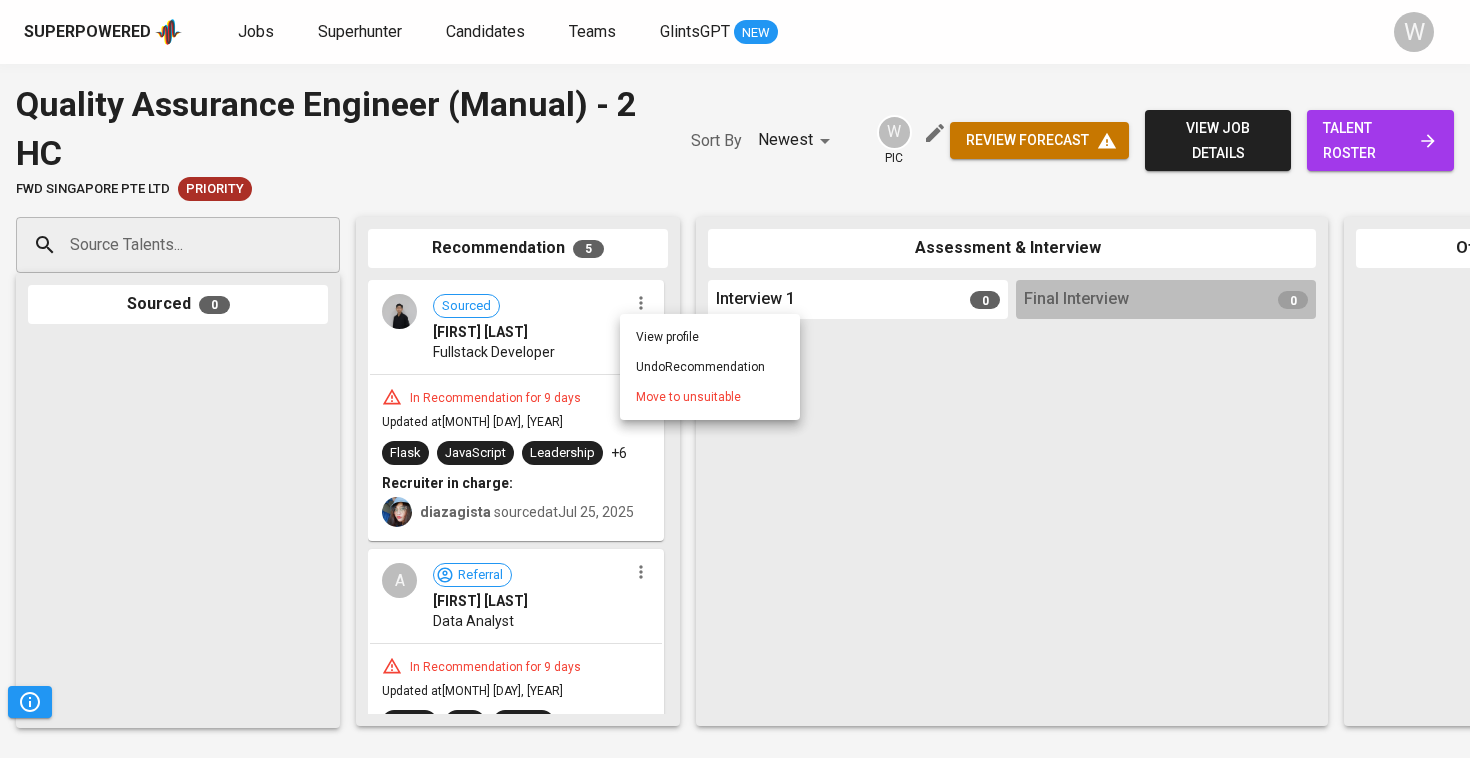 click on "Move to unsuitable" at bounding box center [688, 397] 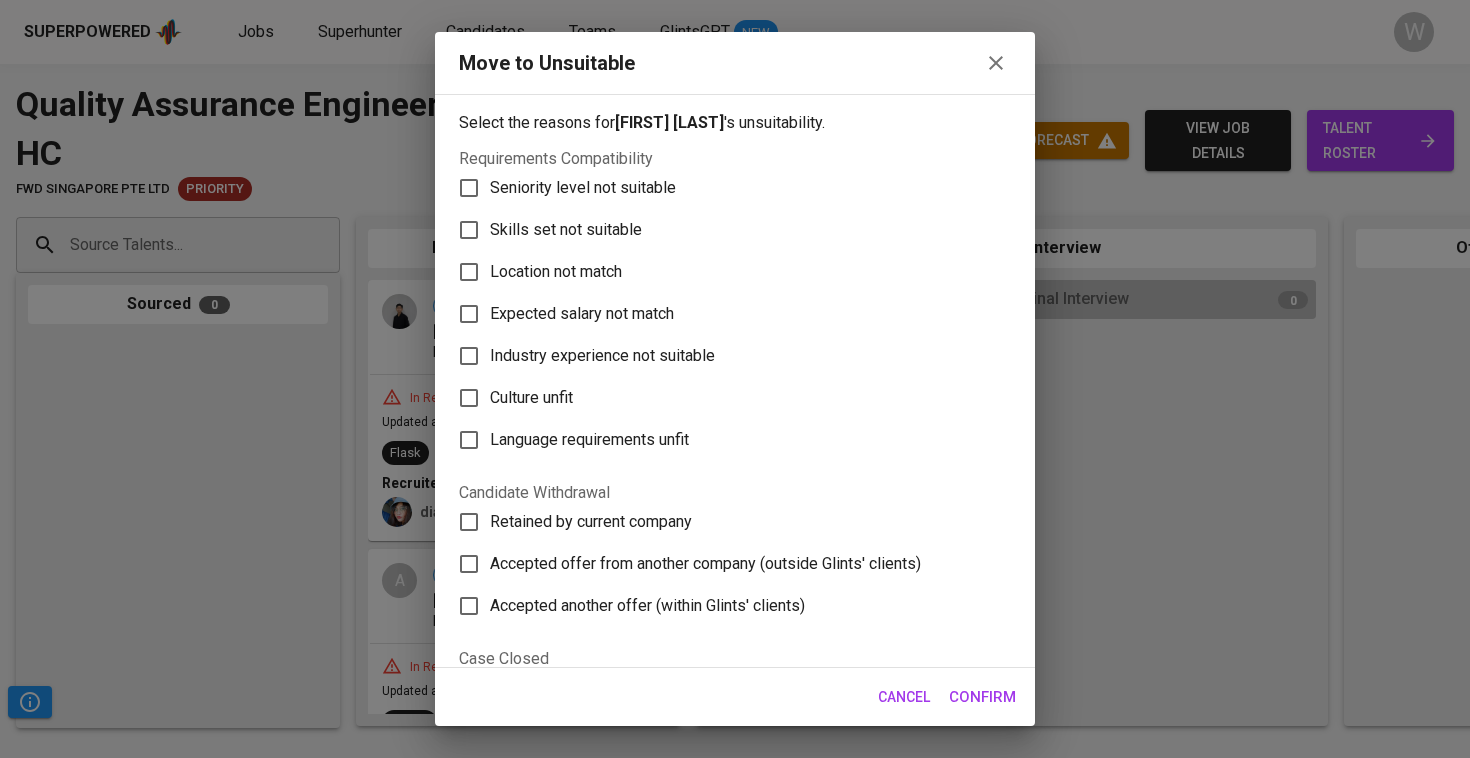click on "Skills set not suitable" at bounding box center (566, 230) 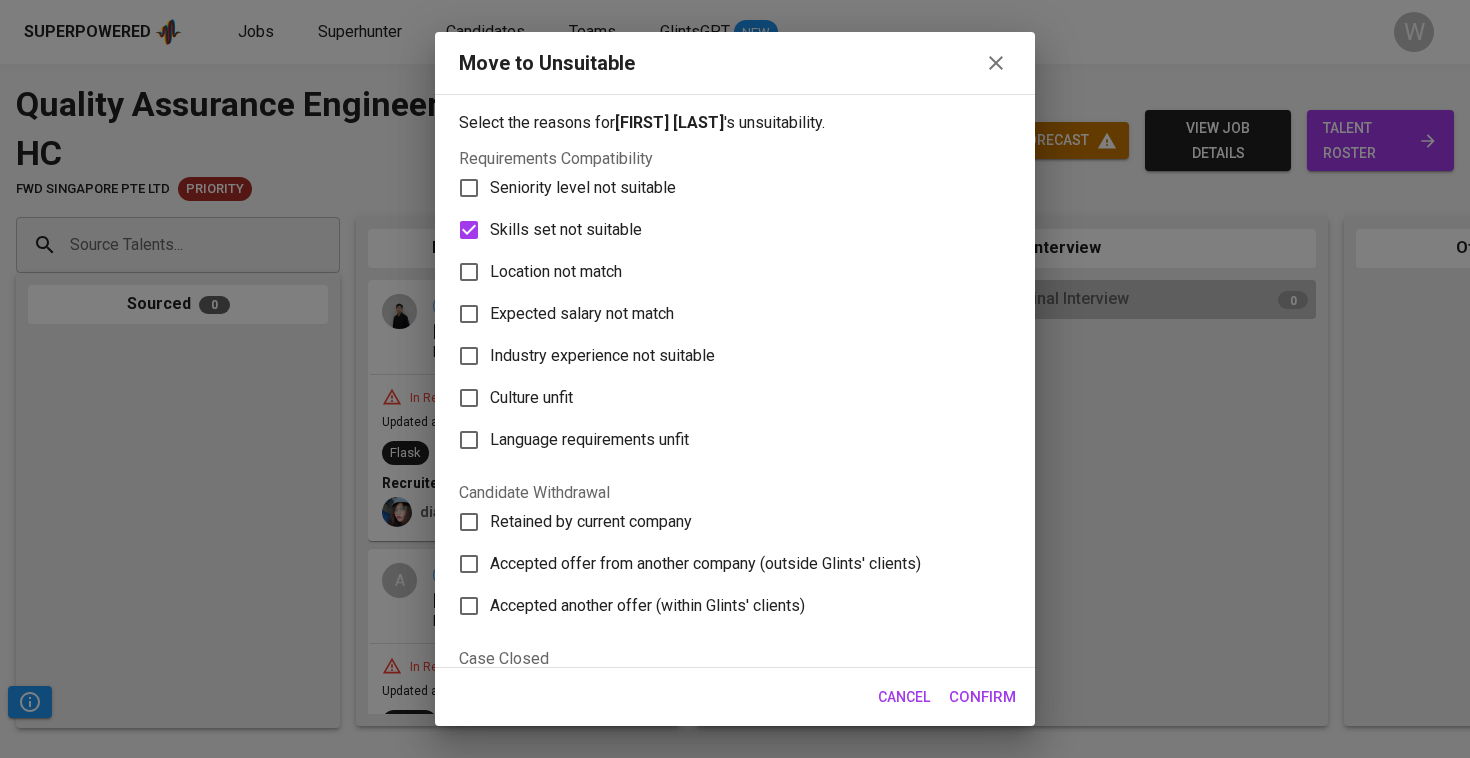 click on "Confirm" at bounding box center (982, 697) 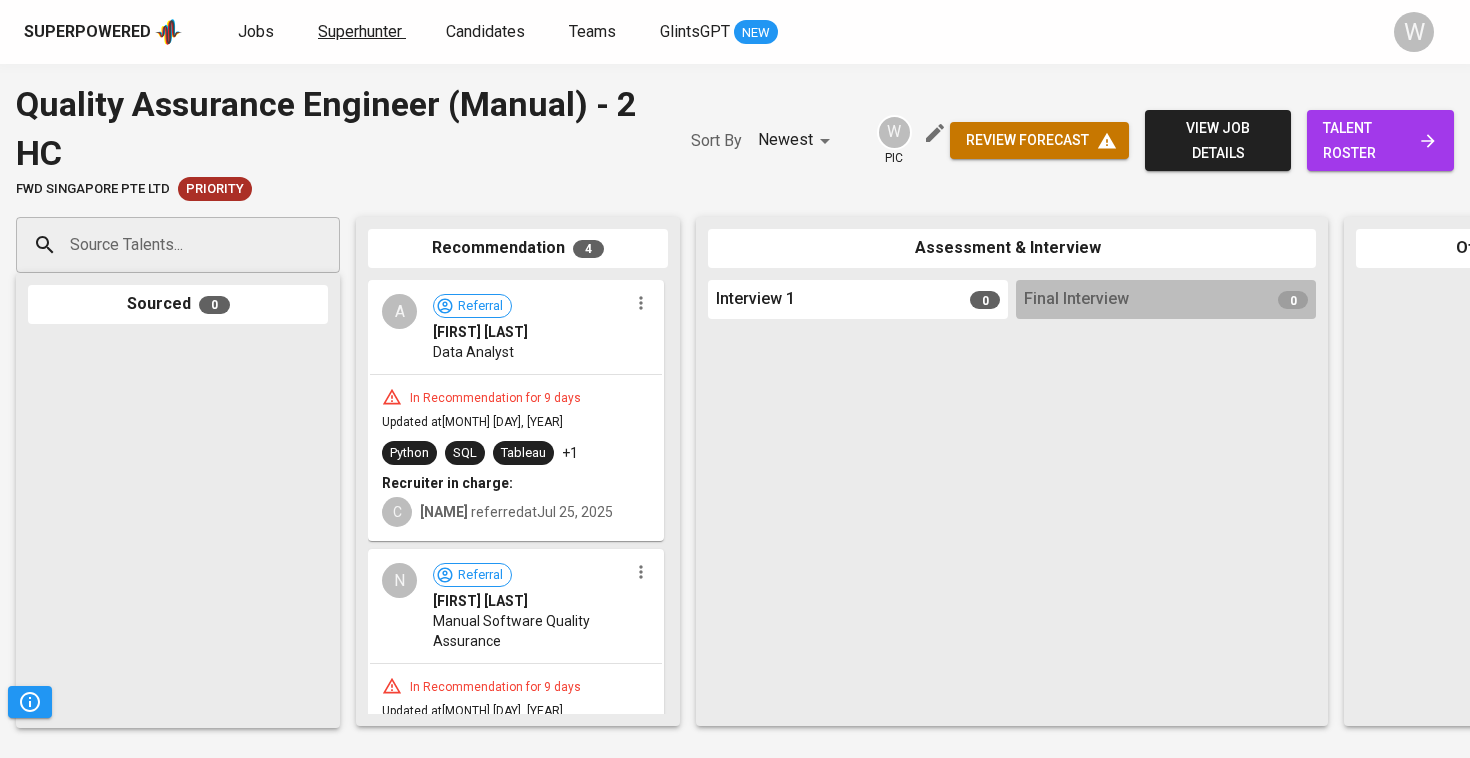 click on "Superhunter" at bounding box center (360, 31) 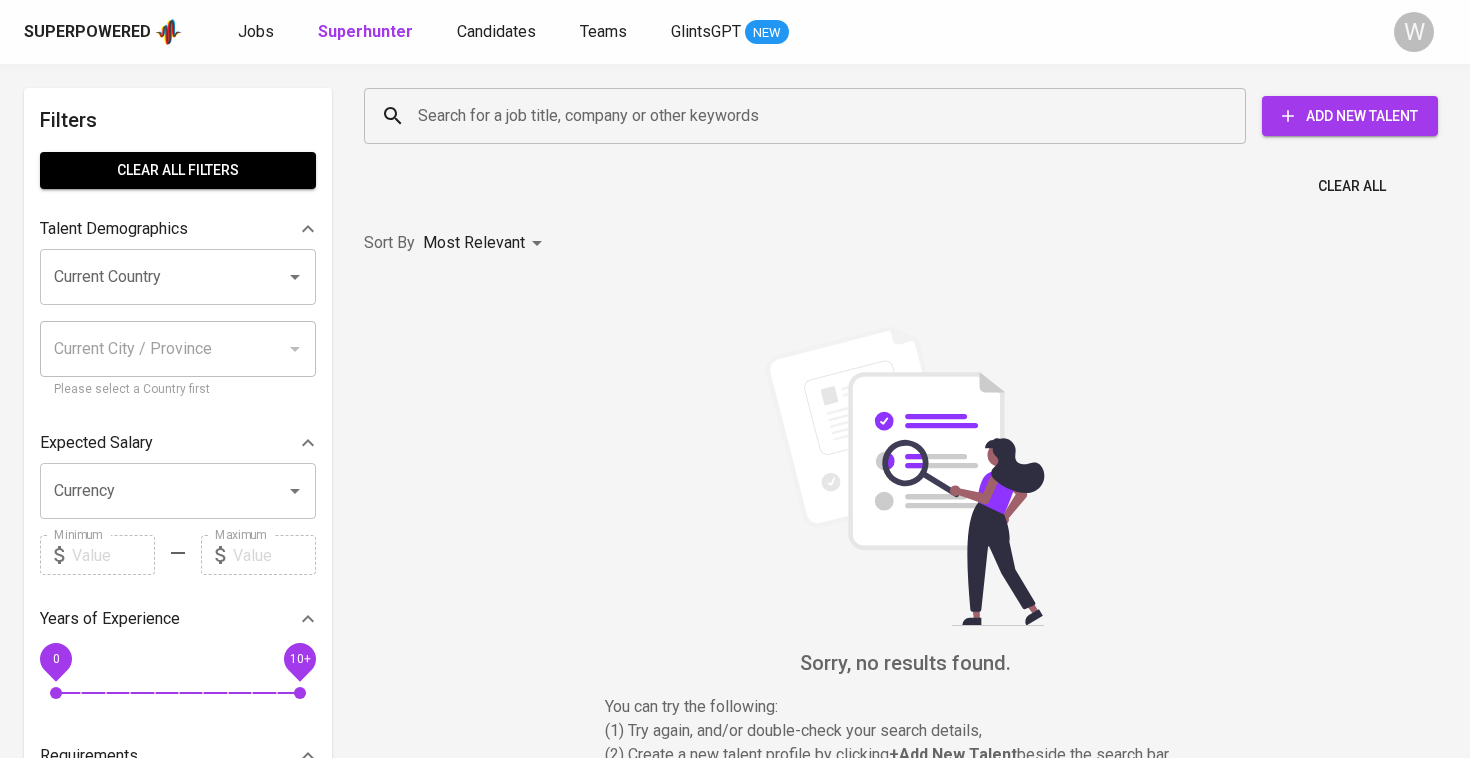 click on "Search for a job title, company or other keywords" at bounding box center [810, 116] 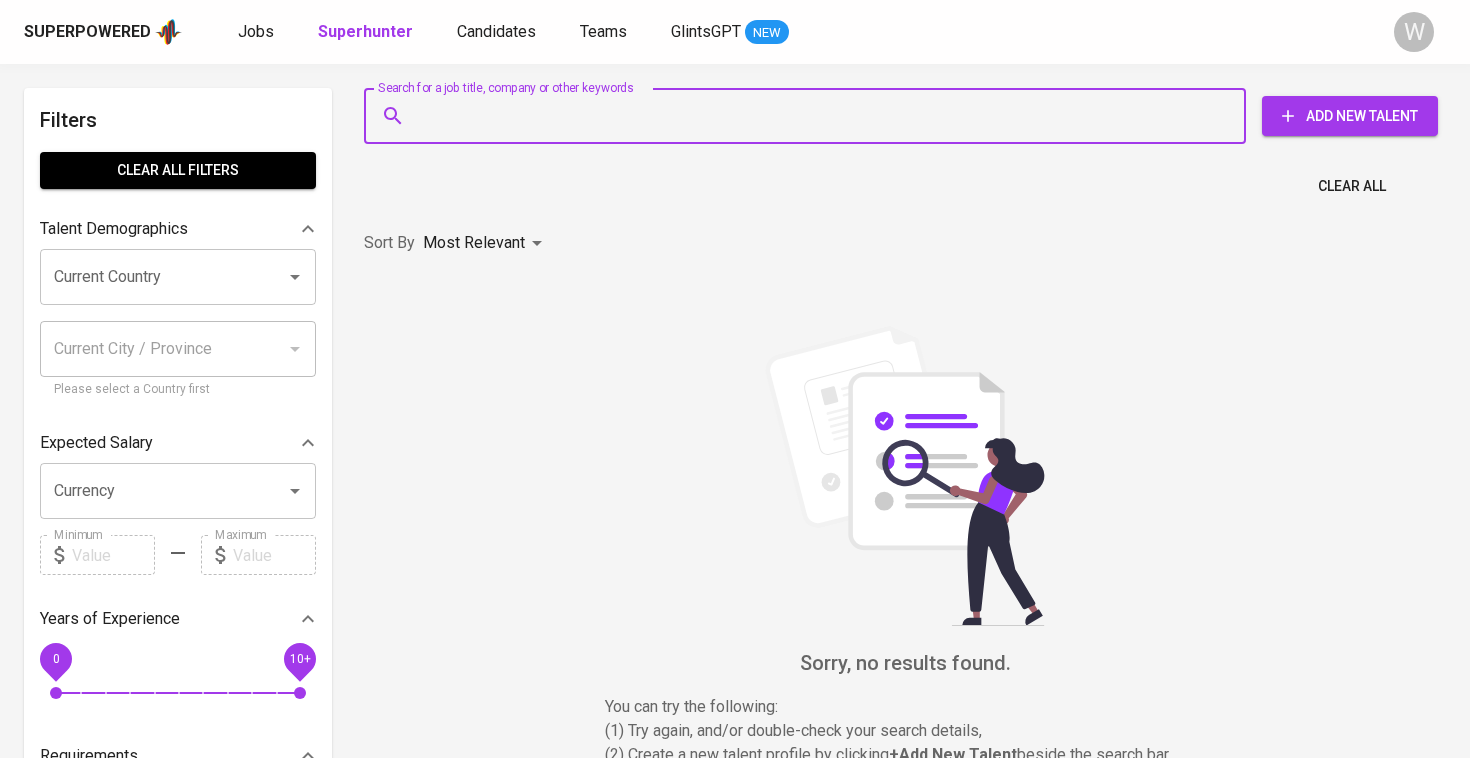 paste on "[EMAIL]" 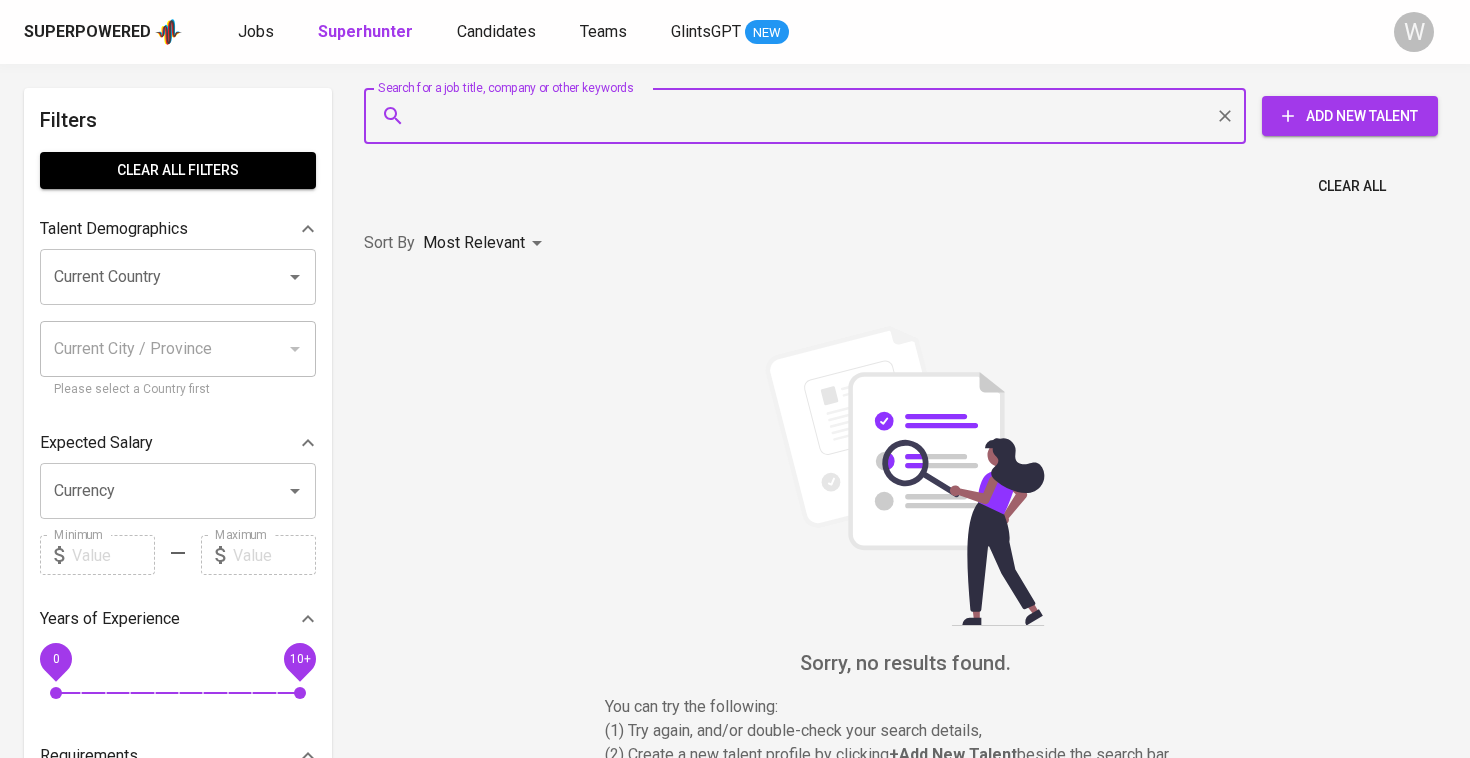 type on "[EMAIL]" 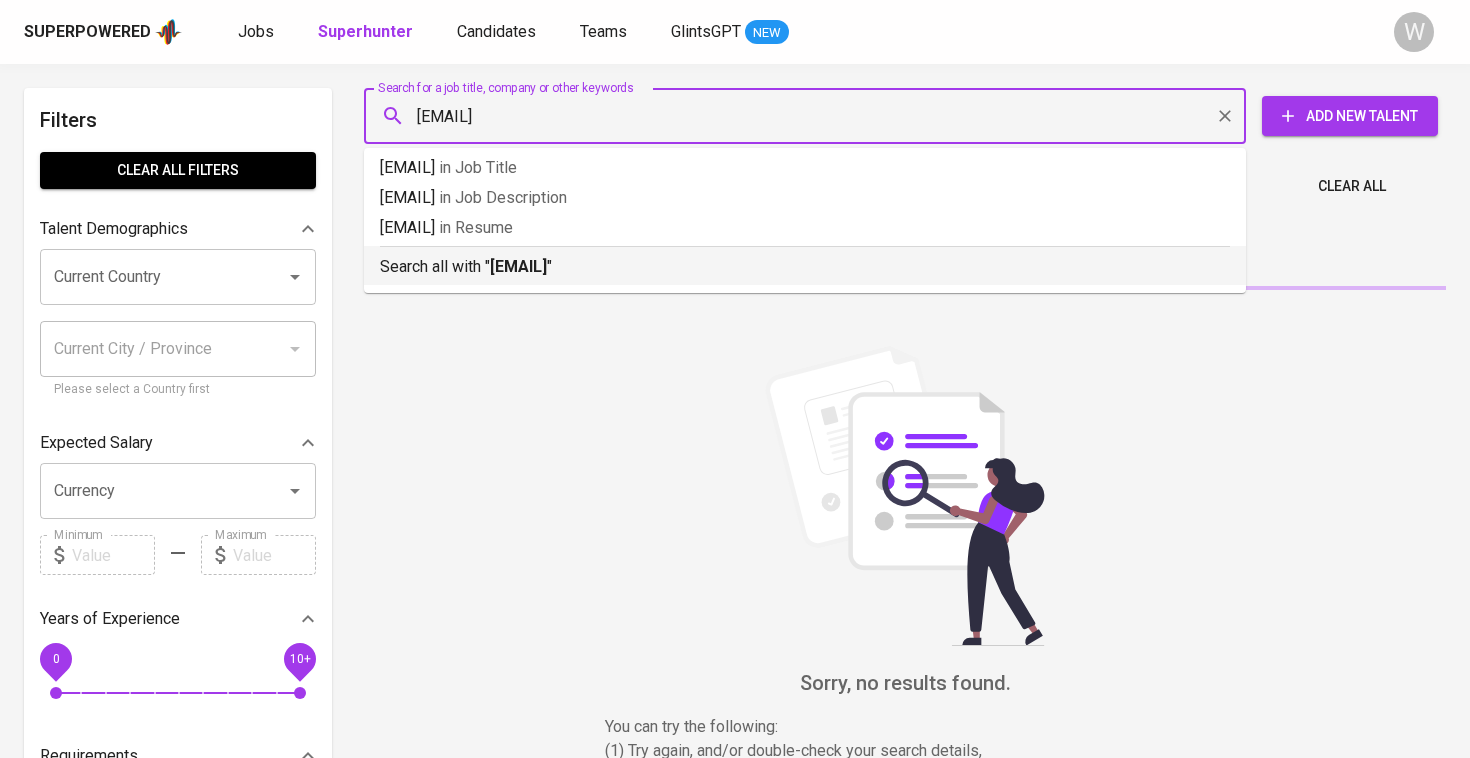 click on "[EMAIL]" at bounding box center [518, 266] 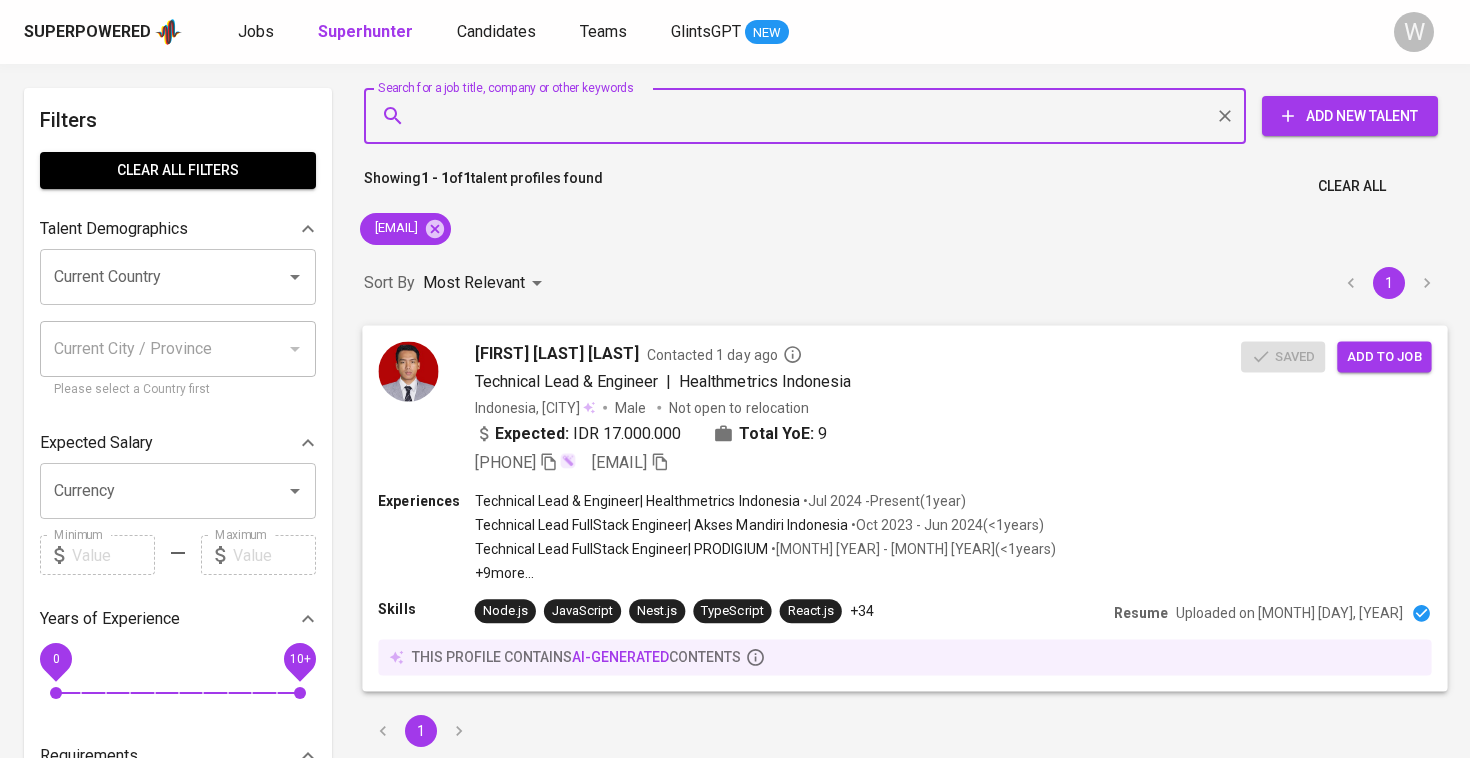 click on "[FIRST] [LAST] [LAST]" at bounding box center [557, 353] 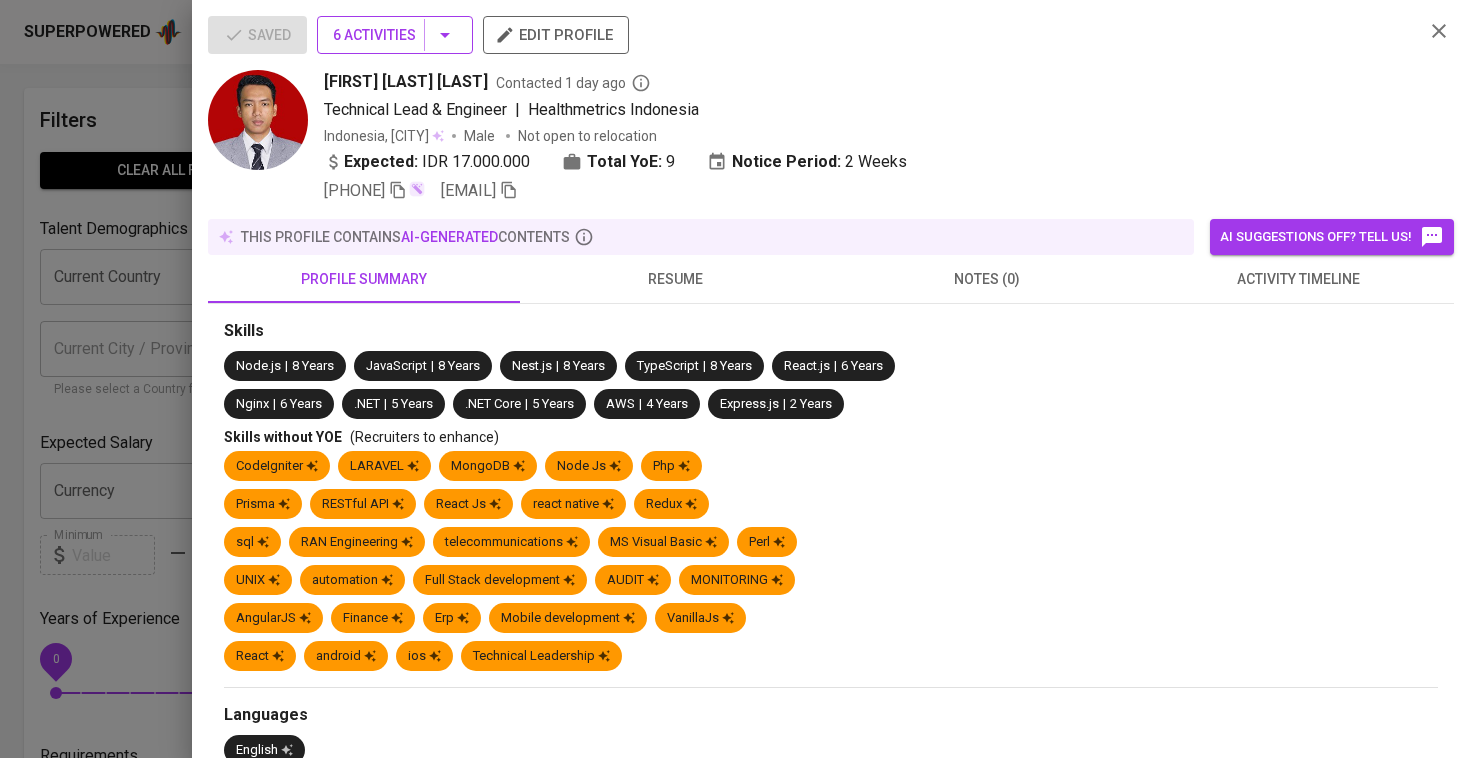 click on "6 Activities" at bounding box center (395, 35) 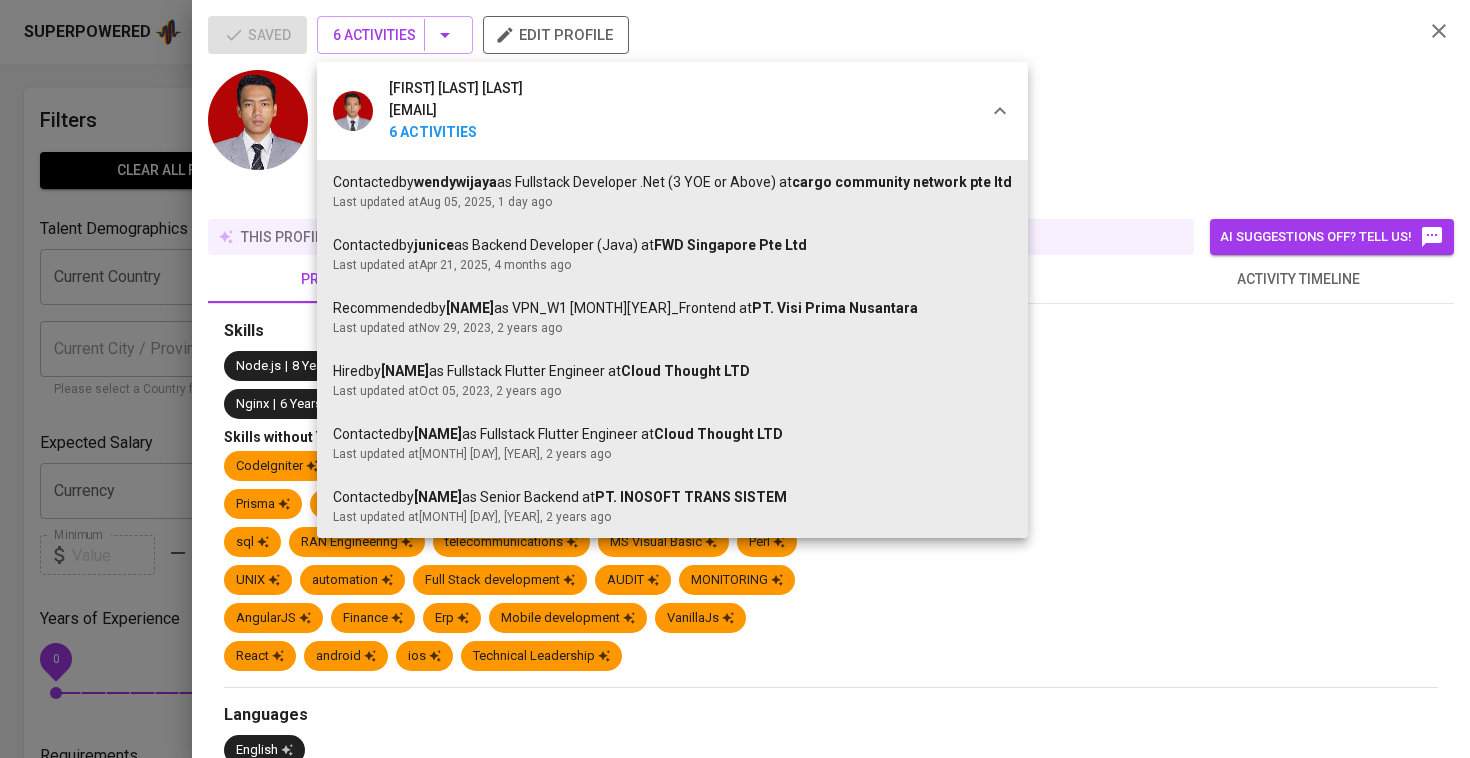 click at bounding box center (735, 379) 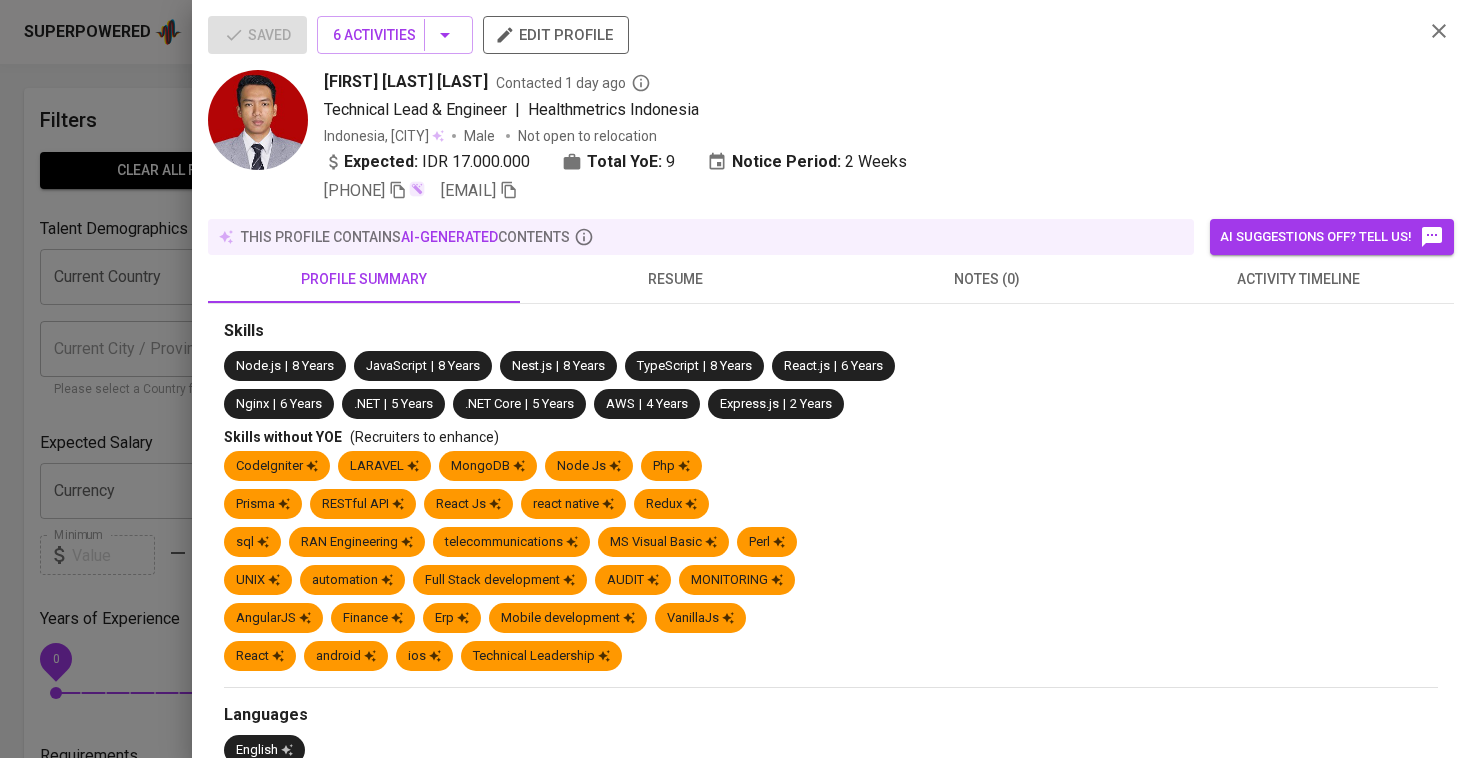 click on "activity timeline" at bounding box center (1299, 279) 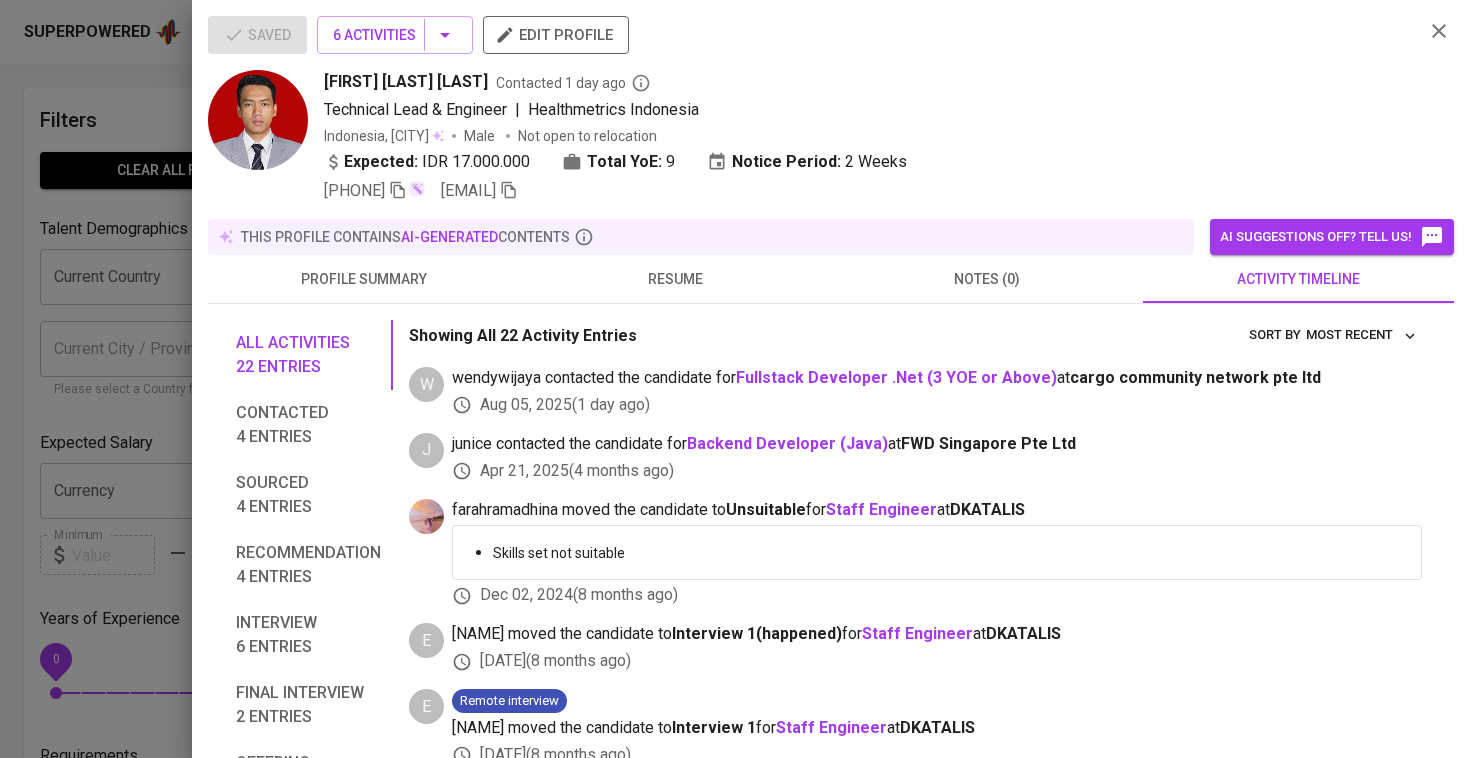 scroll, scrollTop: 7, scrollLeft: 0, axis: vertical 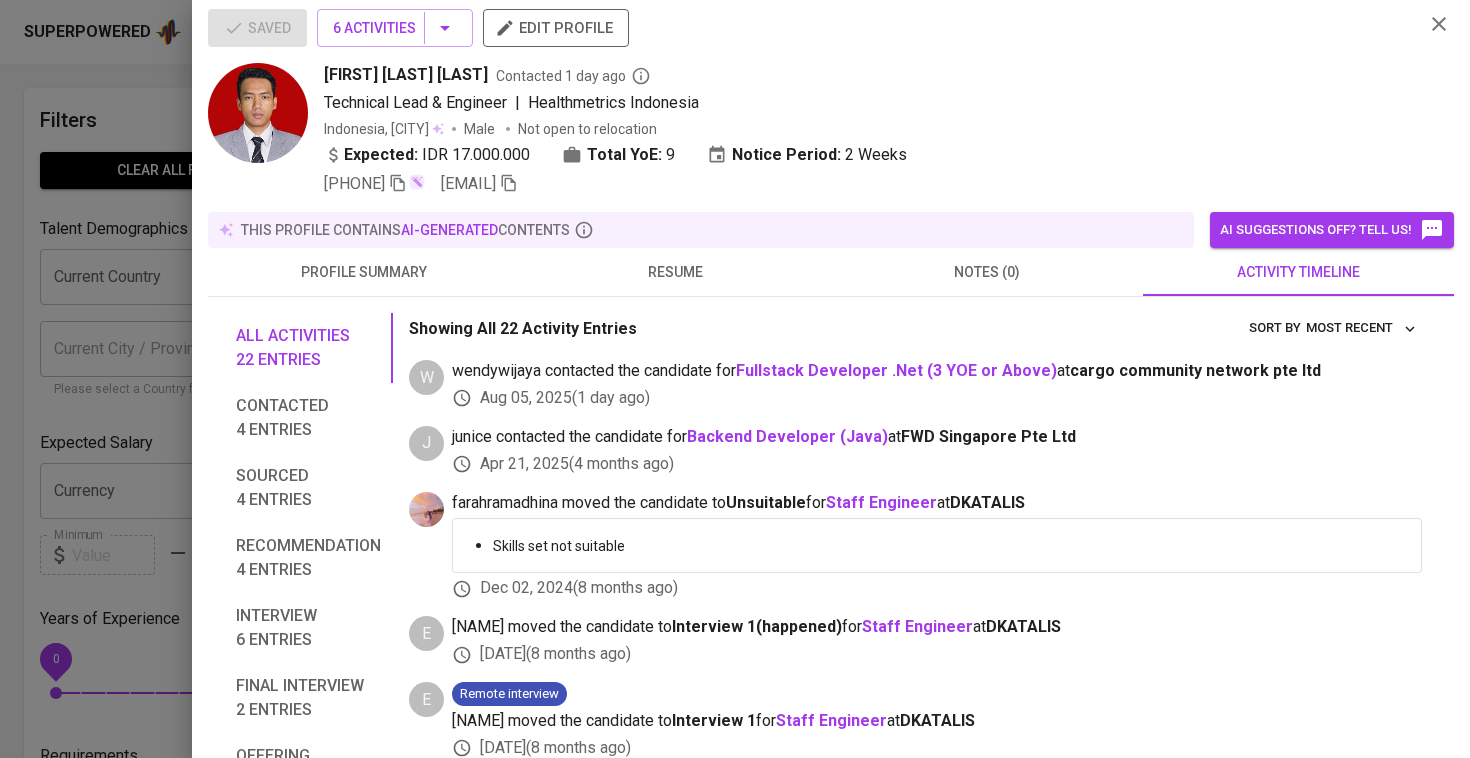 click on "Saved 6 Activities   edit profile [LAST] [FIRST] [LAST] Contacted 1 day ago  Technical Lead & Engineer | Healthmetrics Indonesia Indonesia, [CITY] Male   Not open to relocation Expected:   IDR 17.000.000 Total YoE:   9 Notice Period:   2 Weeks [PHONE]   [EMAIL]   this profile contains  AI-generated  contents AI suggestions off? Tell us! profile summary resume notes (0) activity timeline All activities 22 entries Contacted 4 entries Sourced 4 entries Recommendation 4 entries Interview 6 entries Final interview 2 entries Offering 1 entry Hired 1 entry Unsuitable 2 entries Showing All 22 Activity Entries Most Recent sort by W [NAME] contacted the candidate for  Fullstack Developer .Net (3 YOE or Above)  at  cargo community network pte ltd   [DATE]  ( 1 day ago ) J [NAME] contacted the candidate for  Backend Developer (Java)  at  FWD Singapore Pte Ltd   [DATE]  ( 4 months ago ) [NAME] moved the candidate to  Unsuitable  for  Staff Engineer  at     (" at bounding box center [831, 1001] 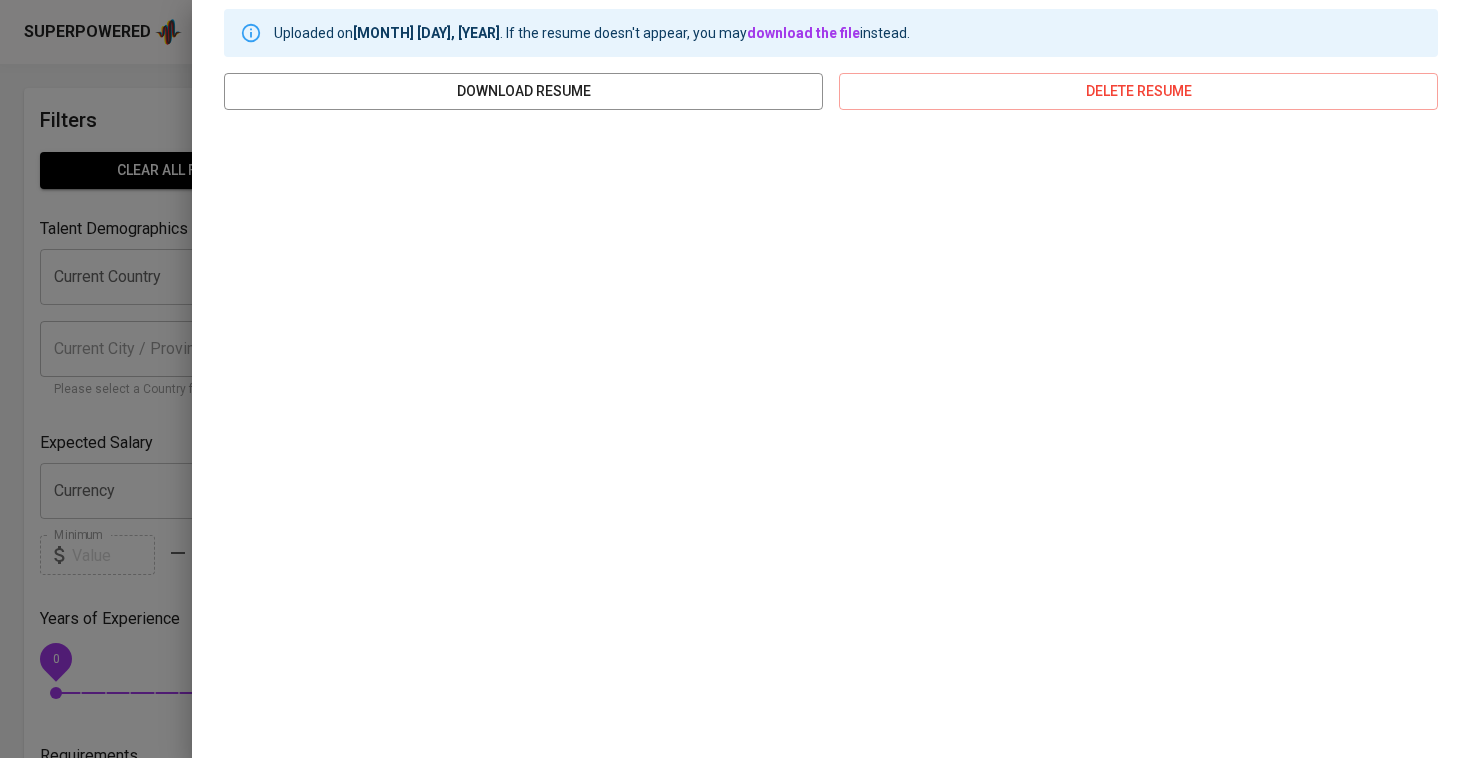 scroll, scrollTop: 310, scrollLeft: 0, axis: vertical 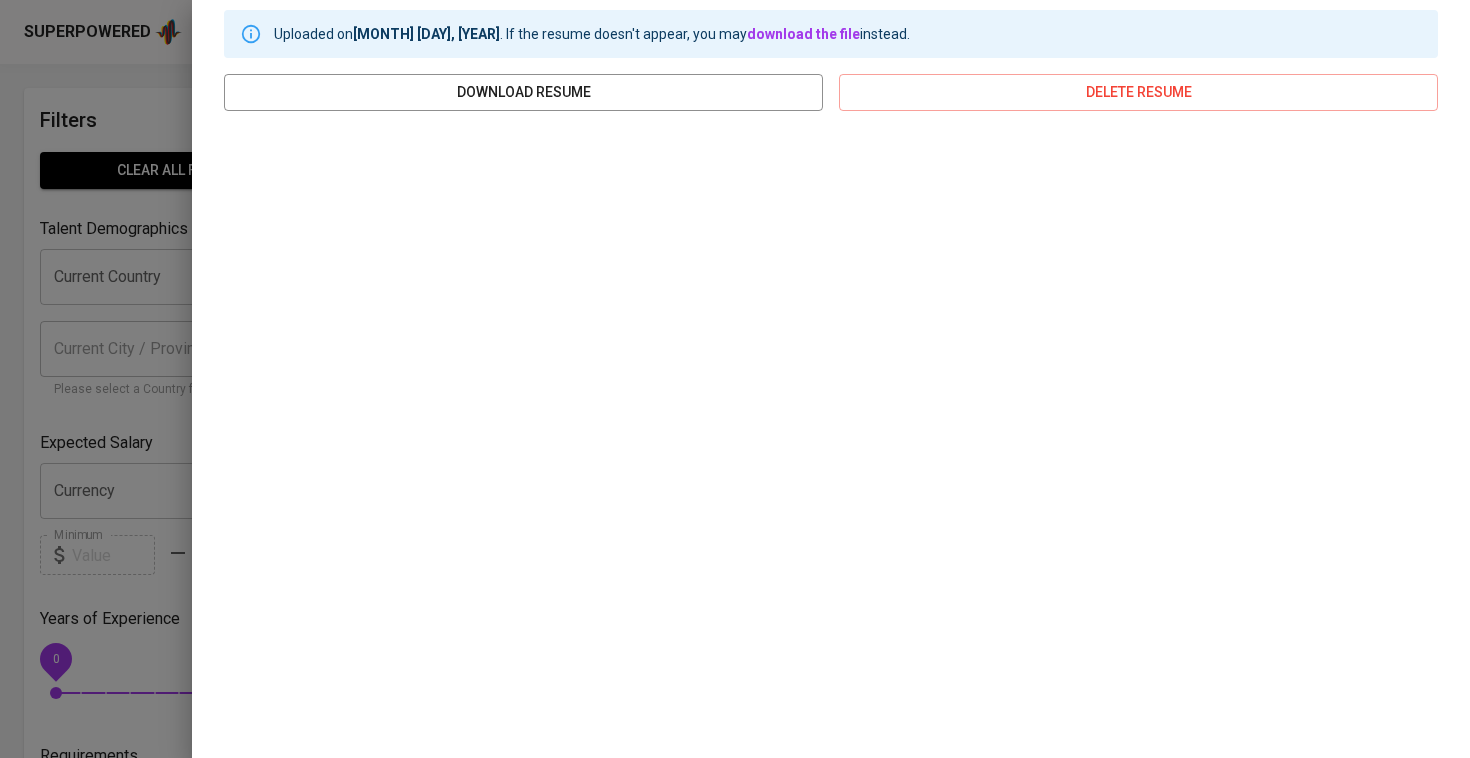 click on "Superpowered Jobs   Superhunter   Candidates   Teams   GlintsGPT   NEW W Filters Clear All filters Talent Demographics Current Country Current Country Current City / Province Current City / Province Please select a Country first Expected Salary Currency Currency Minimum Minimum Maximum Maximum Years of Experience 0 10+ Requirements Languages Languages Roles Roles Skills Skills Industries Industries Exclude Contacted Talents (by you & other recruiters) clear 3 days ago 7 days ago 14 days ago Talent Status Actively Looking Open to Opportunities Not Open to Opportunities Gender Male Female Talent Profile Contains Phone Number Resume Search for a job title, company or other keywords Search for a job title, company or other keywords Add New Talent Showing  1 - 1  of  1  talent profiles found Clear All   [EMAIL] Sort By Most Relevant MOST_RELEVANT 1 [LAST] [FIRST] Contacted 1 day ago  Technical Lead & Engineer | Healthmetrics Indonesia Indonesia, [CITY] Male   Not open to relocation" at bounding box center [735, 906] 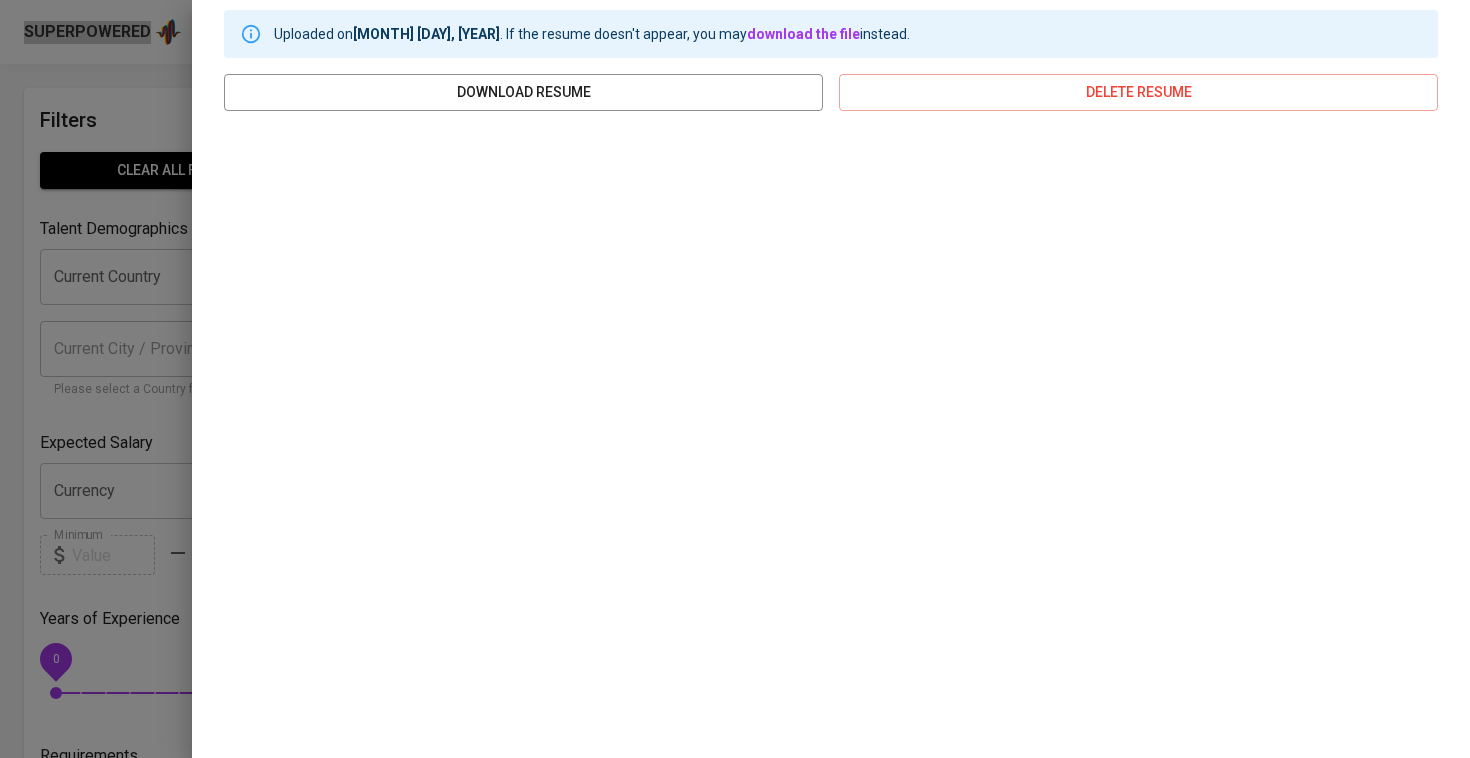 click on "Superpowered Jobs   Superhunter   Candidates   Teams   GlintsGPT   NEW W Filters Clear All filters Talent Demographics Current Country Current Country Current City / Province Current City / Province Please select a Country first Expected Salary Currency Currency Minimum Minimum Maximum Maximum Years of Experience 0 10+ Requirements Languages Languages Roles Roles Skills Skills Industries Industries Exclude Contacted Talents (by you & other recruiters) clear 3 days ago 7 days ago 14 days ago Talent Status Actively Looking Open to Opportunities Not Open to Opportunities Gender Male Female Talent Profile Contains Phone Number Resume Search for a job title, company or other keywords Search for a job title, company or other keywords Add New Talent Showing  1 - 1  of  1  talent profiles found Clear All   [EMAIL] Sort By Most Relevant MOST_RELEVANT 1 [LAST] [FIRST] Contacted 1 day ago  Technical Lead & Engineer | Healthmetrics Indonesia Indonesia, [CITY] Male   Not open to relocation" at bounding box center [735, 906] 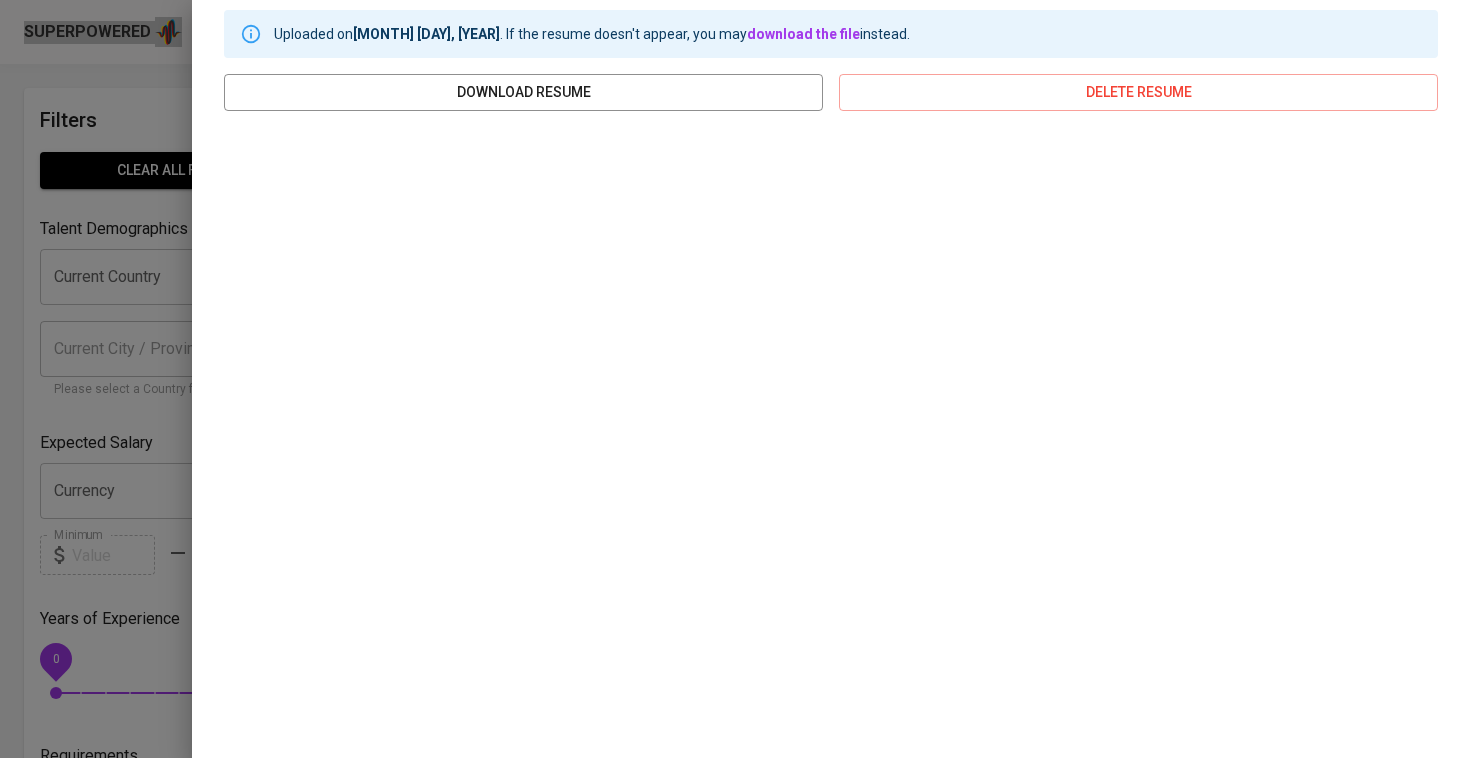 click on "Superpowered Jobs   Superhunter   Candidates   Teams   GlintsGPT   NEW W Filters Clear All filters Talent Demographics Current Country Current Country Current City / Province Current City / Province Please select a Country first Expected Salary Currency Currency Minimum Minimum Maximum Maximum Years of Experience 0 10+ Requirements Languages Languages Roles Roles Skills Skills Industries Industries Exclude Contacted Talents (by you & other recruiters) clear 3 days ago 7 days ago 14 days ago Talent Status Actively Looking Open to Opportunities Not Open to Opportunities Gender Male Female Talent Profile Contains Phone Number Resume Search for a job title, company or other keywords Search for a job title, company or other keywords Add New Talent Showing  1 - 1  of  1  talent profiles found Clear All   [EMAIL] Sort By Most Relevant MOST_RELEVANT 1 [LAST] [FIRST] Contacted 1 day ago  Technical Lead & Engineer | Healthmetrics Indonesia Indonesia, [CITY] Male   Not open to relocation" at bounding box center [735, 906] 